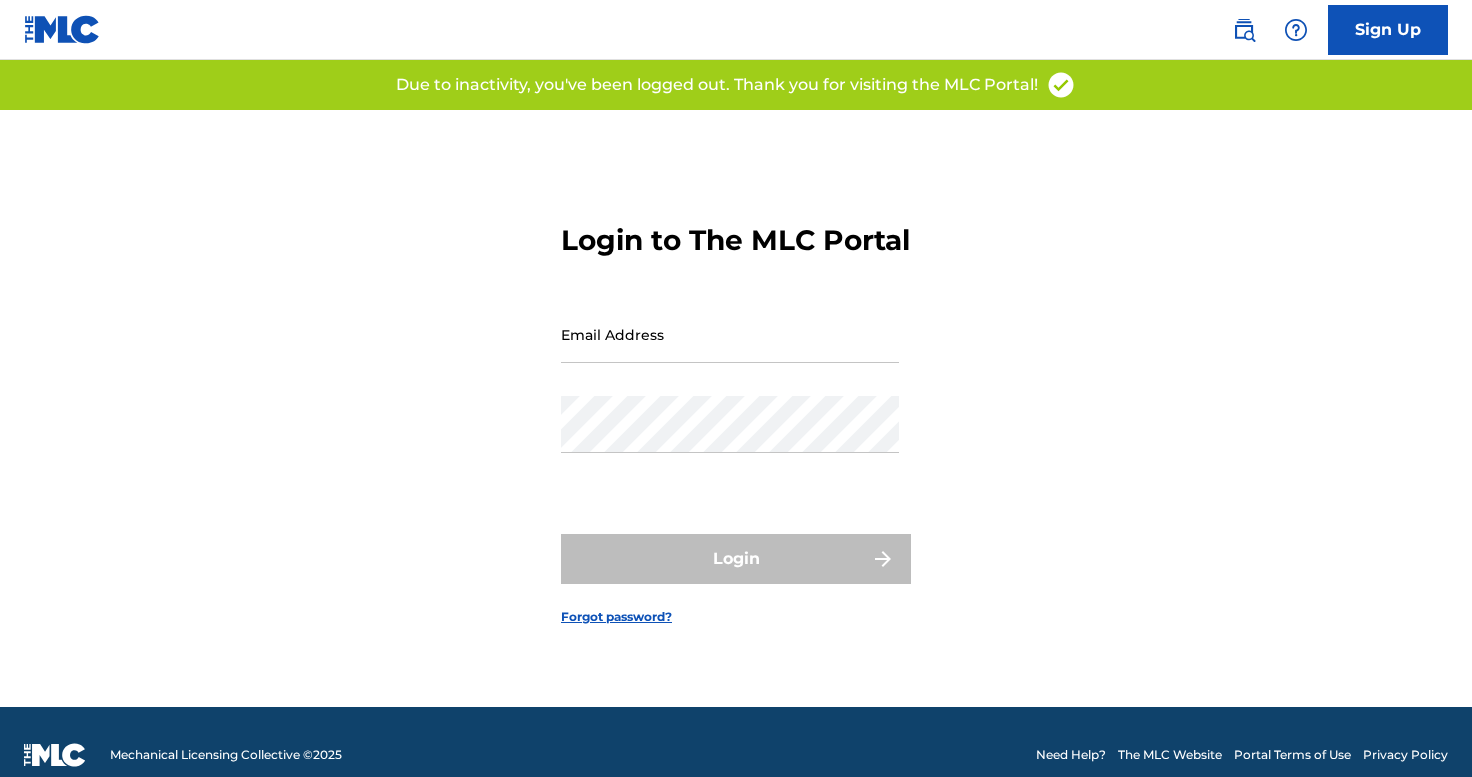scroll, scrollTop: 0, scrollLeft: 0, axis: both 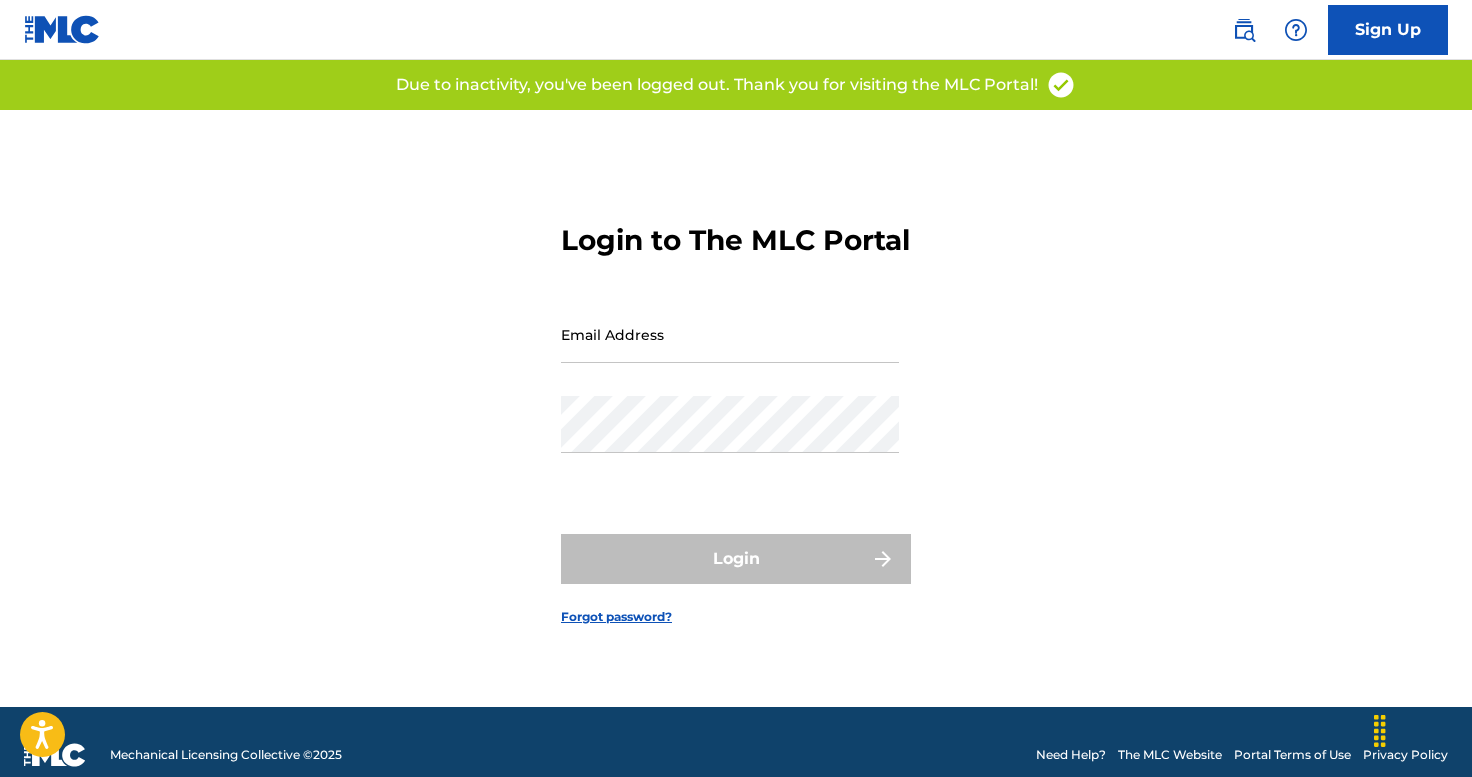 click on "Email Address" at bounding box center [730, 334] 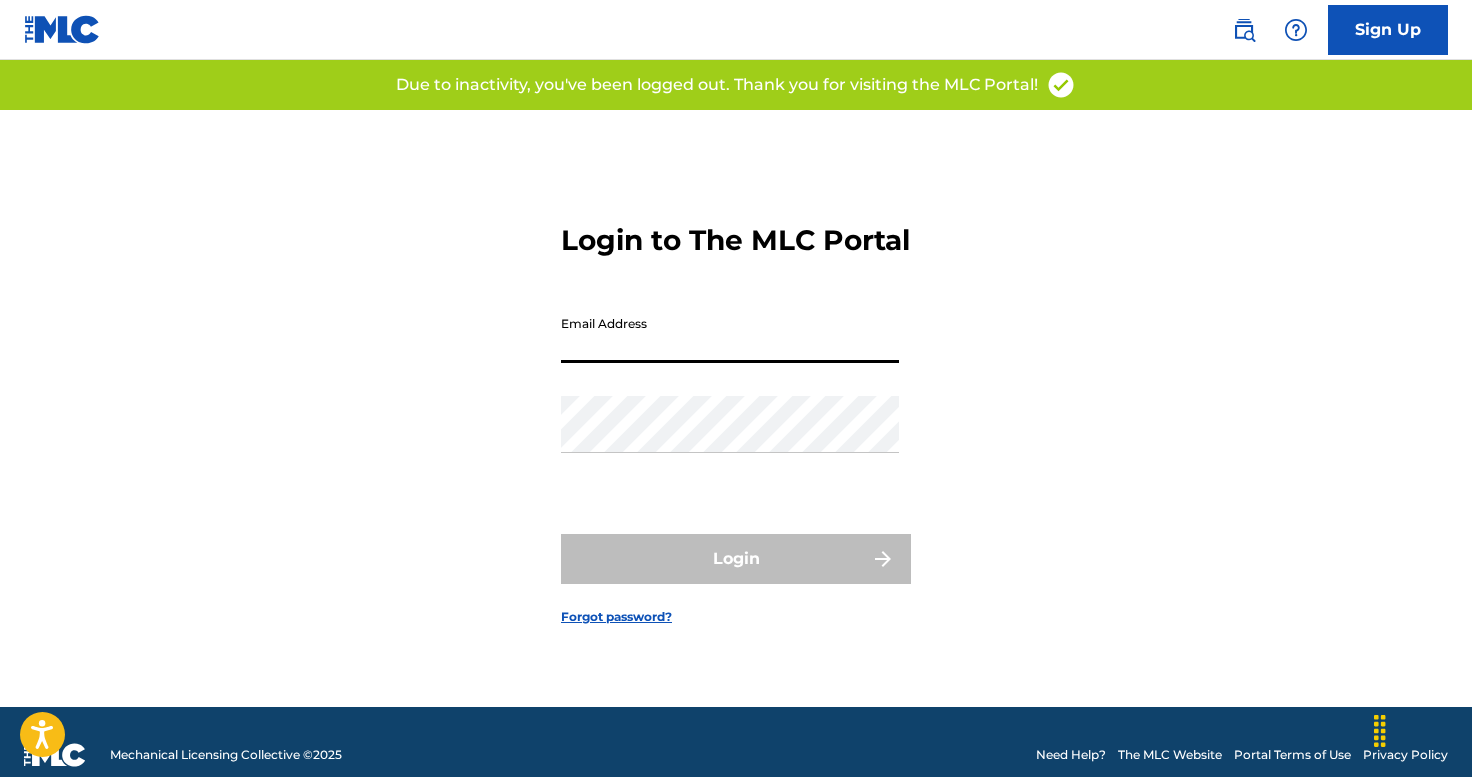 type on "[EMAIL]" 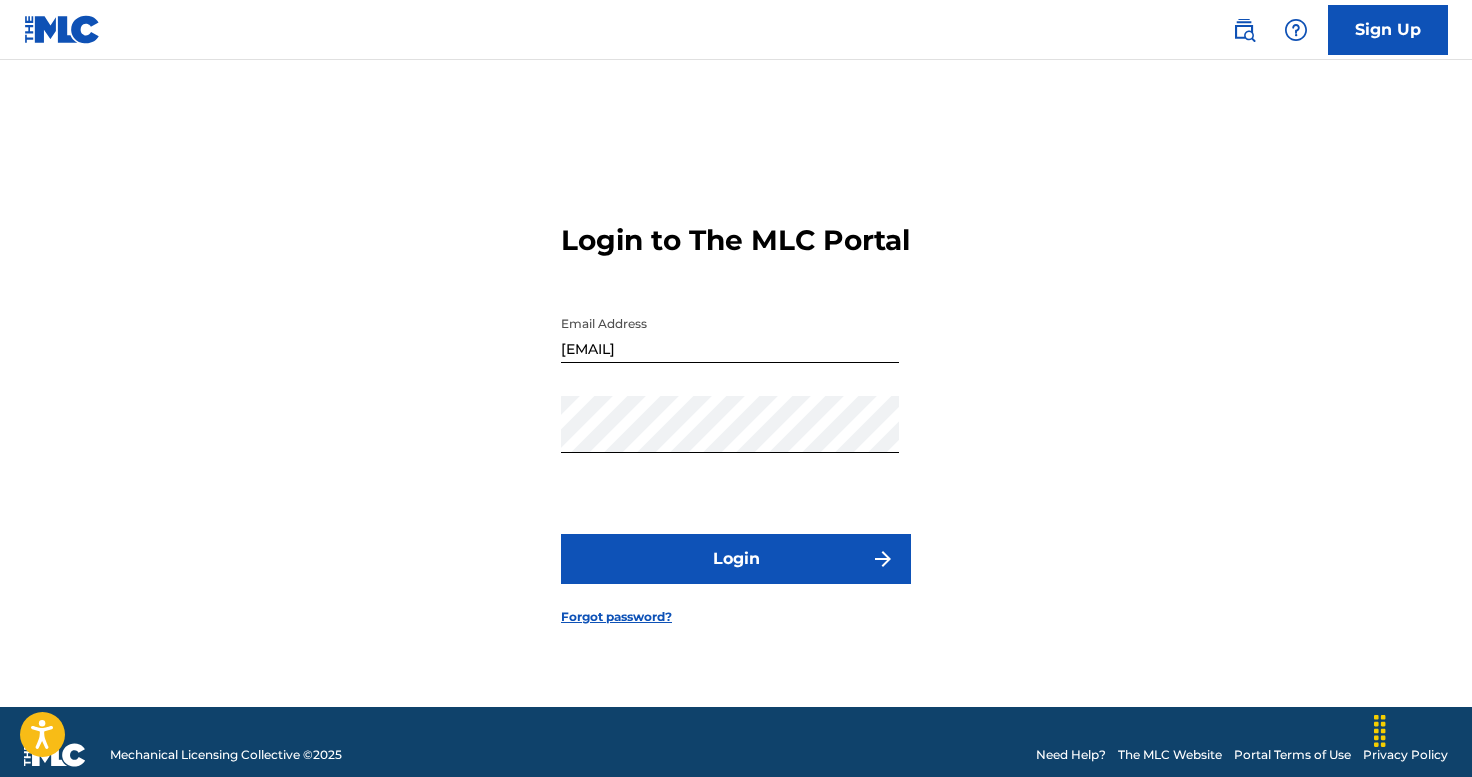 click on "Login" at bounding box center [736, 559] 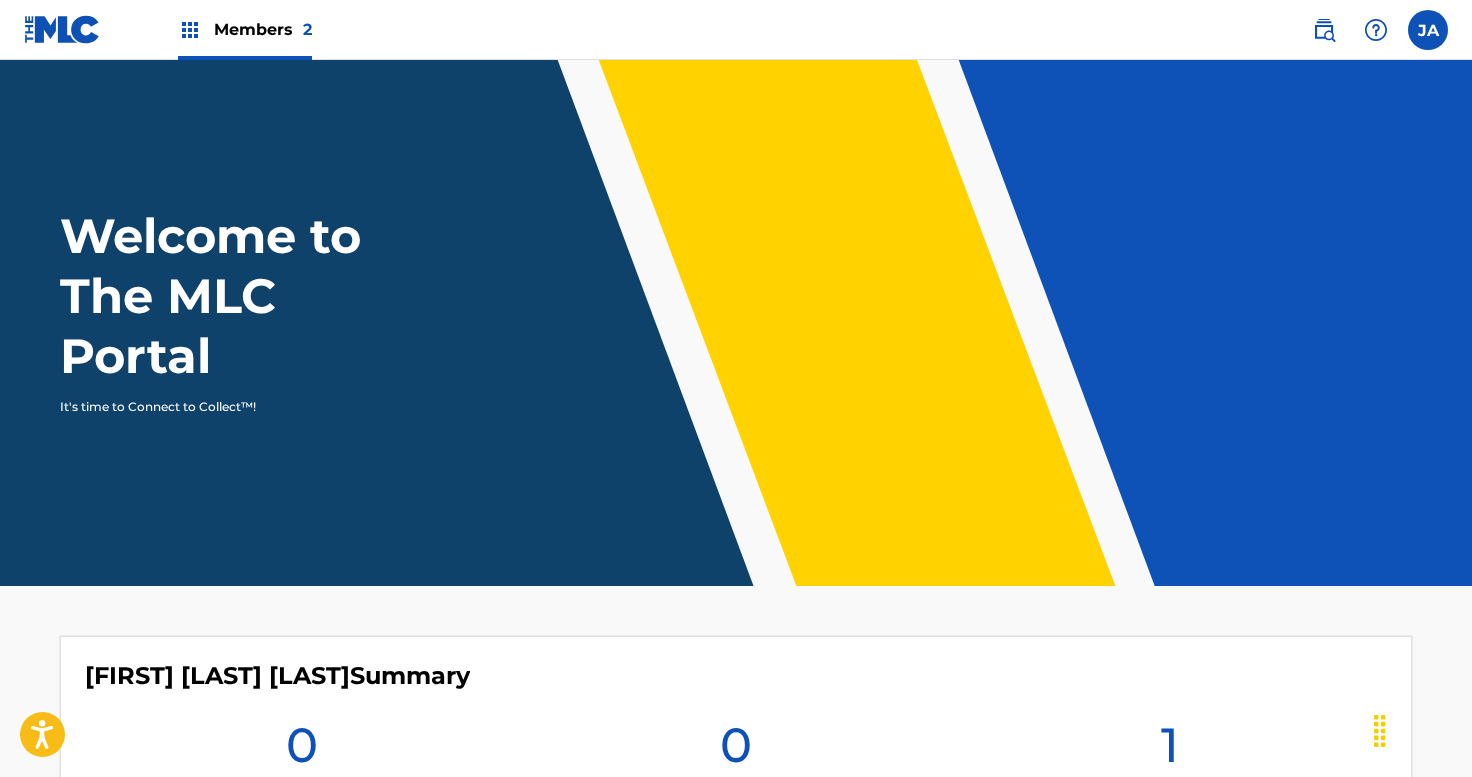 scroll, scrollTop: 0, scrollLeft: 0, axis: both 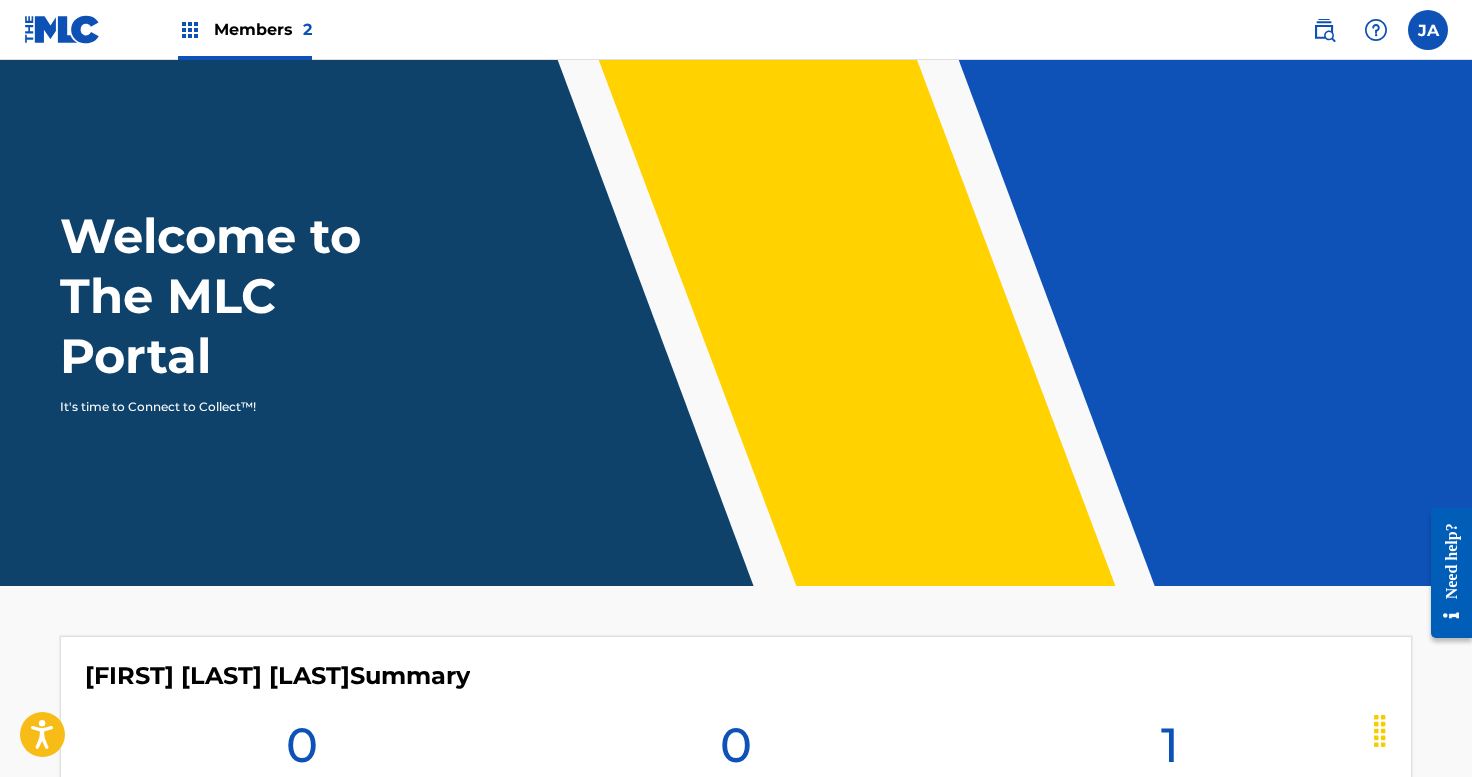 click on "Members    2" at bounding box center [263, 29] 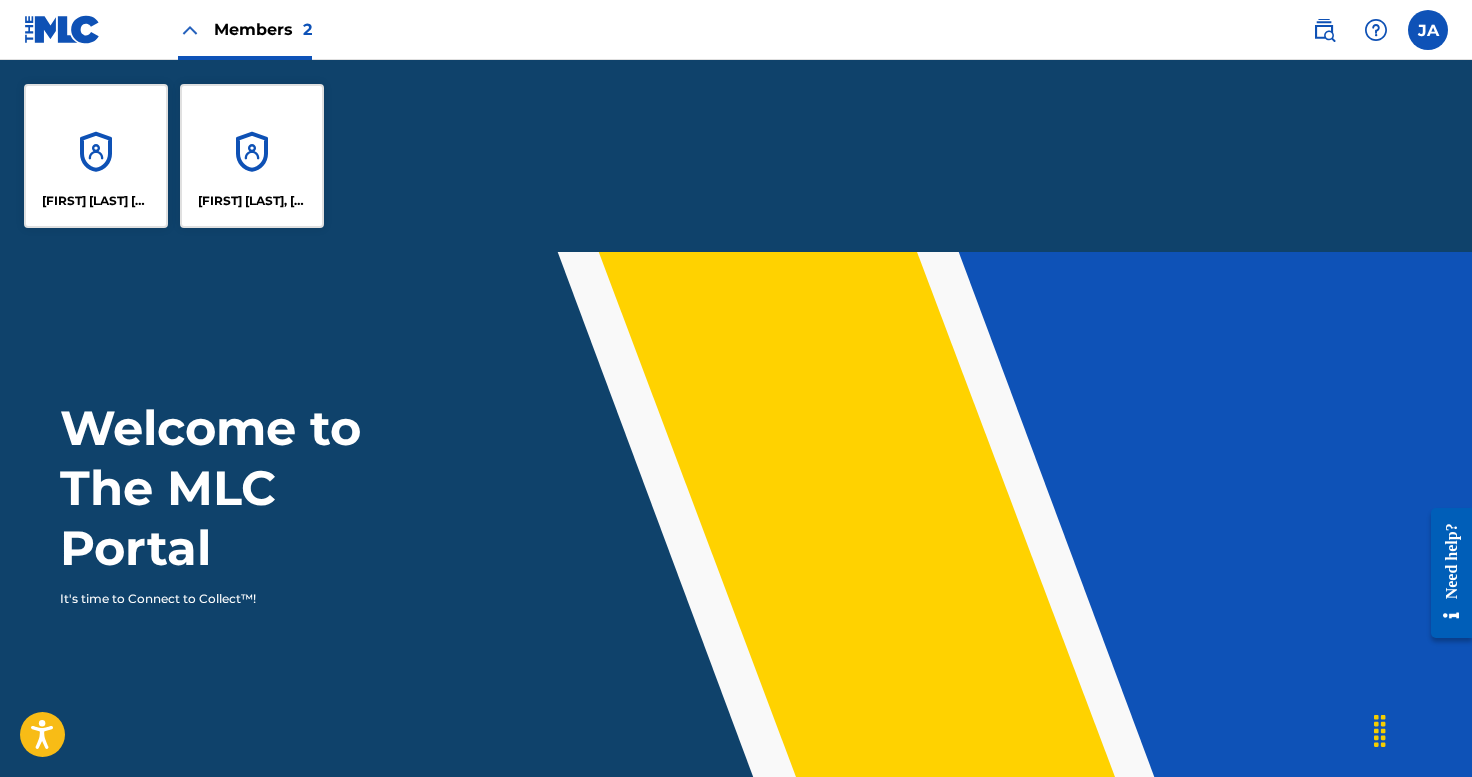 click on "[FIRST] [LAST] [LAST]" at bounding box center (96, 156) 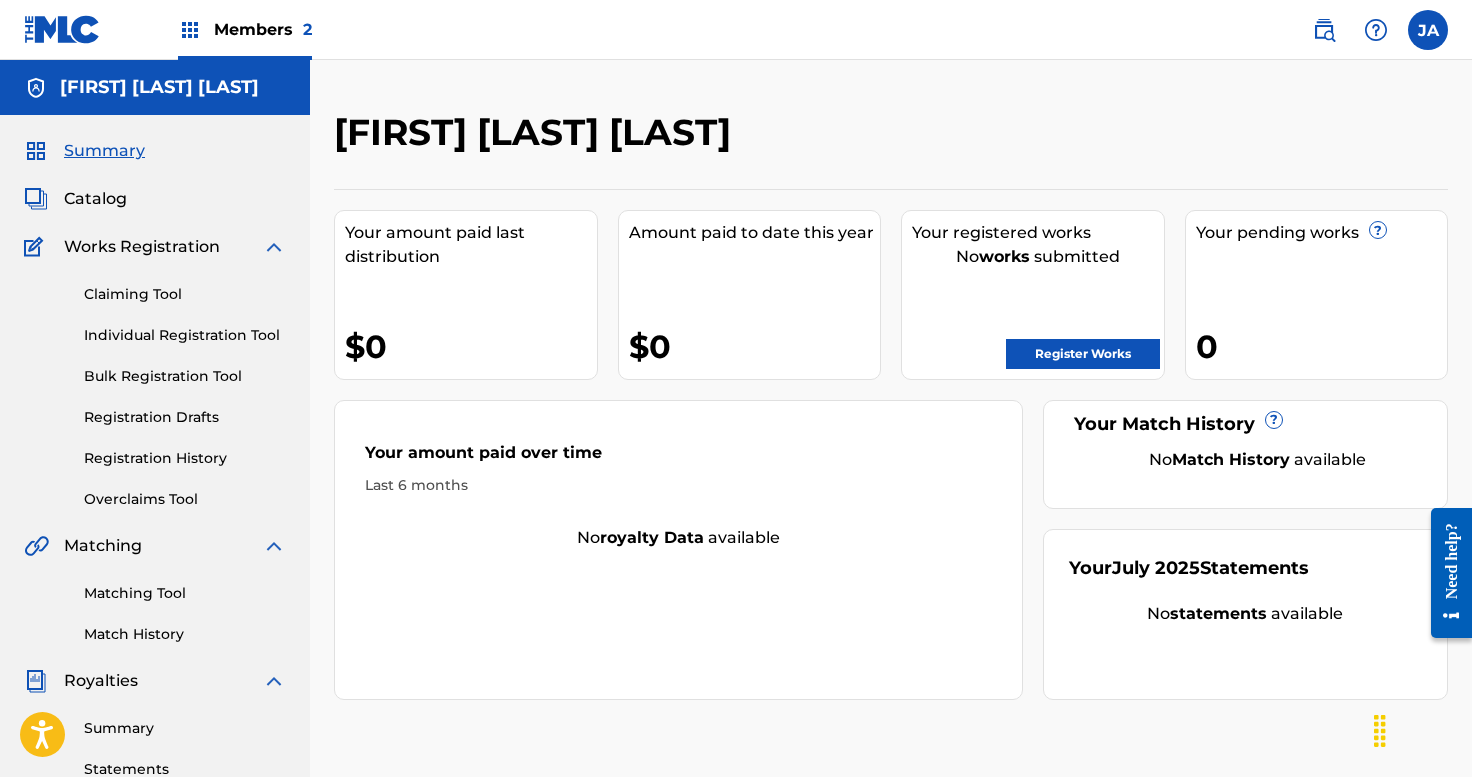 click at bounding box center (1428, 30) 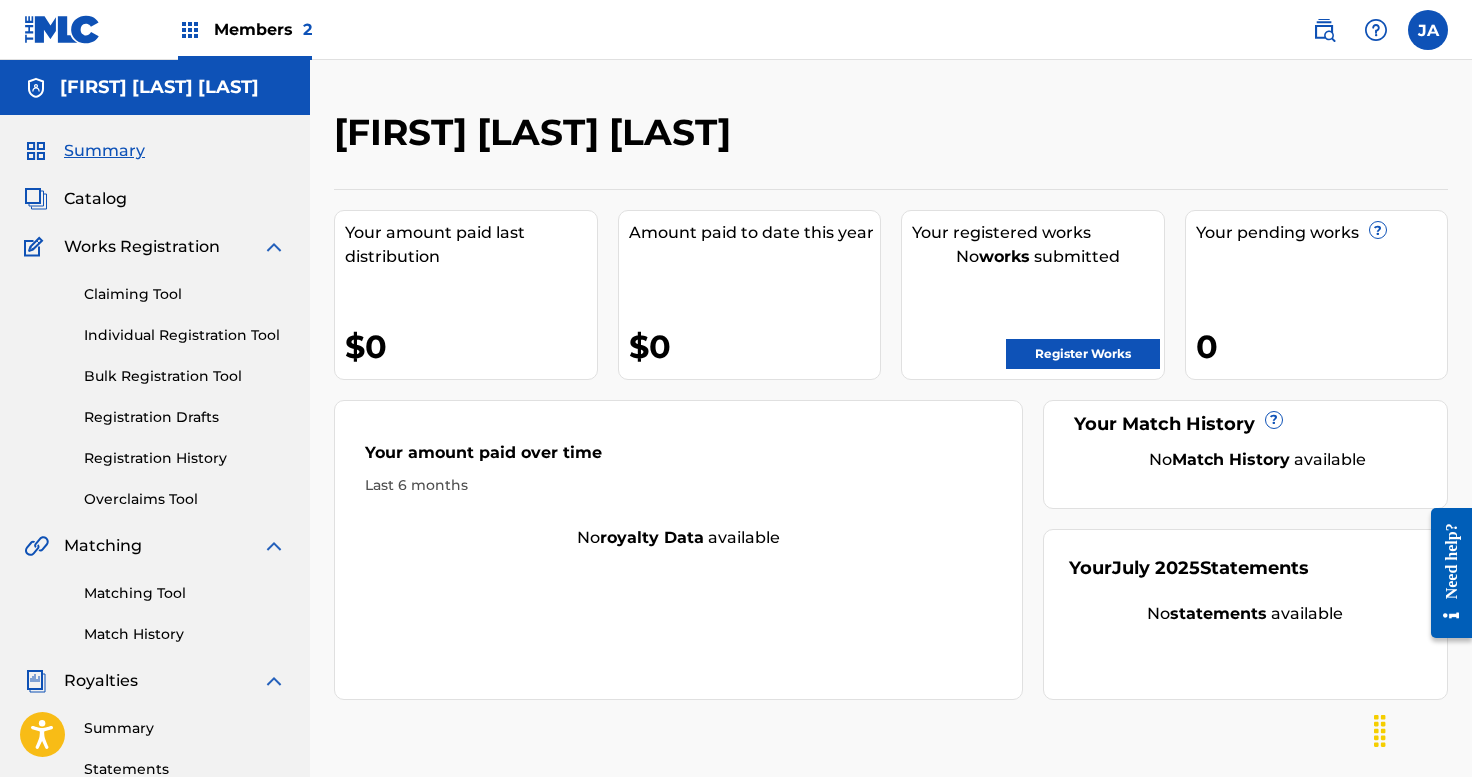 click on "Catalog" at bounding box center (95, 199) 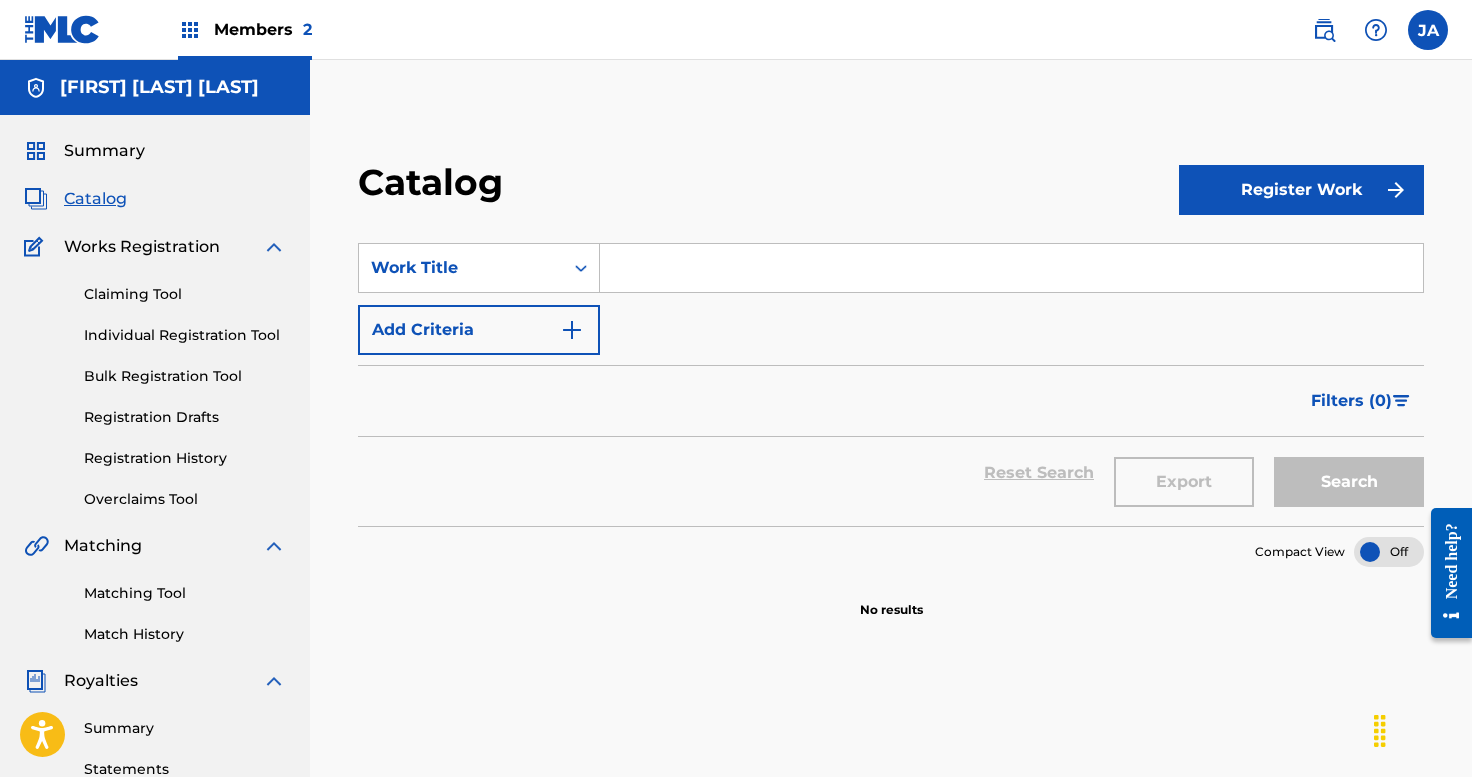 click at bounding box center [62, 29] 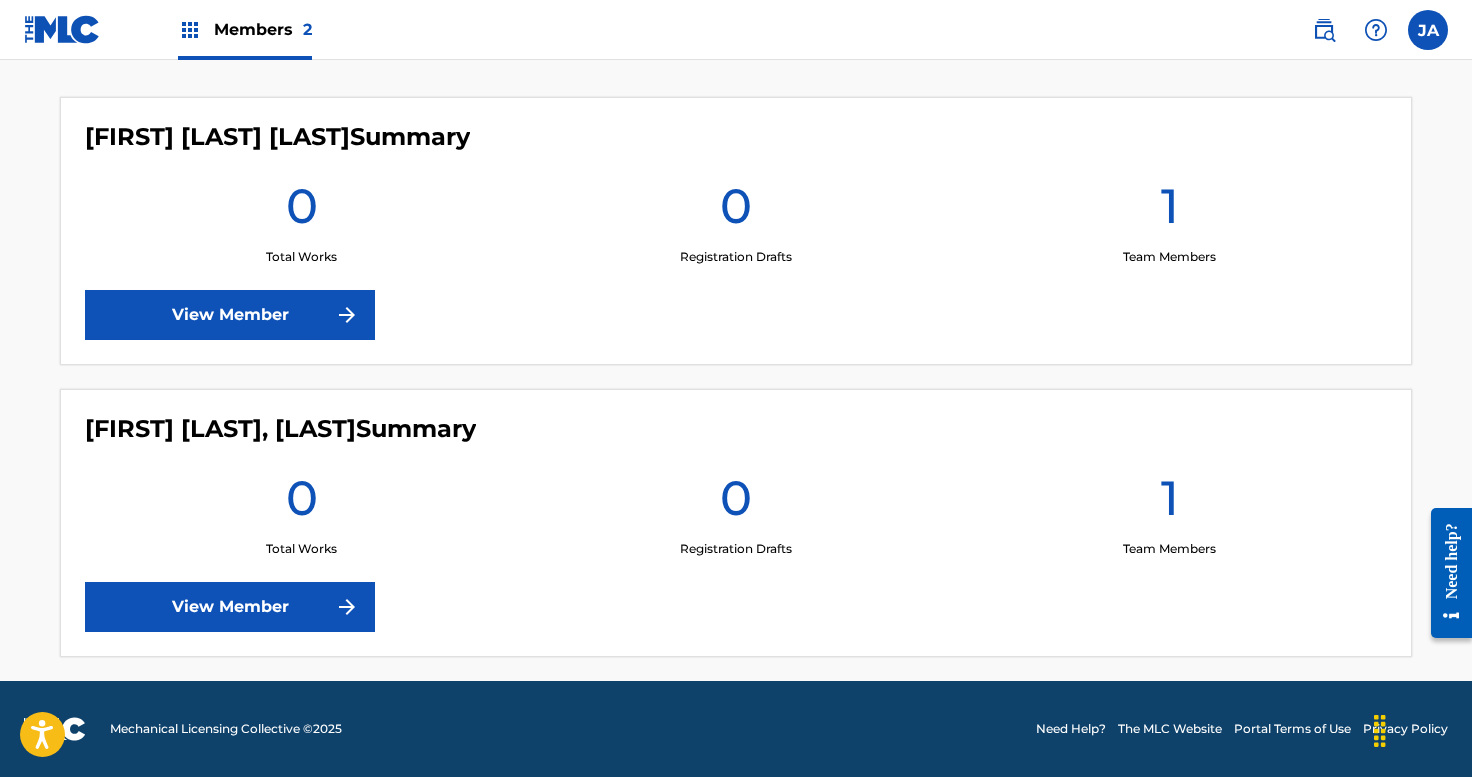 scroll, scrollTop: 499, scrollLeft: 0, axis: vertical 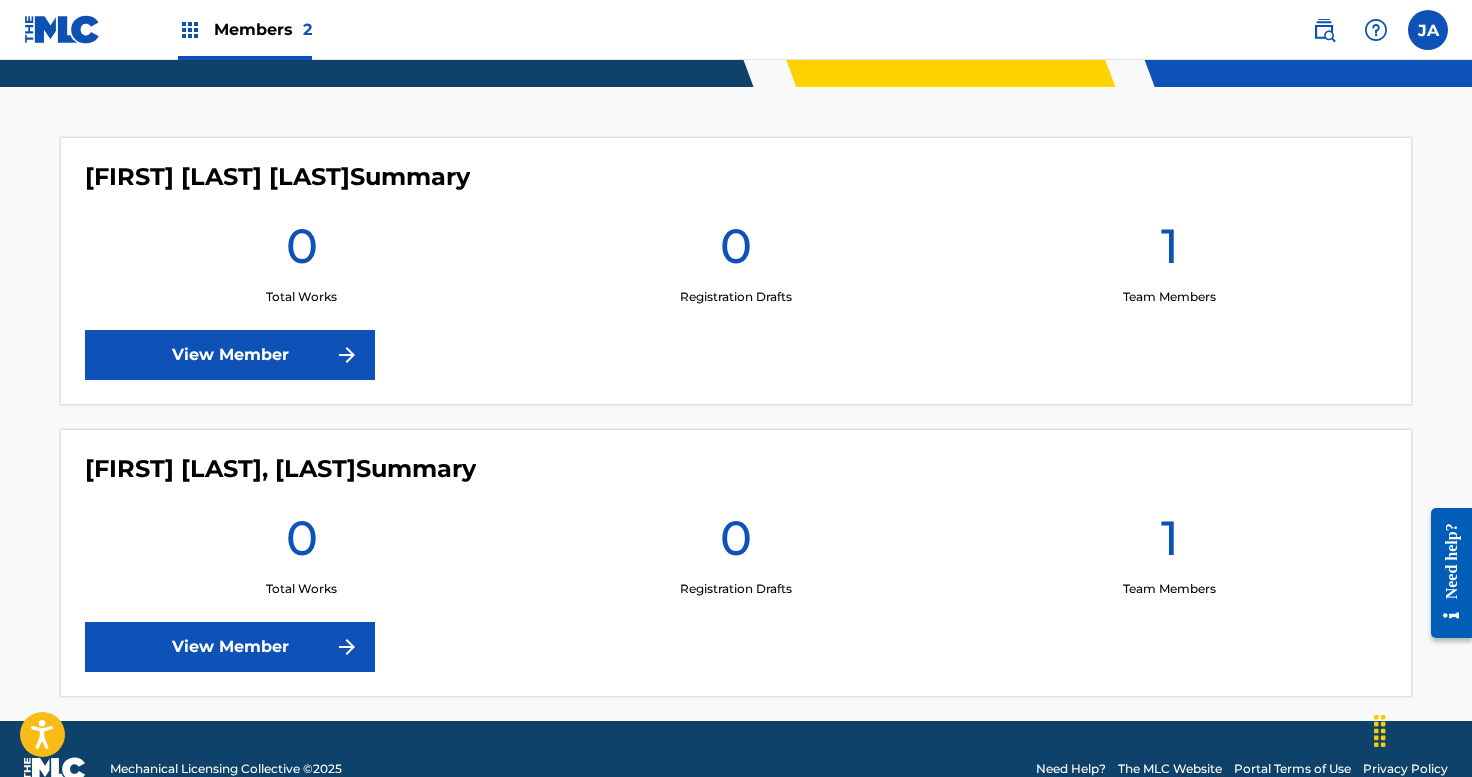 click on "View Member" at bounding box center (230, 647) 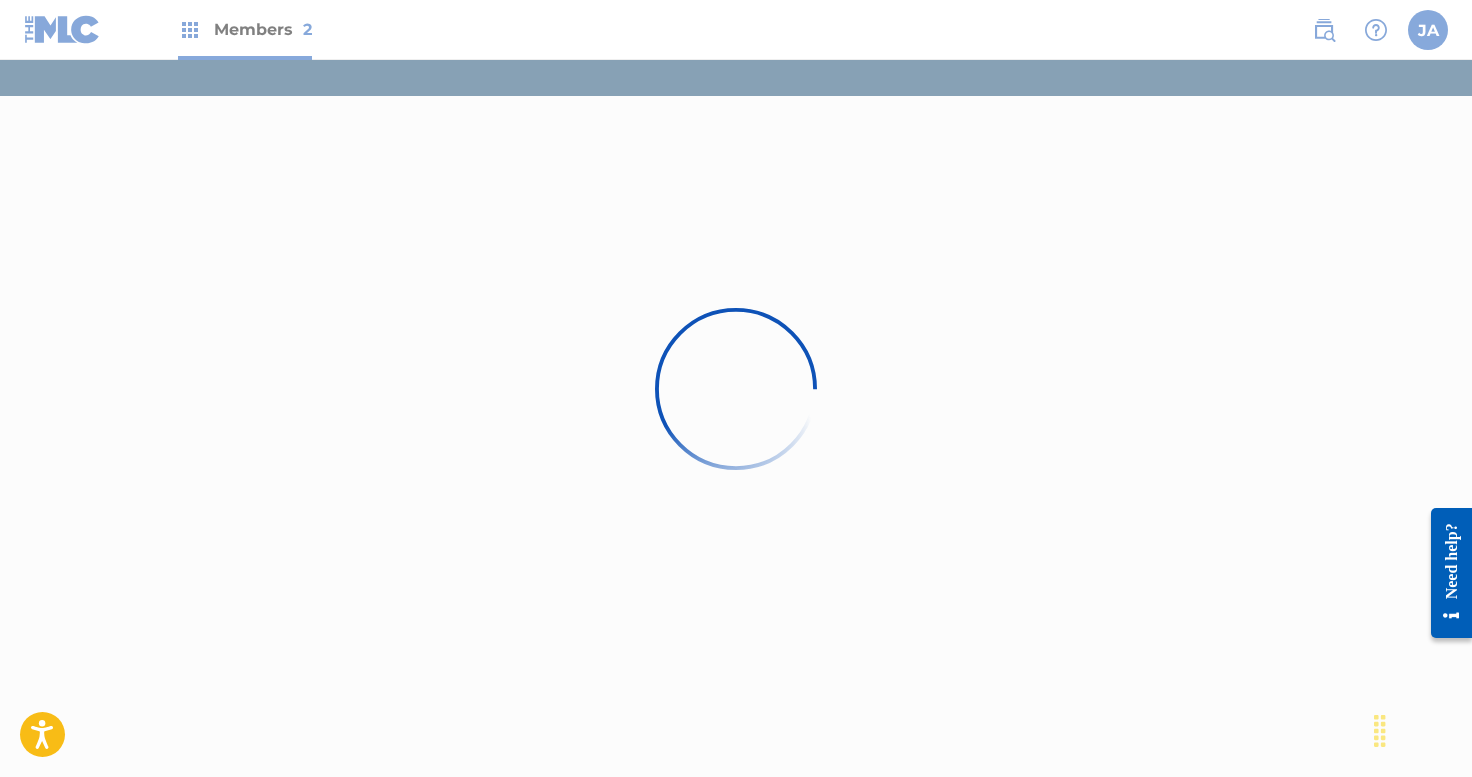 scroll, scrollTop: 0, scrollLeft: 0, axis: both 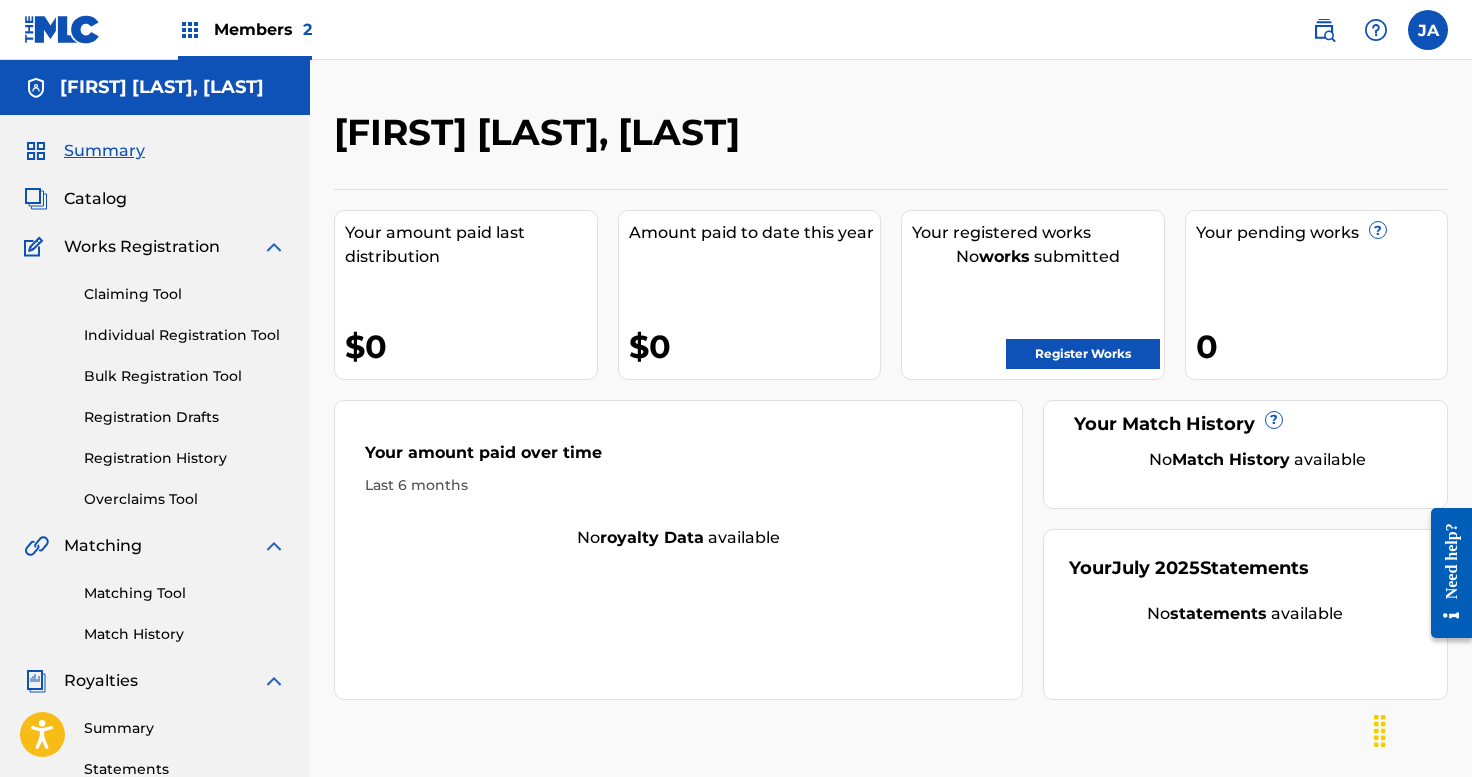 click at bounding box center [1428, 30] 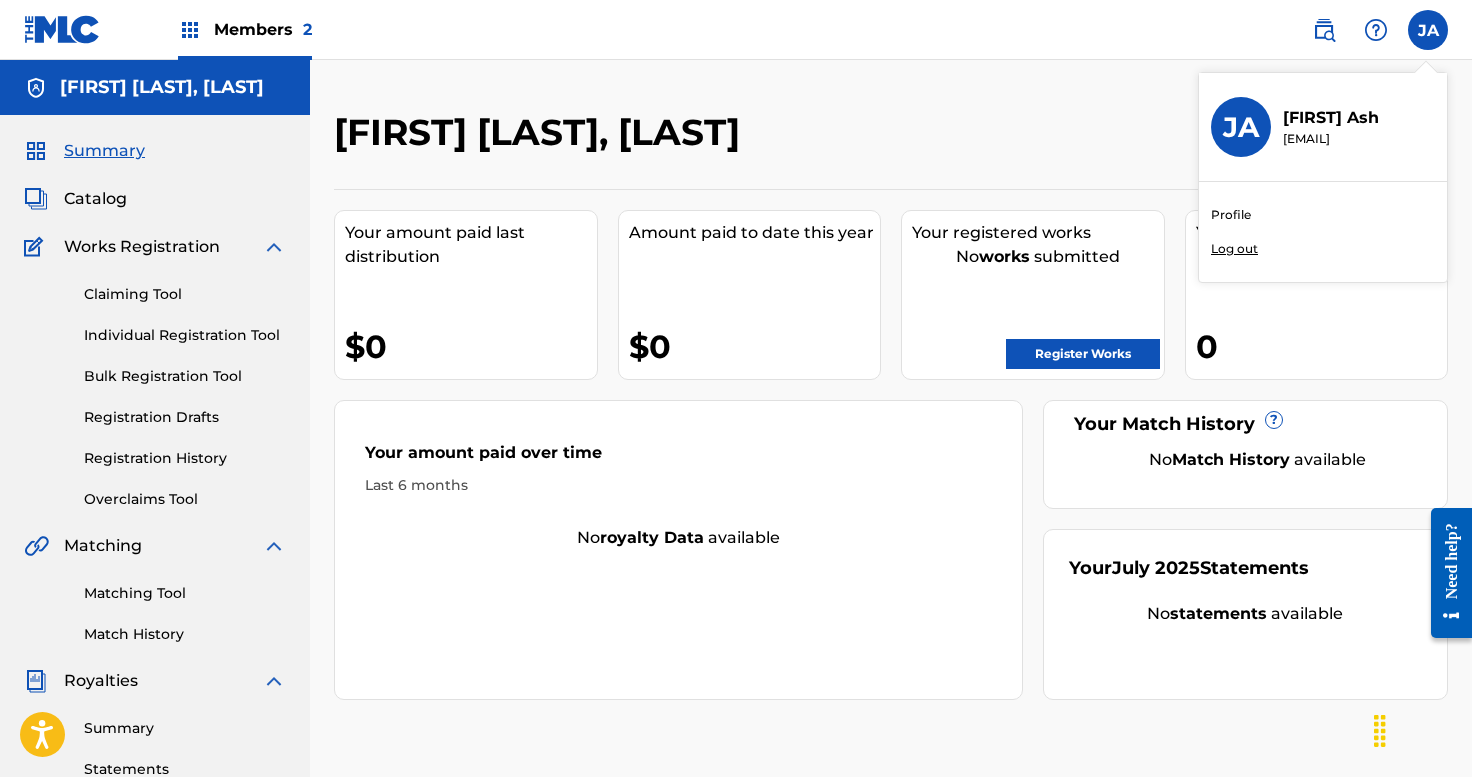 click on "Profile" at bounding box center [1231, 215] 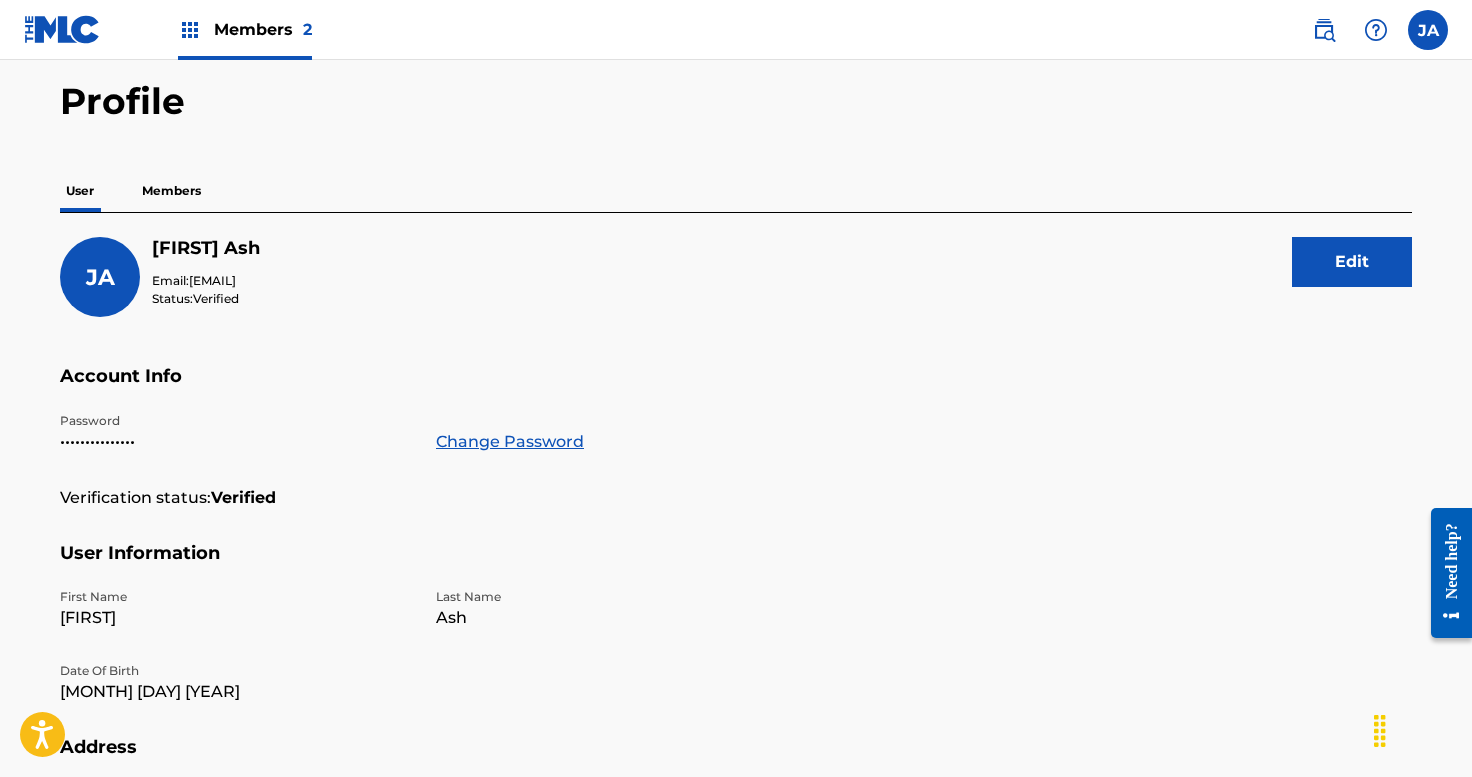 scroll, scrollTop: 78, scrollLeft: 0, axis: vertical 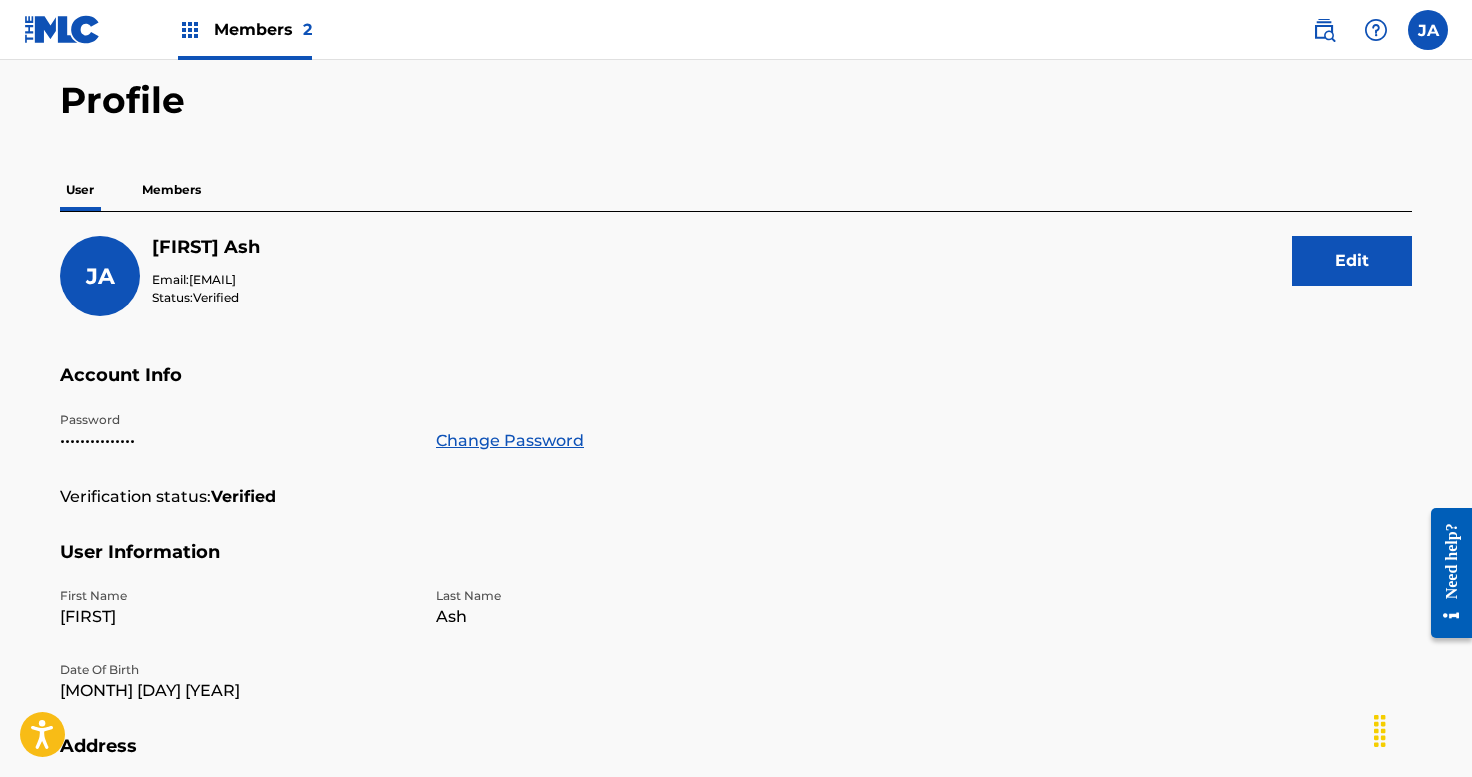 click on "Members" at bounding box center (171, 190) 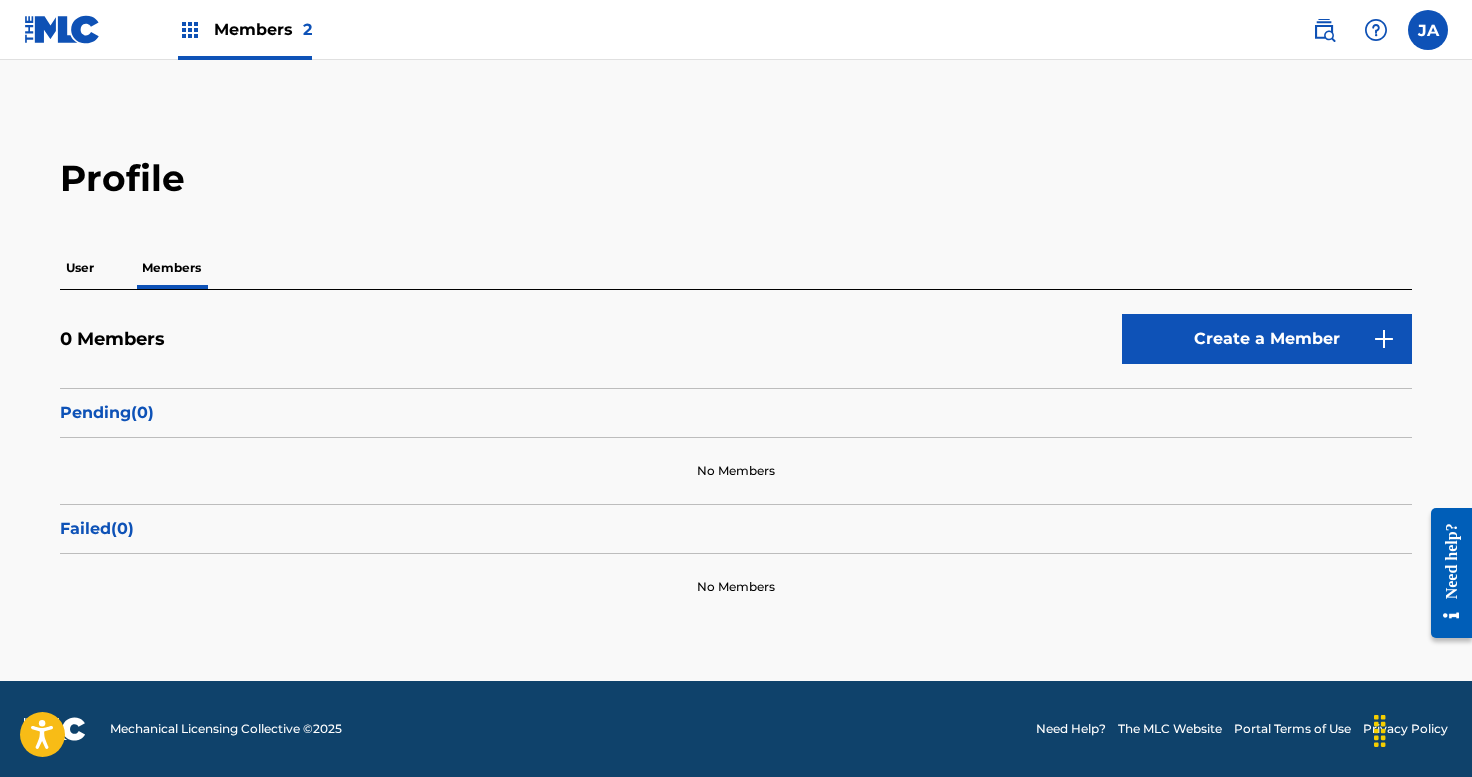 click on "User" at bounding box center (80, 268) 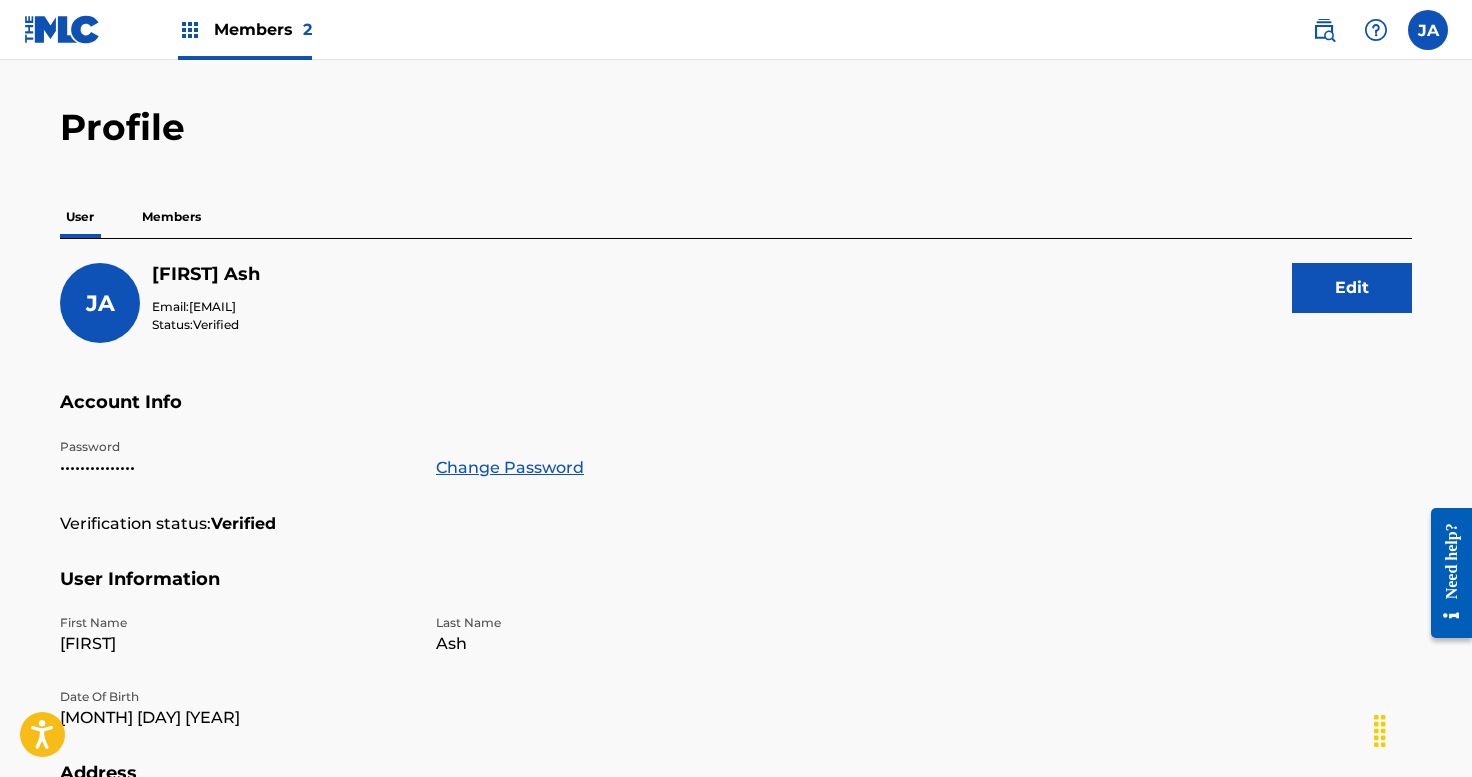 scroll, scrollTop: 0, scrollLeft: 0, axis: both 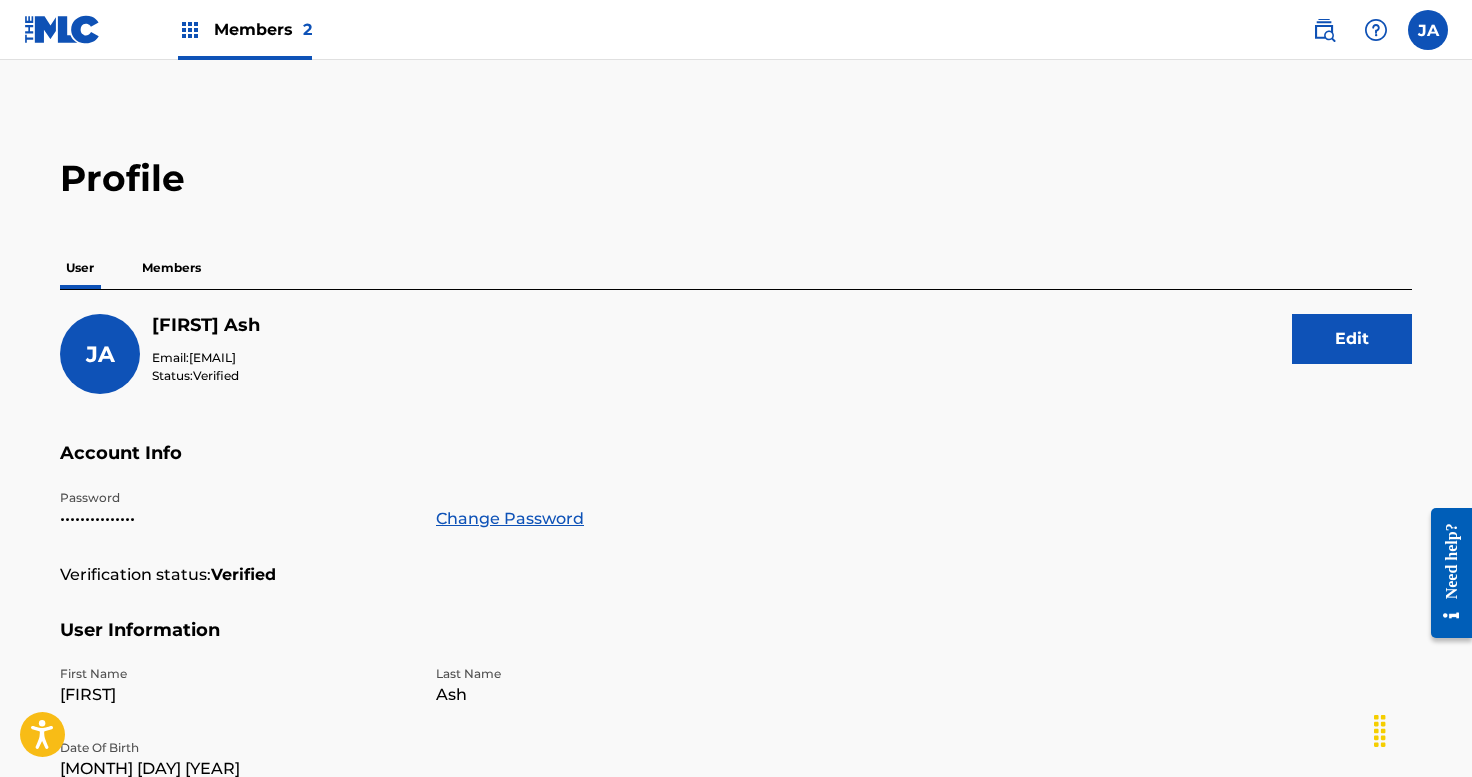 click on "Members    2" at bounding box center [263, 29] 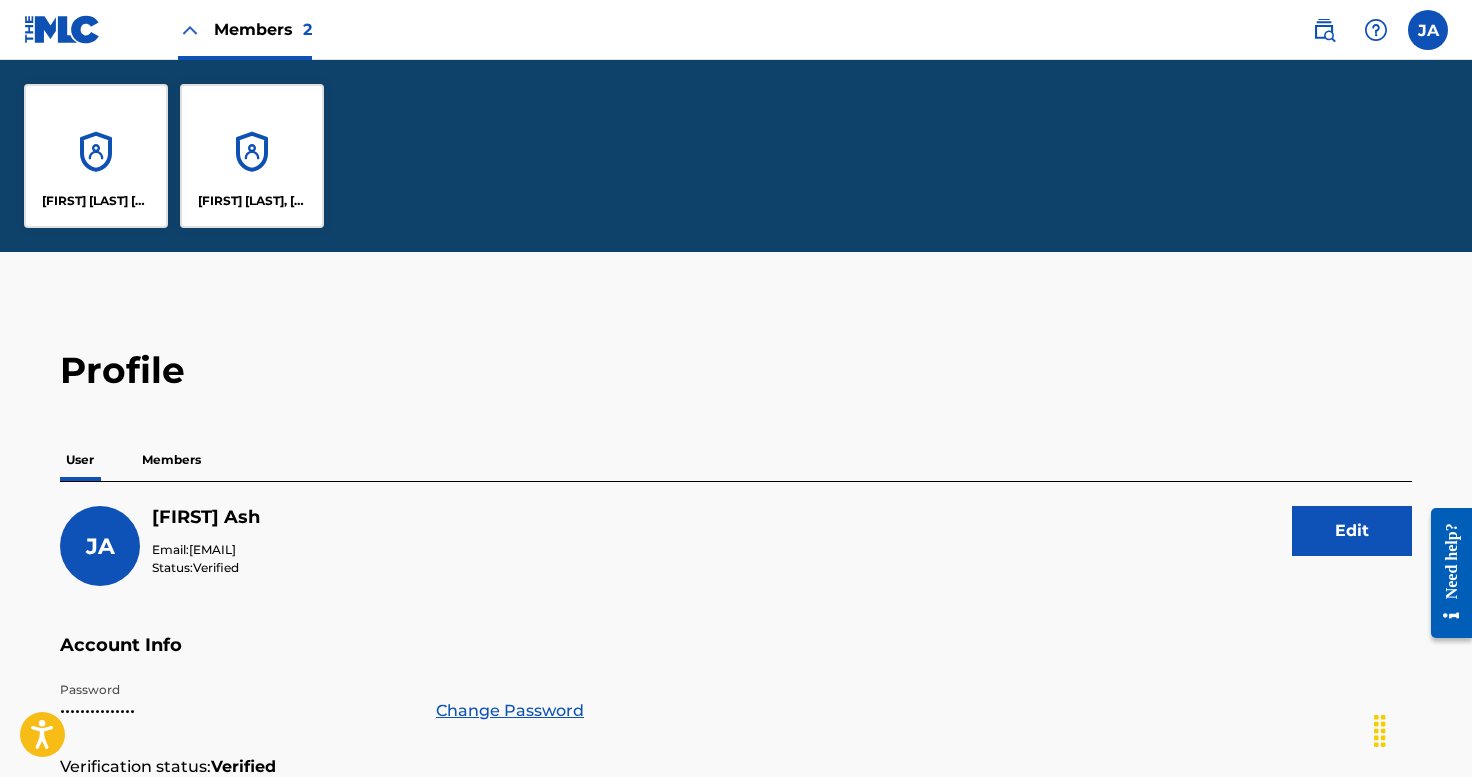 click on "[FIRST] [LAST], [LAST]" at bounding box center (252, 156) 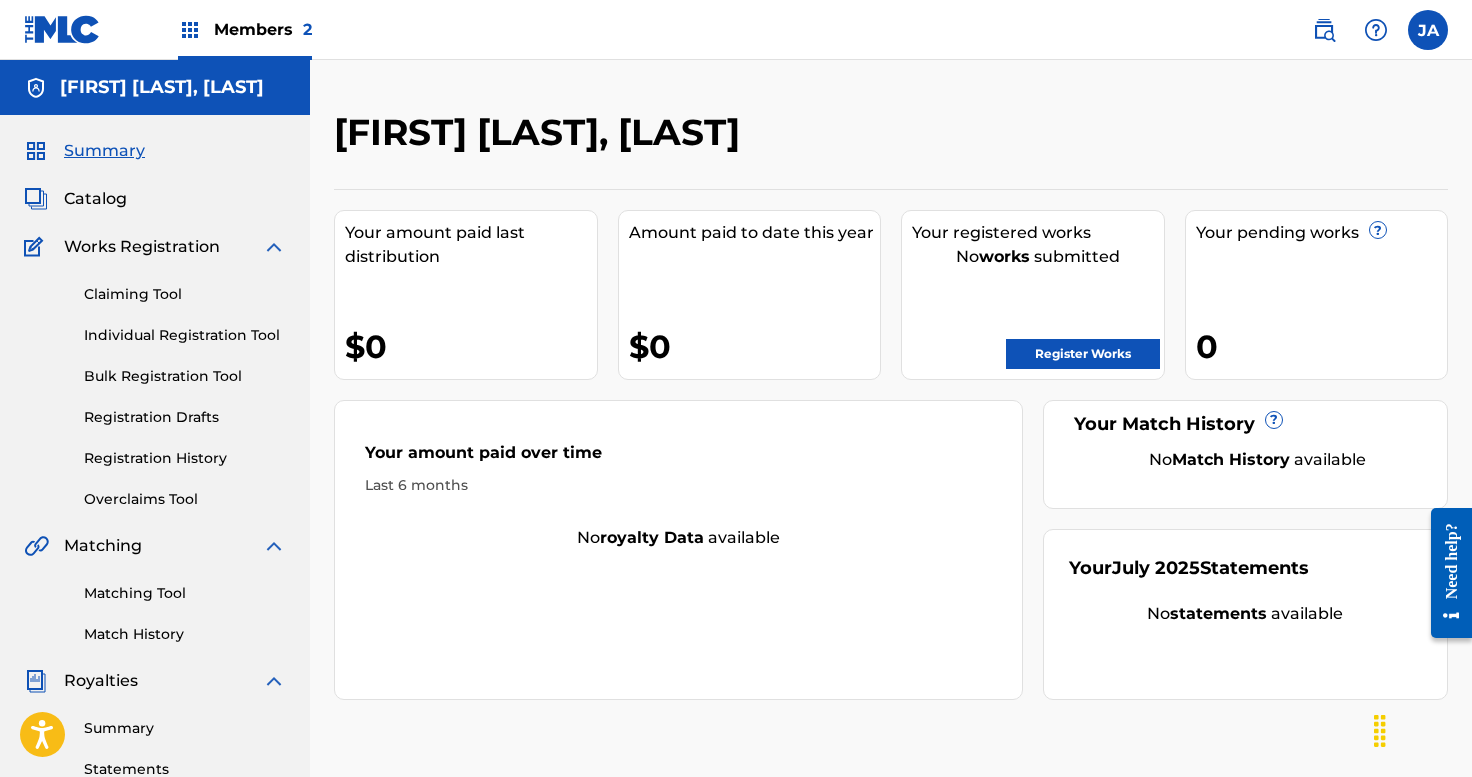 click on "Members    2" at bounding box center (263, 29) 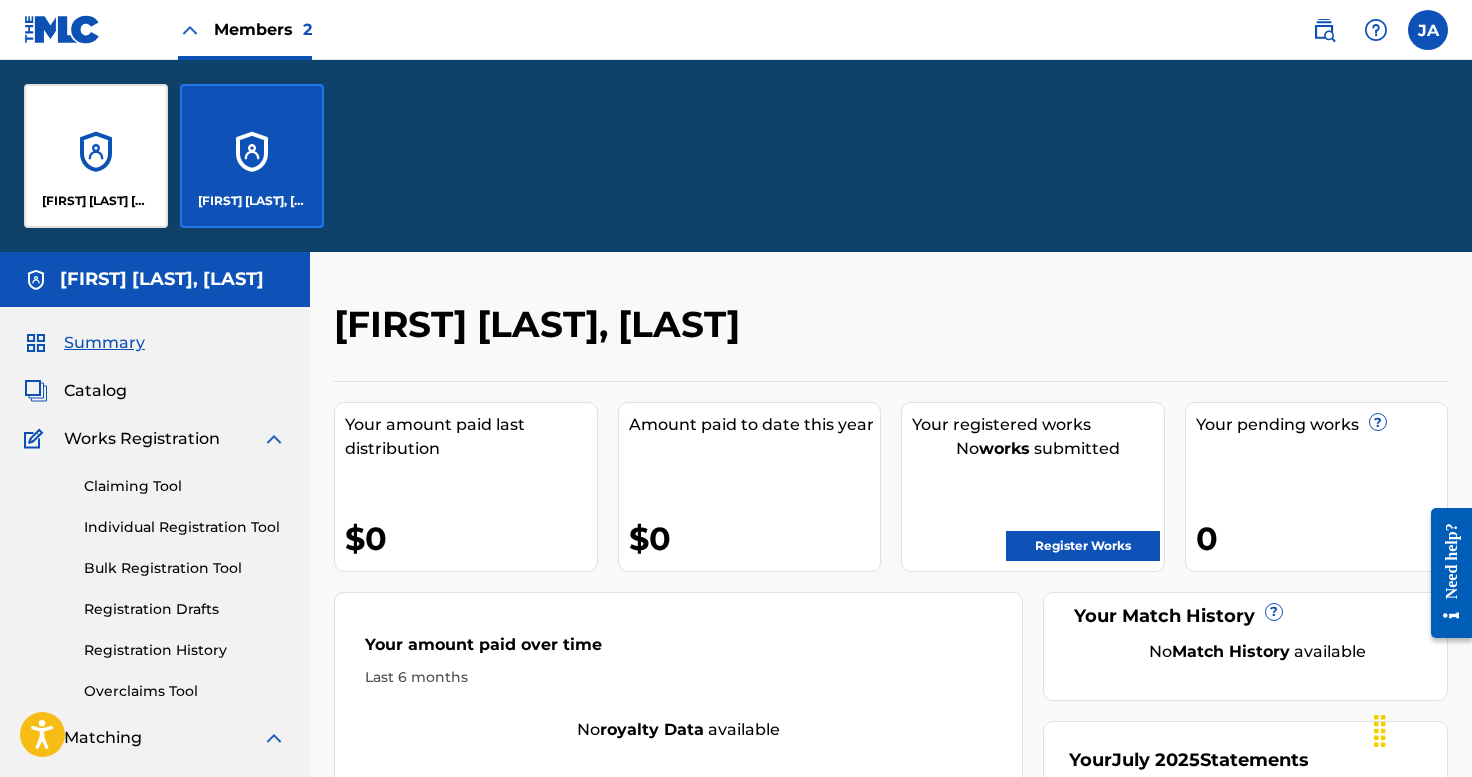 click on "[FIRST] [LAST] [LAST]" at bounding box center (96, 156) 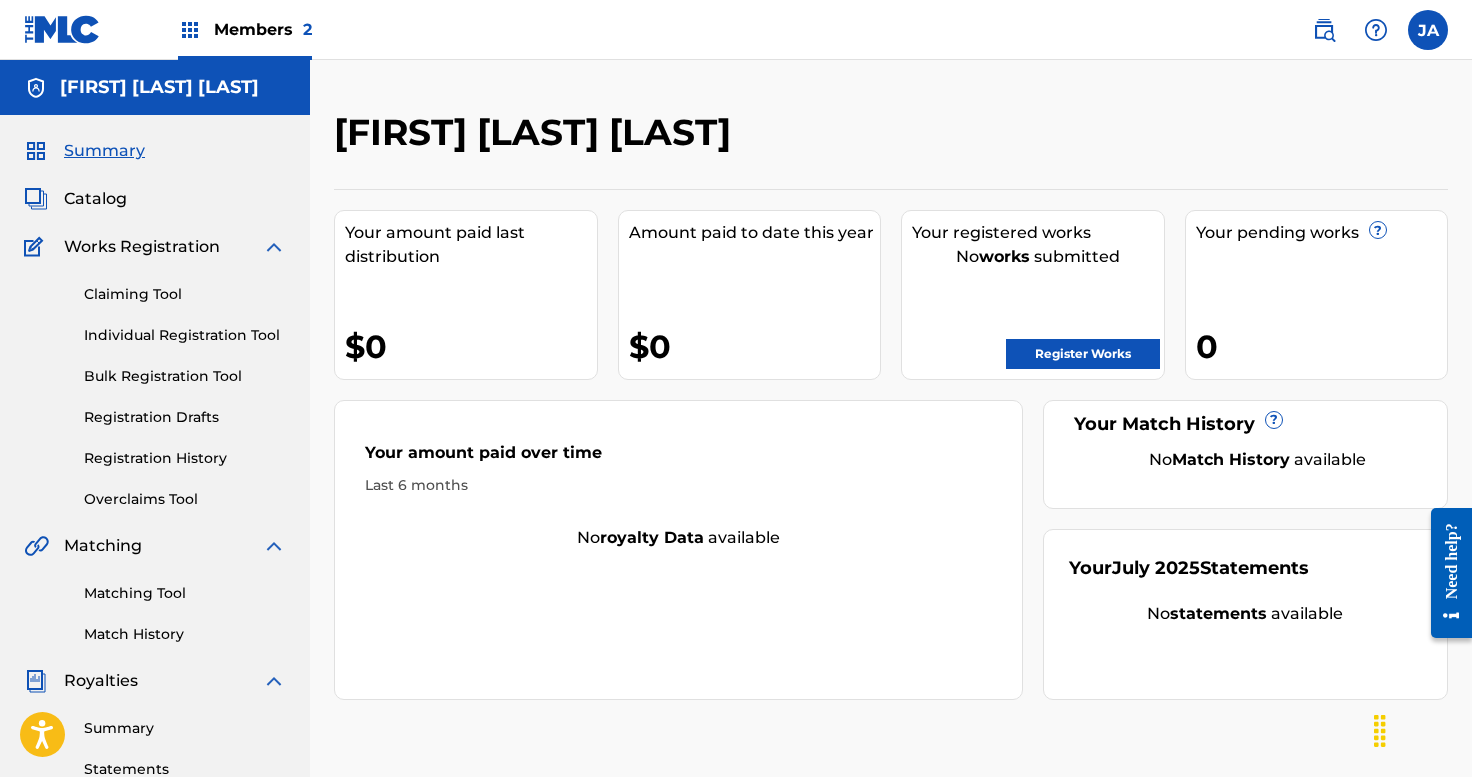 click at bounding box center [1428, 30] 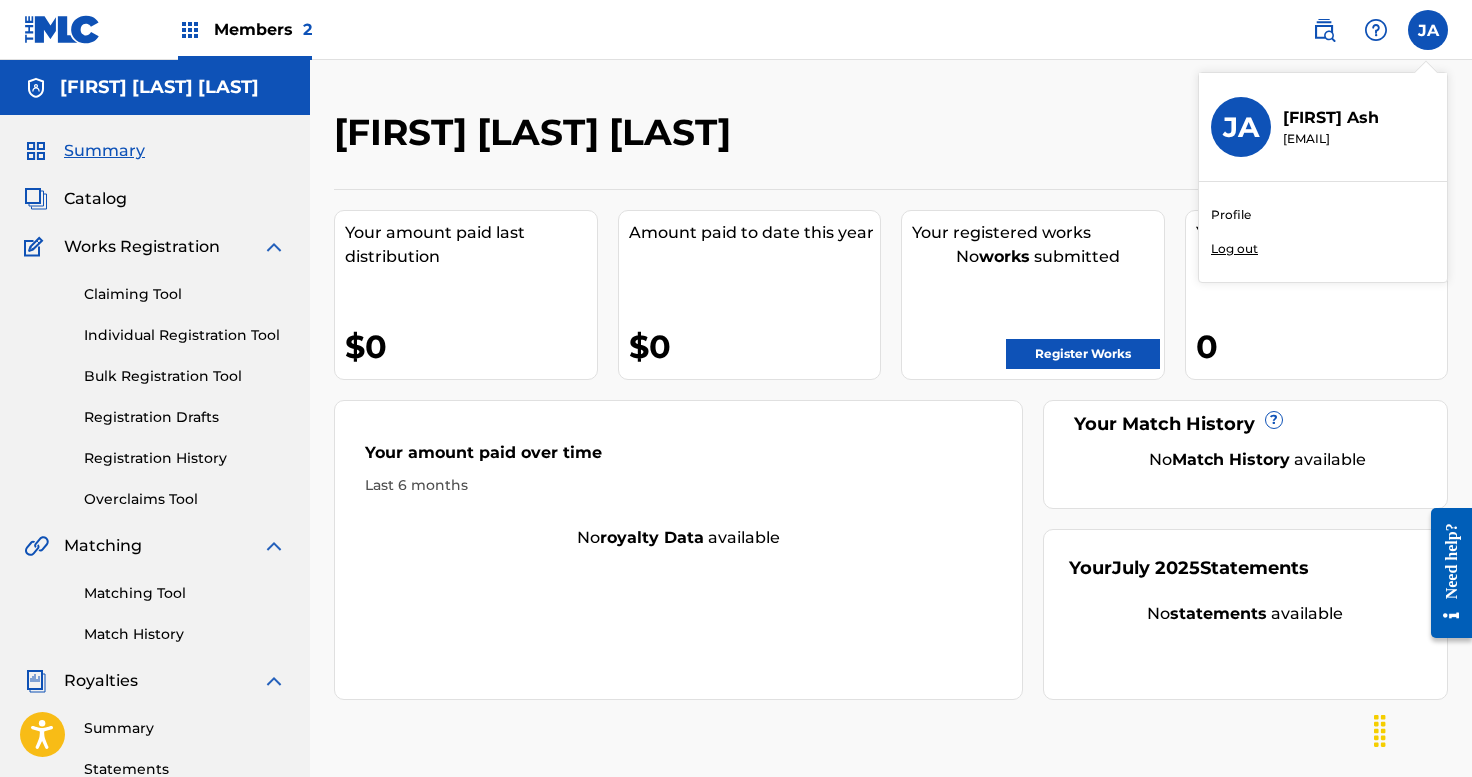 click on "Profile" at bounding box center (1231, 215) 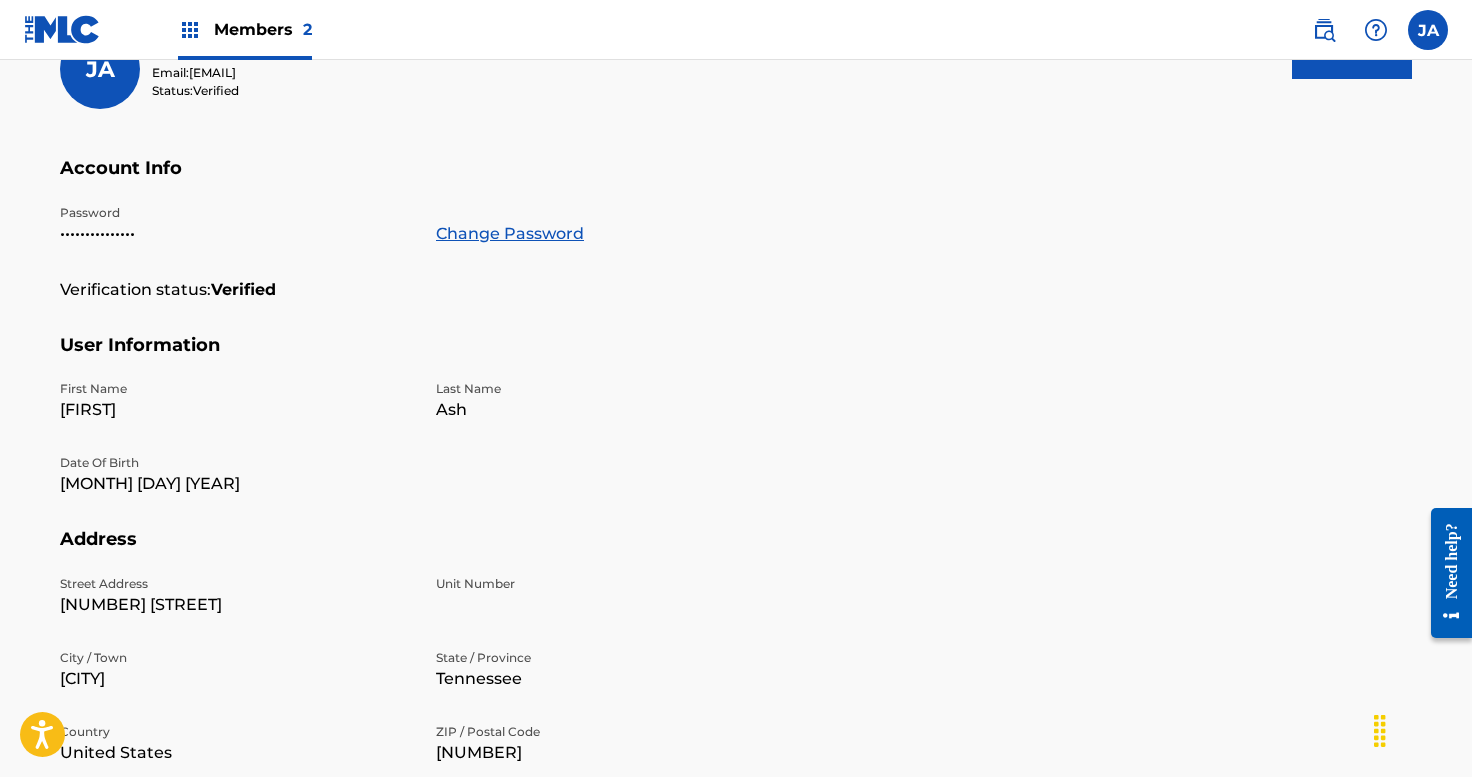 scroll, scrollTop: 0, scrollLeft: 0, axis: both 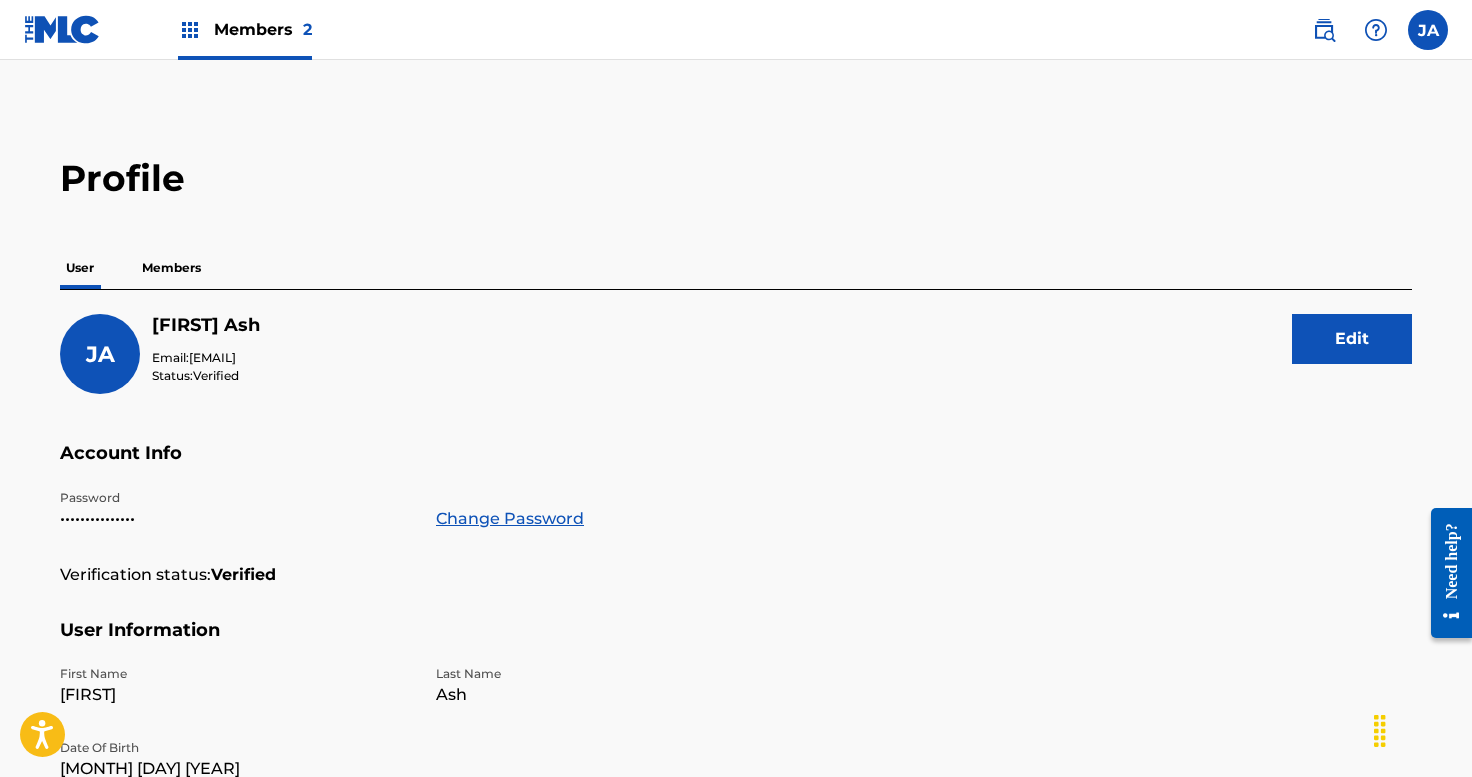 click on "Members" at bounding box center (171, 268) 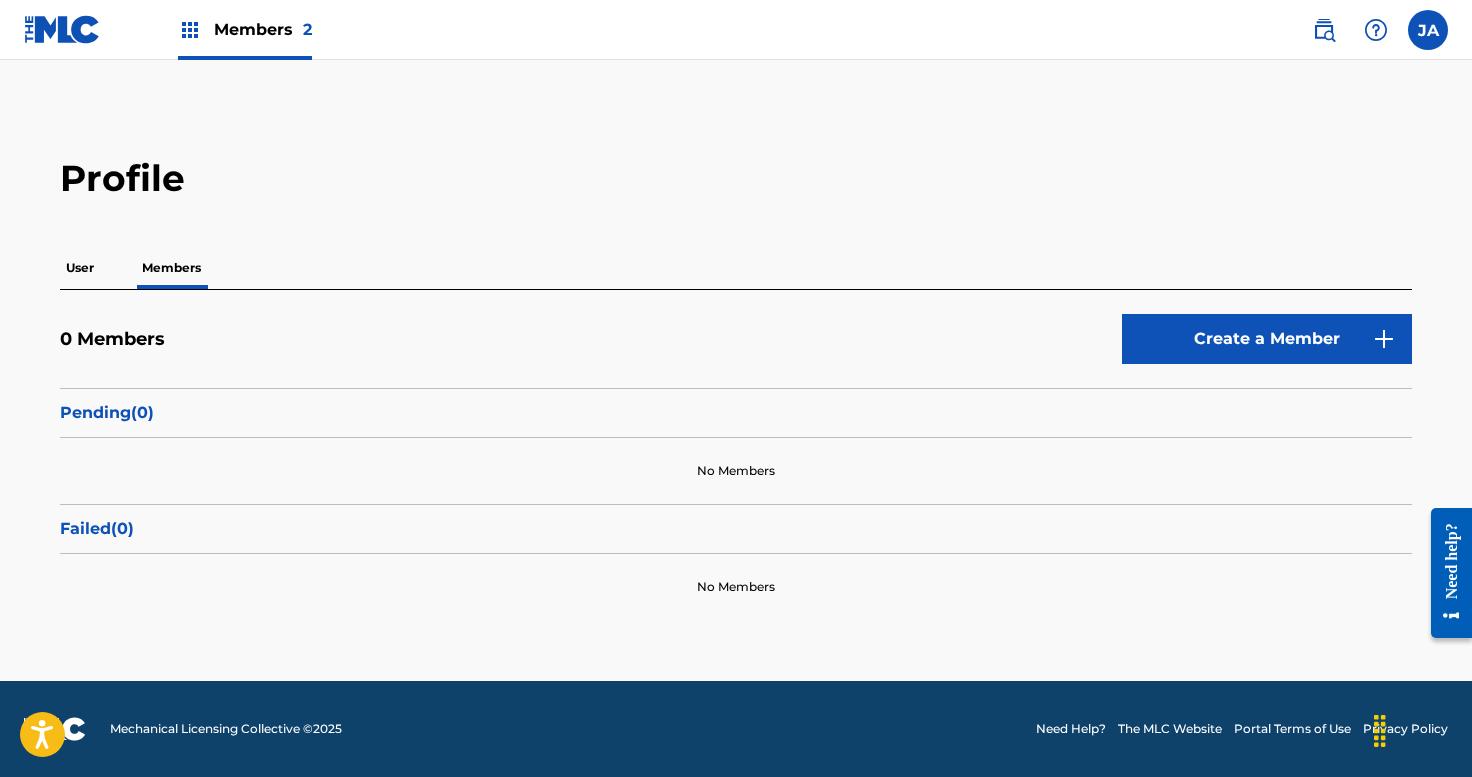 click on "User" at bounding box center (80, 268) 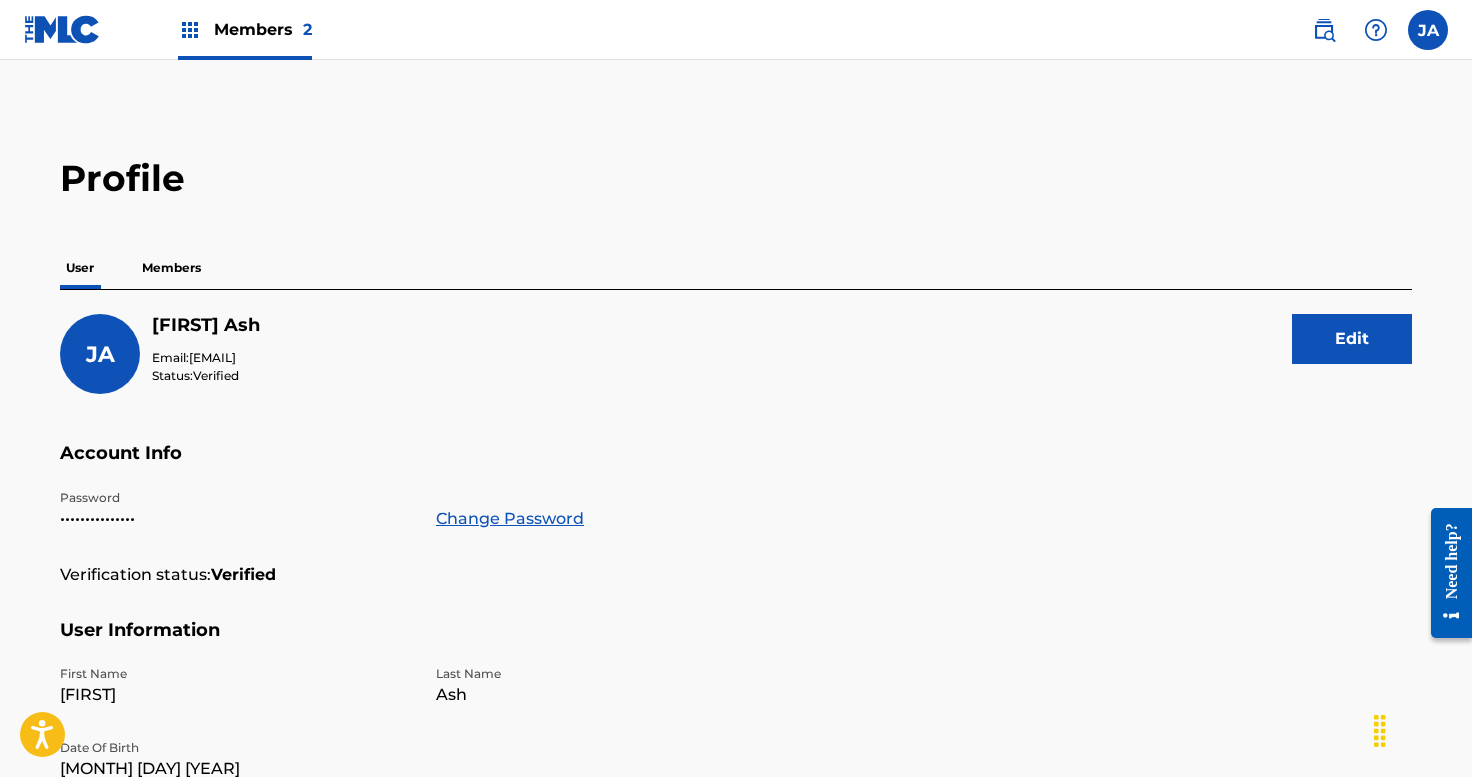 click on "Members    2" at bounding box center (263, 29) 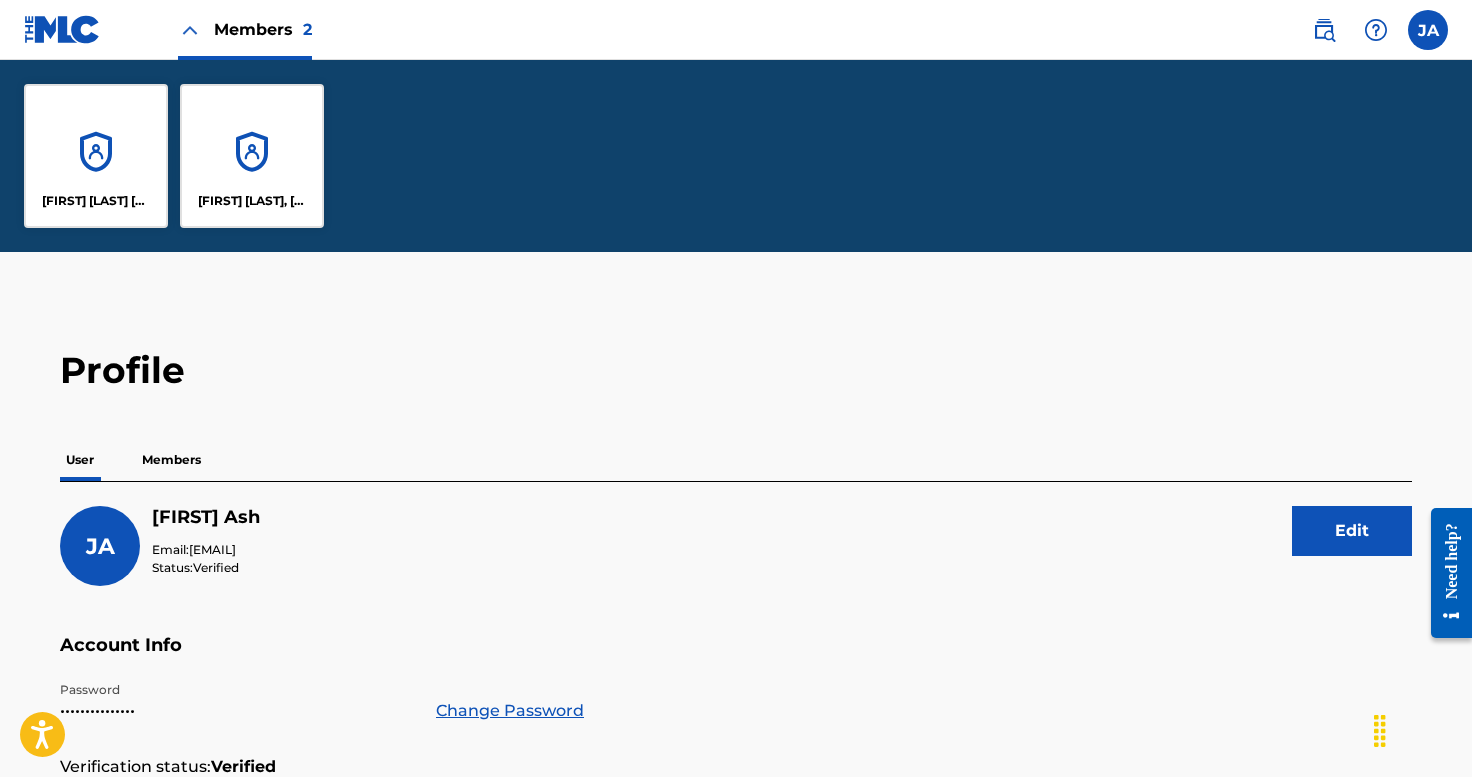 click on "[FIRST] [LAST] [LAST]" at bounding box center [96, 156] 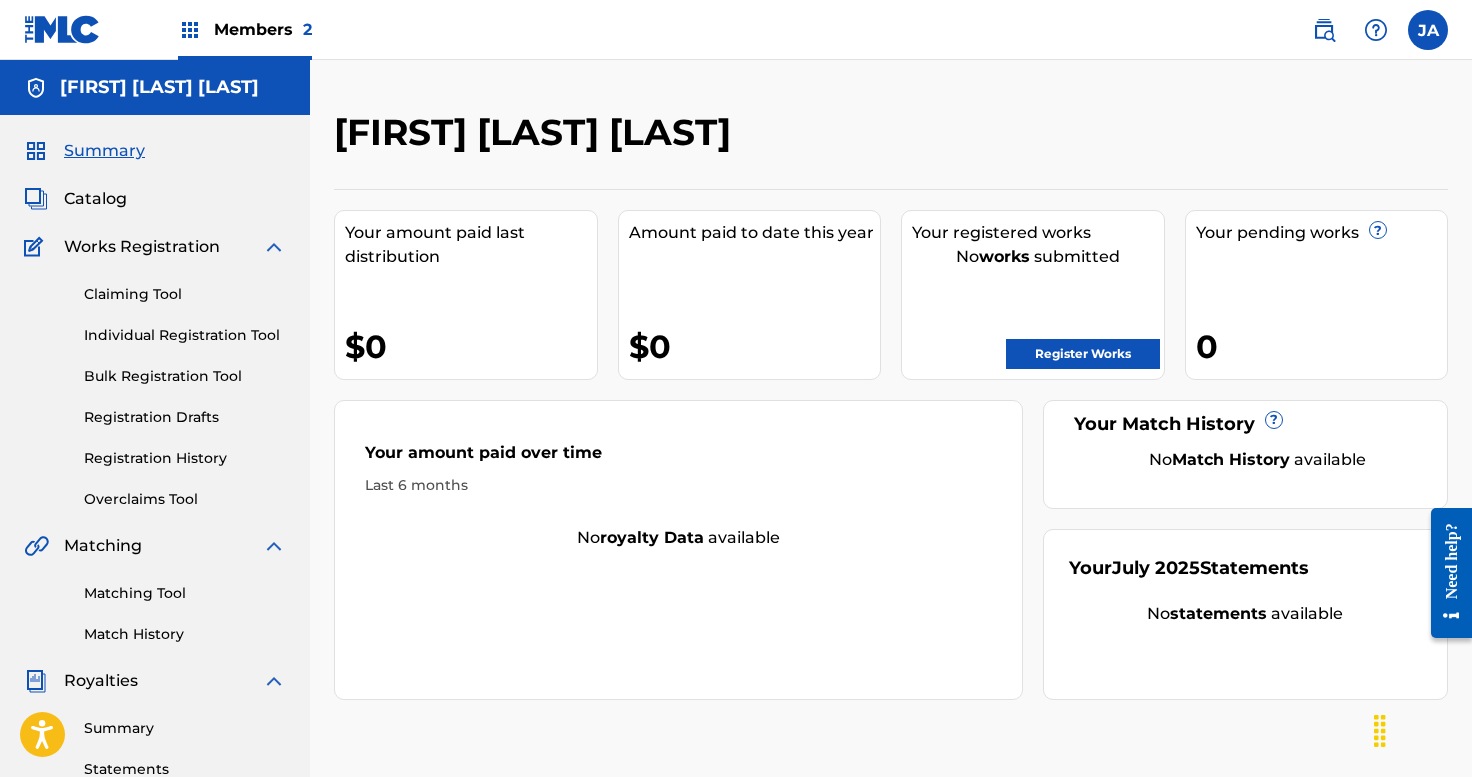 click on "Members    2" at bounding box center [245, 29] 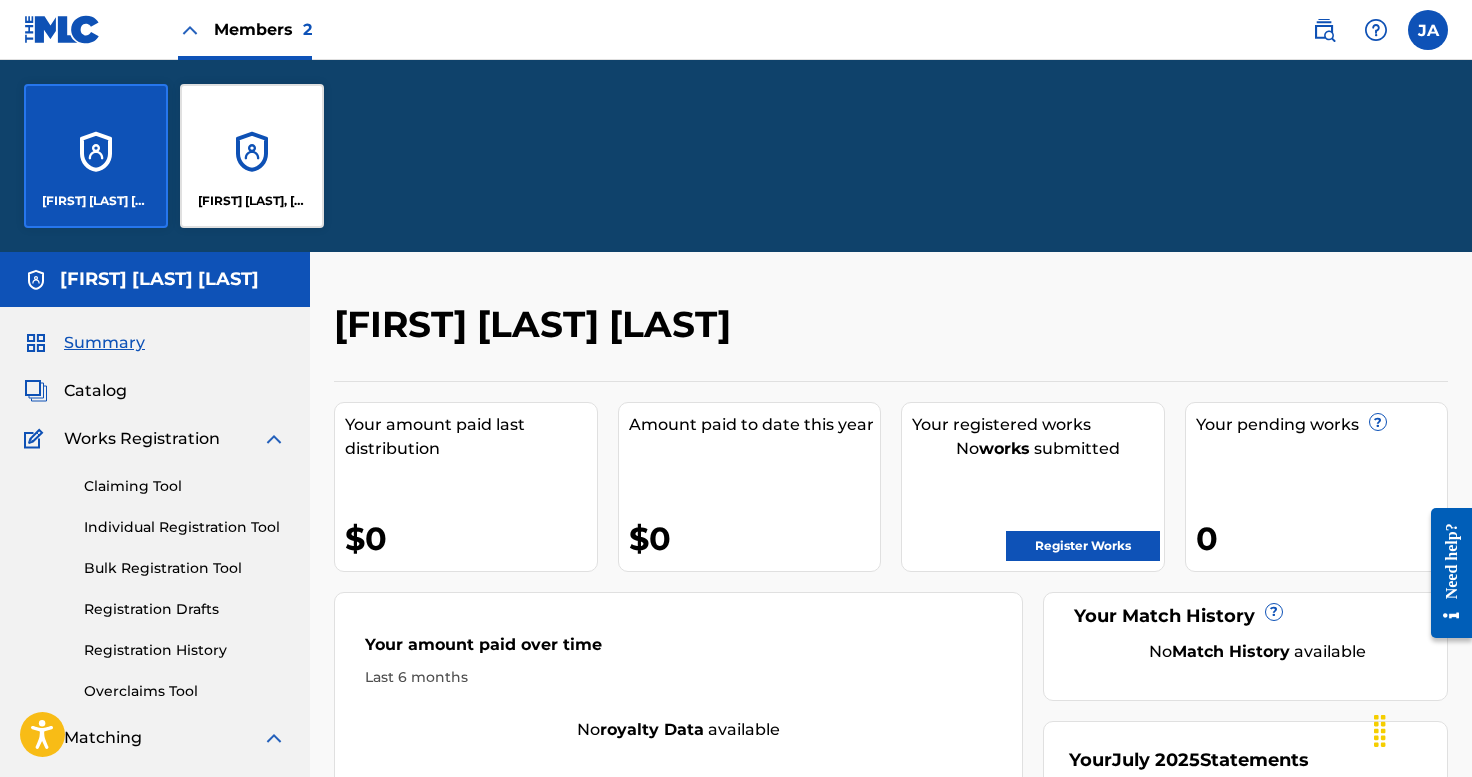 click on "[FIRST] [LAST], [LAST]" at bounding box center [252, 156] 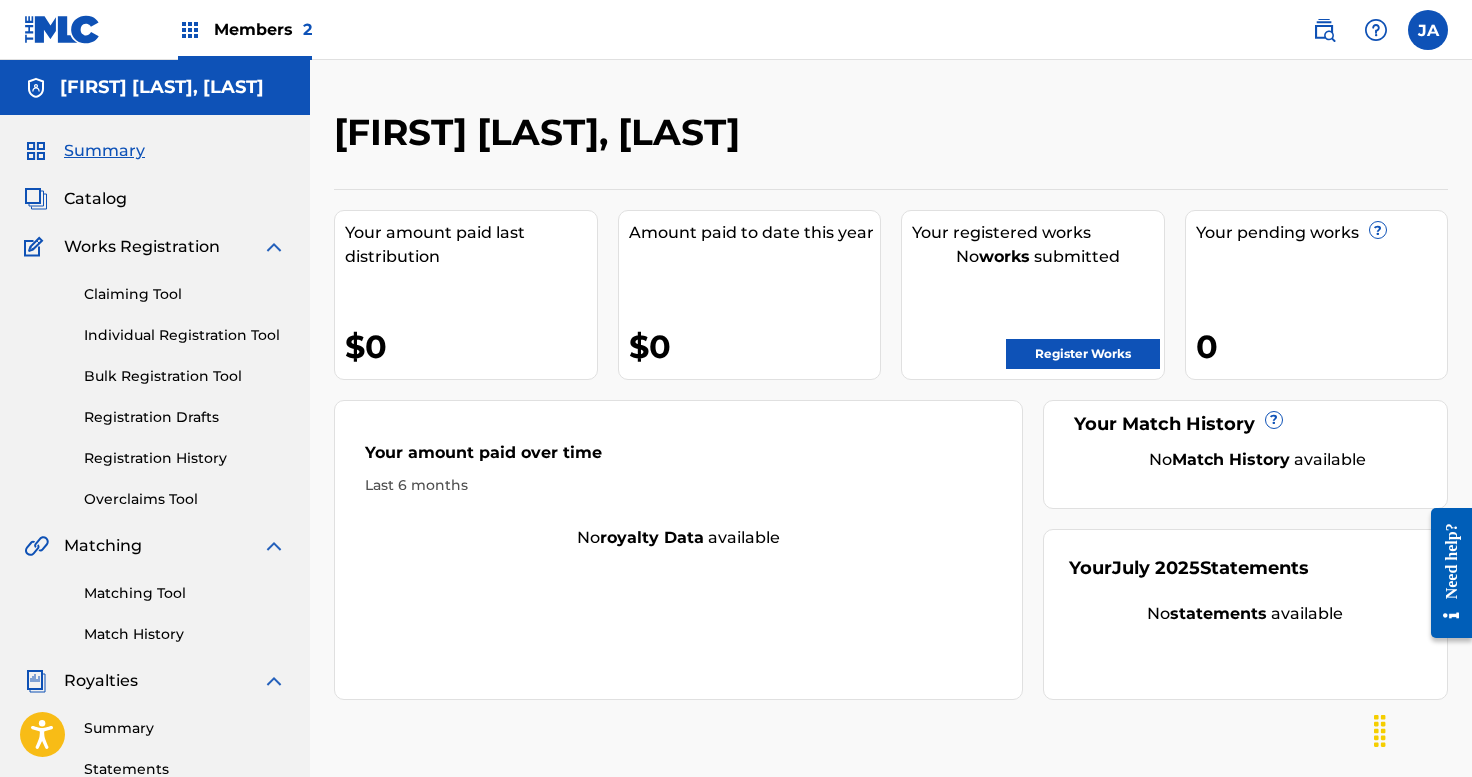 click at bounding box center (1428, 30) 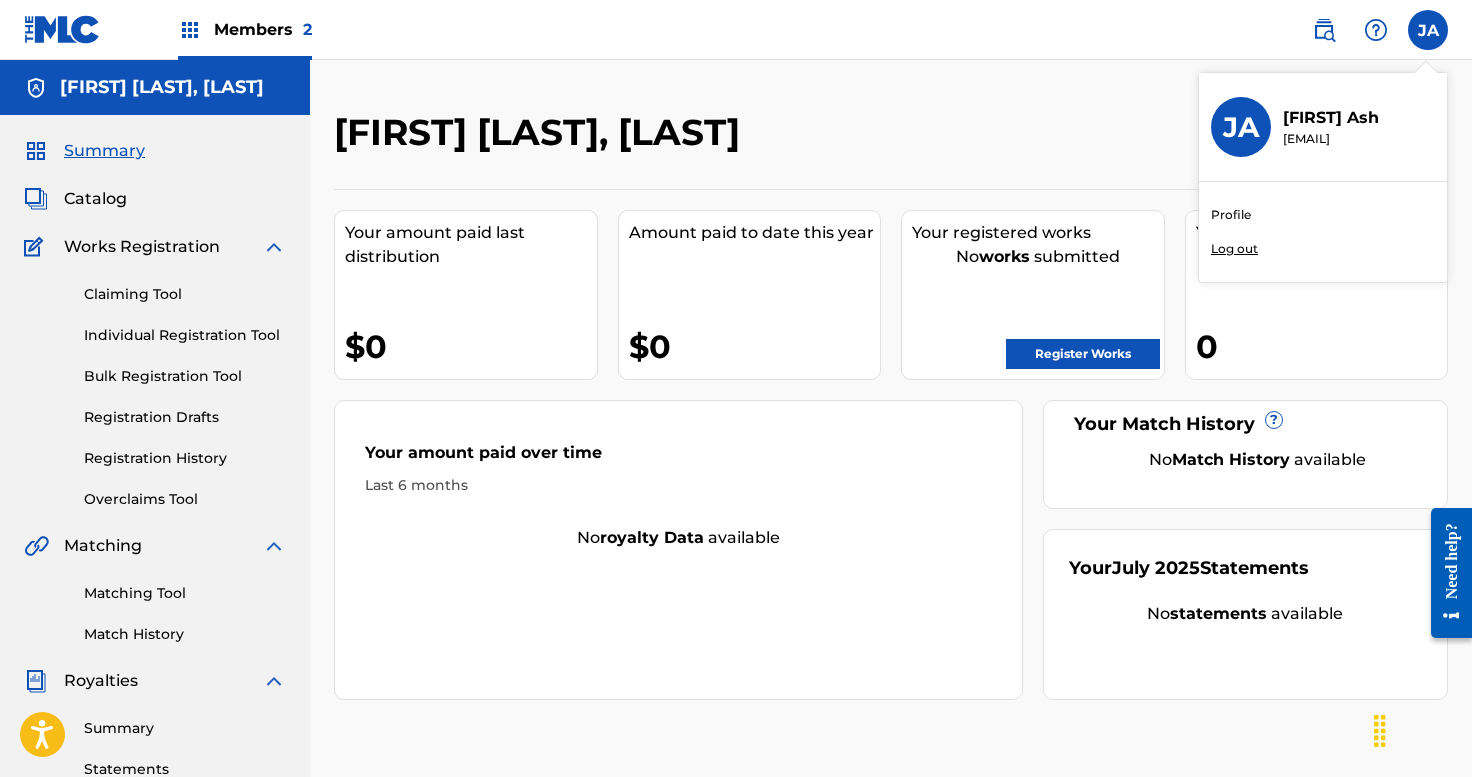 click on "Profile" at bounding box center (1231, 215) 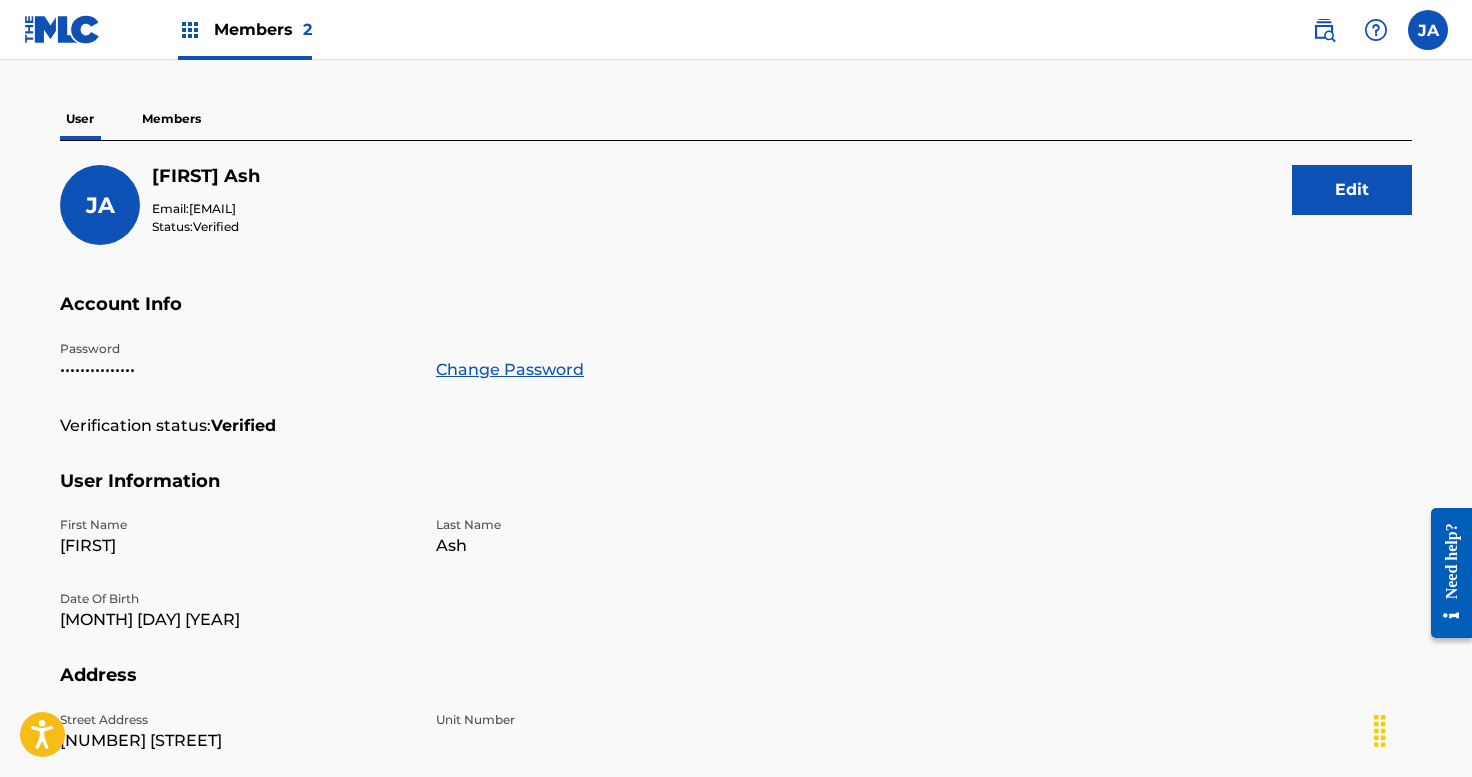 scroll, scrollTop: 0, scrollLeft: 0, axis: both 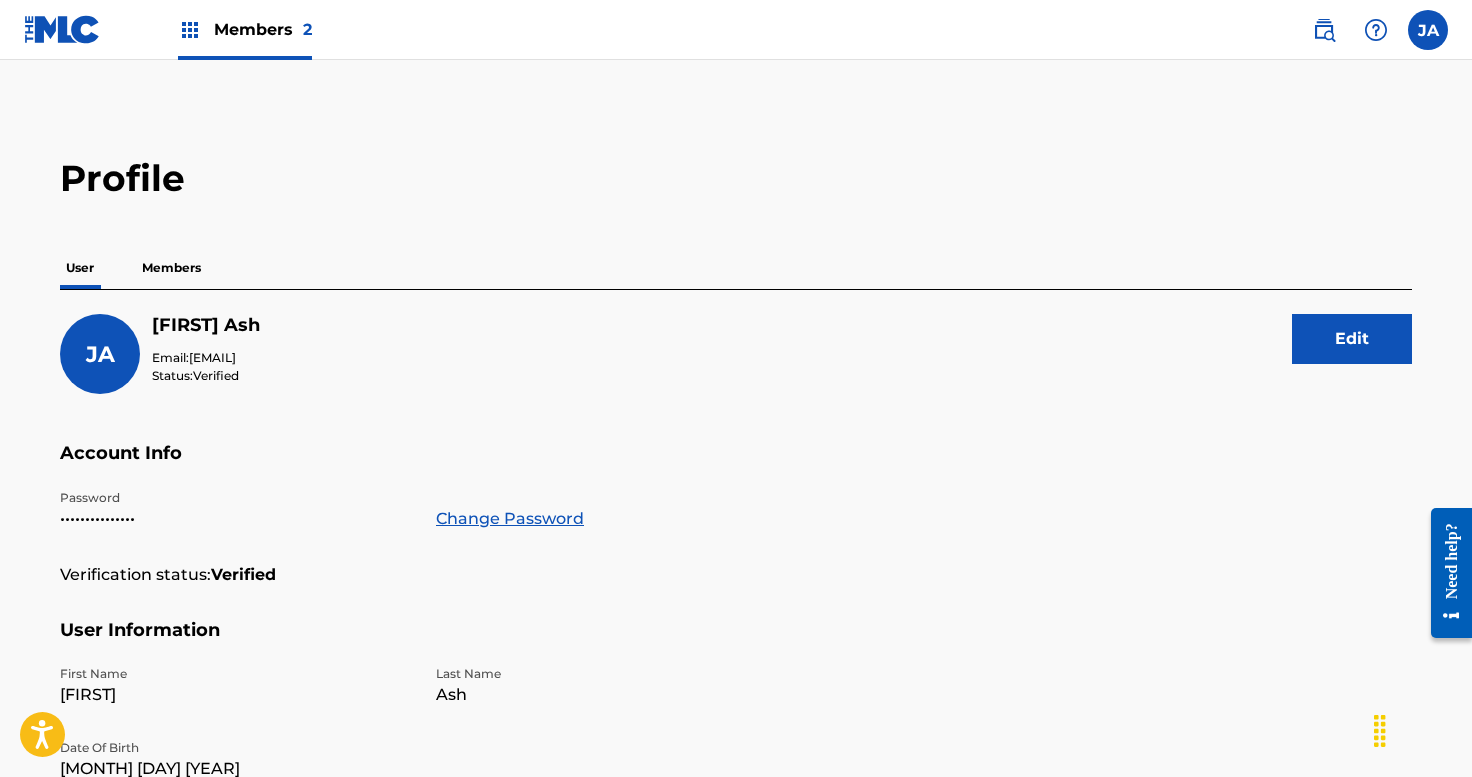click on "Members" at bounding box center [171, 268] 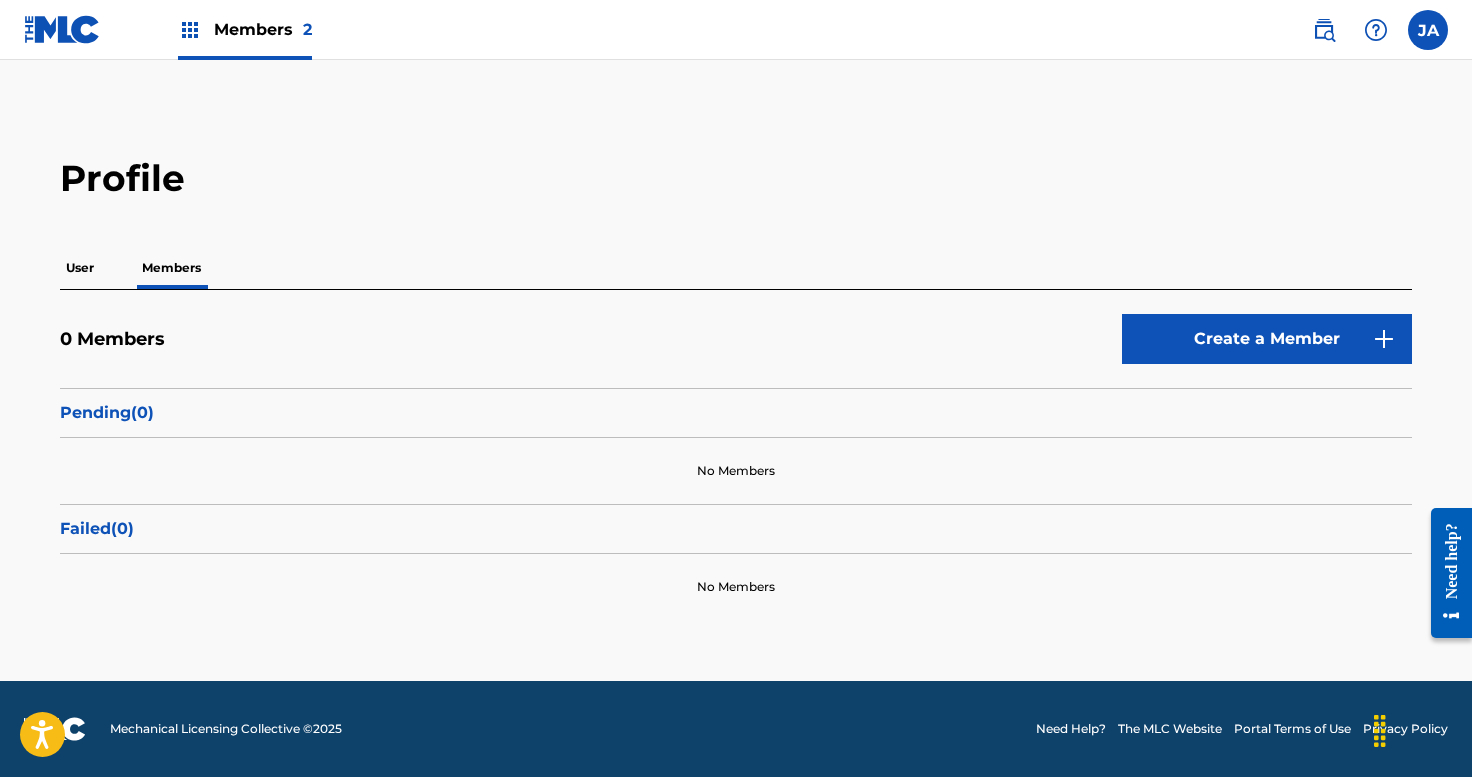 click on "Members    2" at bounding box center (245, 29) 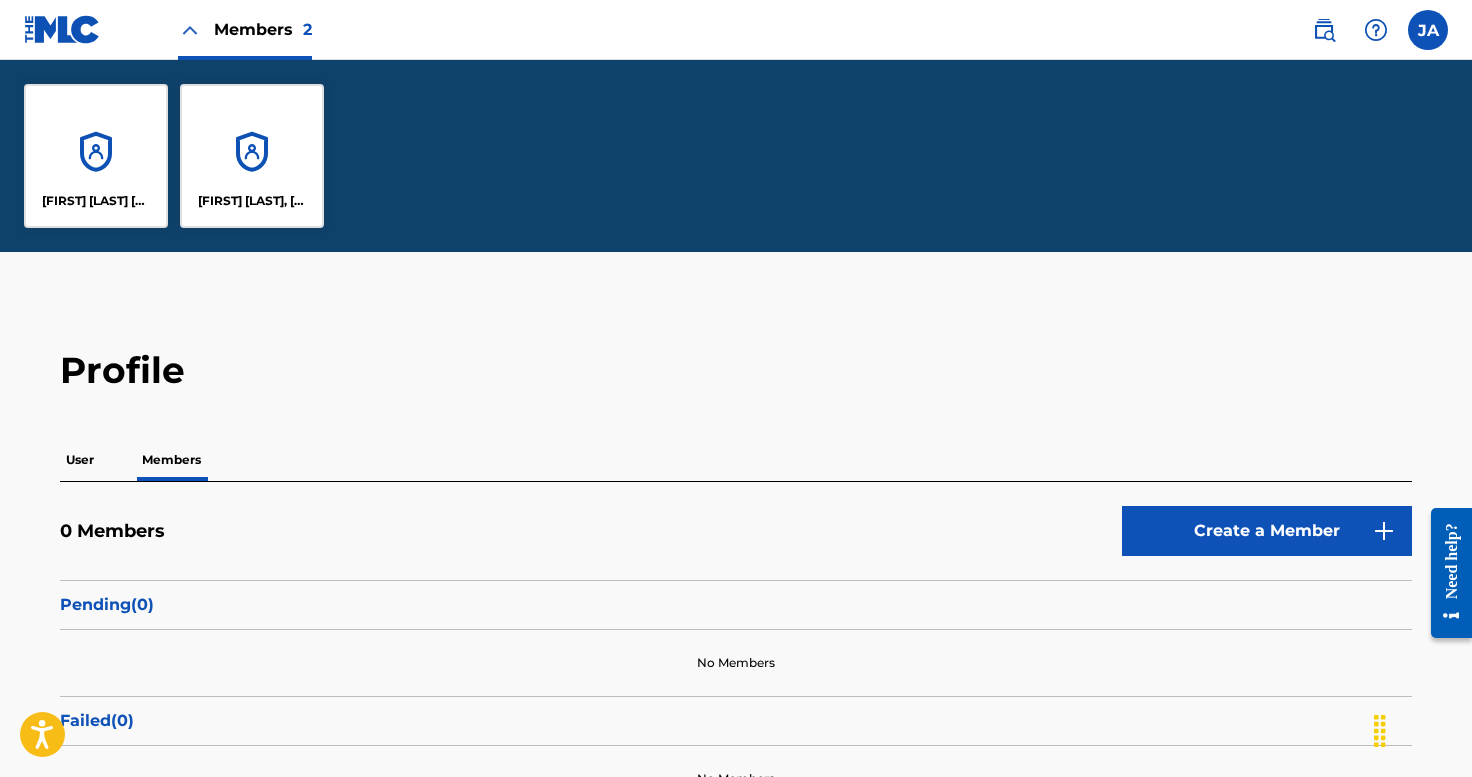 click on "[FIRST] [LAST] [LAST]" at bounding box center (96, 156) 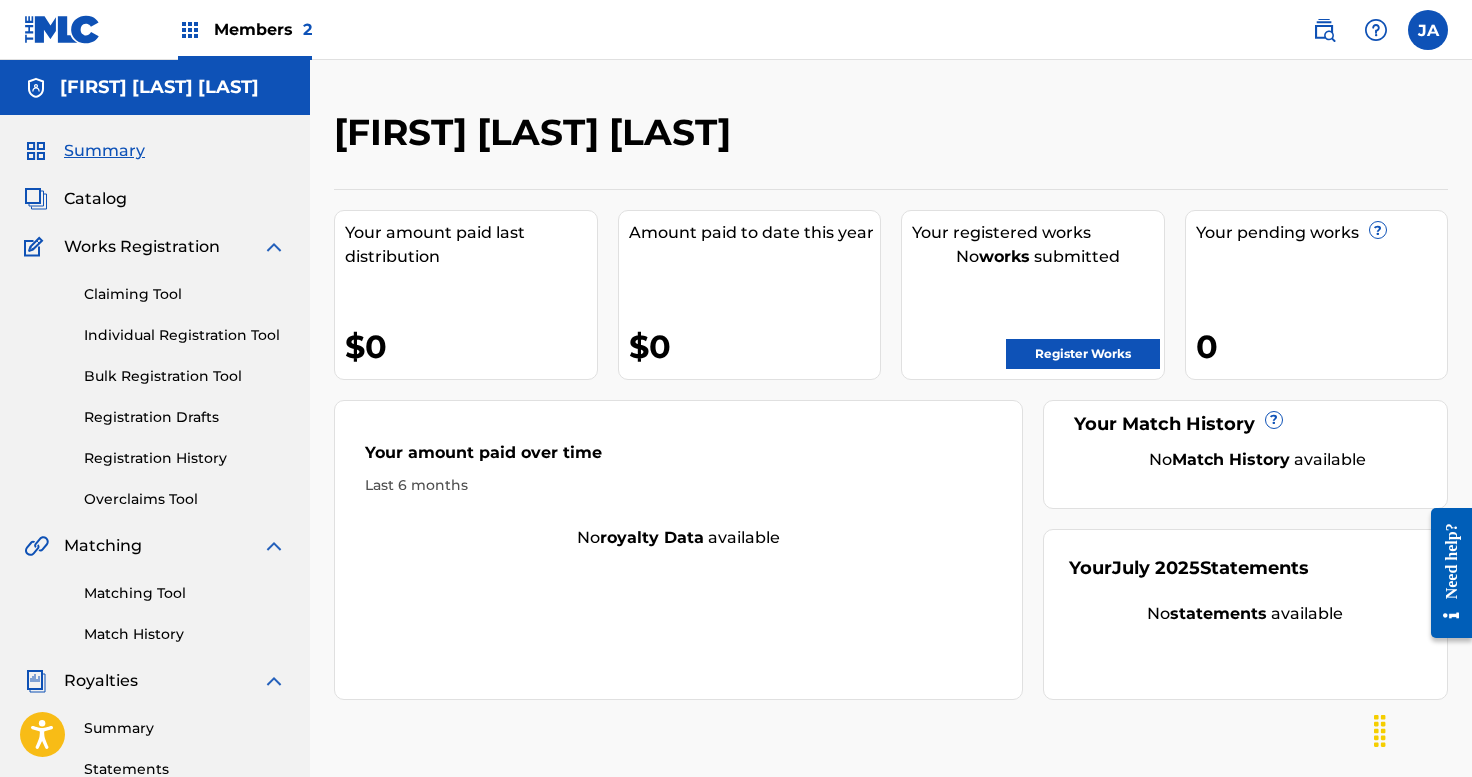 click at bounding box center (1376, 30) 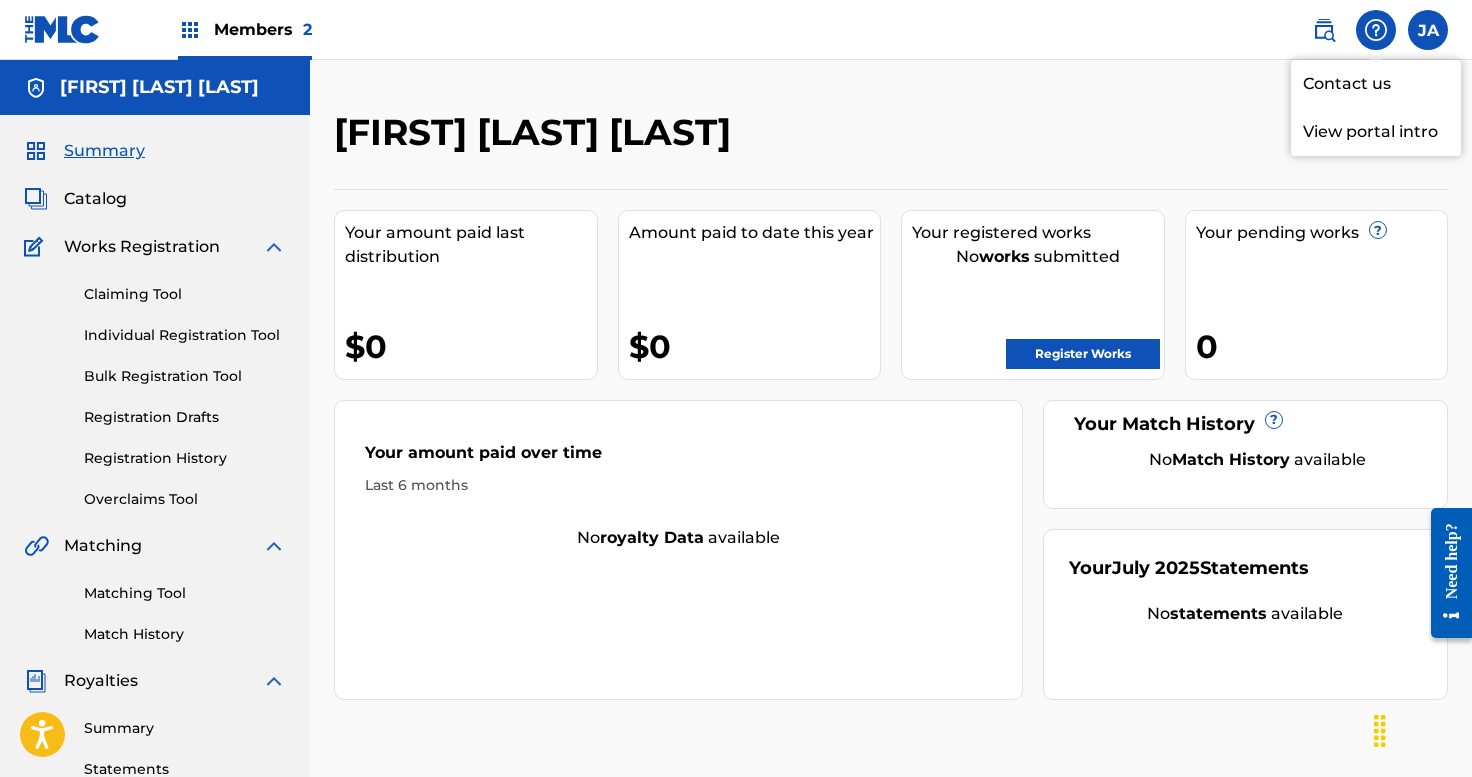 click at bounding box center [1376, 30] 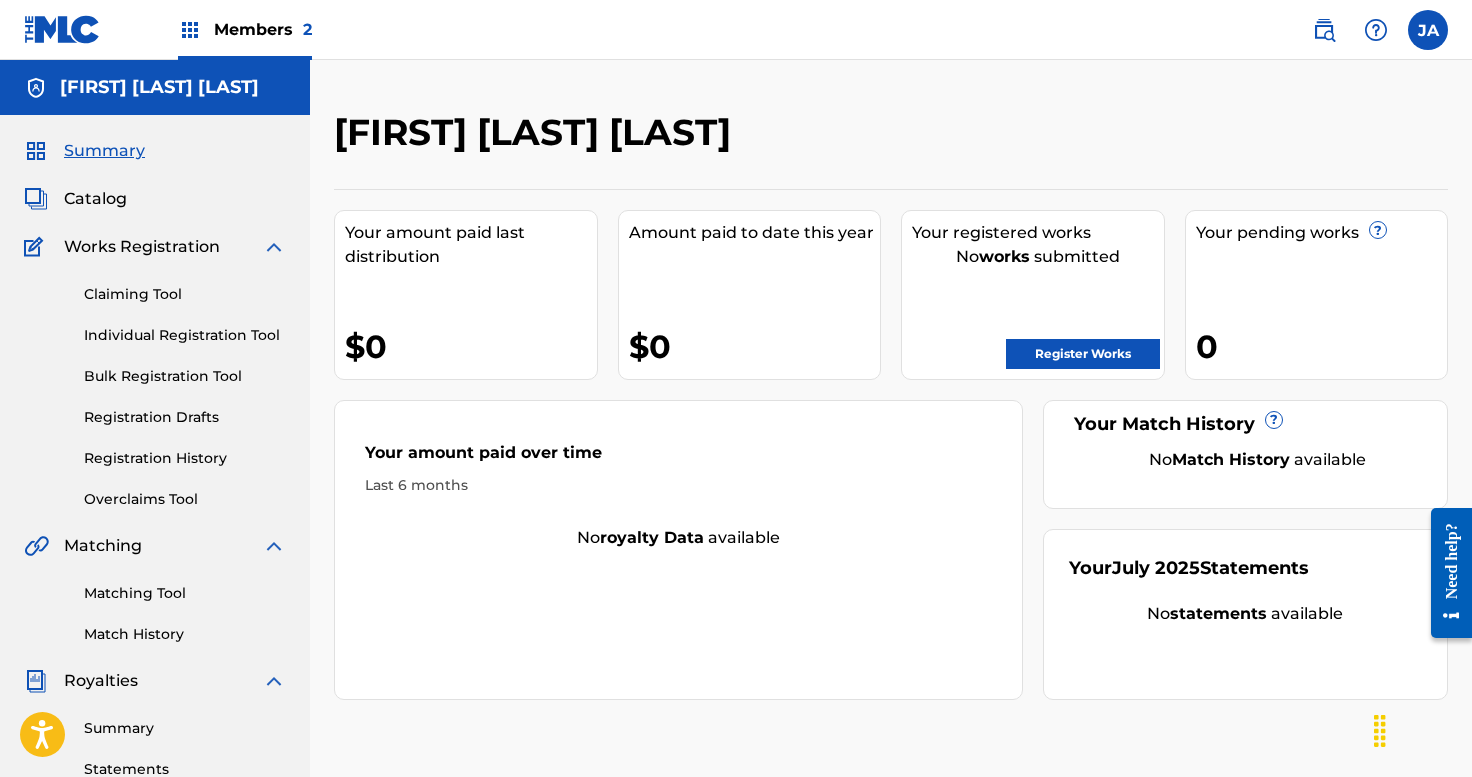 click at bounding box center [1324, 30] 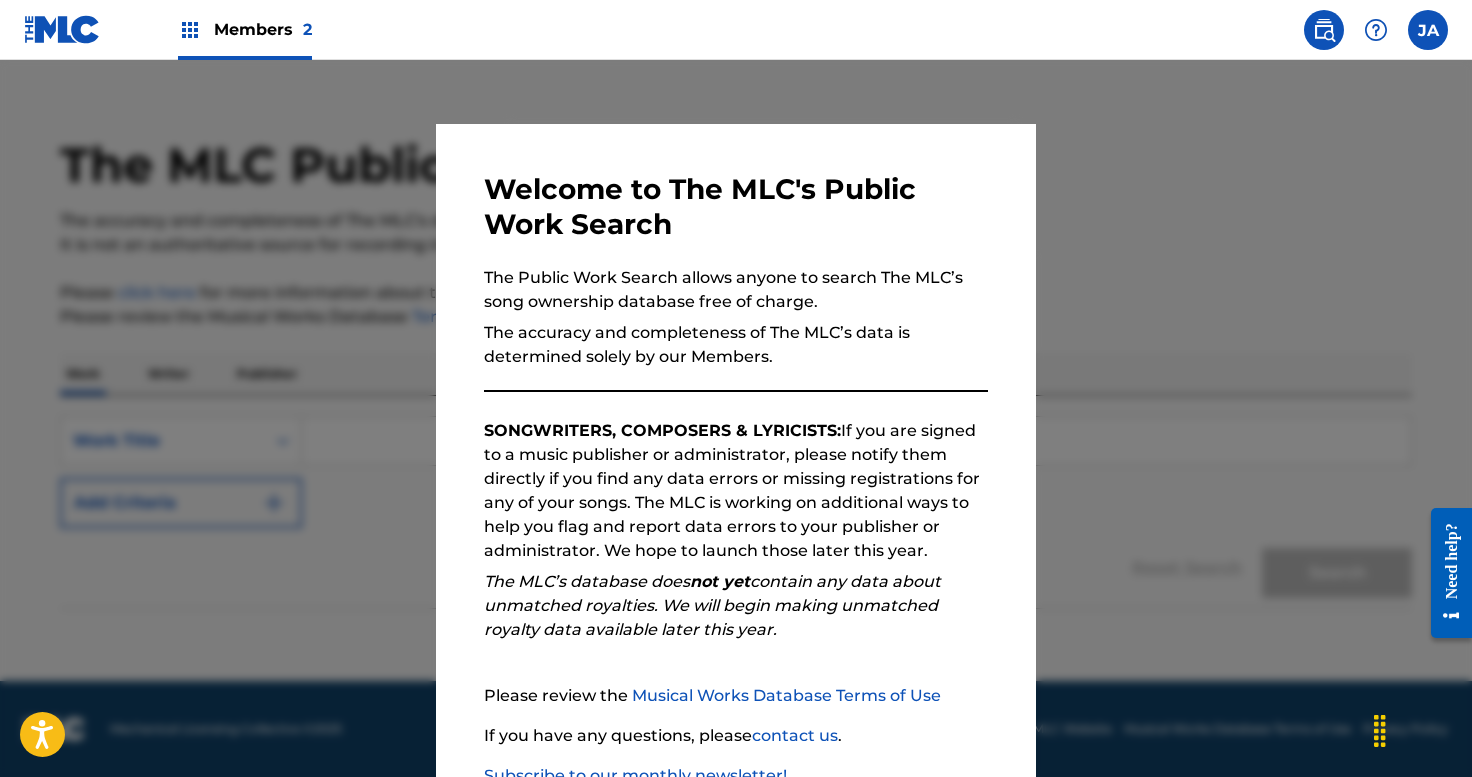 scroll, scrollTop: 0, scrollLeft: 0, axis: both 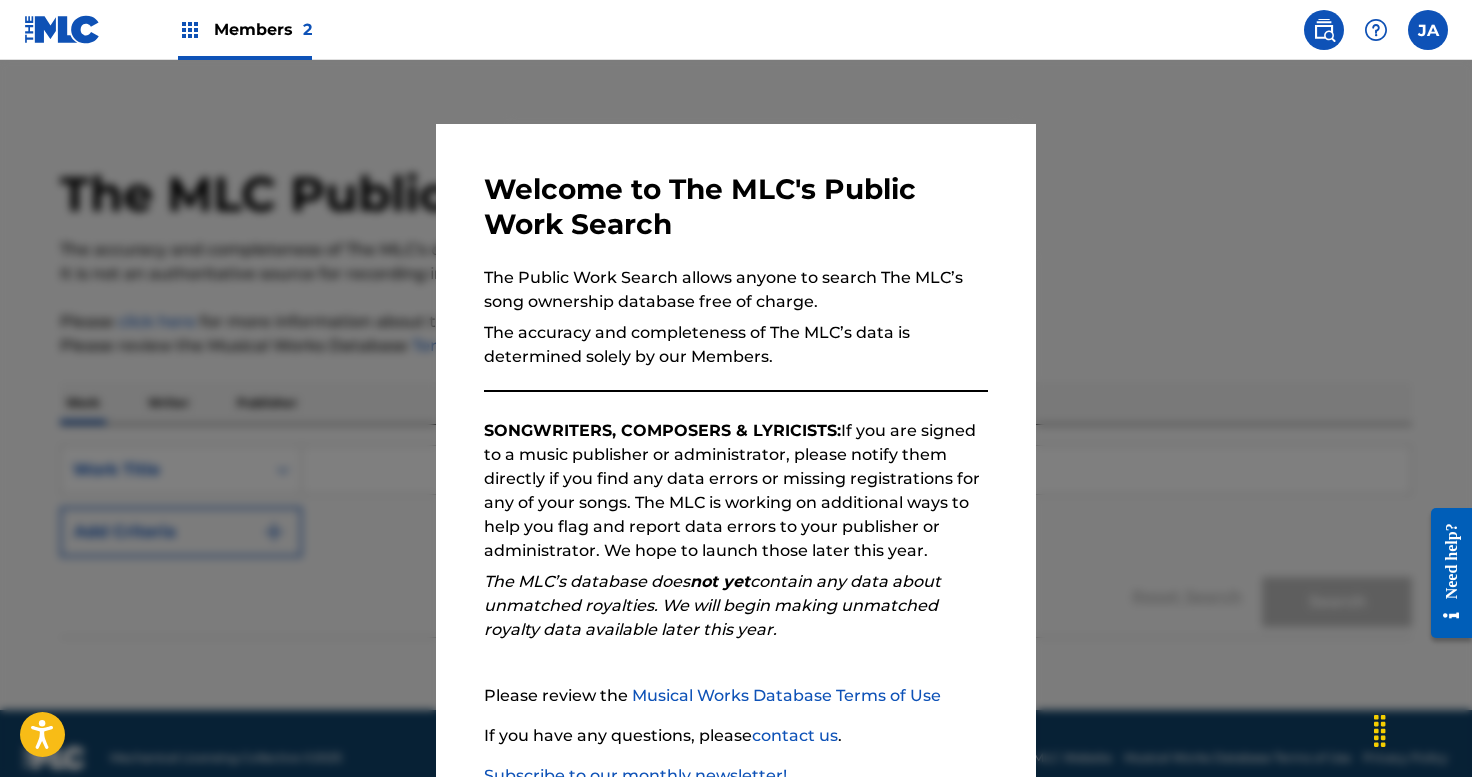 click at bounding box center [736, 448] 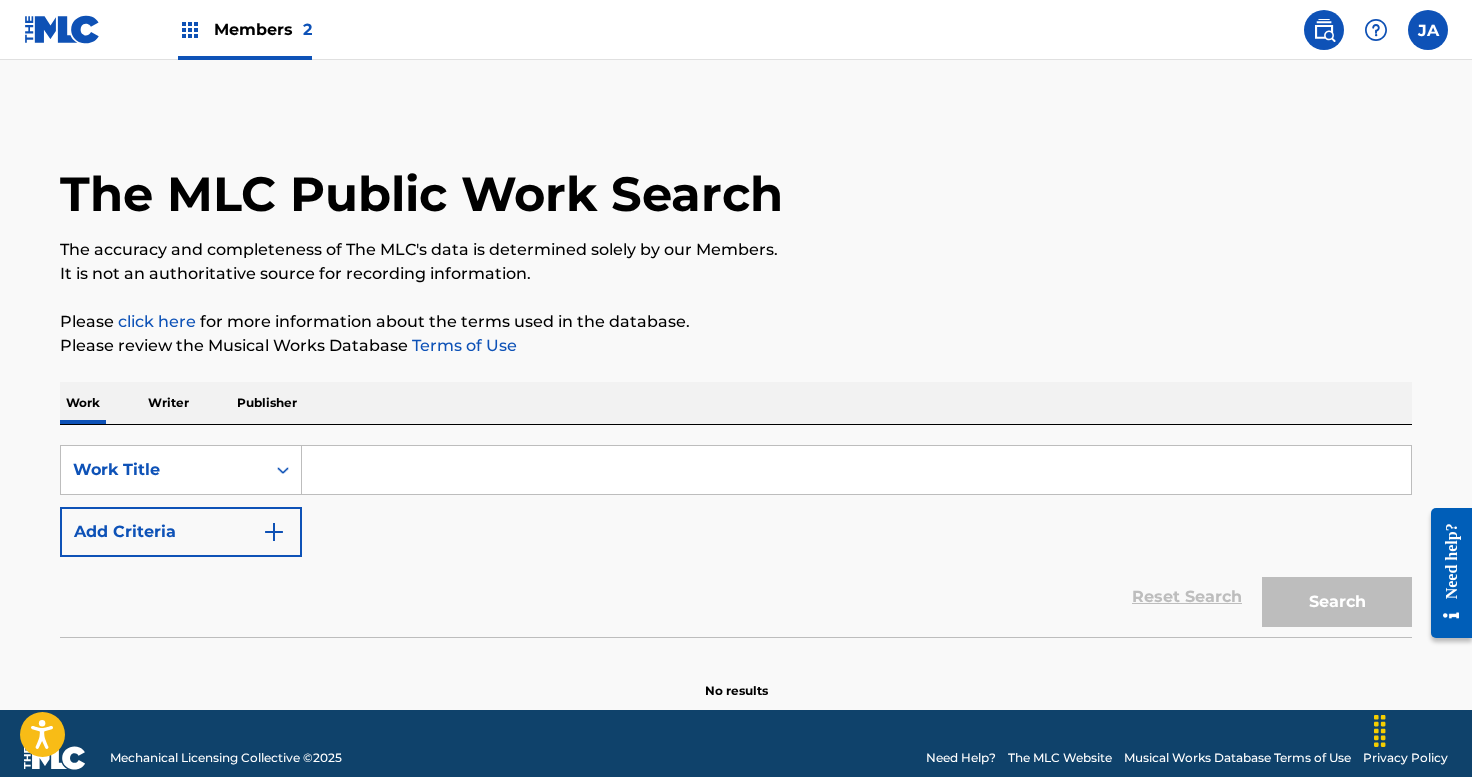 click on "Members    2" at bounding box center (245, 29) 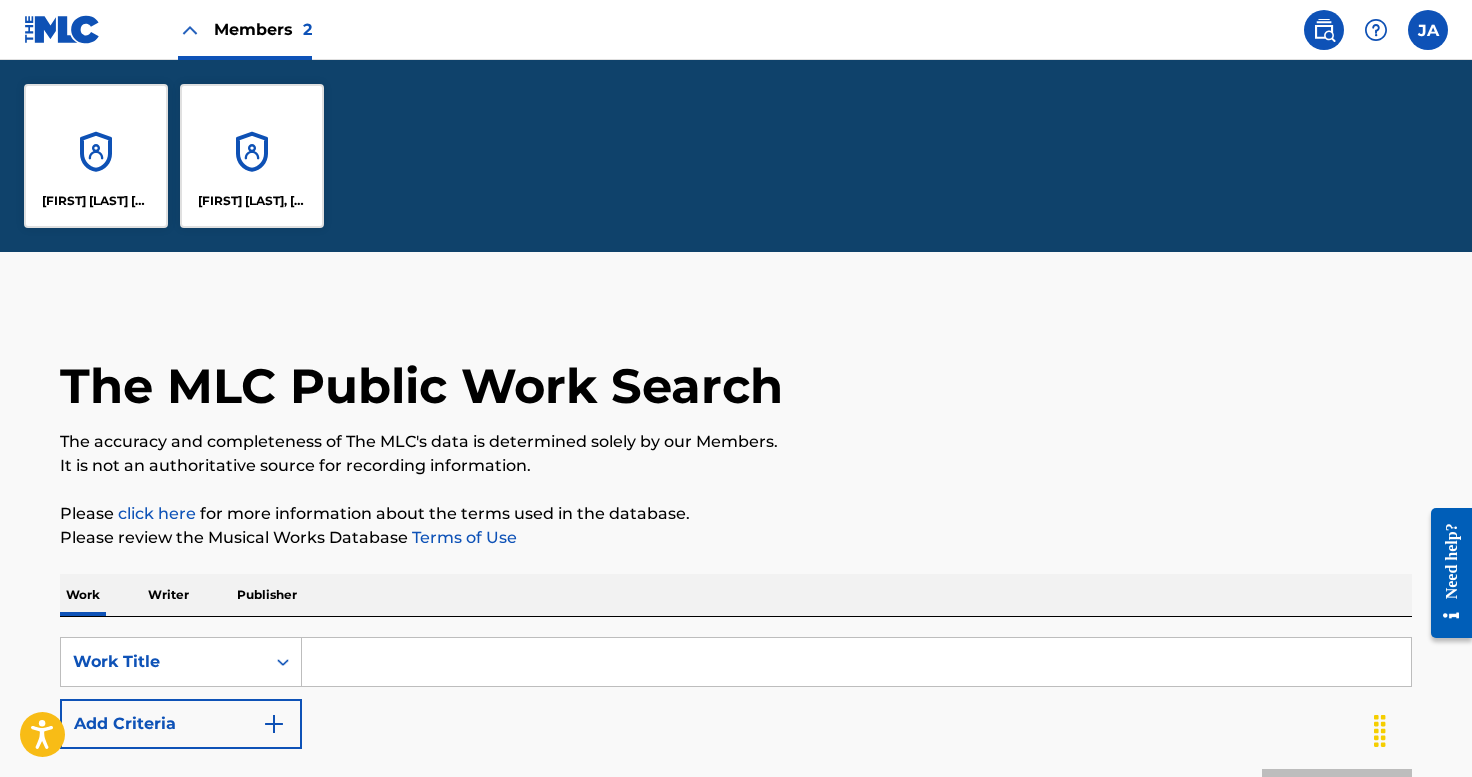 click on "[FIRST] [LAST] [LAST]" at bounding box center [96, 156] 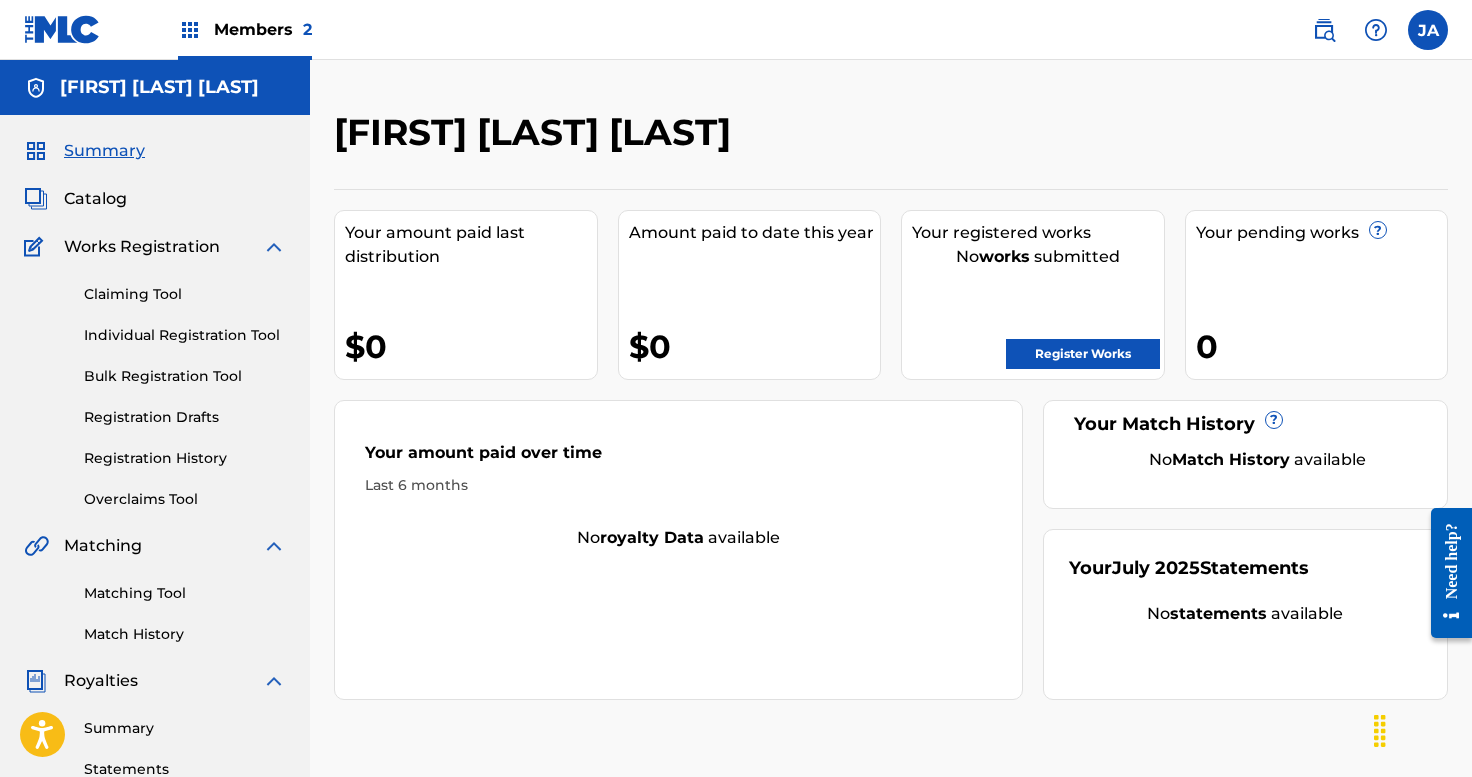 click at bounding box center (1428, 30) 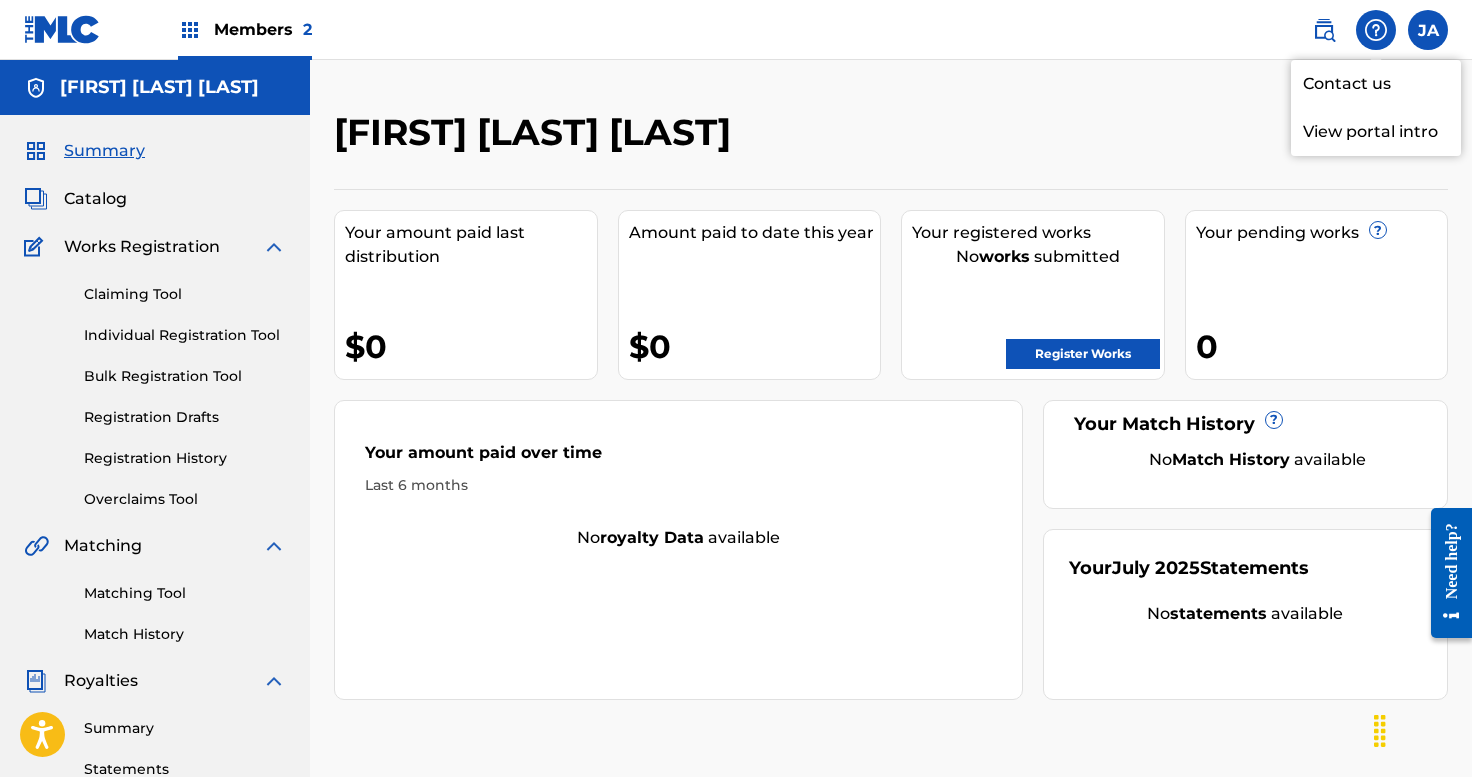 click on "[FIRST] [LAST] [LAST] Your amount paid last distribution   $0 Amount paid to date this year   $0 Your registered works   No  works   submitted Register Works Your pending works   ? 0 Your Match History ? No  Match History   available Your amount paid over time Last 6 months No  royalty data   available Your  [MONTH] [YEAR]  Statements No  statements   available" at bounding box center (891, 627) 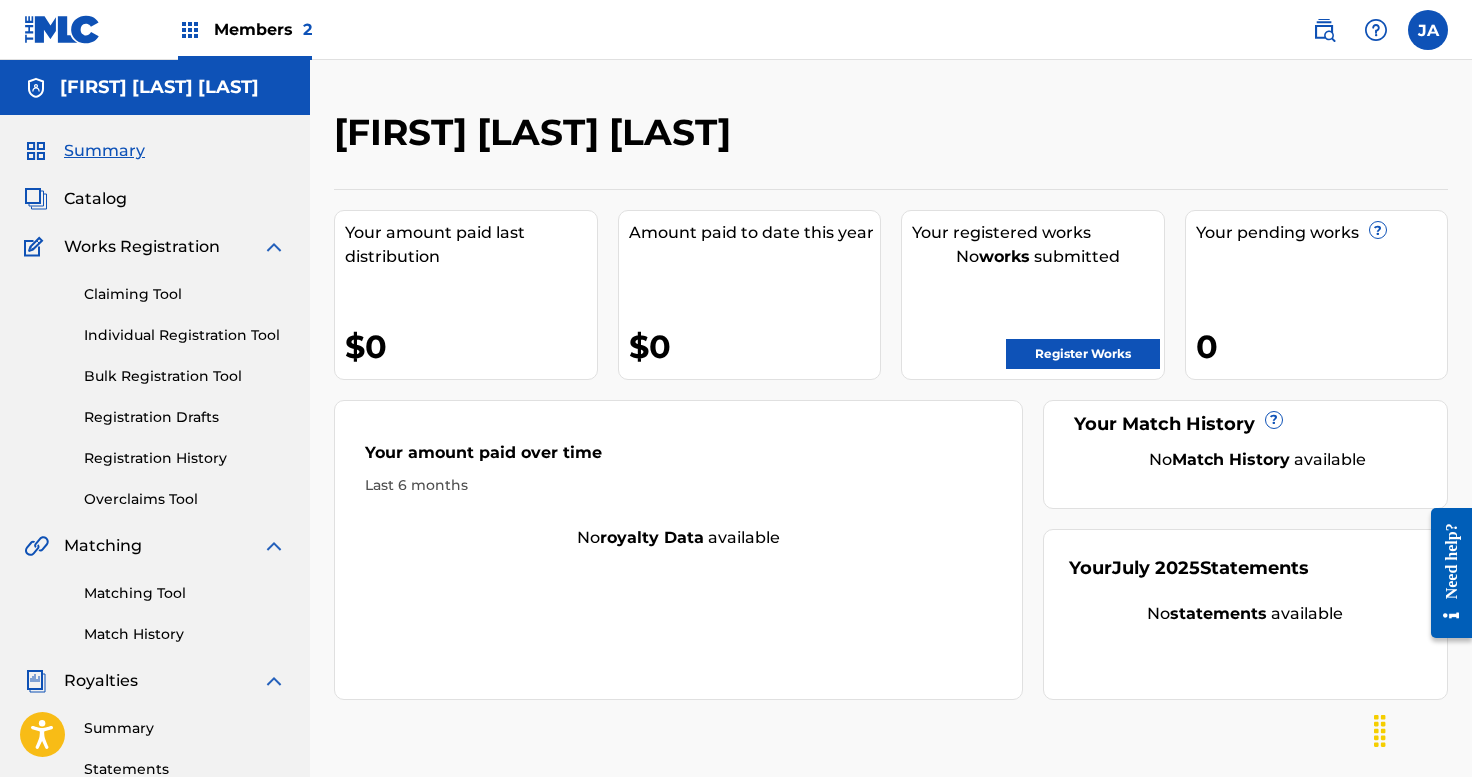 click on "Catalog" at bounding box center (95, 199) 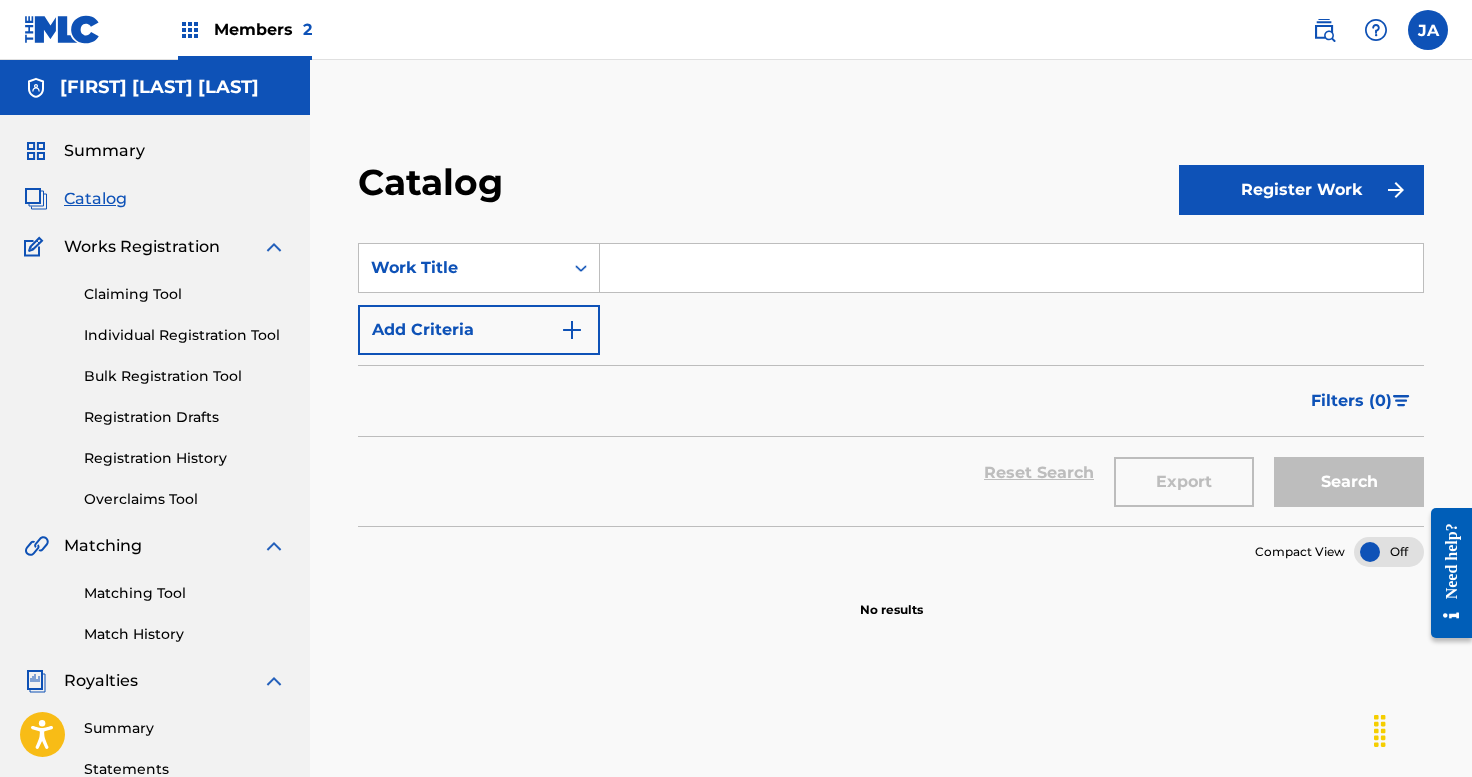 click on "Register Work" at bounding box center [1301, 190] 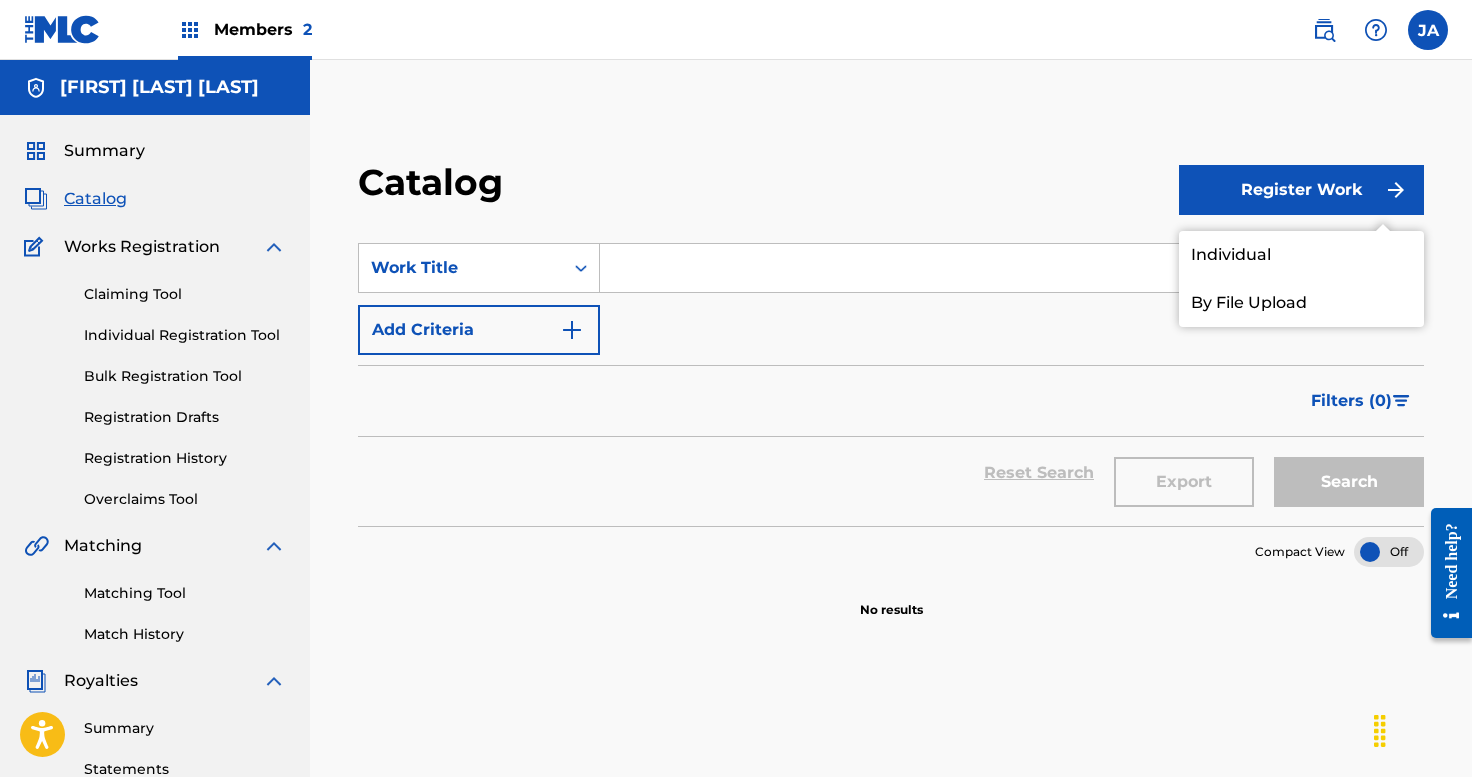click on "Individual" at bounding box center (1301, 255) 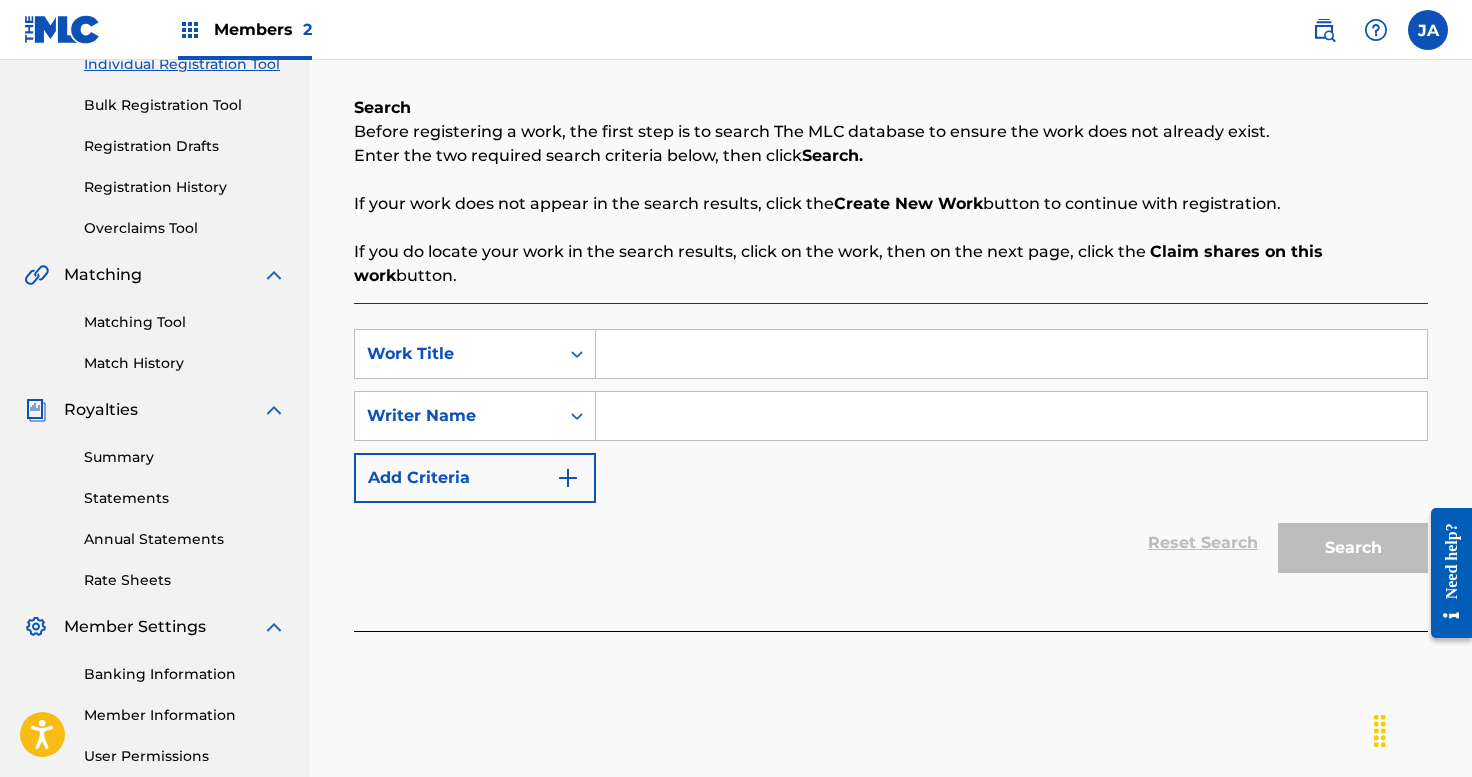 scroll, scrollTop: 286, scrollLeft: 0, axis: vertical 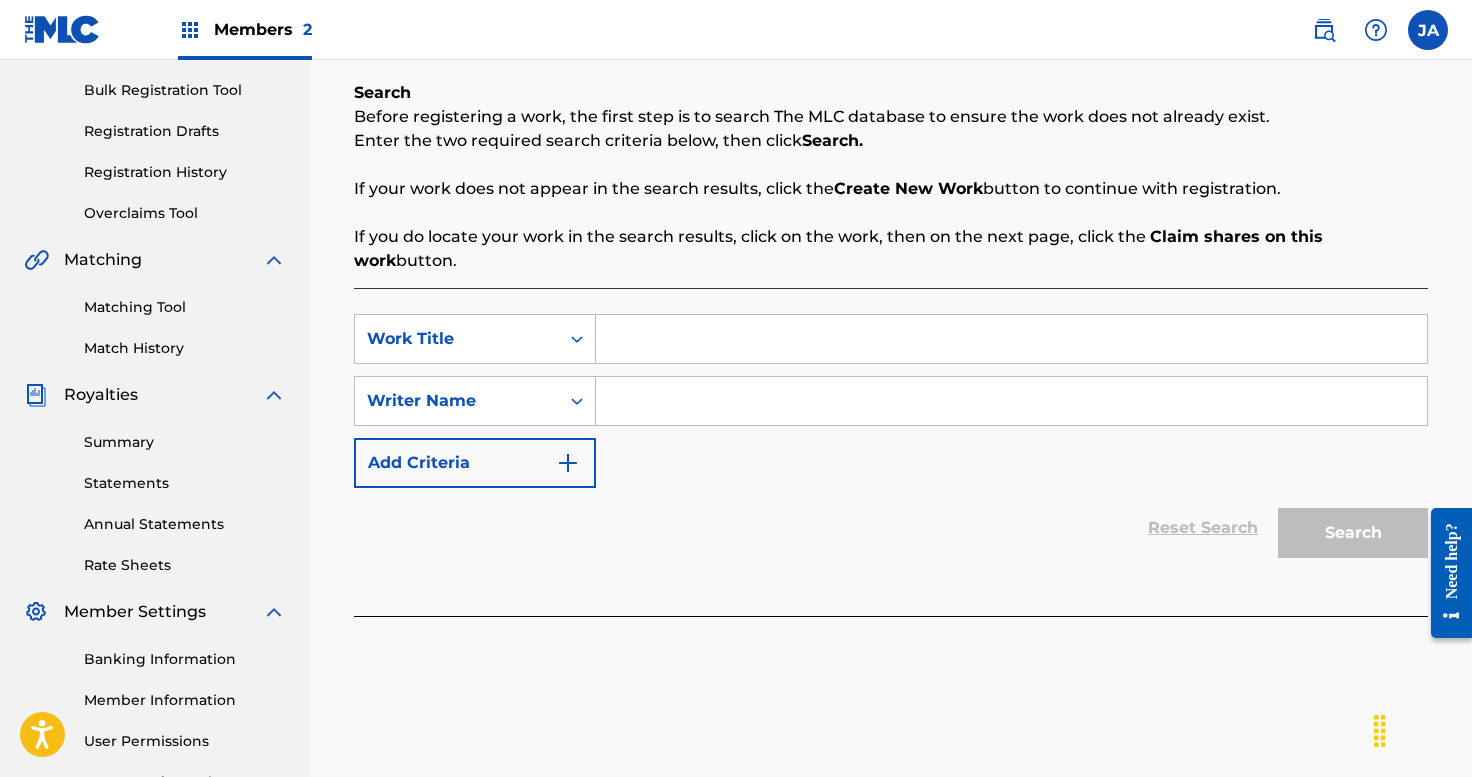 click at bounding box center (1011, 339) 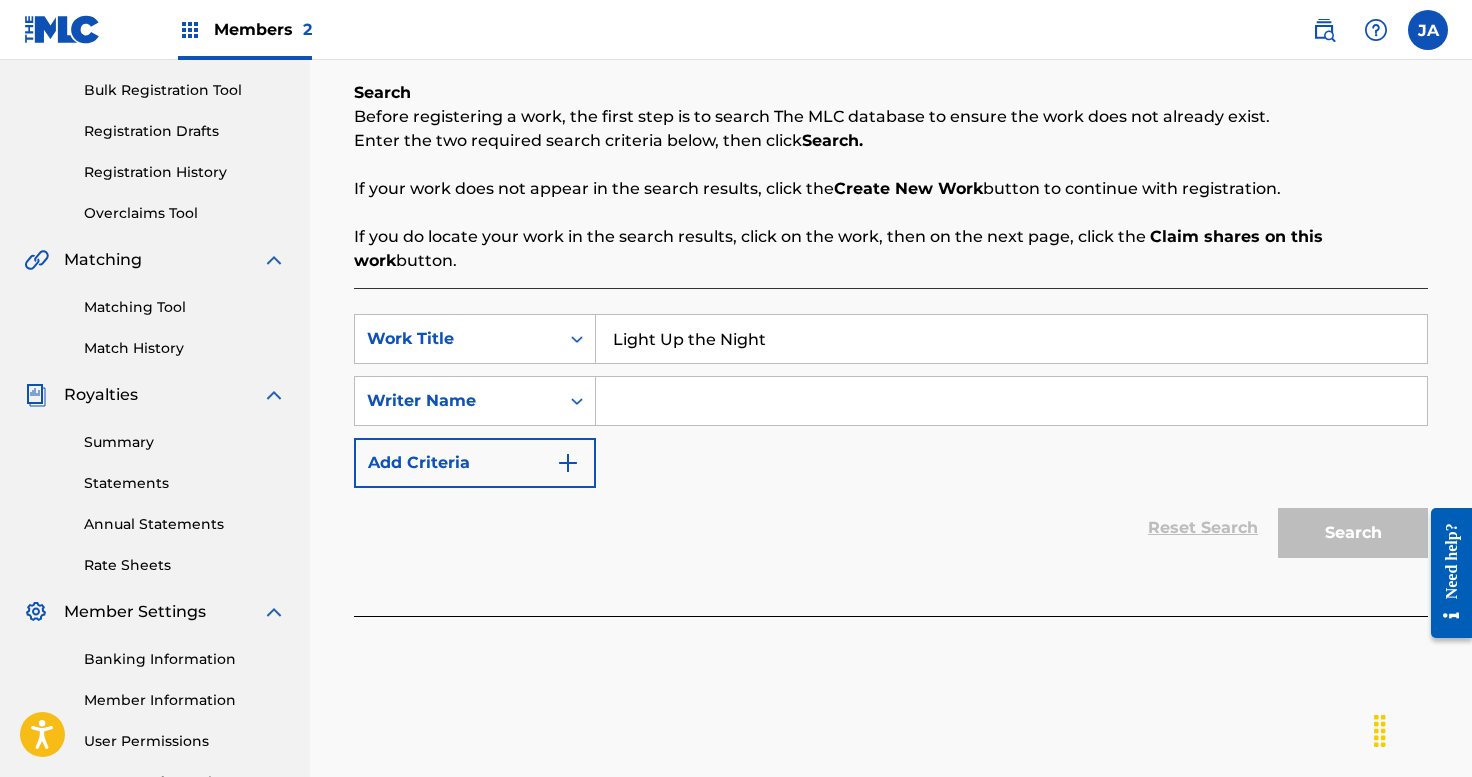 type on "Light Up the Night" 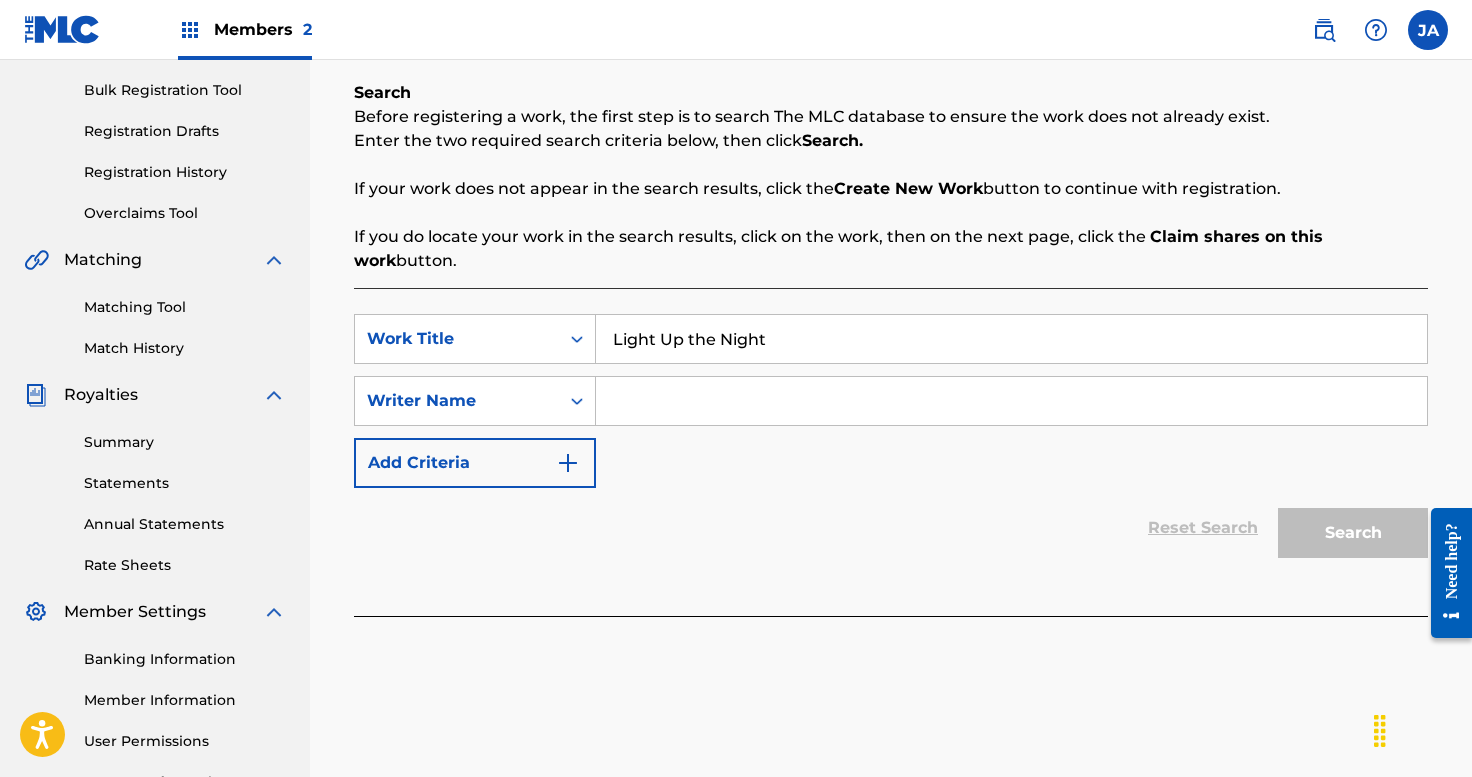 type on "[FIRST] [LAST]" 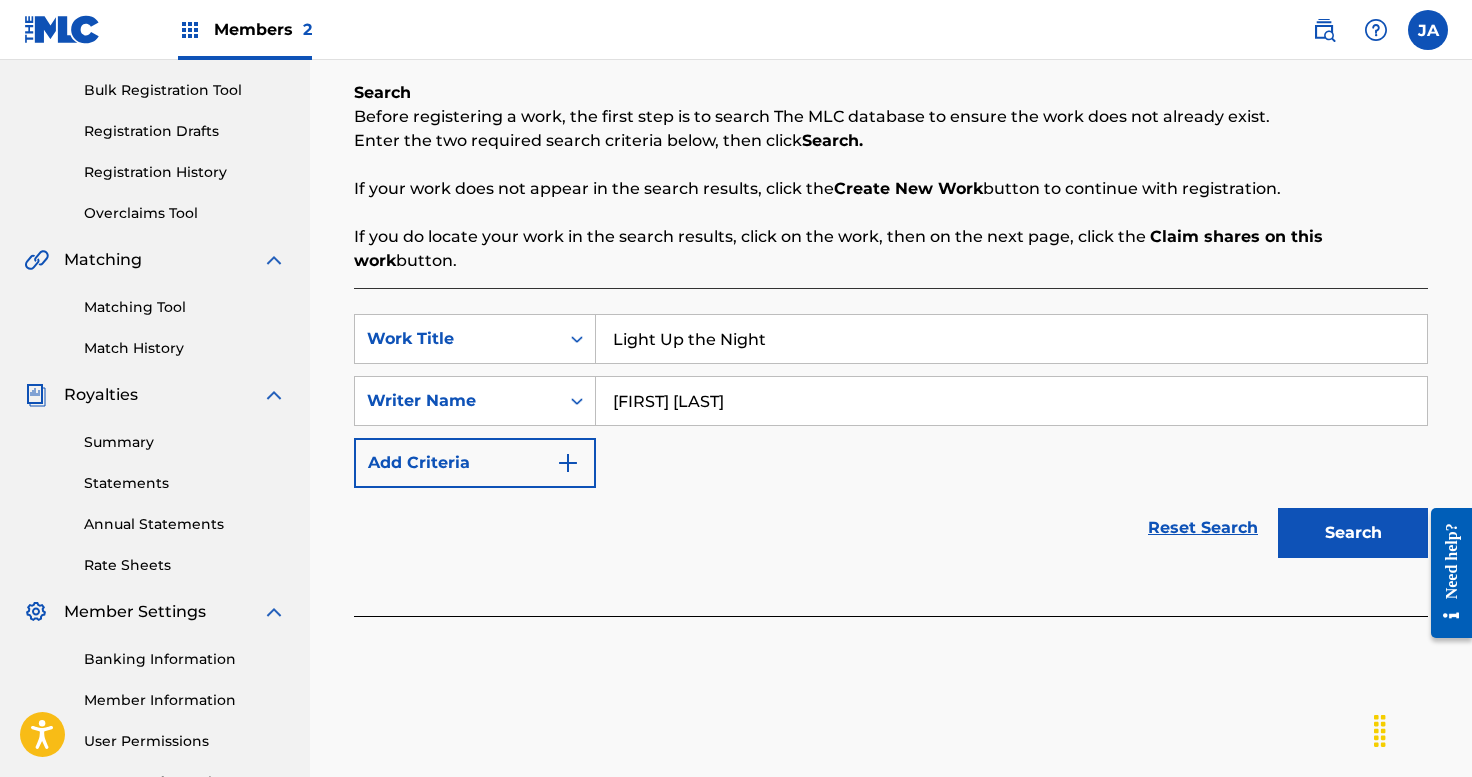 click on "Search" at bounding box center [1353, 533] 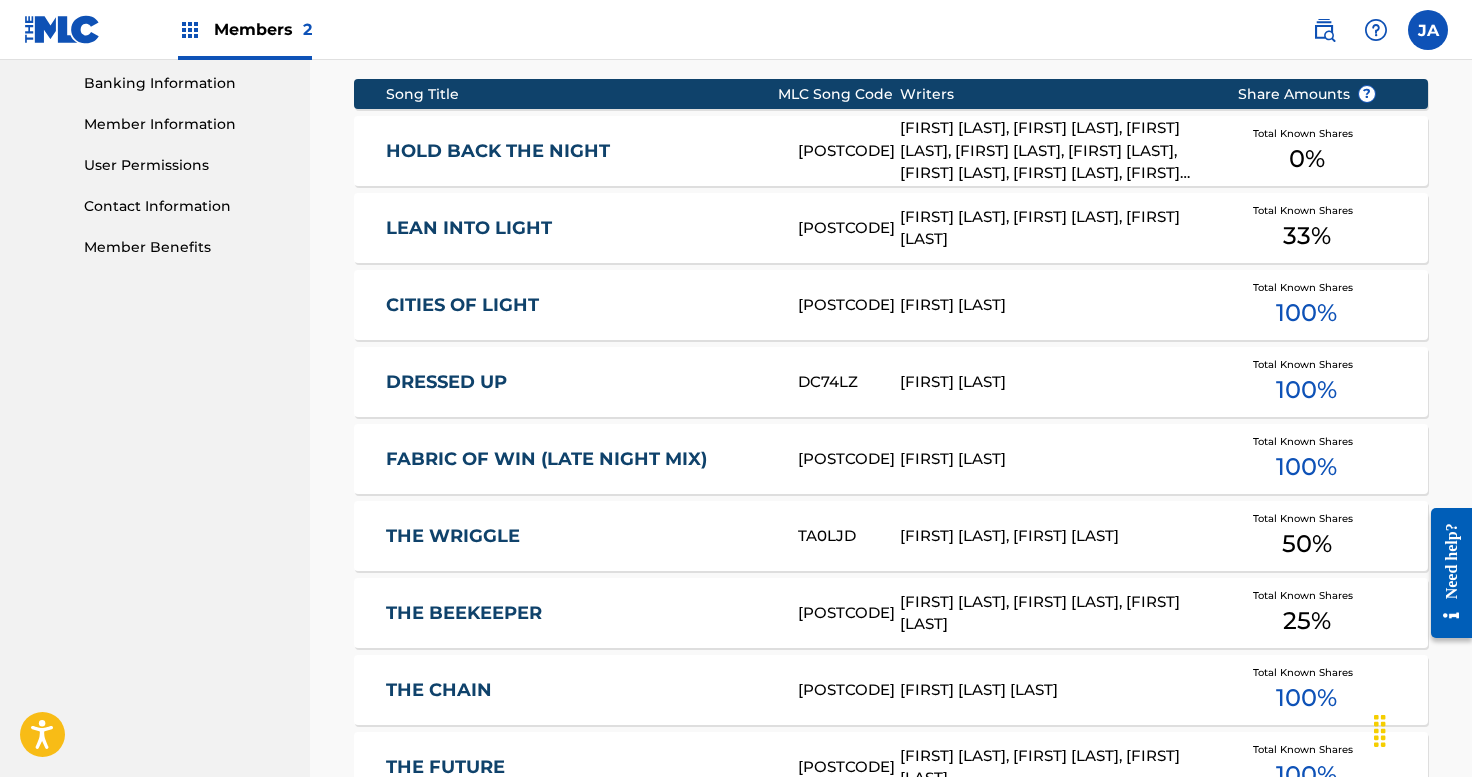 scroll, scrollTop: 1310, scrollLeft: 0, axis: vertical 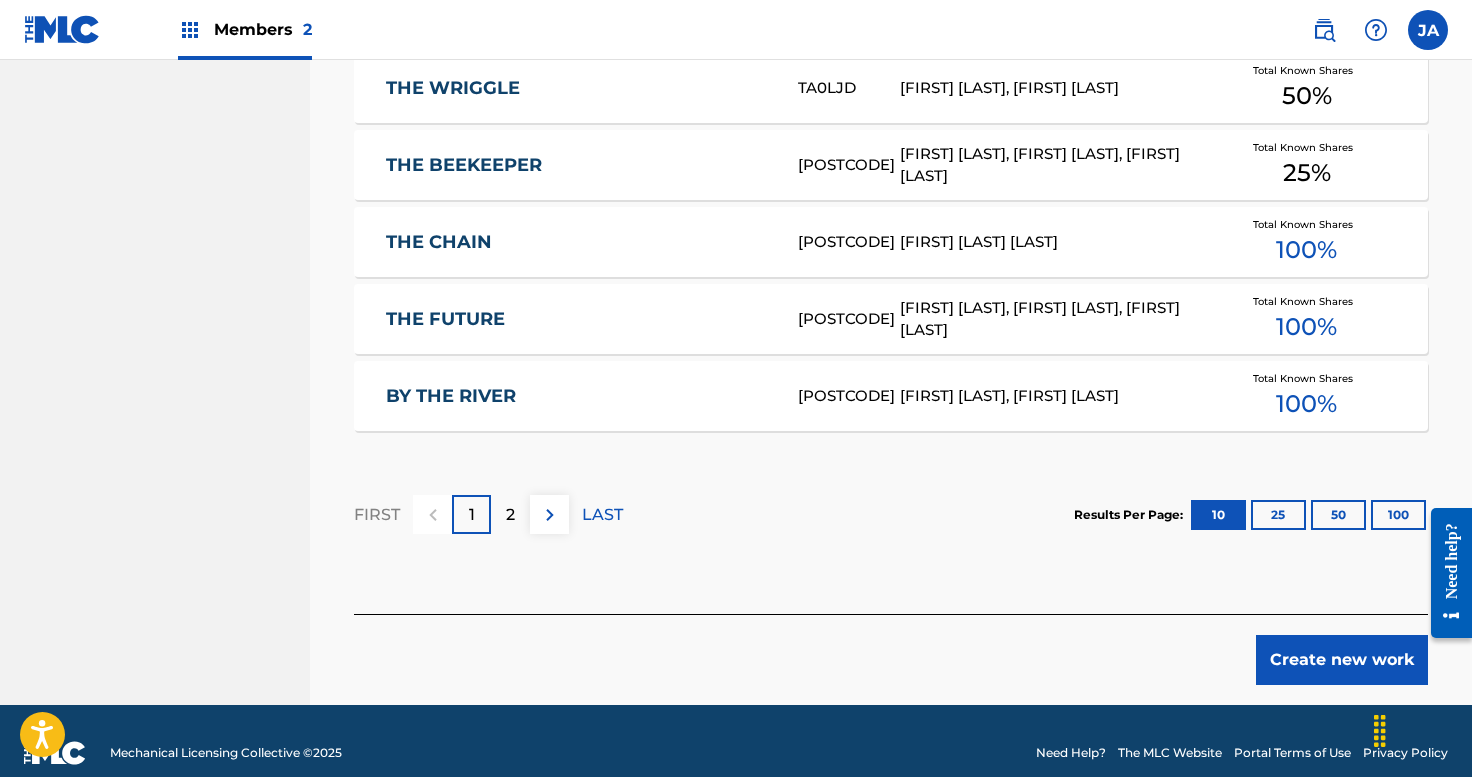 click on "Create new work" at bounding box center (1342, 660) 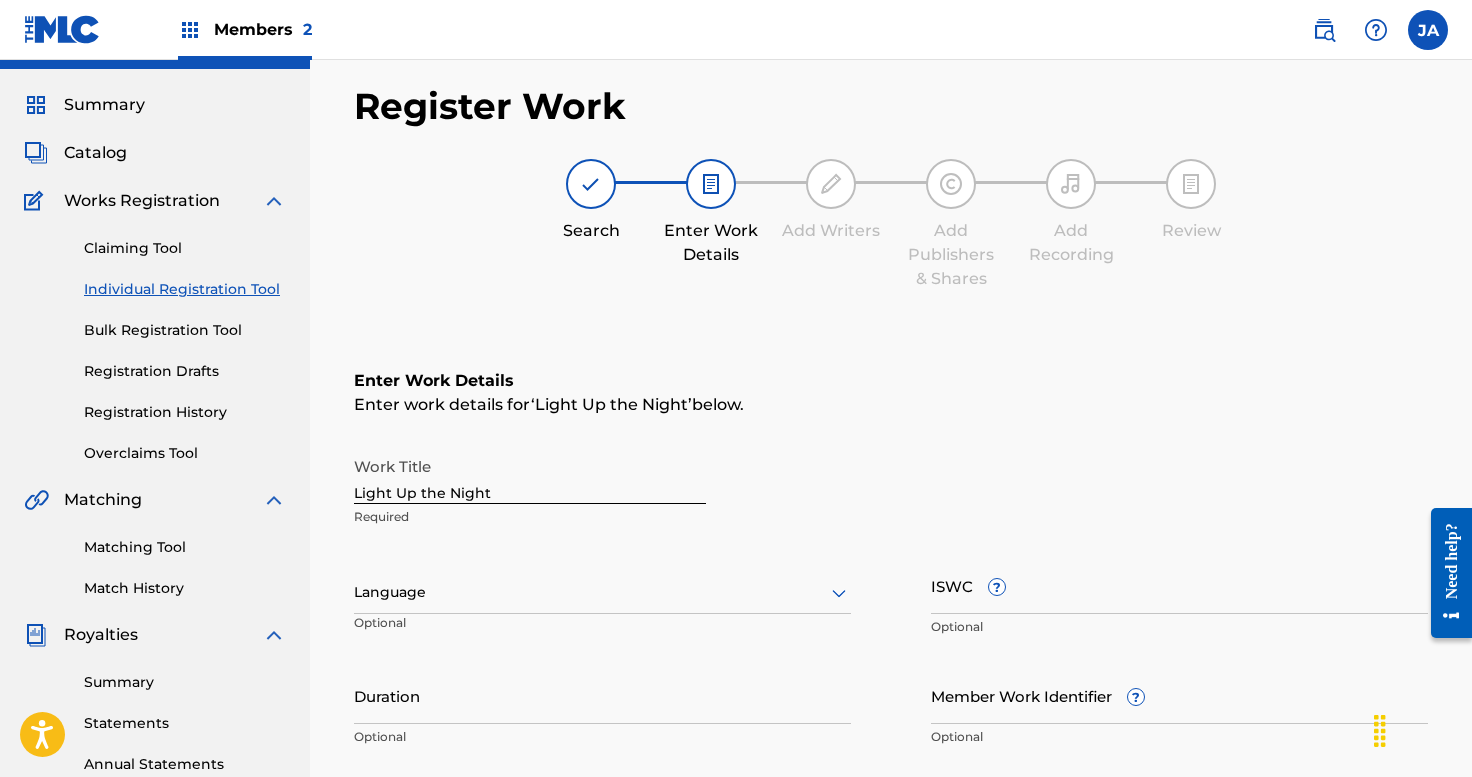 scroll, scrollTop: 0, scrollLeft: 0, axis: both 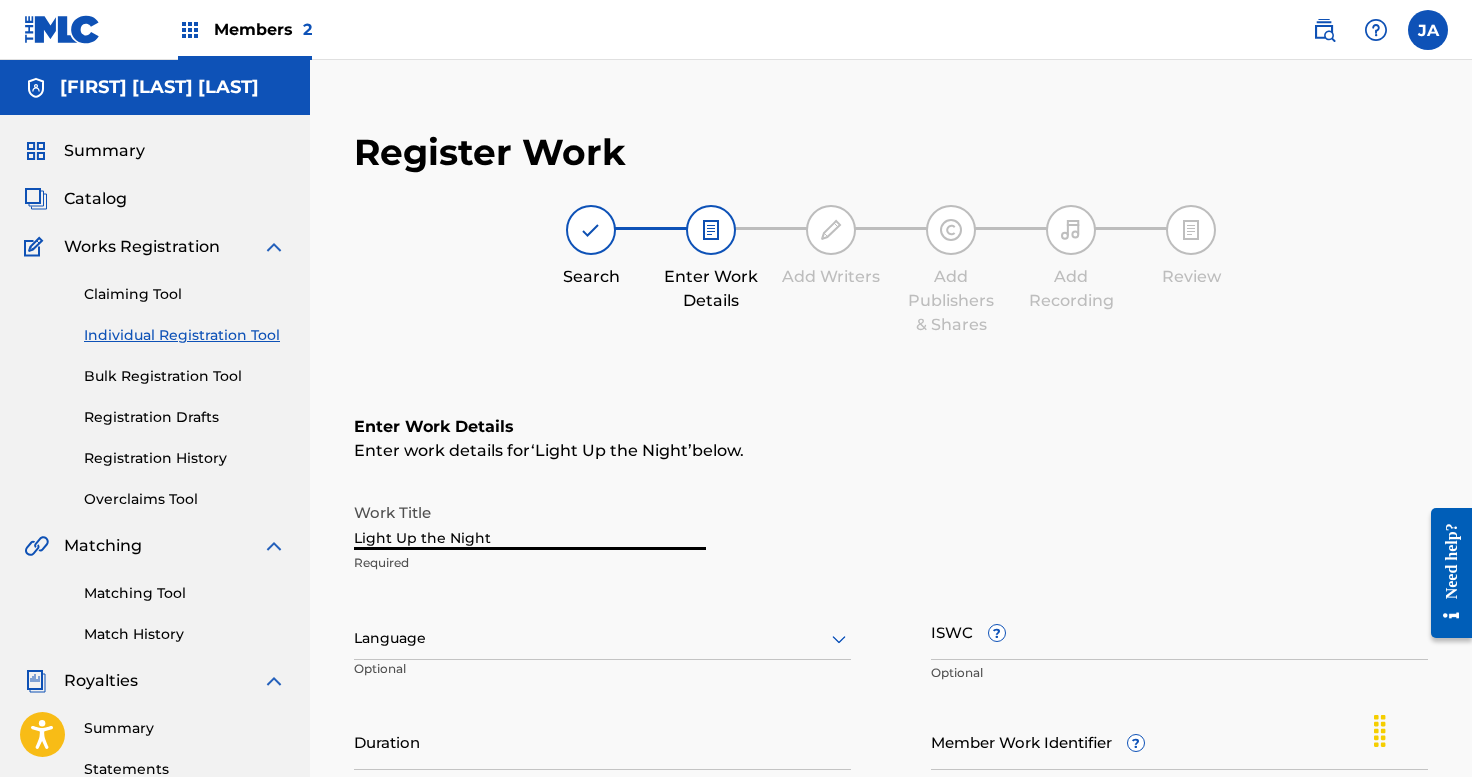 click on "Light Up the Night" at bounding box center (530, 521) 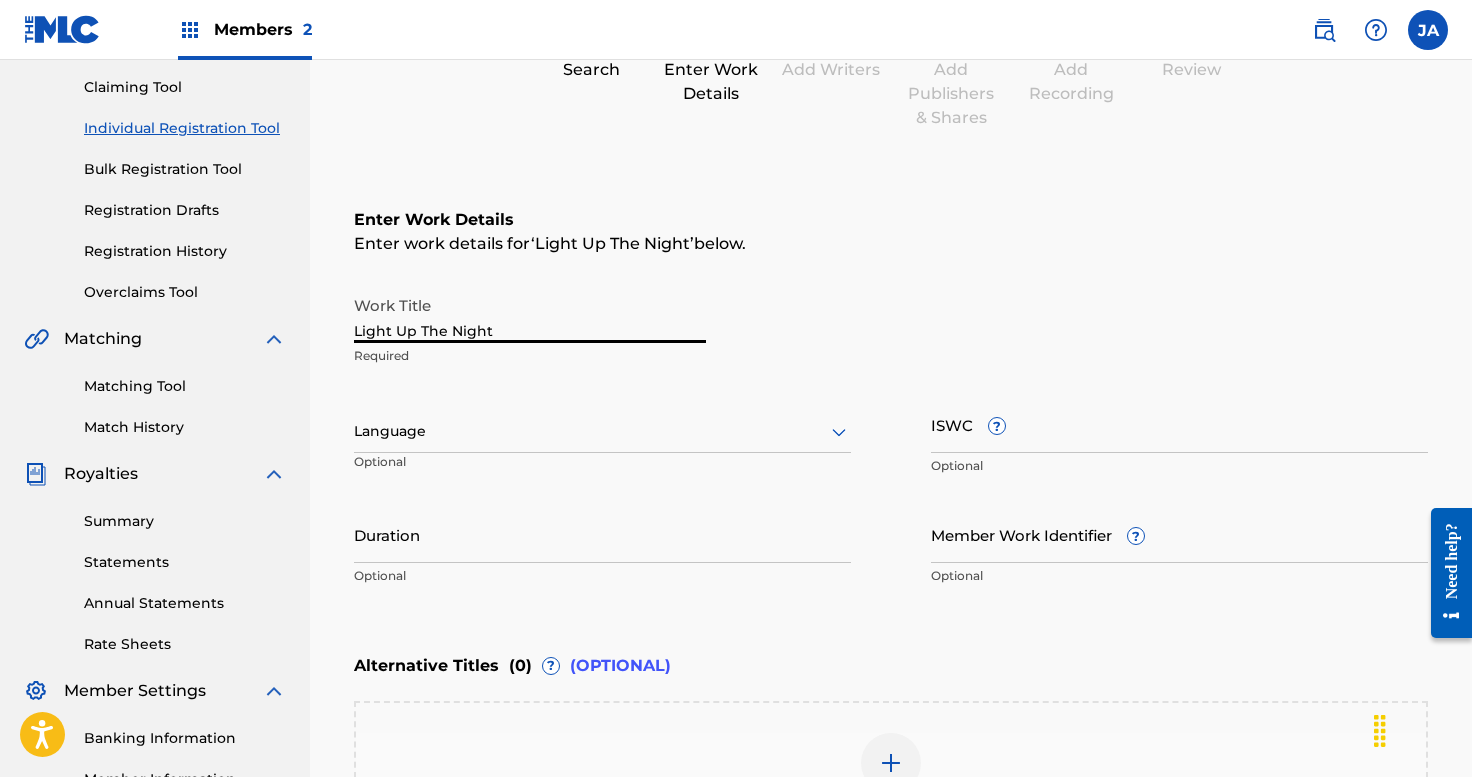 scroll, scrollTop: 245, scrollLeft: 0, axis: vertical 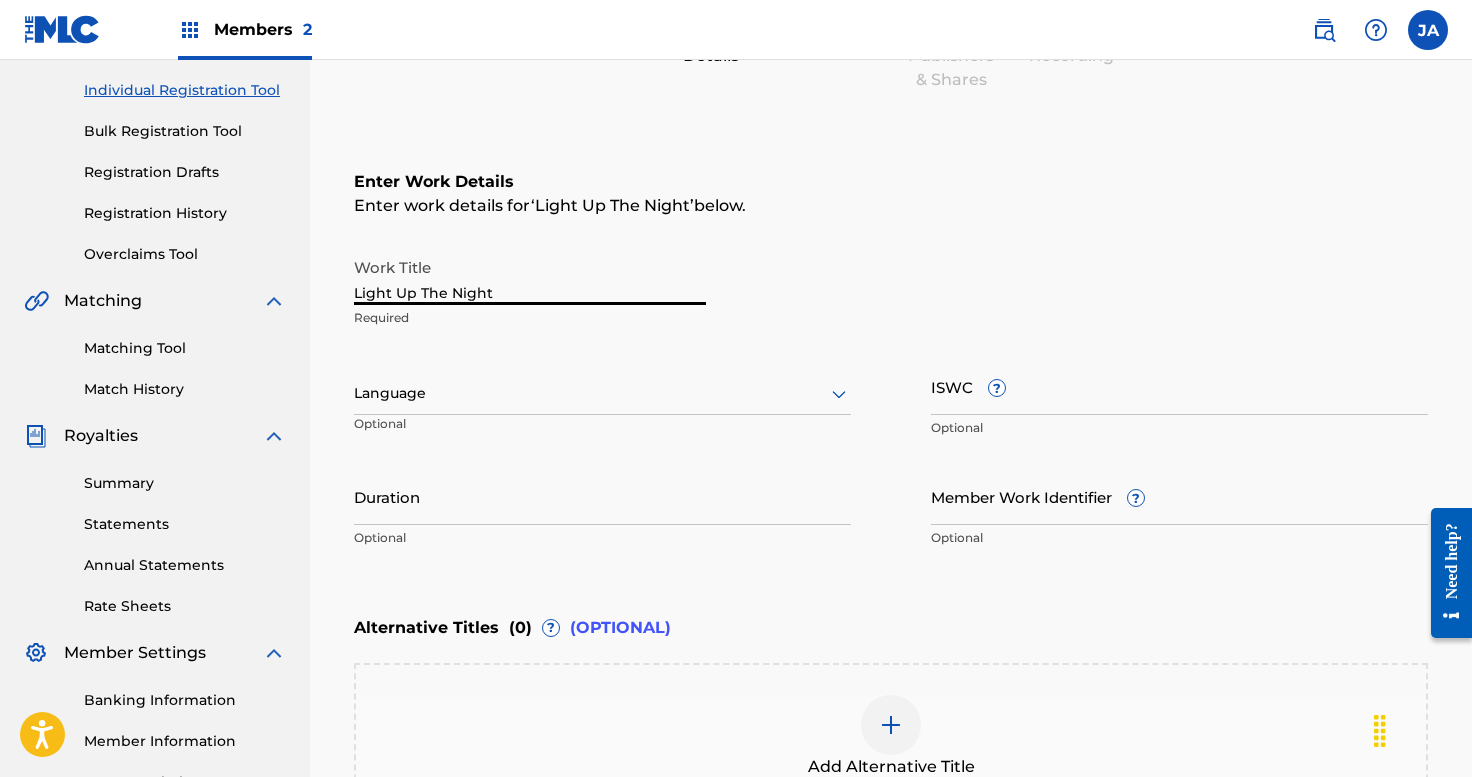 type on "Light Up The Night" 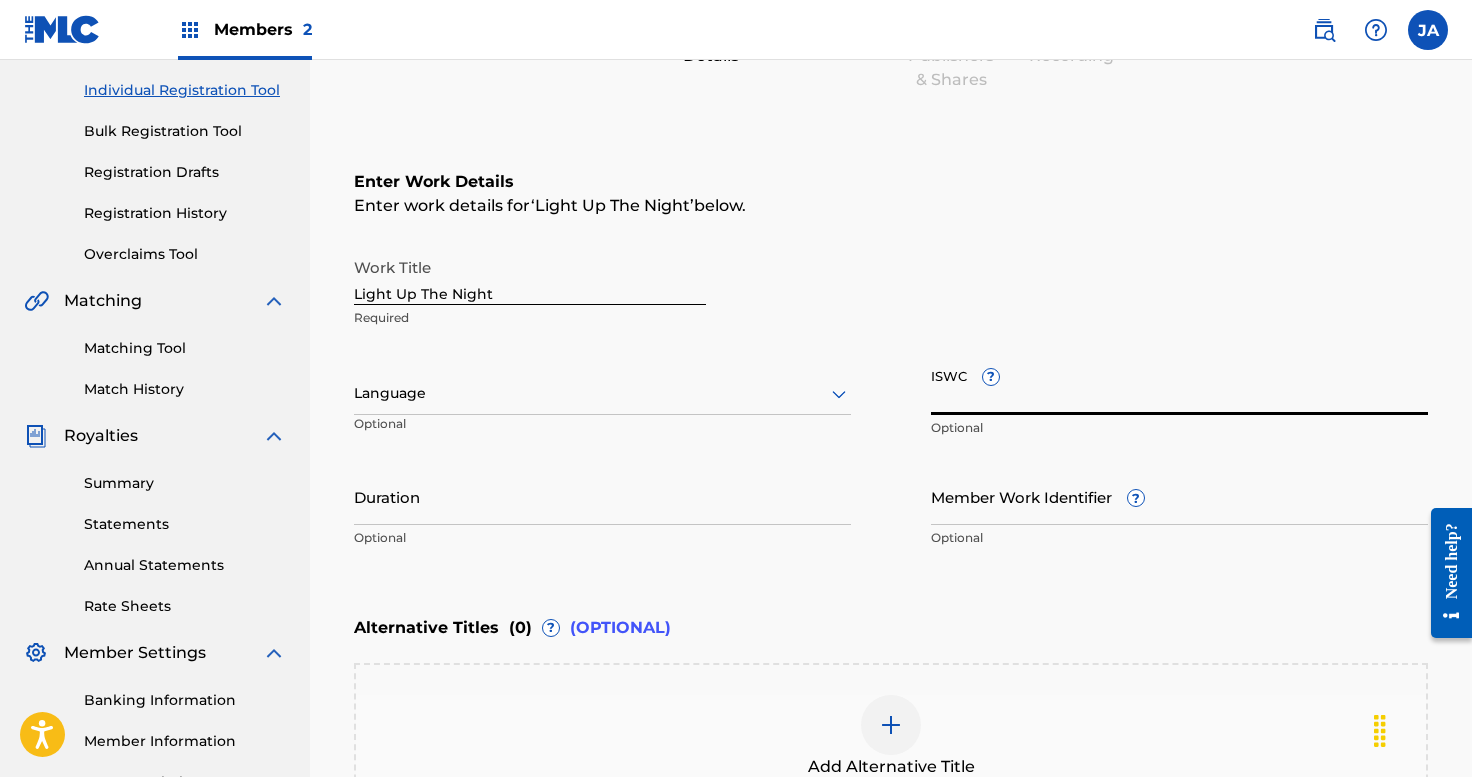 paste on "T-911.344.327-9" 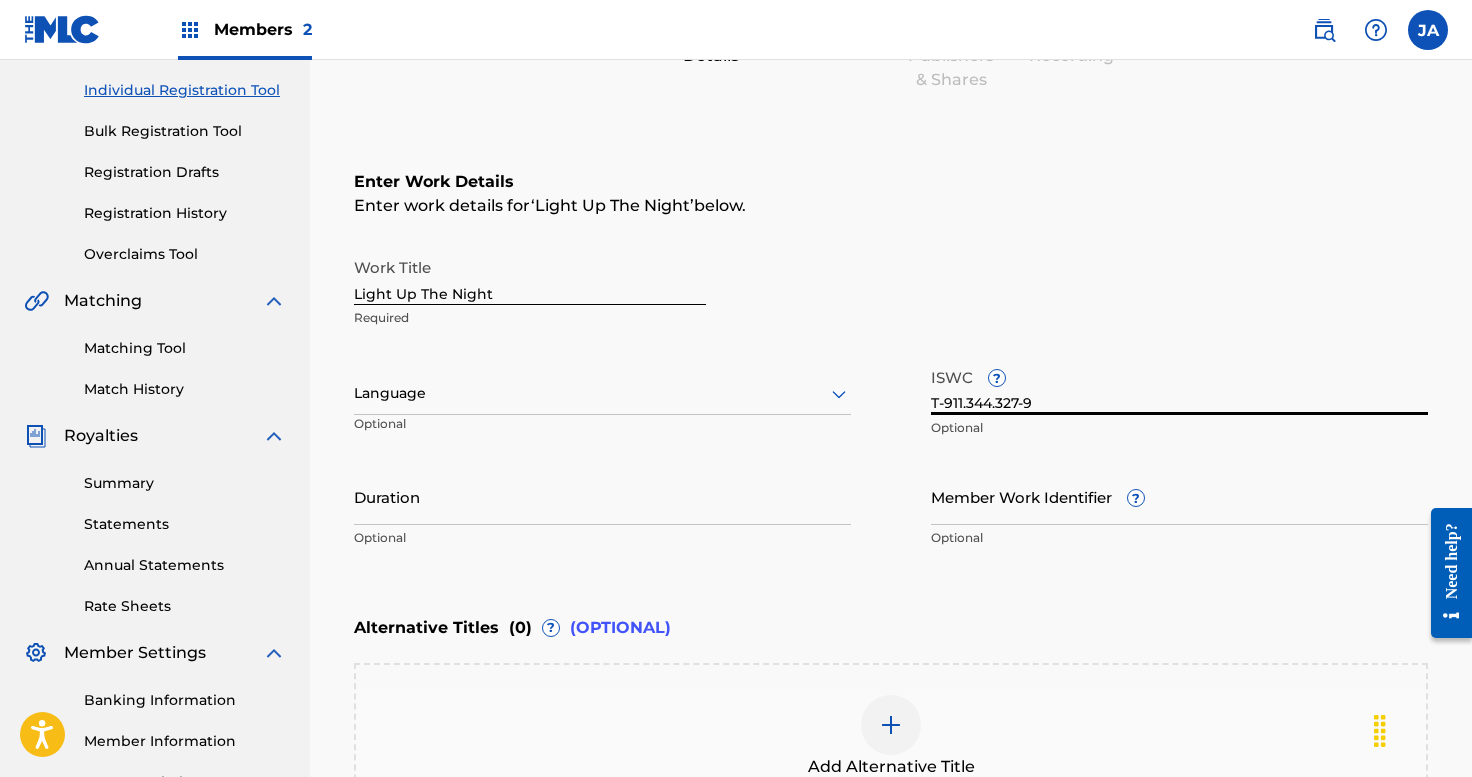type on "T-911.344.327-9" 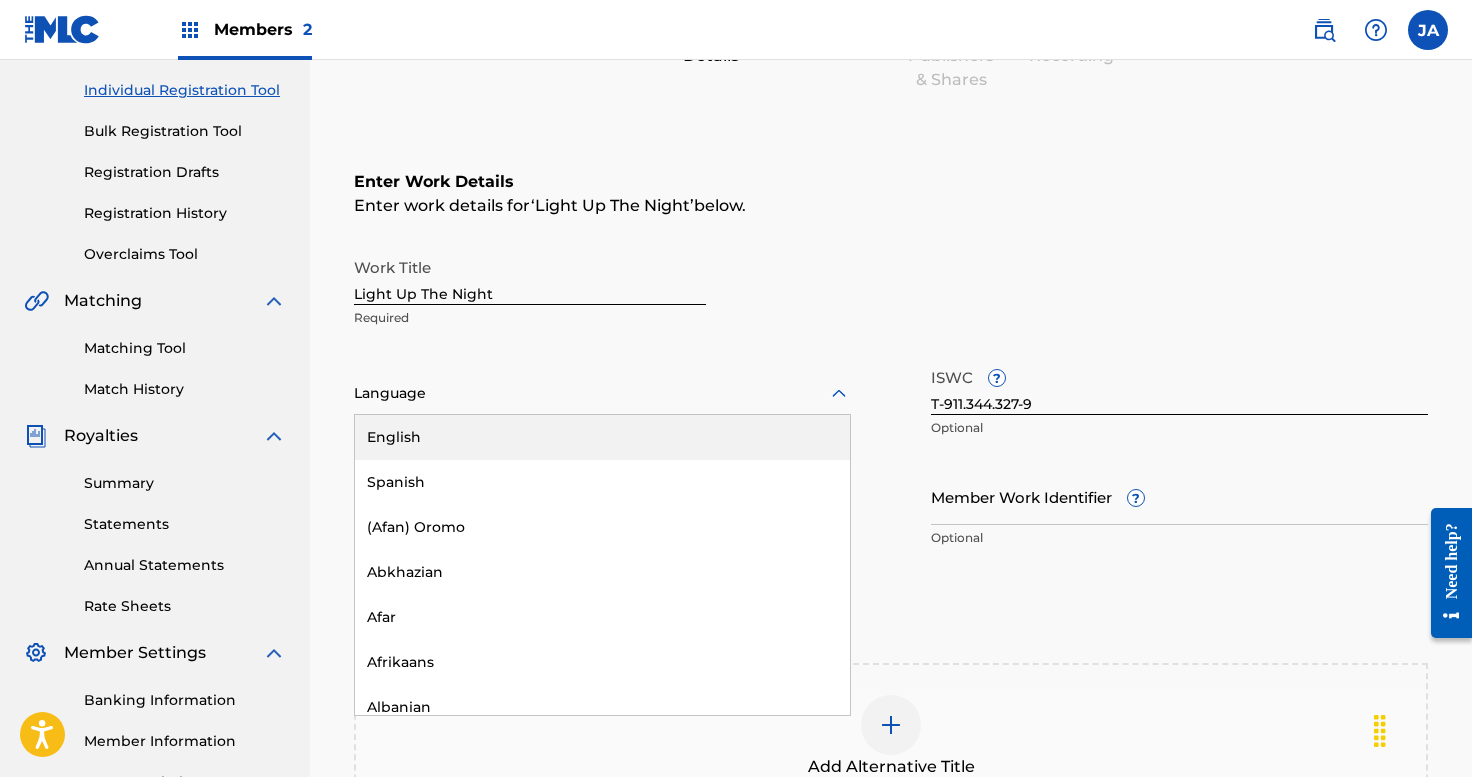 click at bounding box center [602, 393] 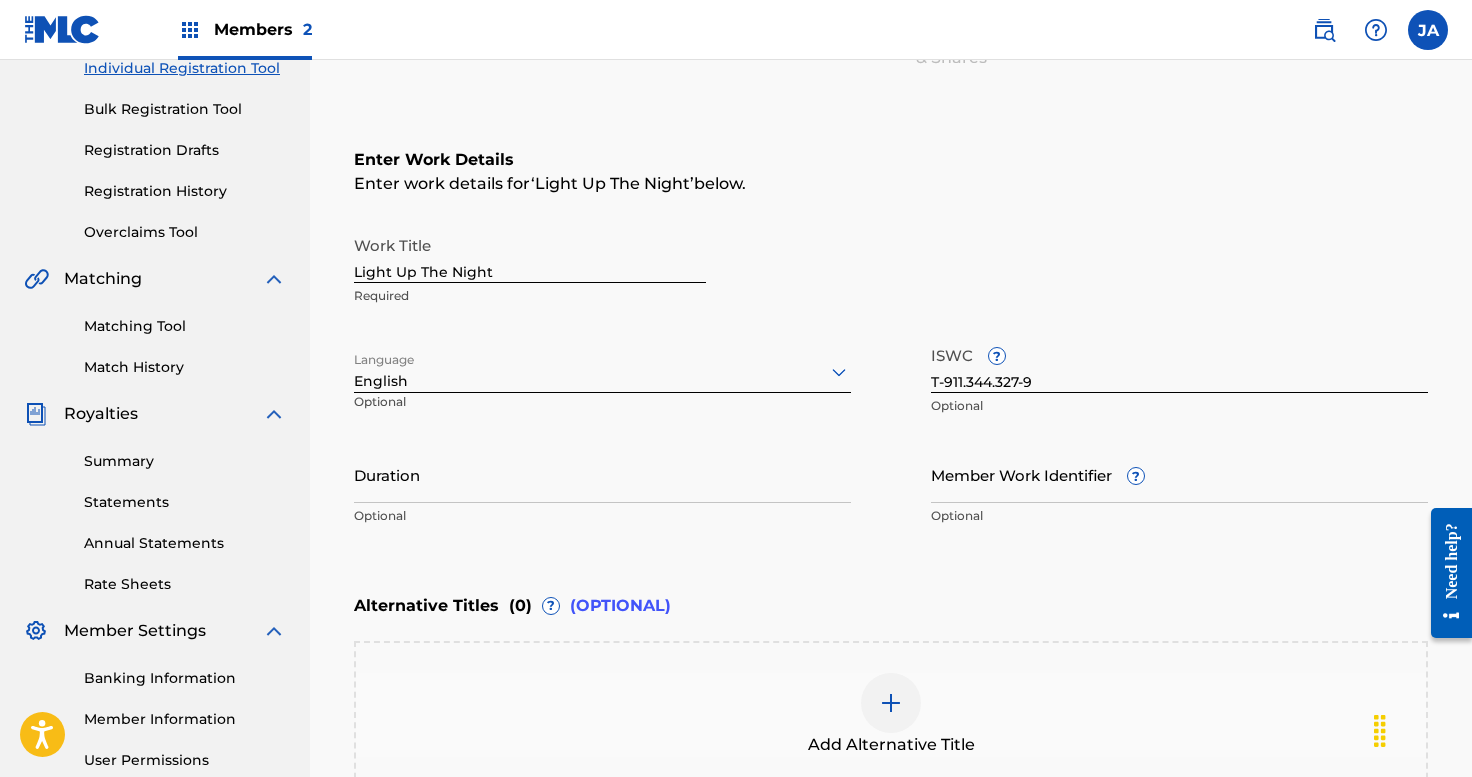 scroll, scrollTop: 269, scrollLeft: 0, axis: vertical 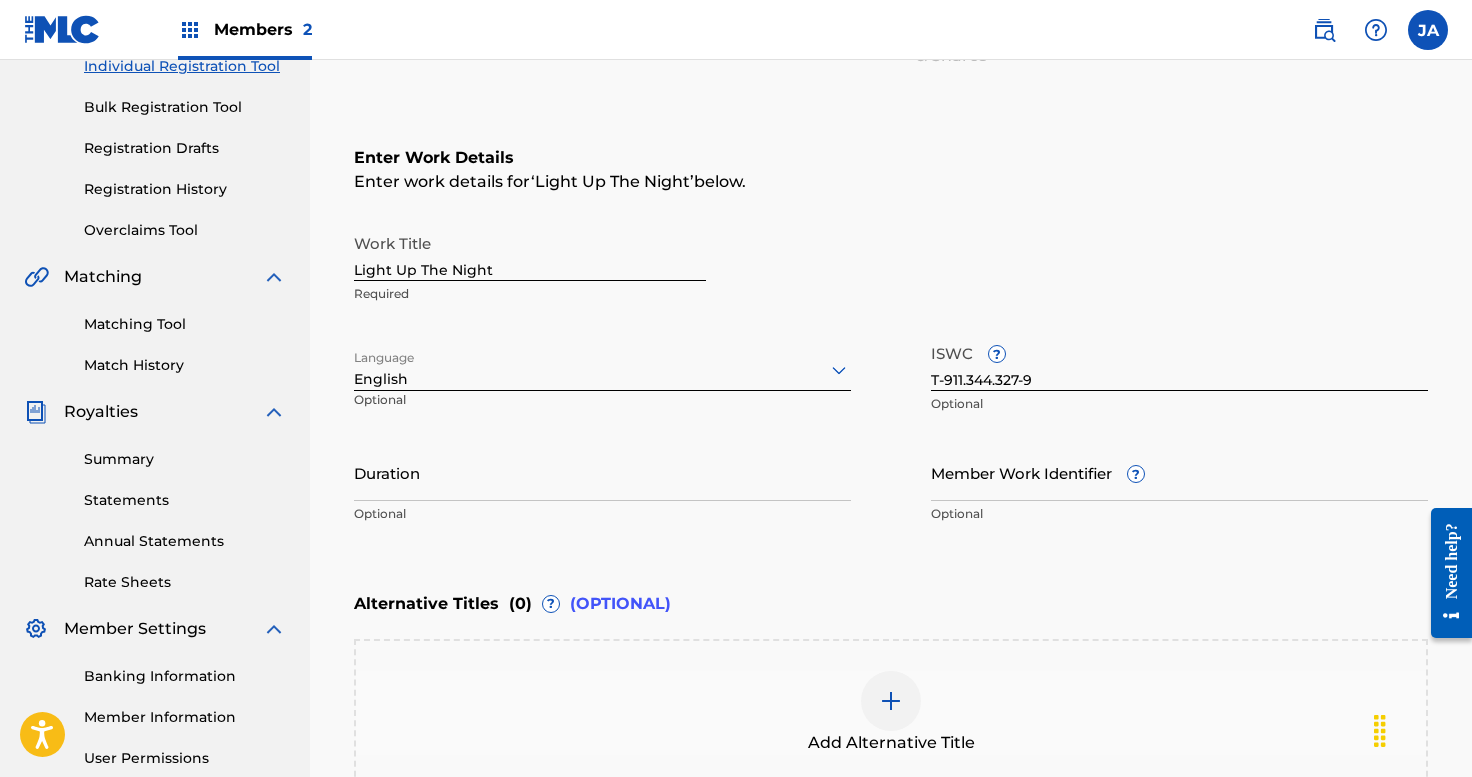 click on "Enter Work Details Enter work details for  ‘ Light Up The Night ’  below. Work Title   Light Up The Night Required Language option English, selected. English Optional ISWC   ? T-911.344.327-9 Optional Duration   Optional Member Work Identifier   ? Optional" at bounding box center (891, 340) 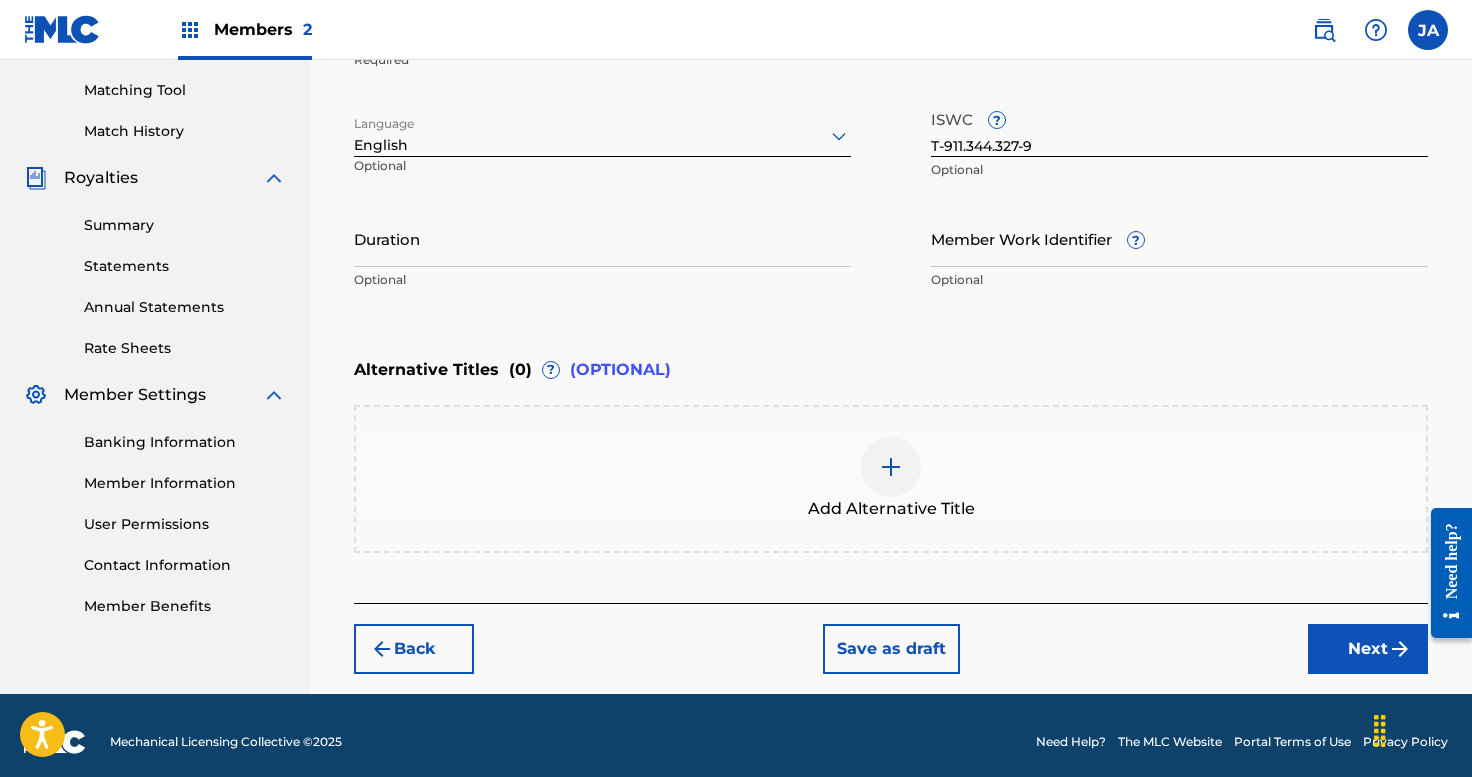 scroll, scrollTop: 515, scrollLeft: 0, axis: vertical 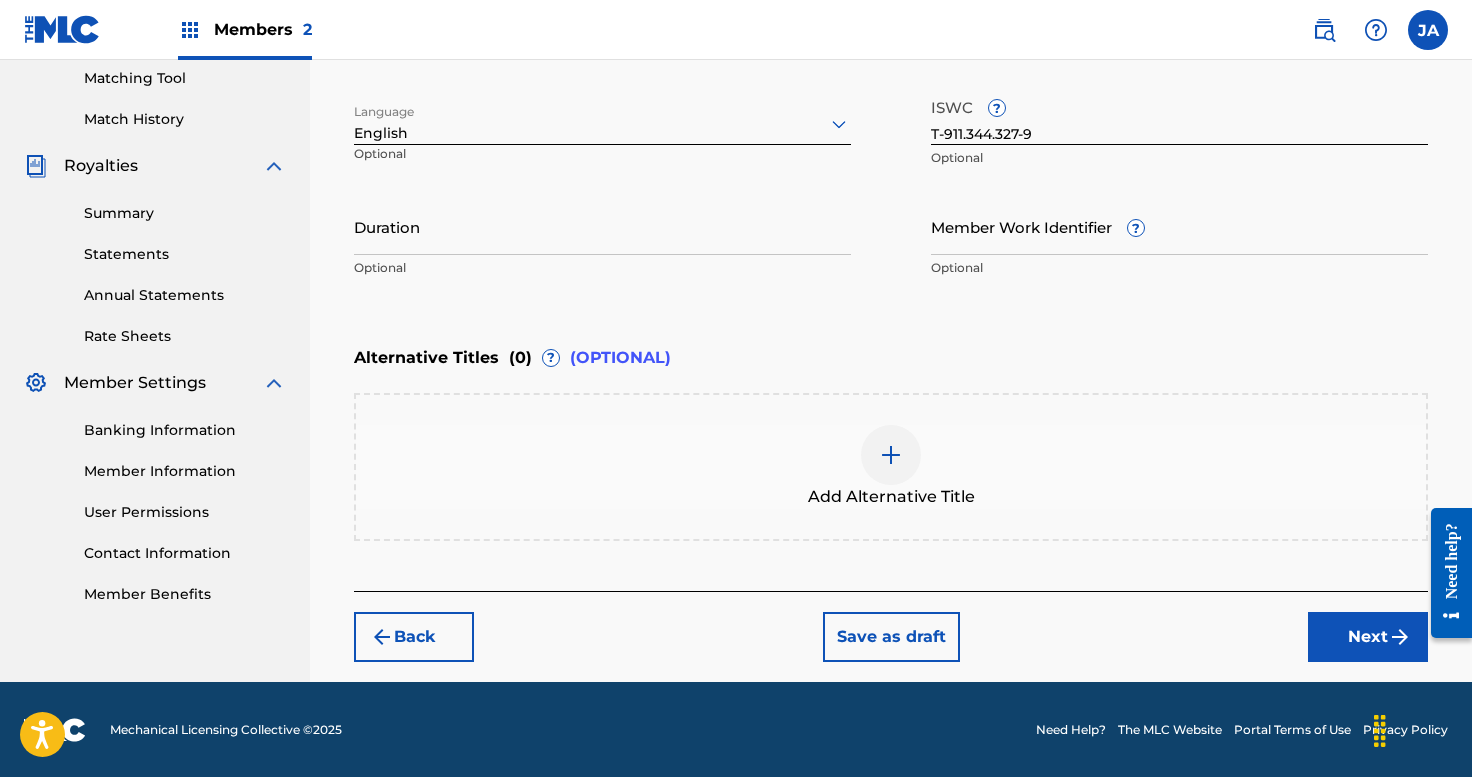 click on "Next" at bounding box center (1368, 637) 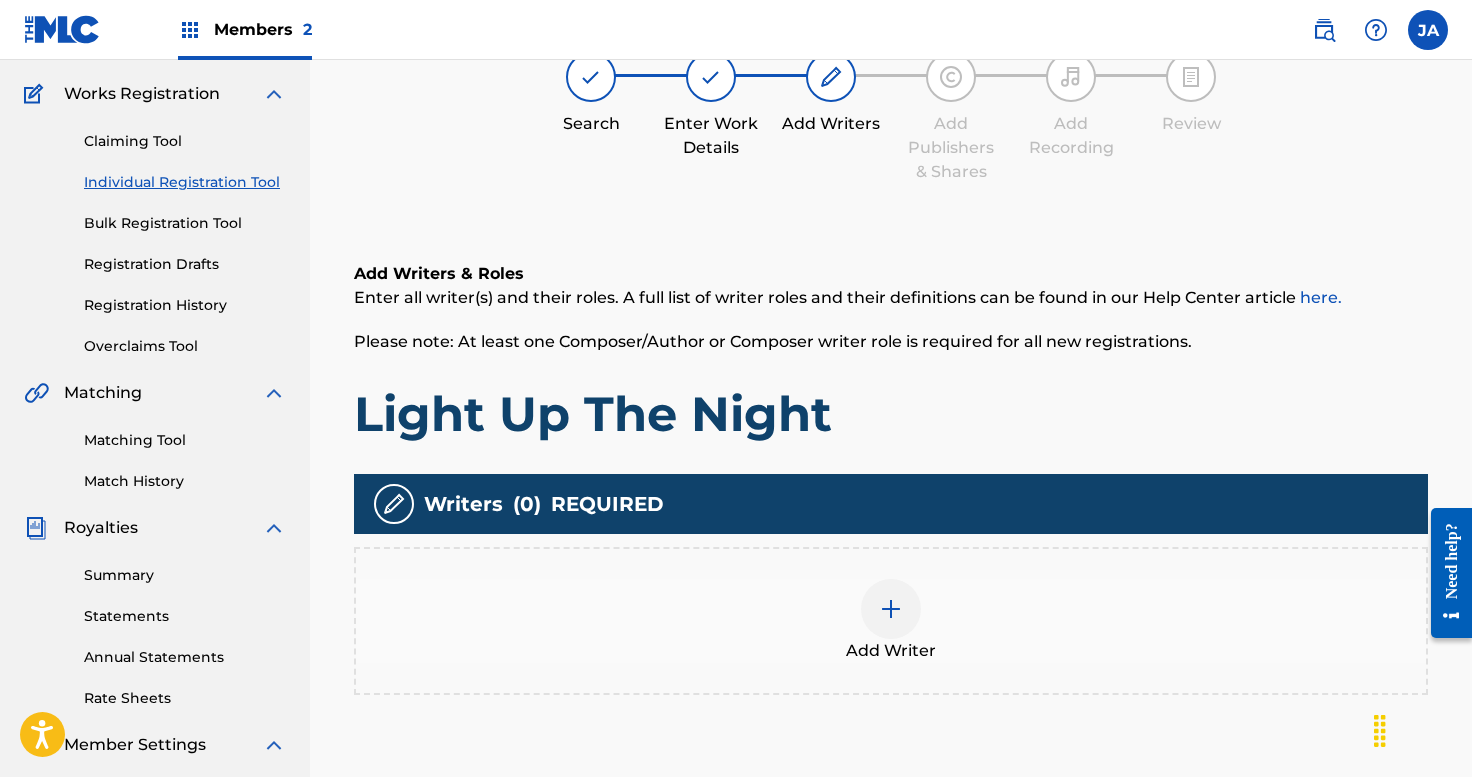 scroll, scrollTop: 90, scrollLeft: 0, axis: vertical 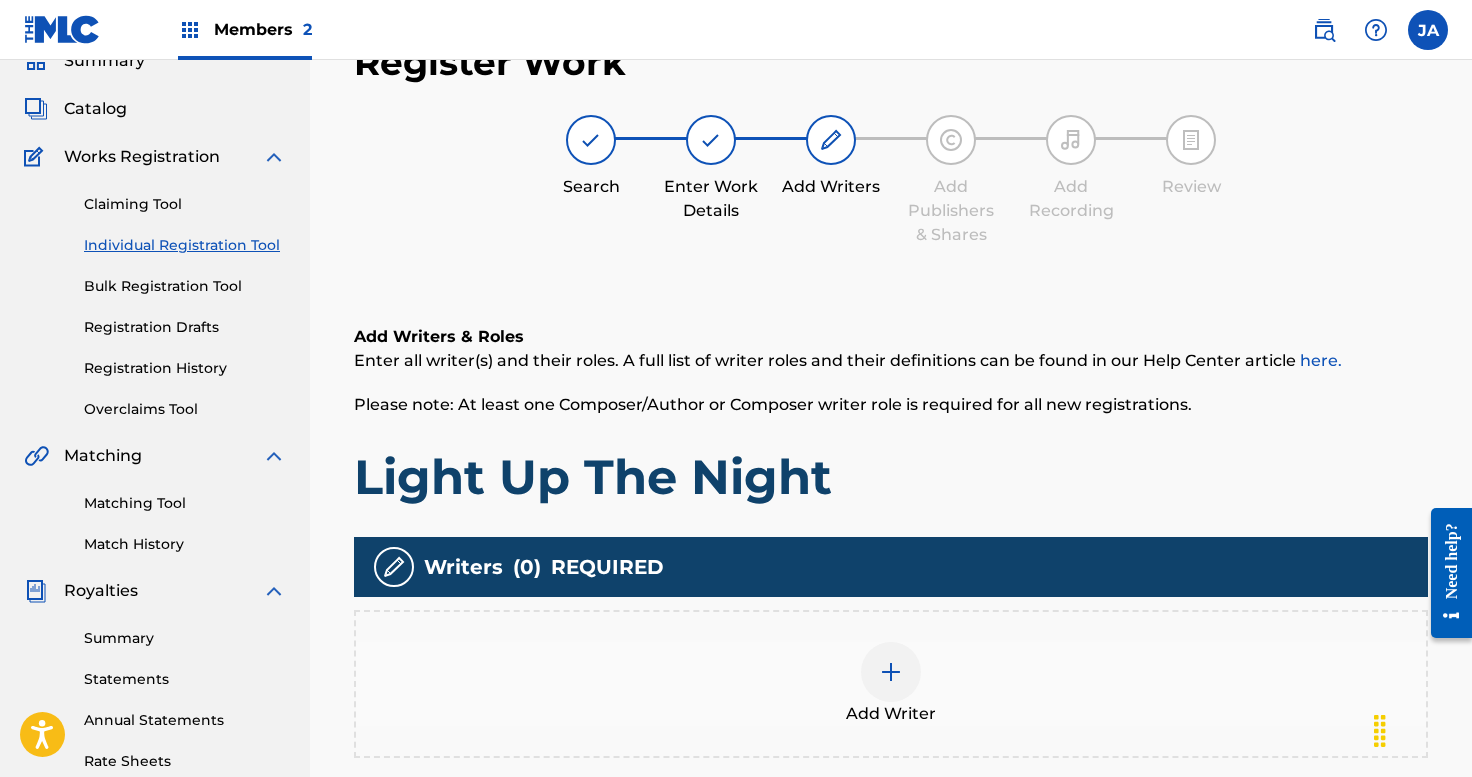 click at bounding box center (891, 672) 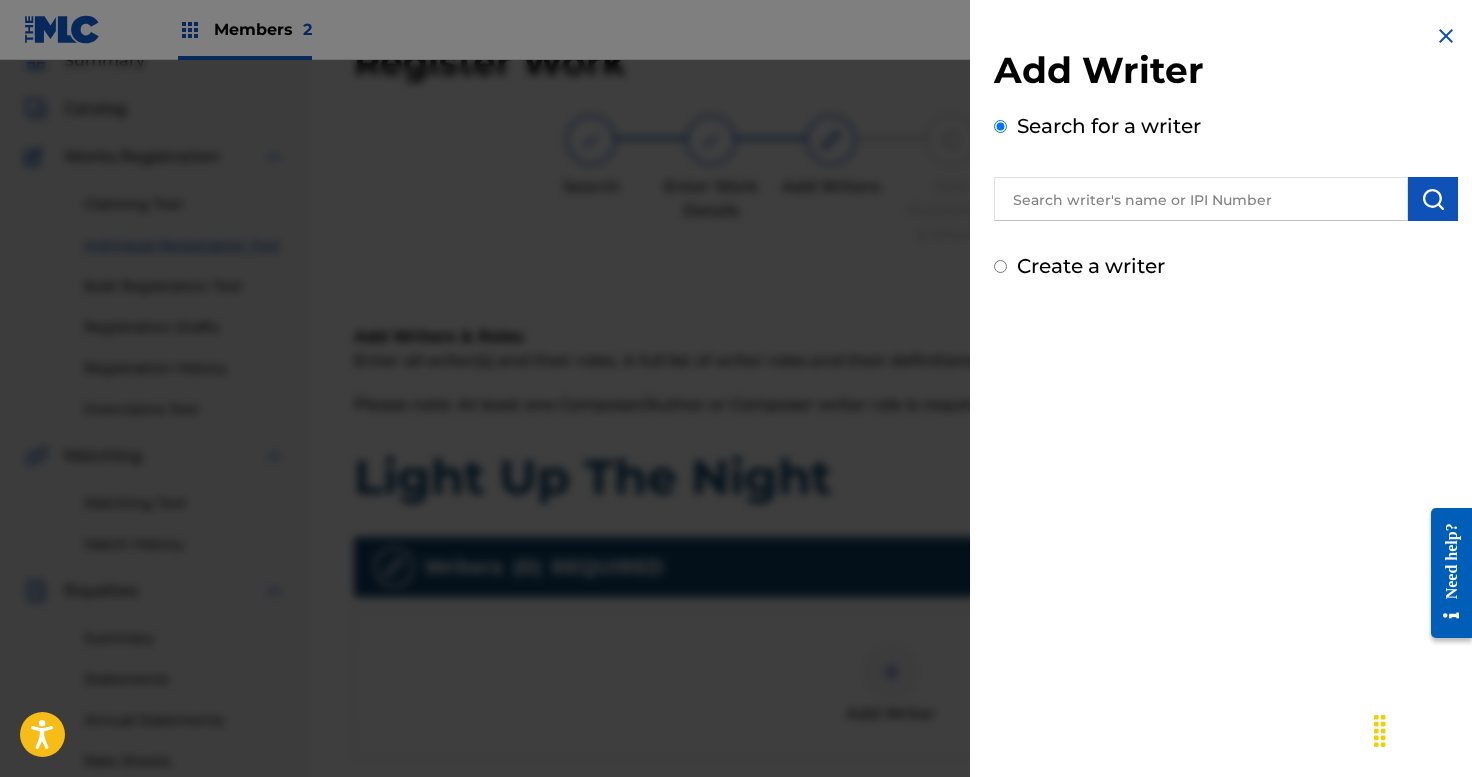 click at bounding box center [1201, 199] 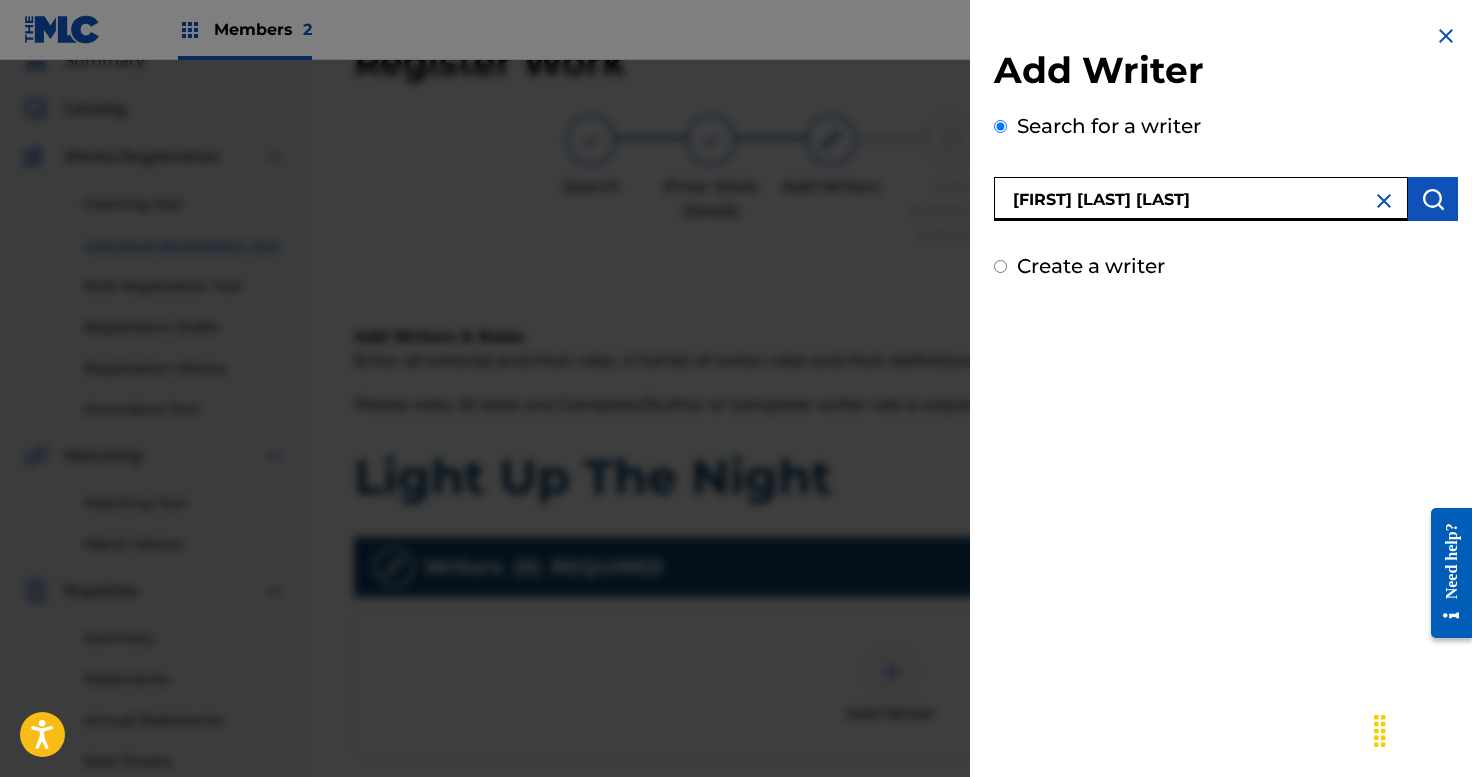 type on "[FIRST] [LAST] [LAST]" 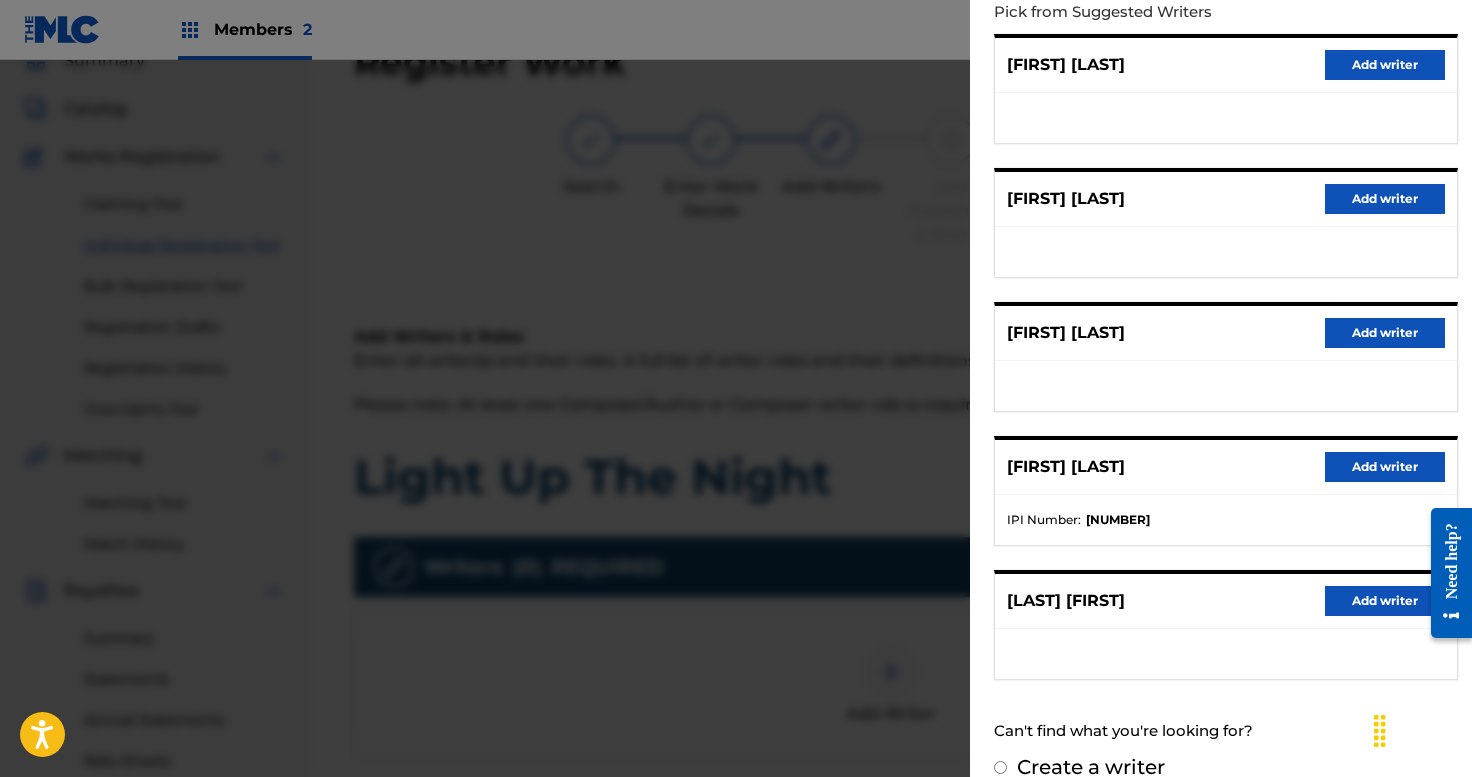 scroll, scrollTop: 265, scrollLeft: 0, axis: vertical 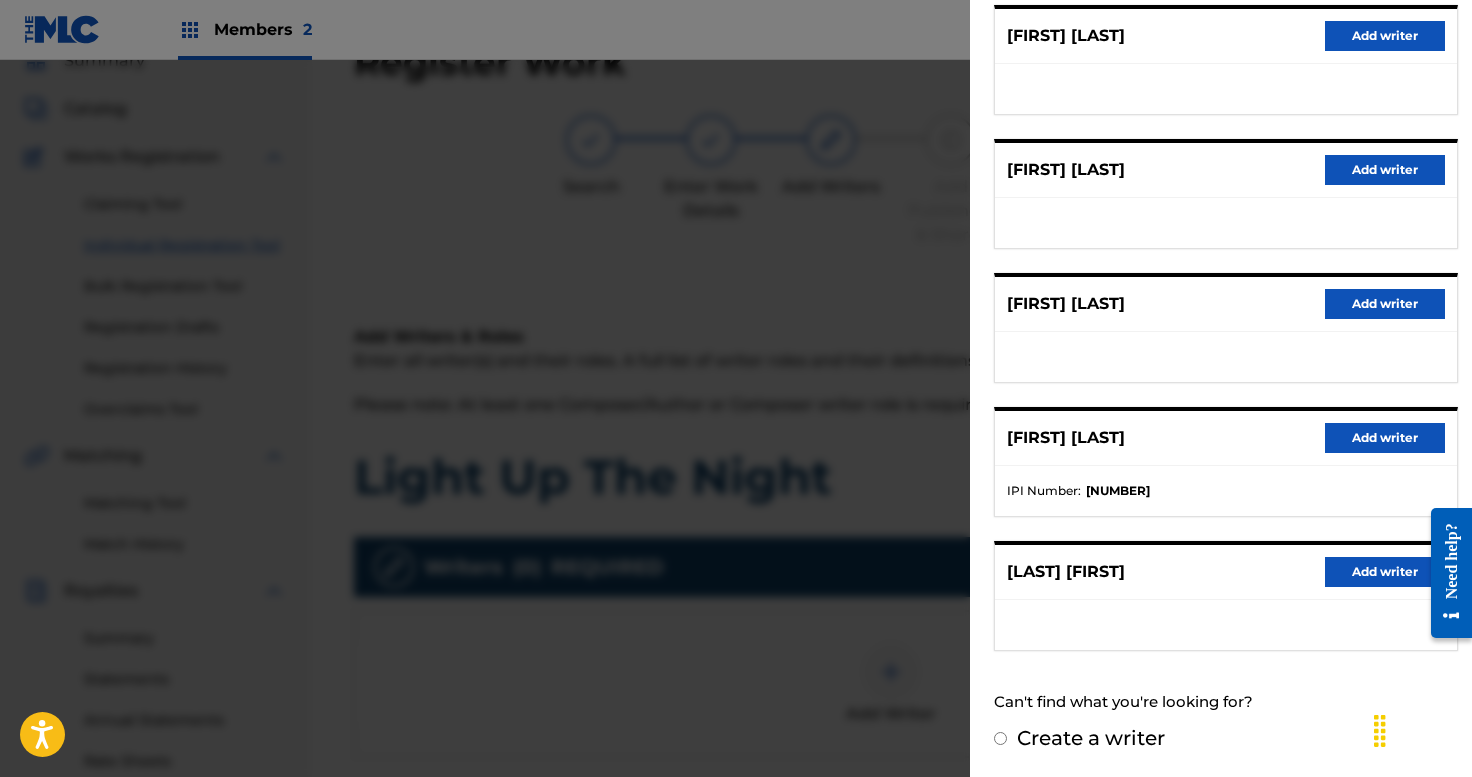 type 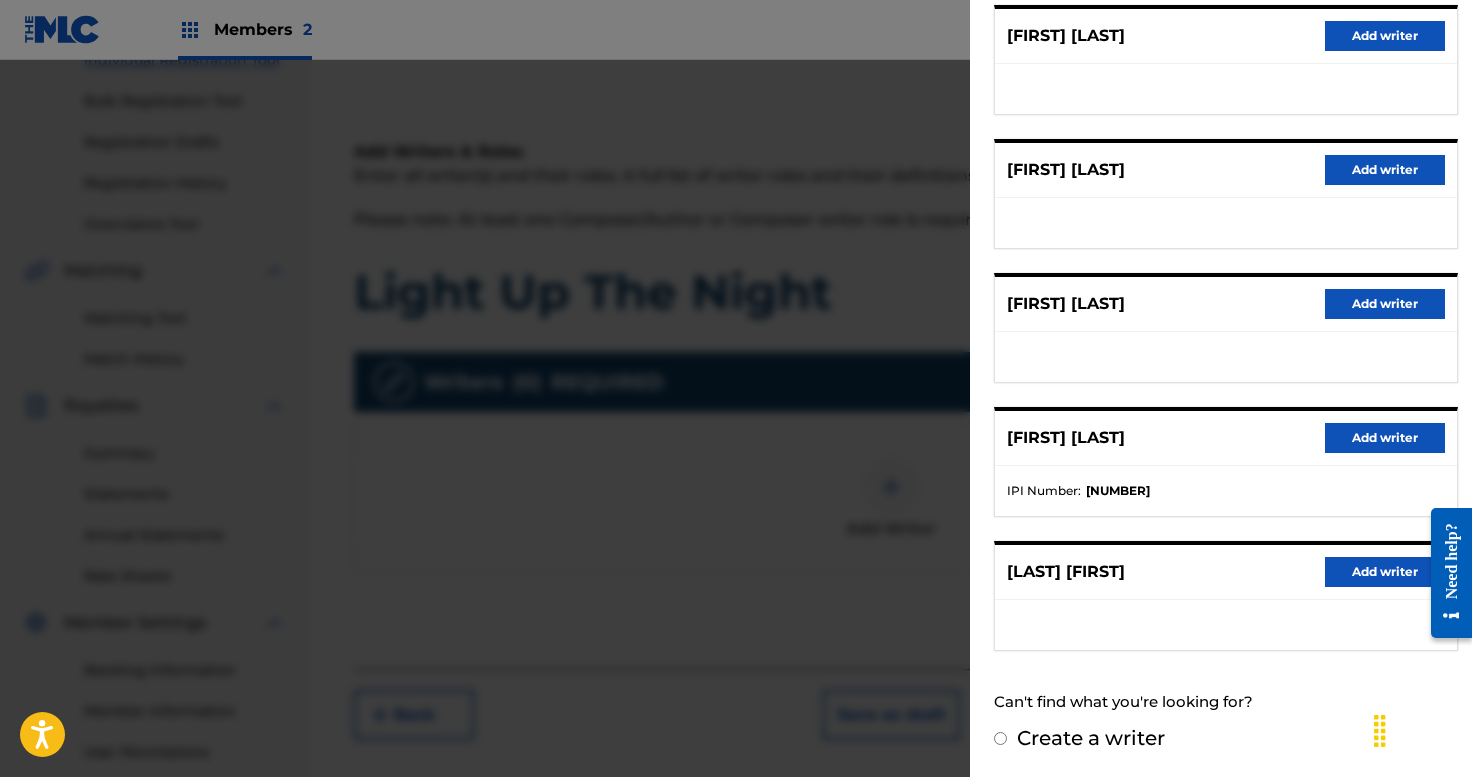 scroll, scrollTop: 277, scrollLeft: 0, axis: vertical 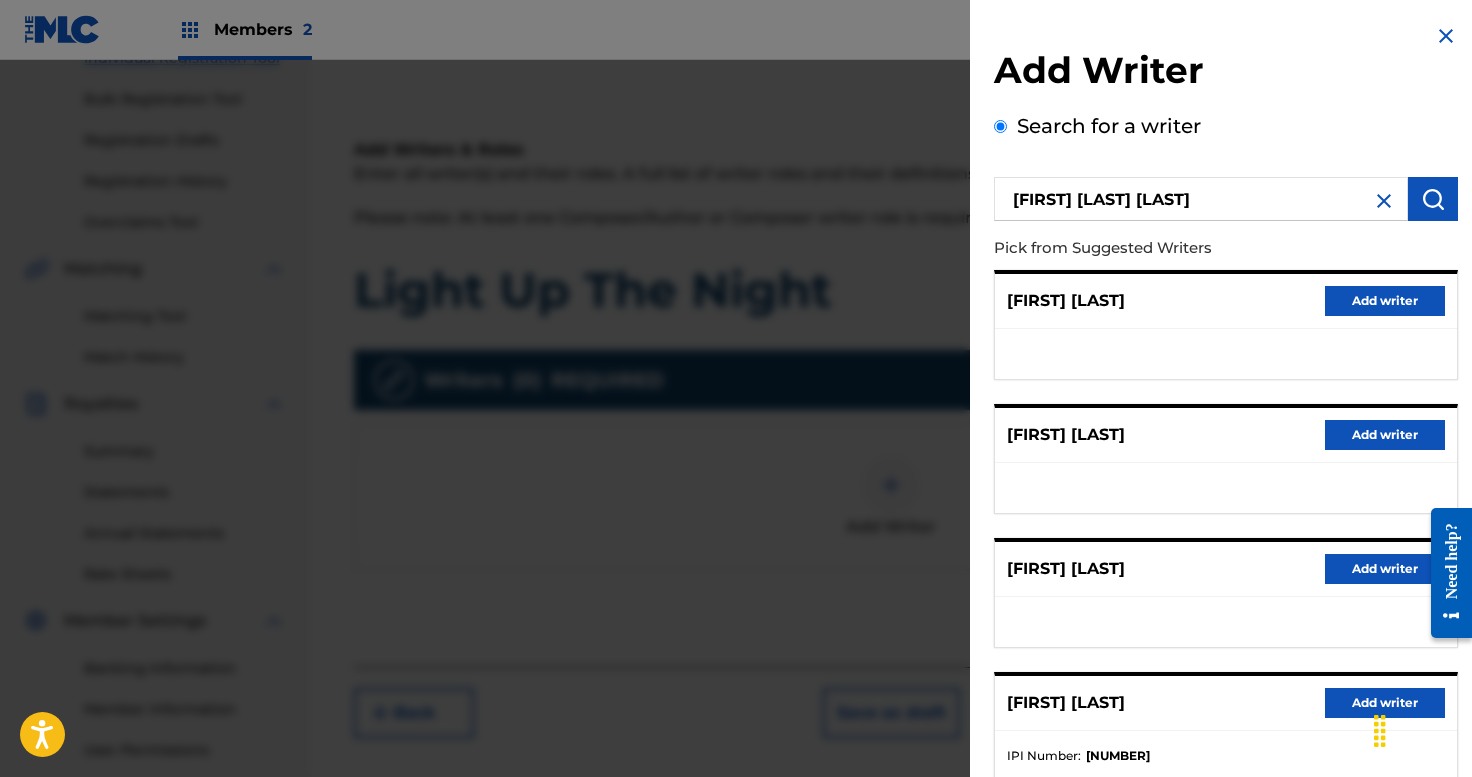 click on "Add writer" at bounding box center [1385, 301] 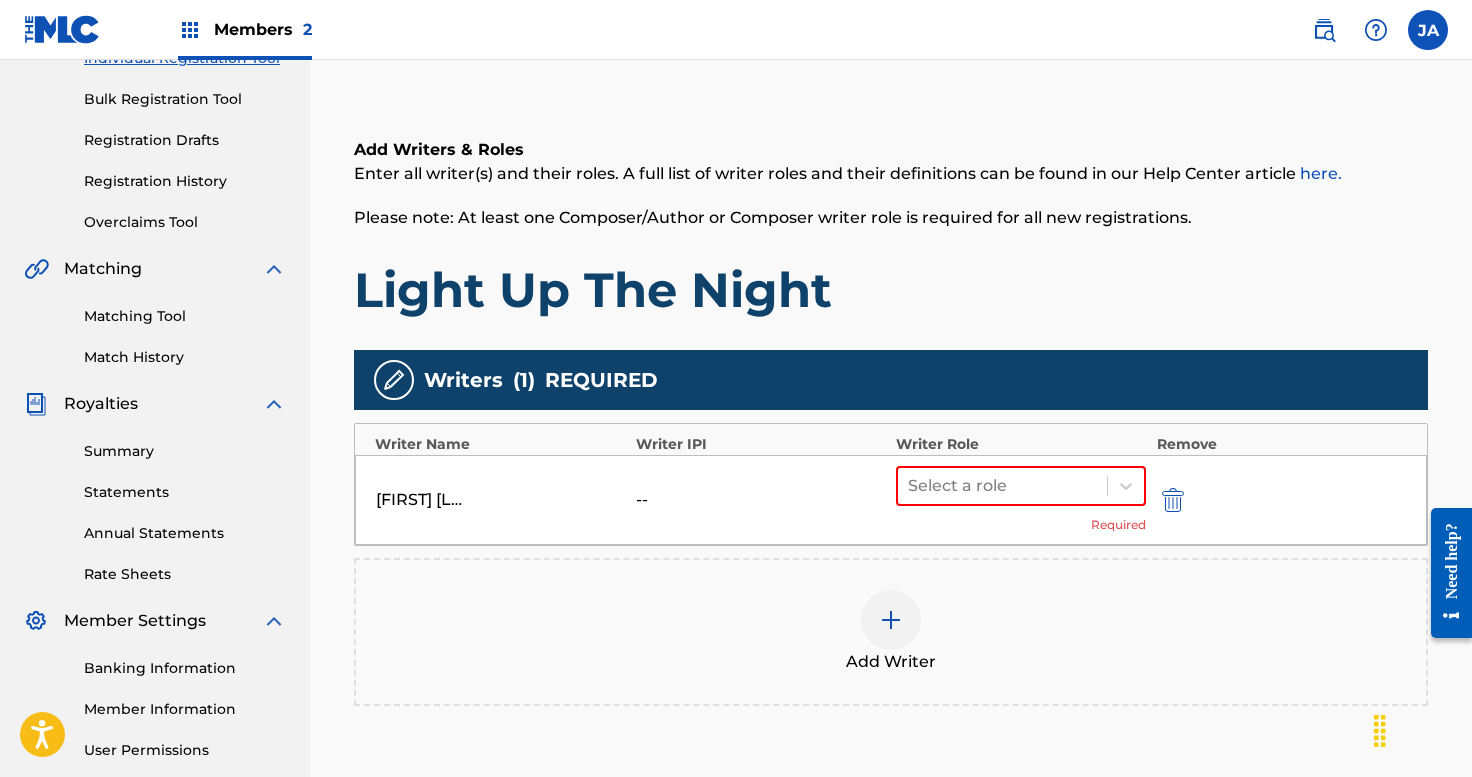 click on "--" at bounding box center (681, 500) 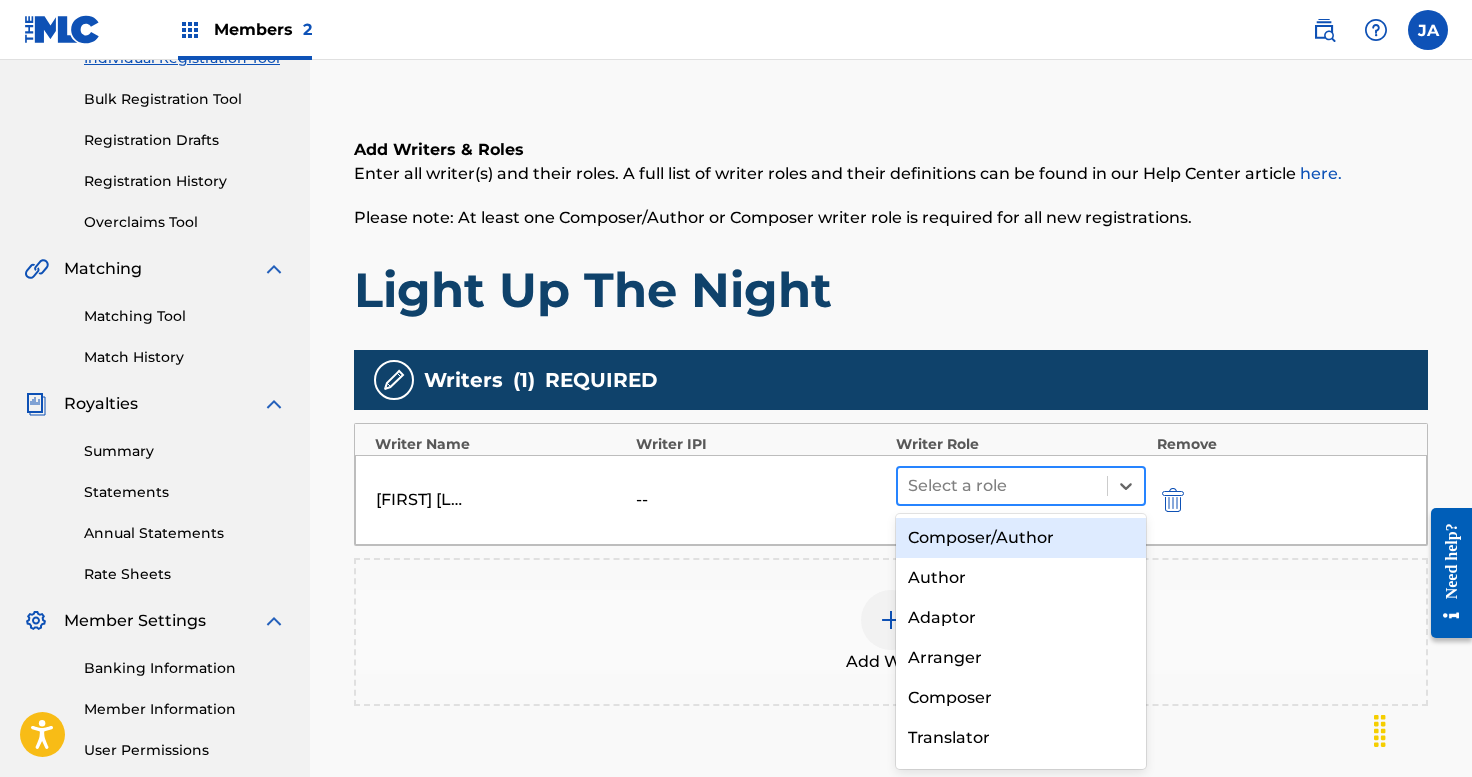 click at bounding box center [1002, 486] 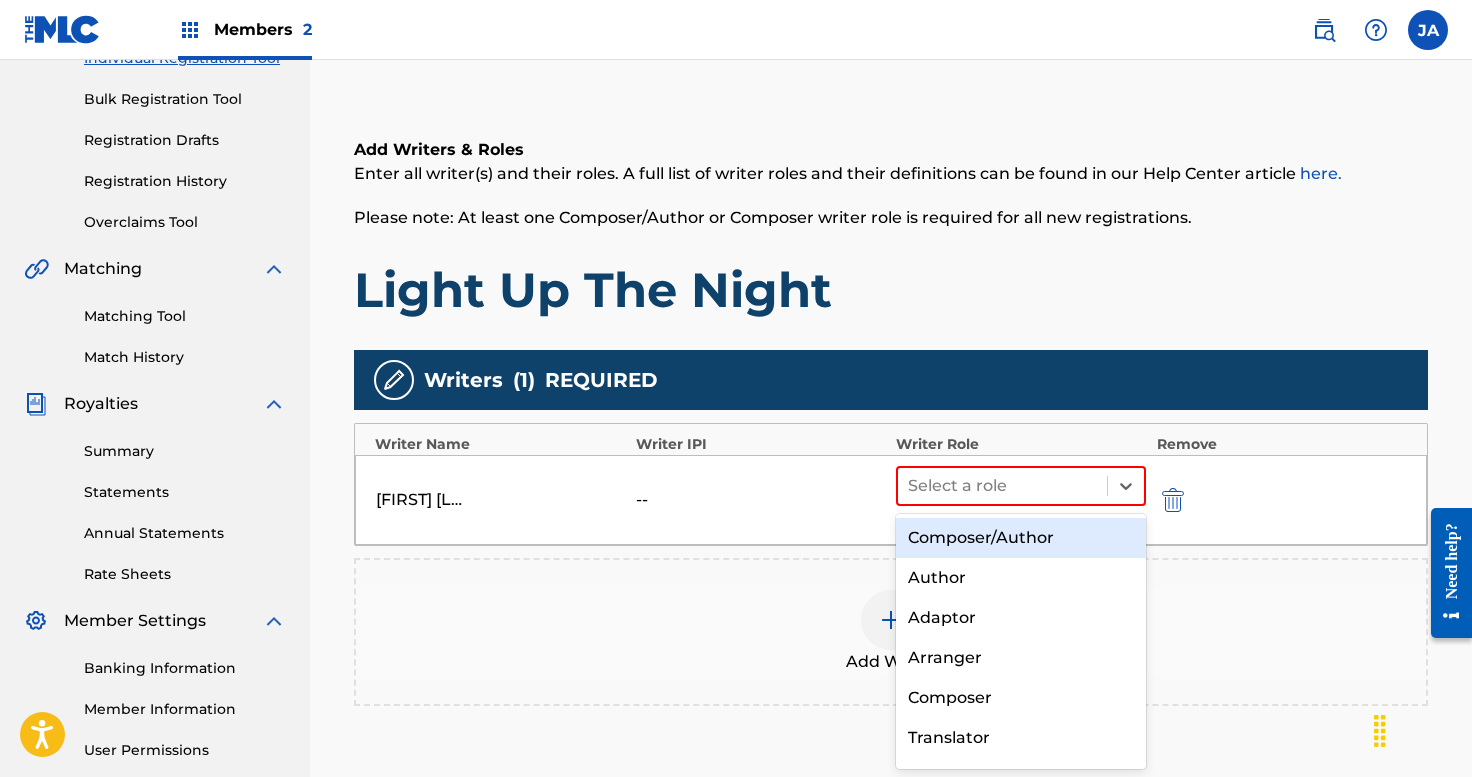 click on "Composer/Author" at bounding box center (1021, 538) 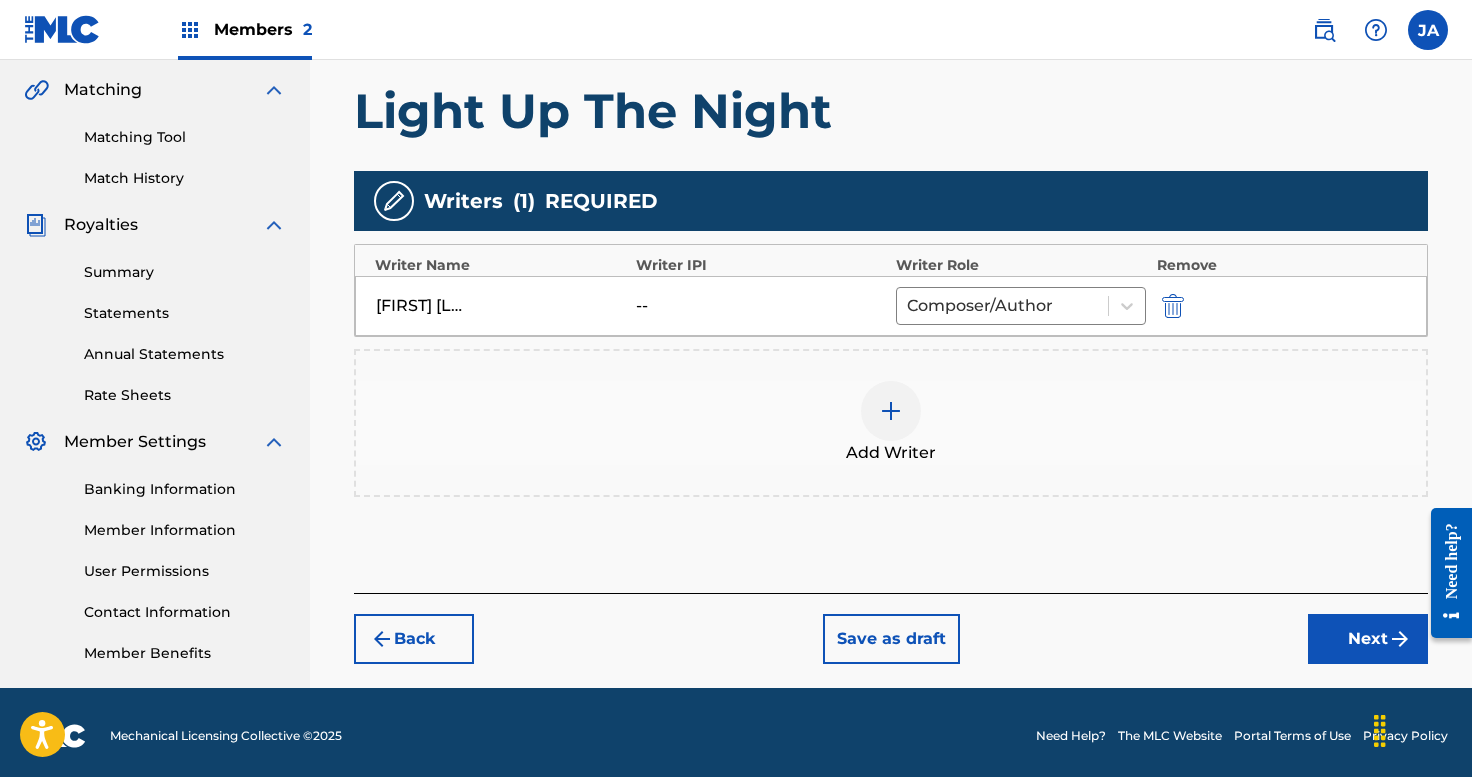 scroll, scrollTop: 463, scrollLeft: 0, axis: vertical 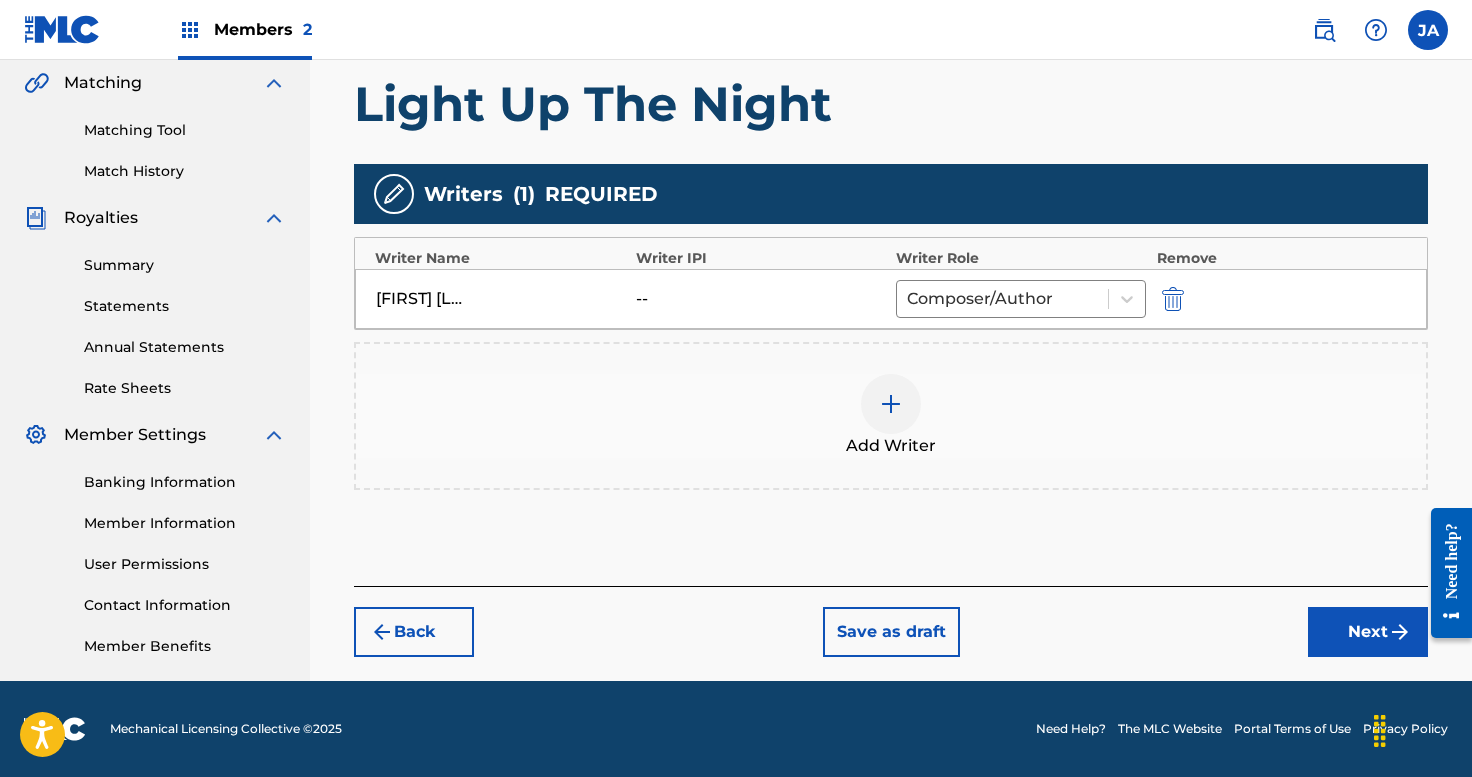 click on "Next" at bounding box center [1368, 632] 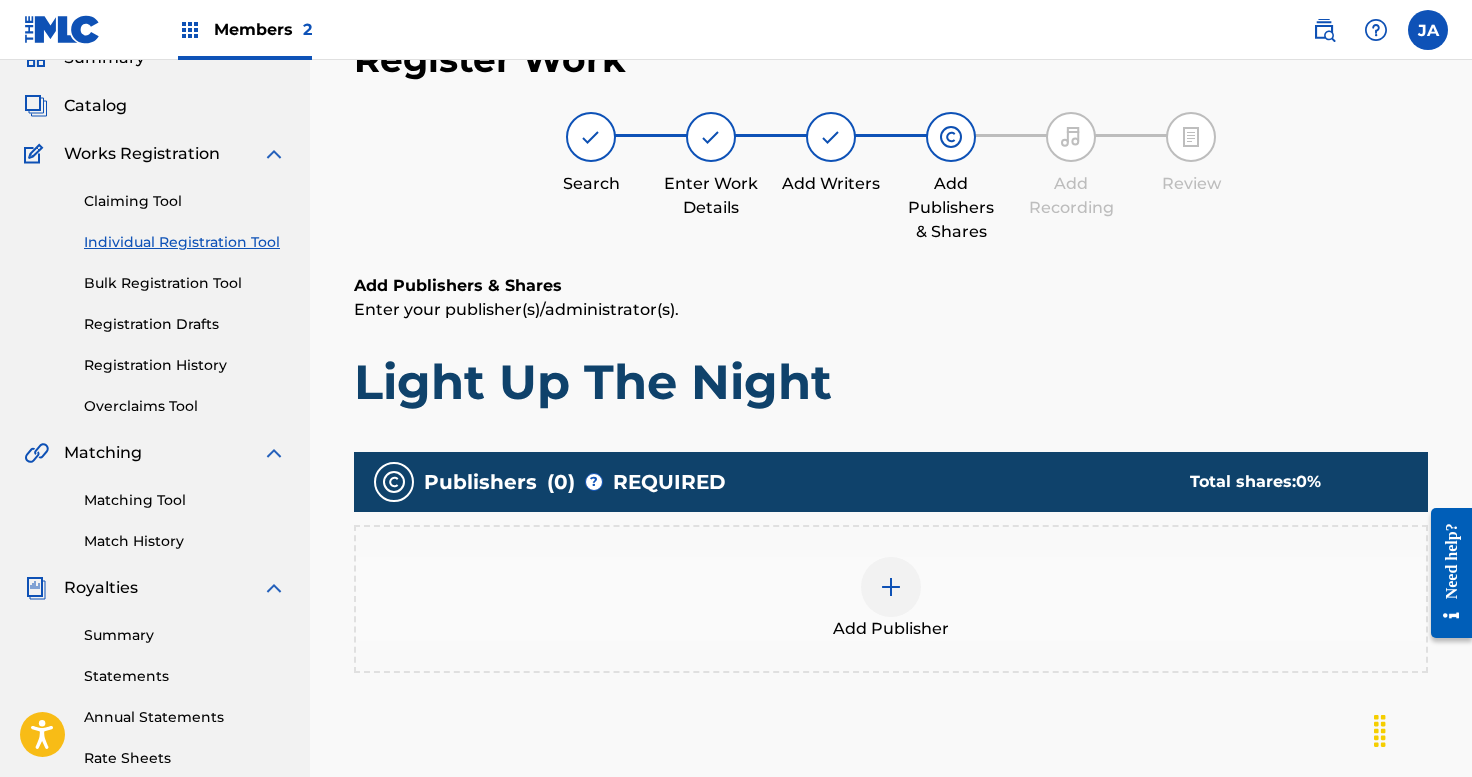 scroll, scrollTop: 90, scrollLeft: 0, axis: vertical 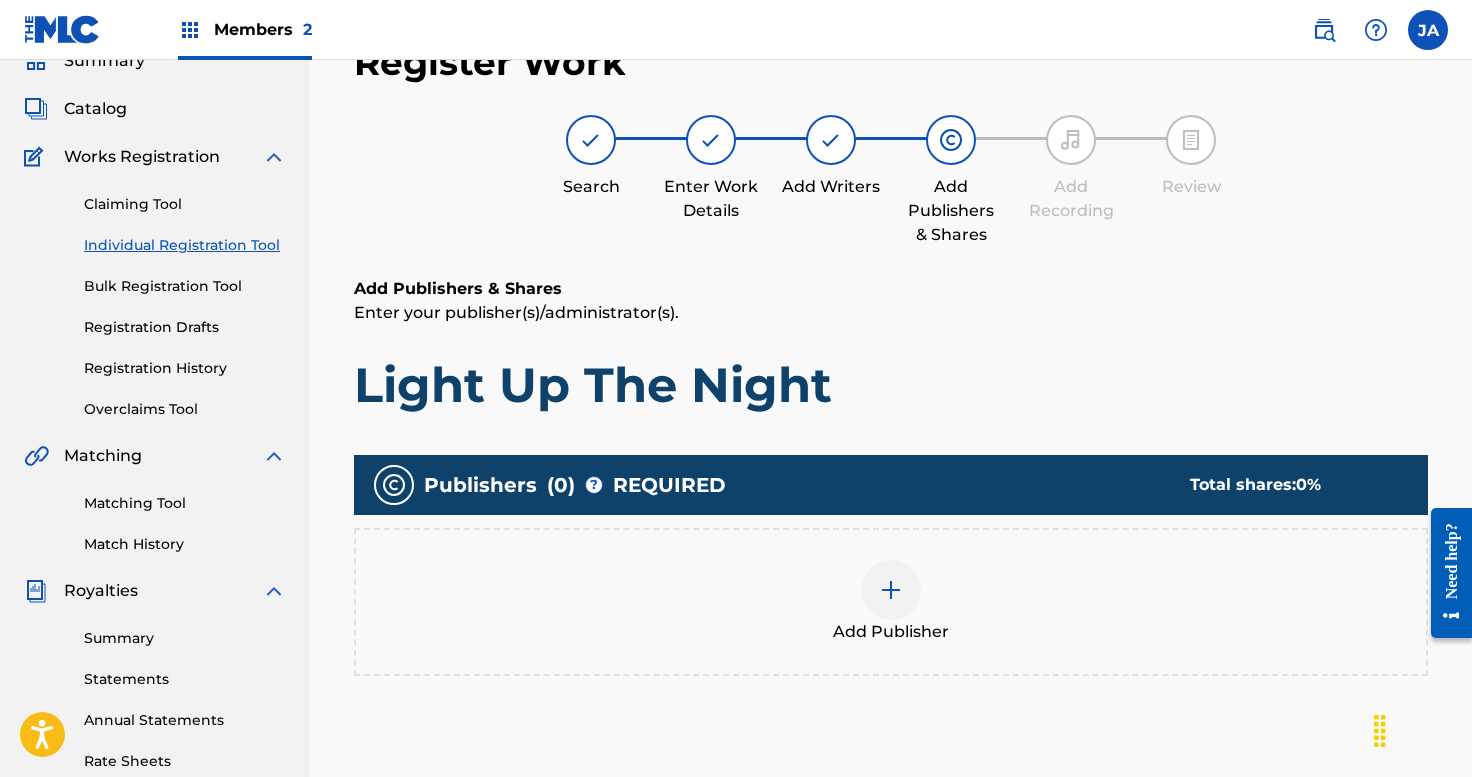 click at bounding box center [891, 590] 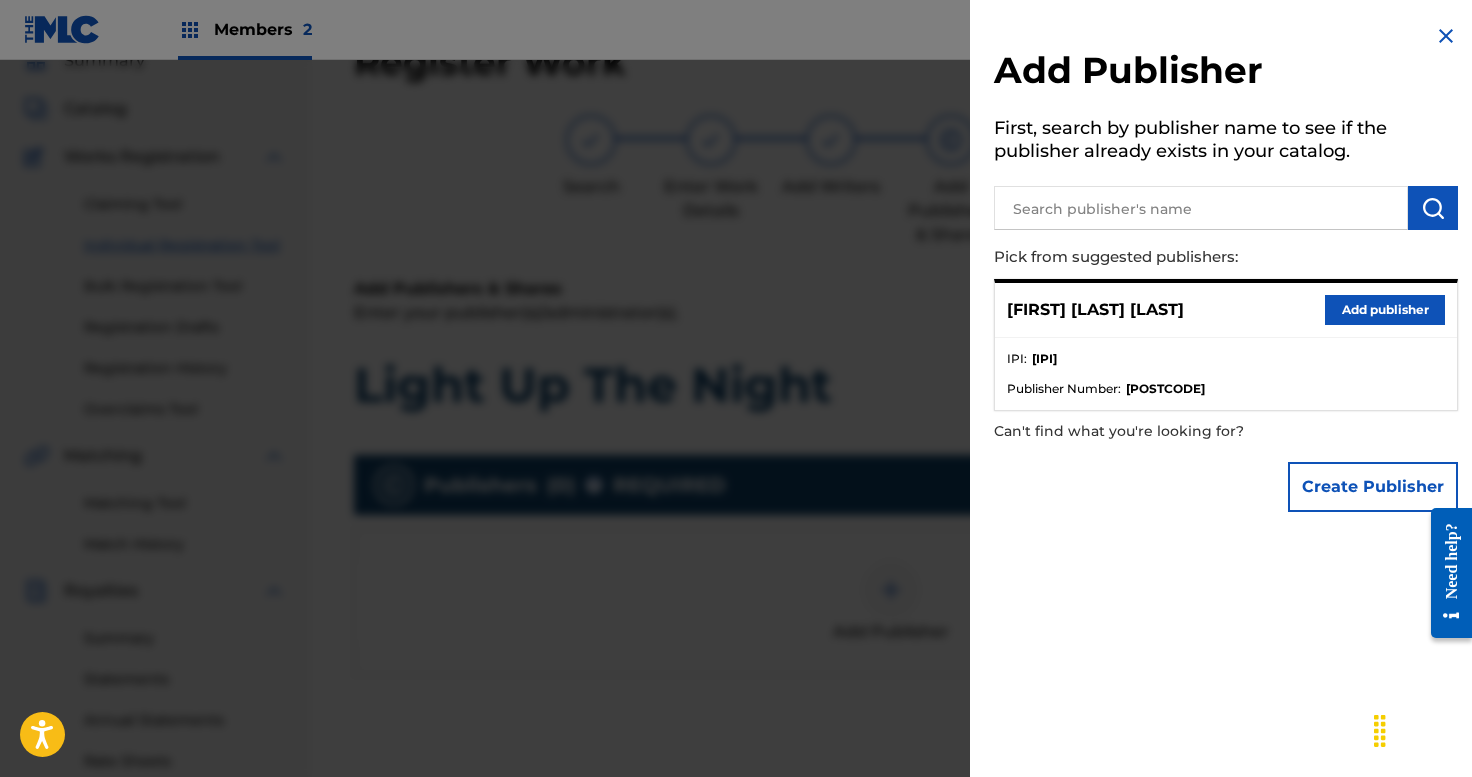 click on "Add publisher" at bounding box center (1385, 310) 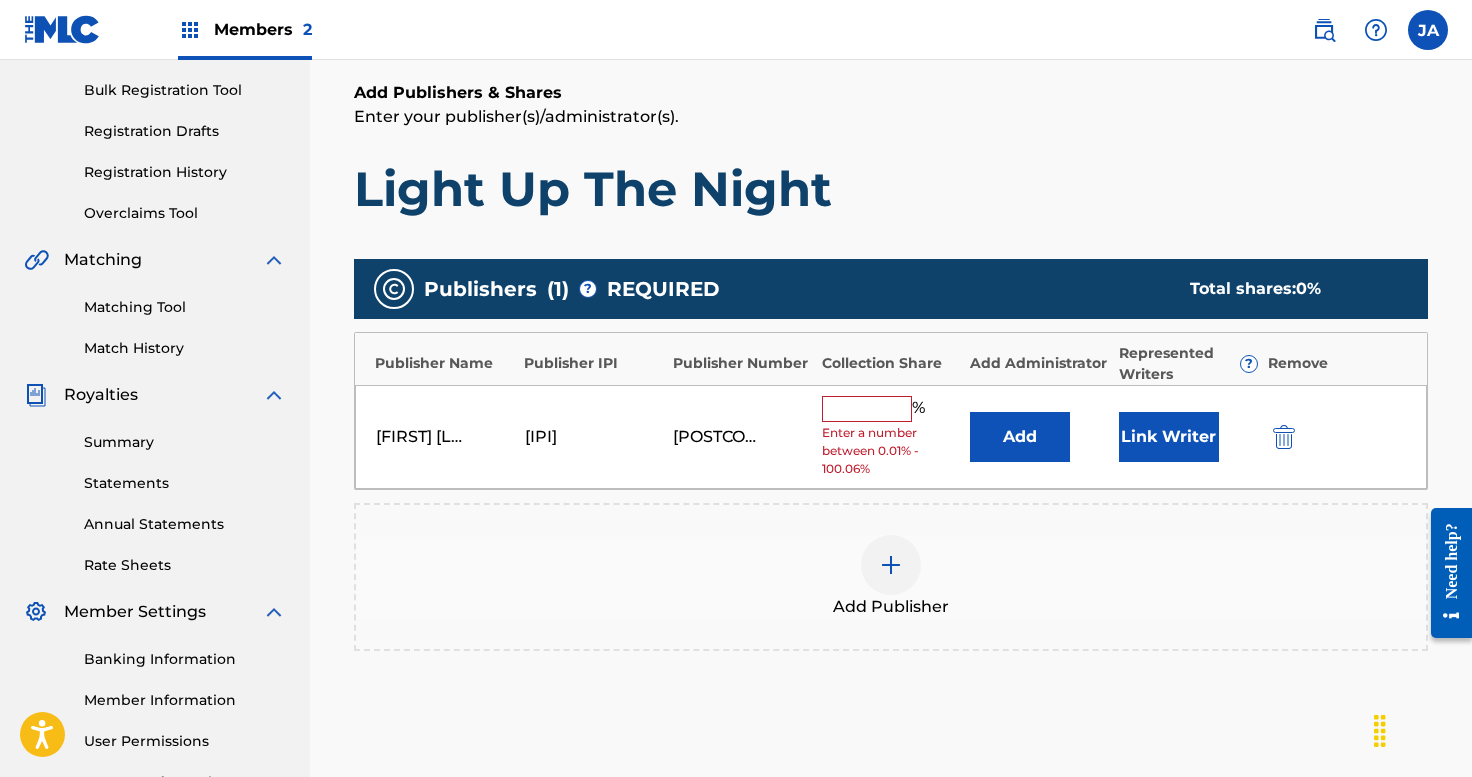 scroll, scrollTop: 289, scrollLeft: 0, axis: vertical 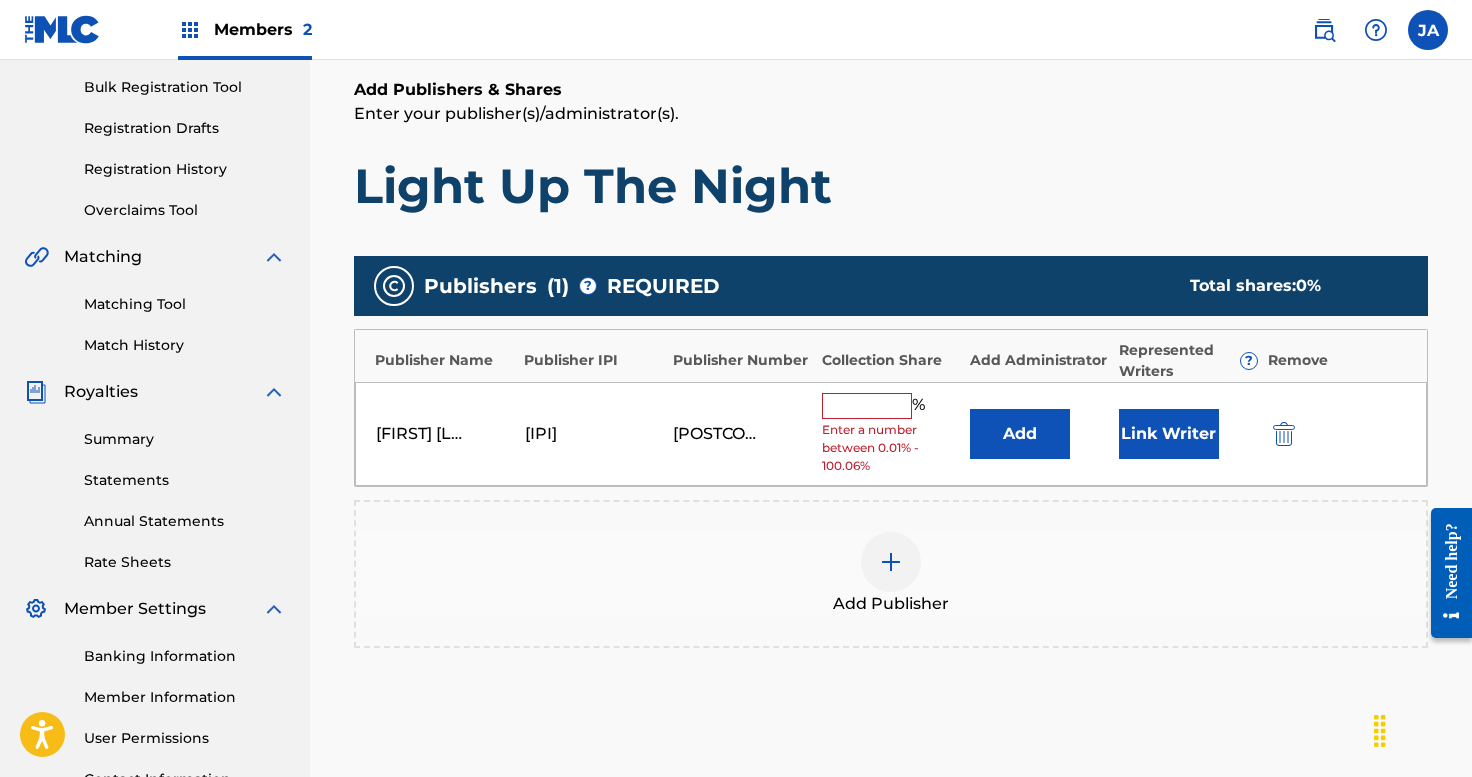 click at bounding box center (867, 406) 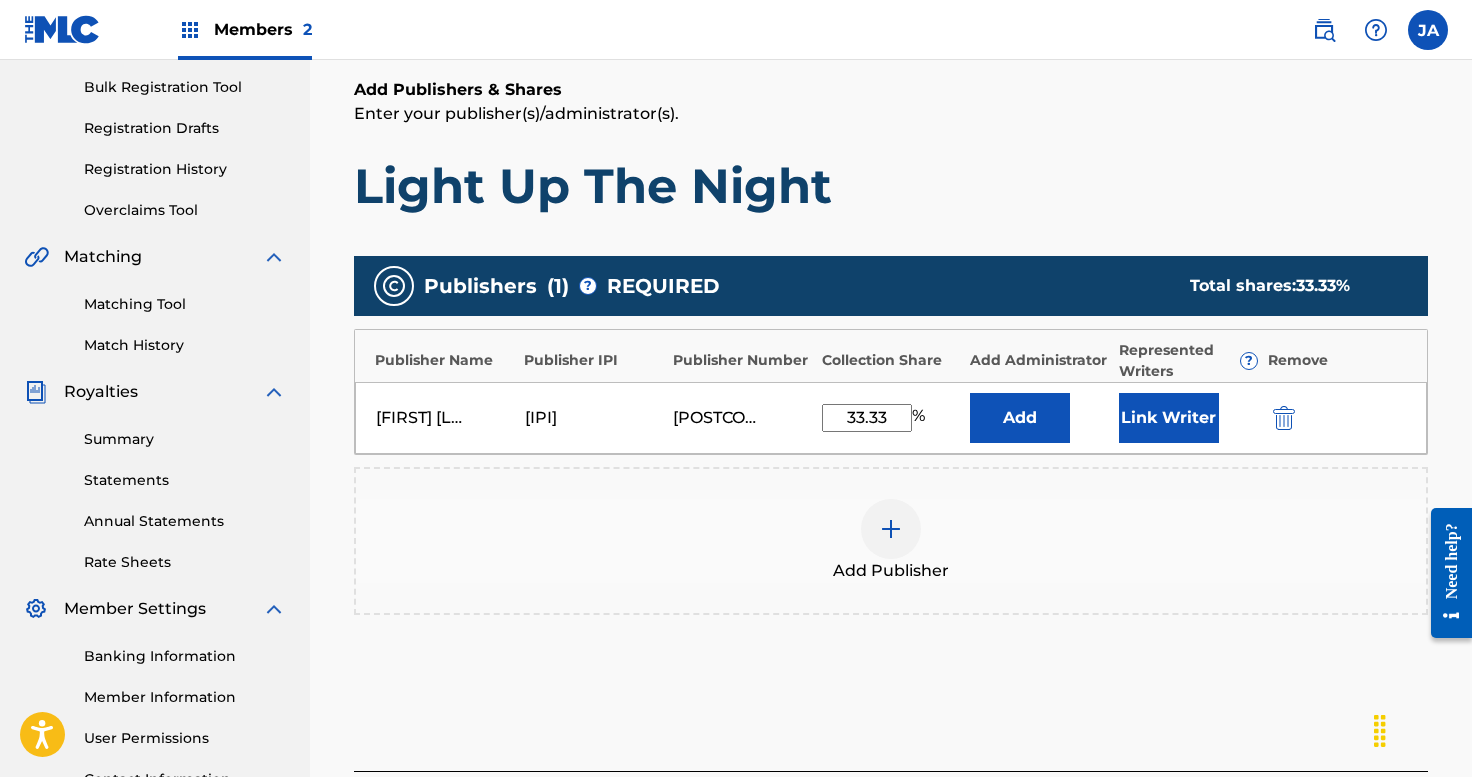 click on "Add" at bounding box center [1020, 418] 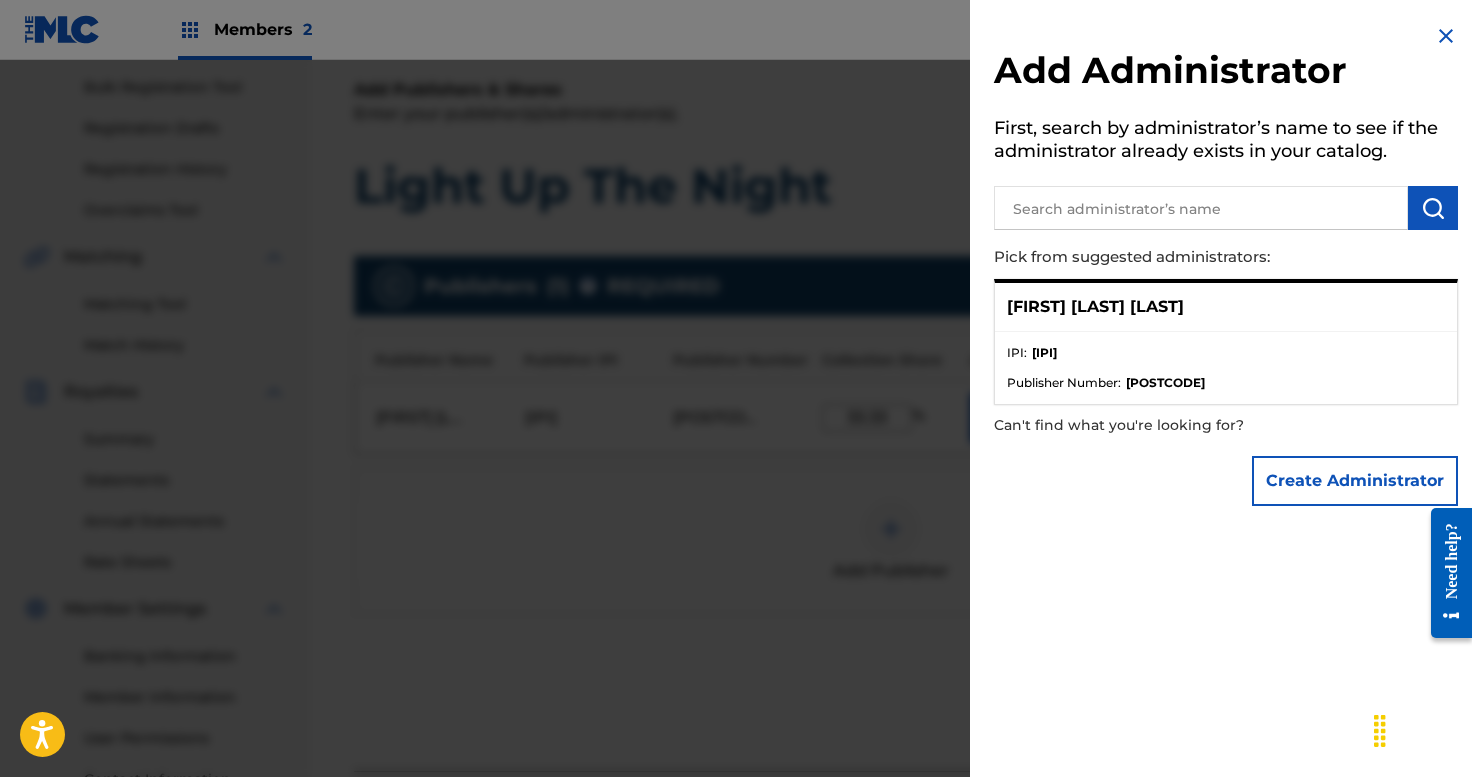 click at bounding box center (1446, 36) 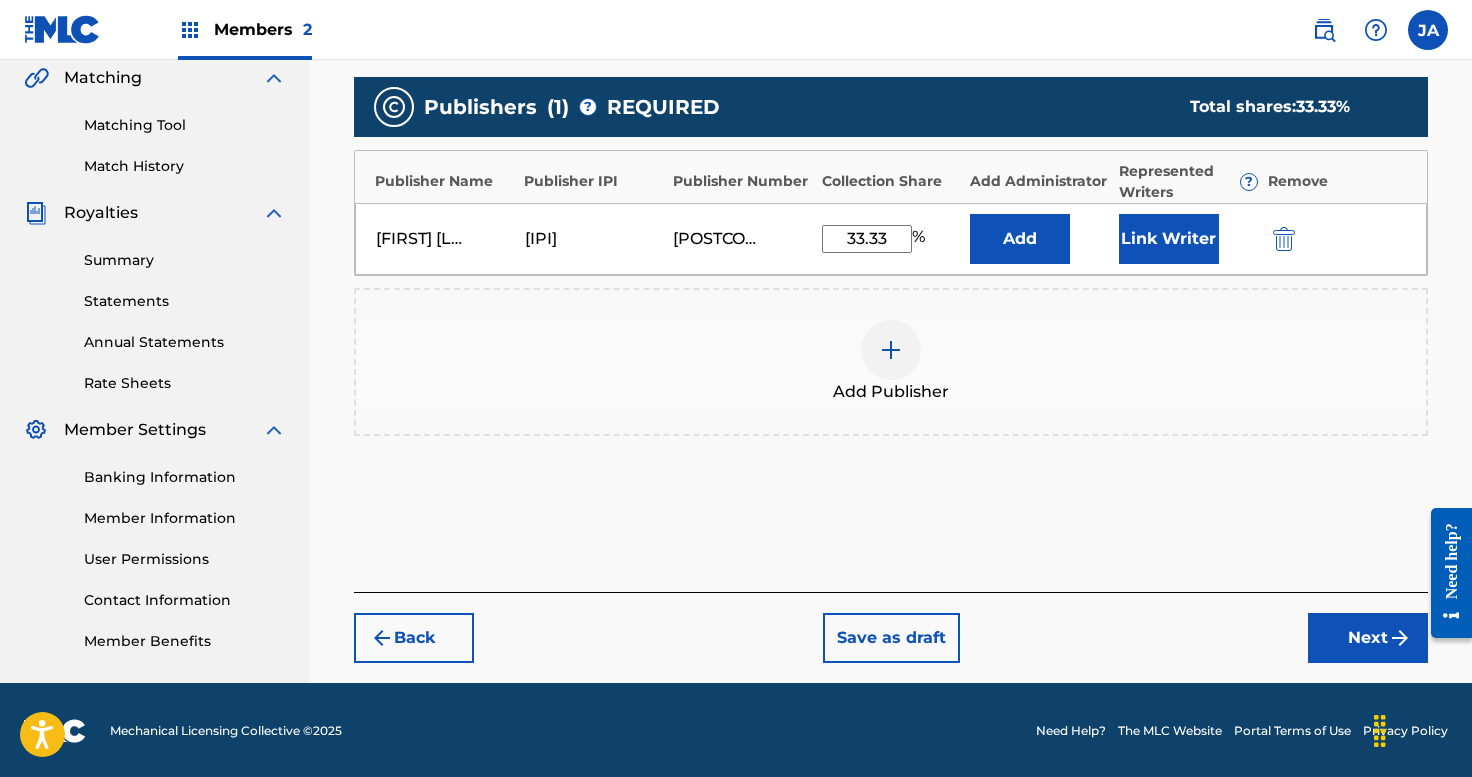 scroll, scrollTop: 470, scrollLeft: 0, axis: vertical 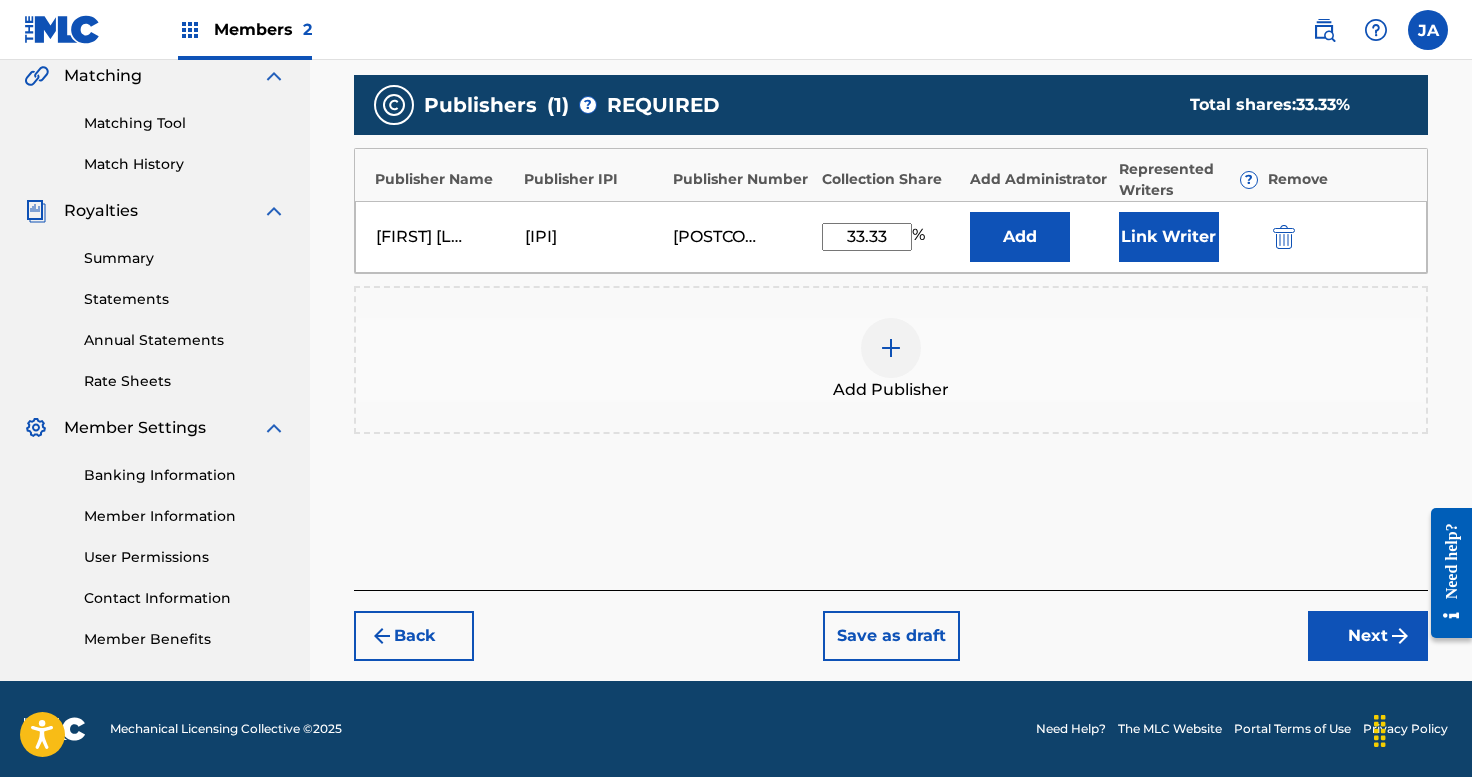 click on "Next" at bounding box center [1368, 636] 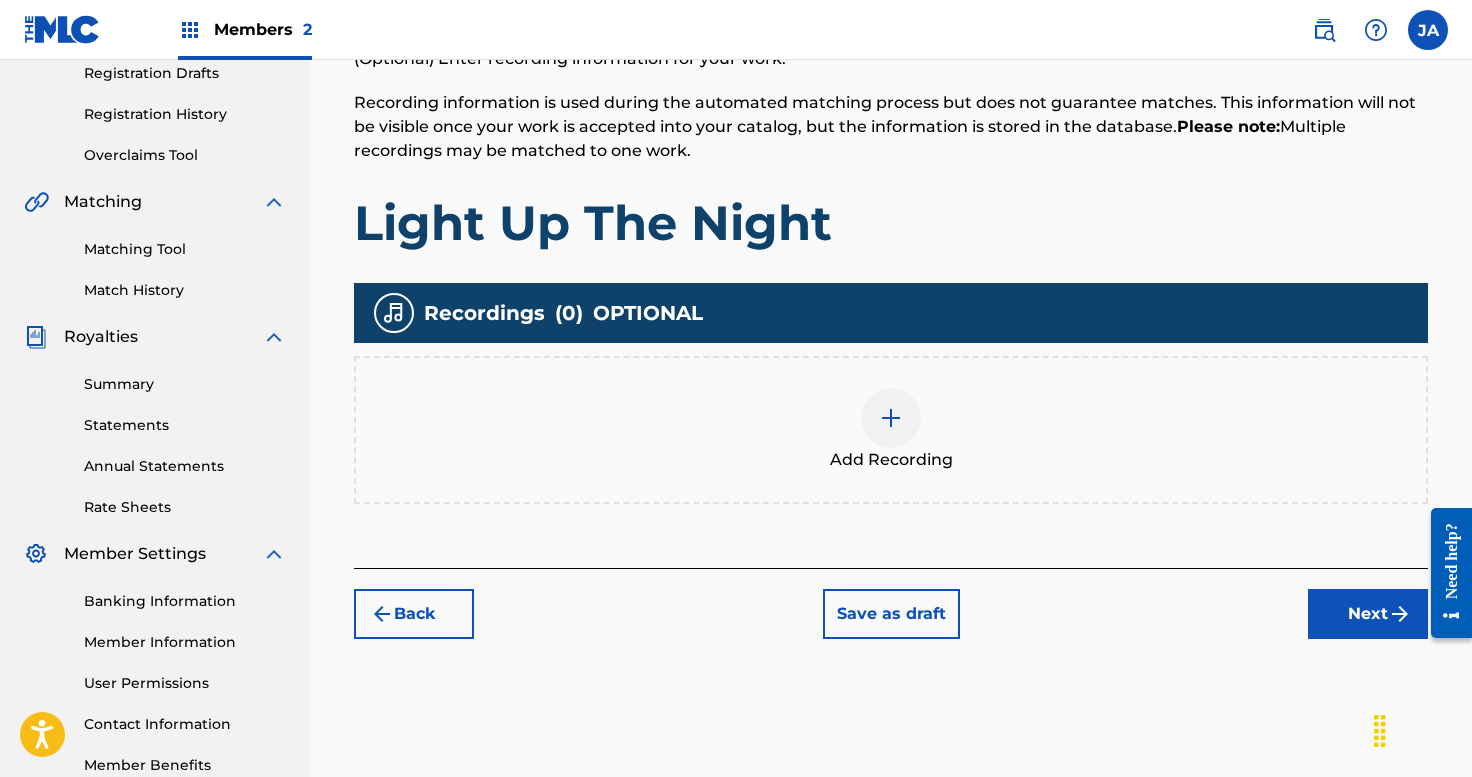 scroll, scrollTop: 366, scrollLeft: 0, axis: vertical 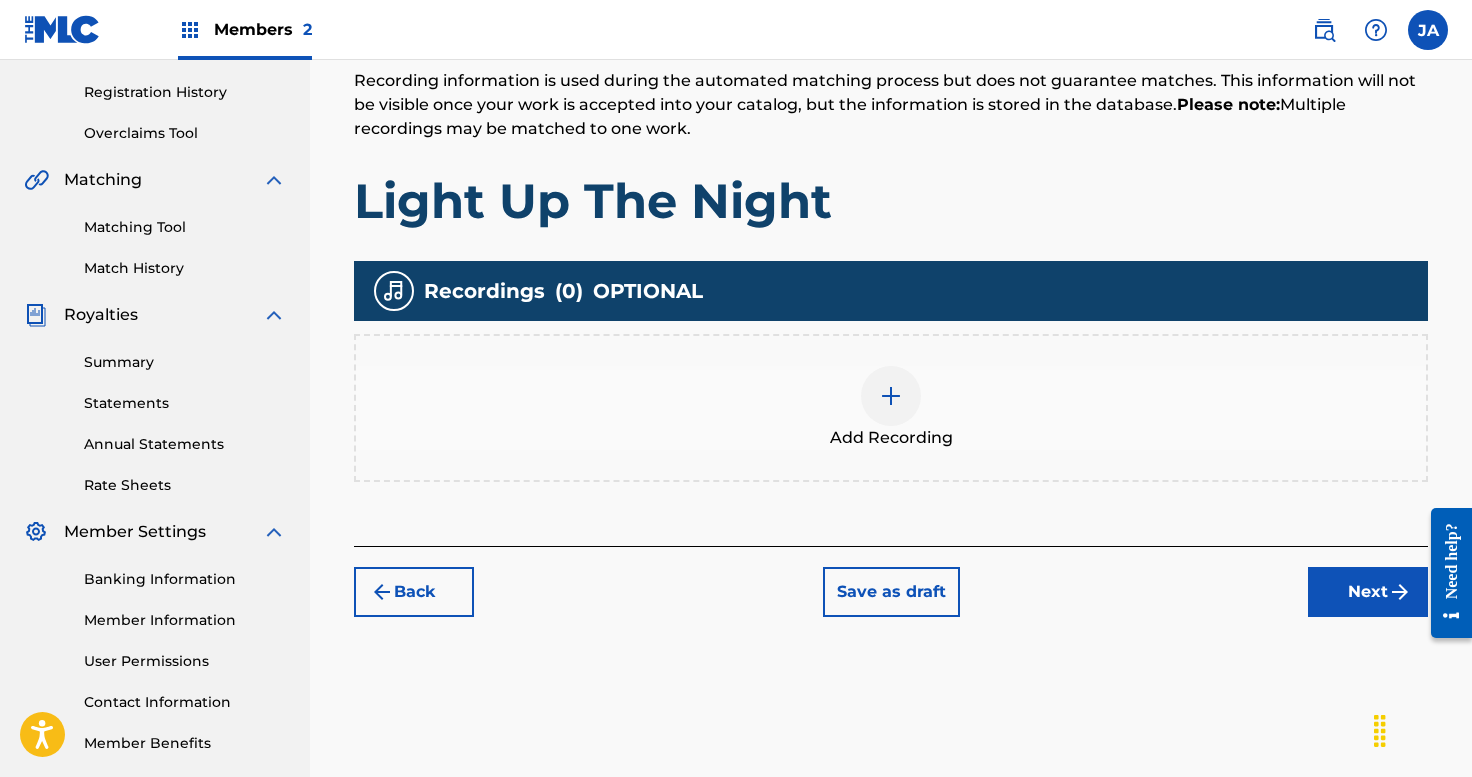 click on "Next" at bounding box center (1368, 592) 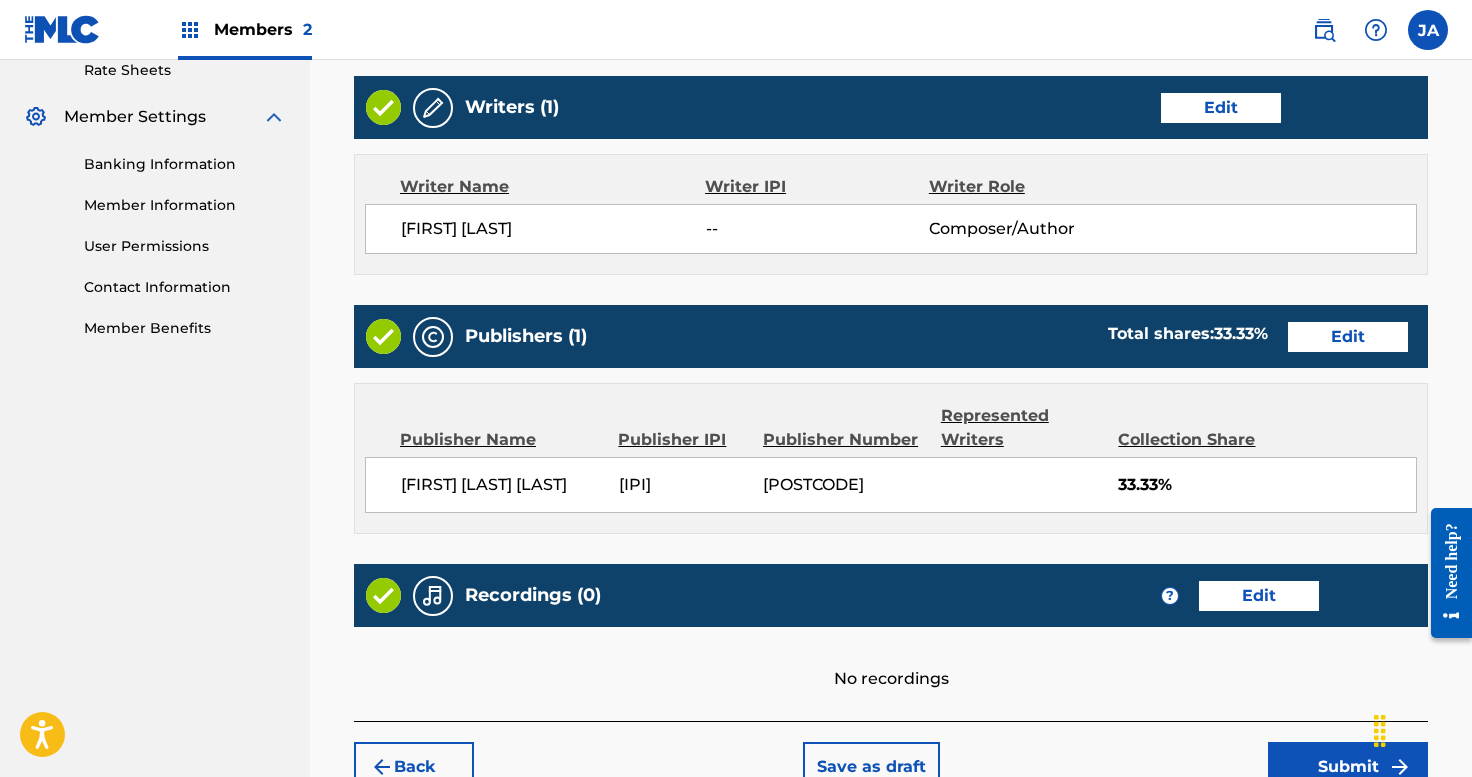 scroll, scrollTop: 742, scrollLeft: 0, axis: vertical 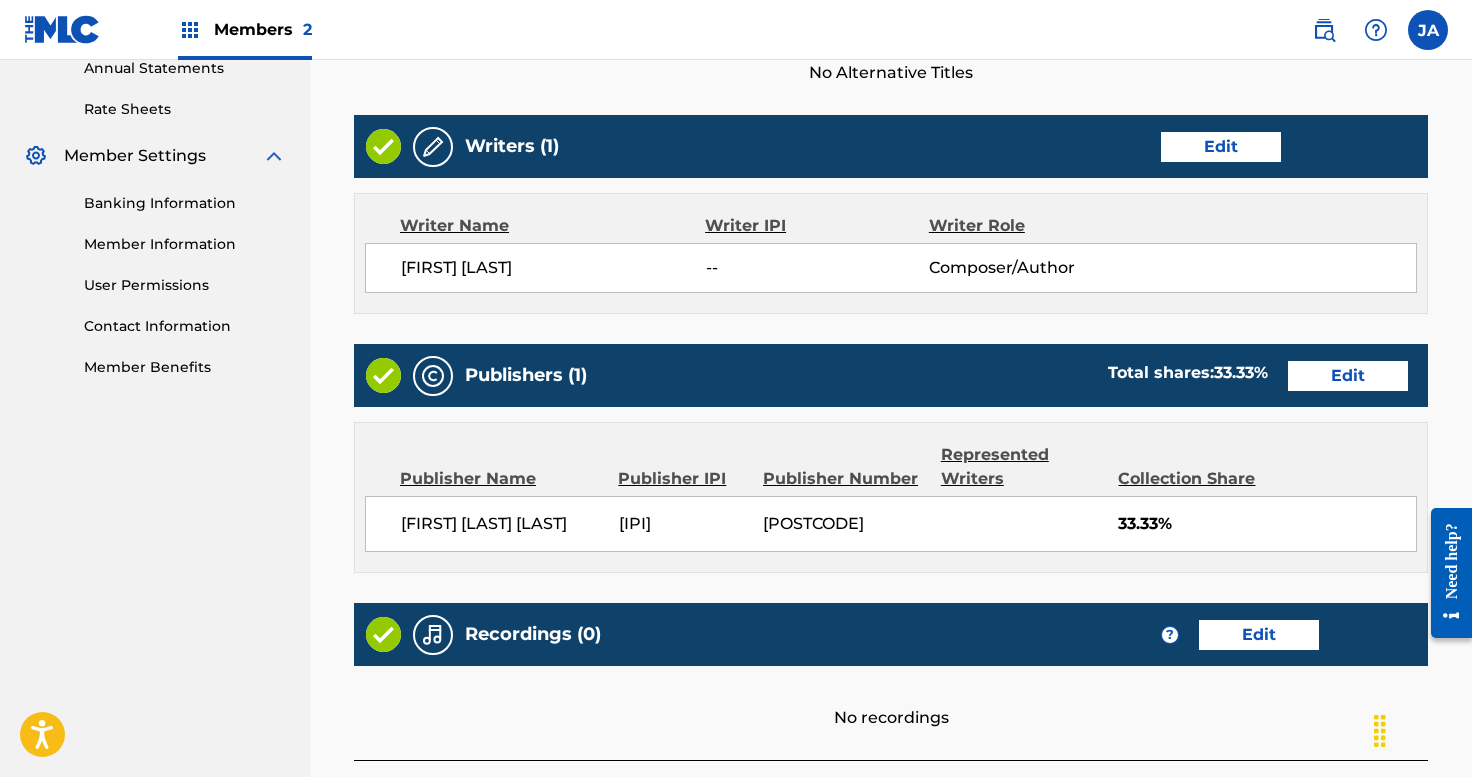 click on "Edit" at bounding box center (1221, 147) 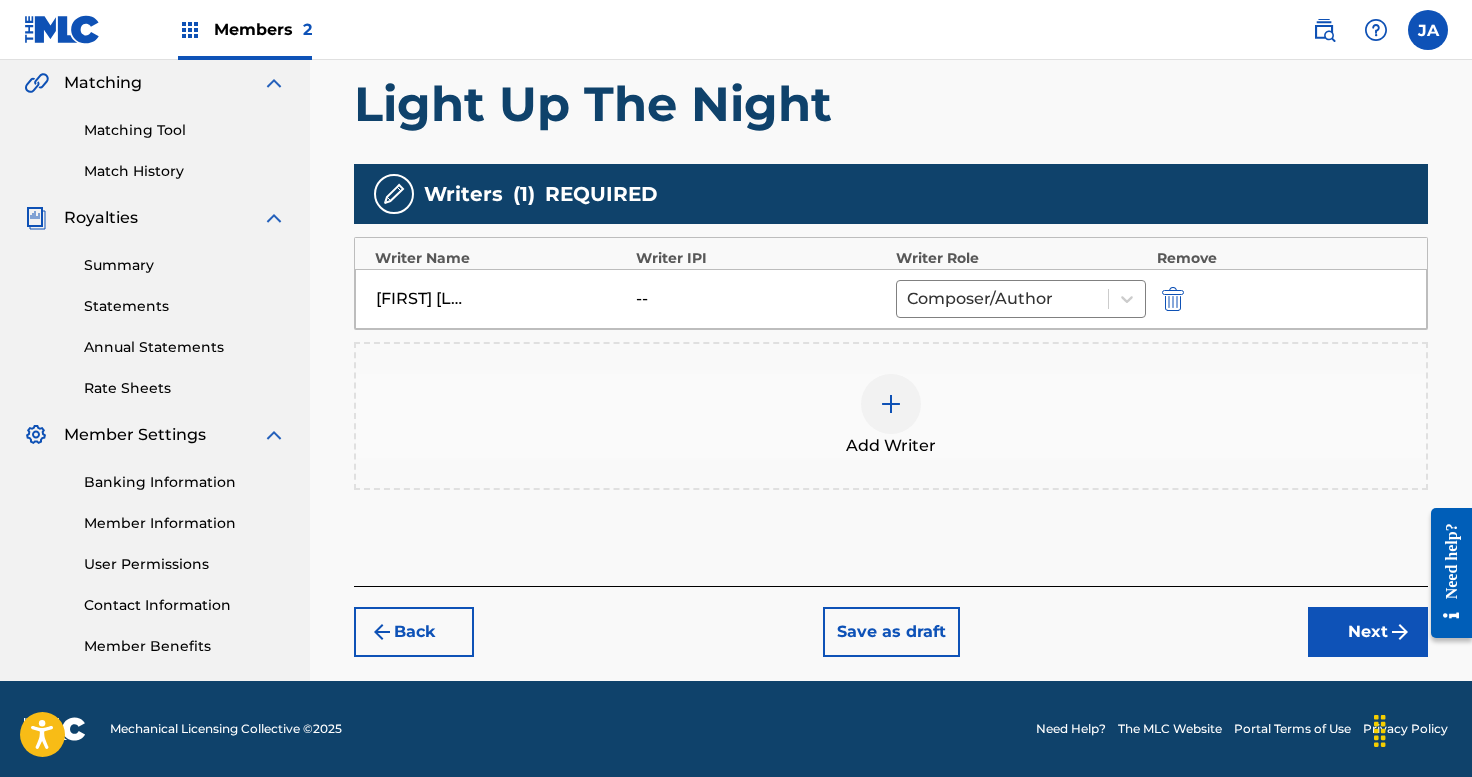 scroll, scrollTop: 463, scrollLeft: 0, axis: vertical 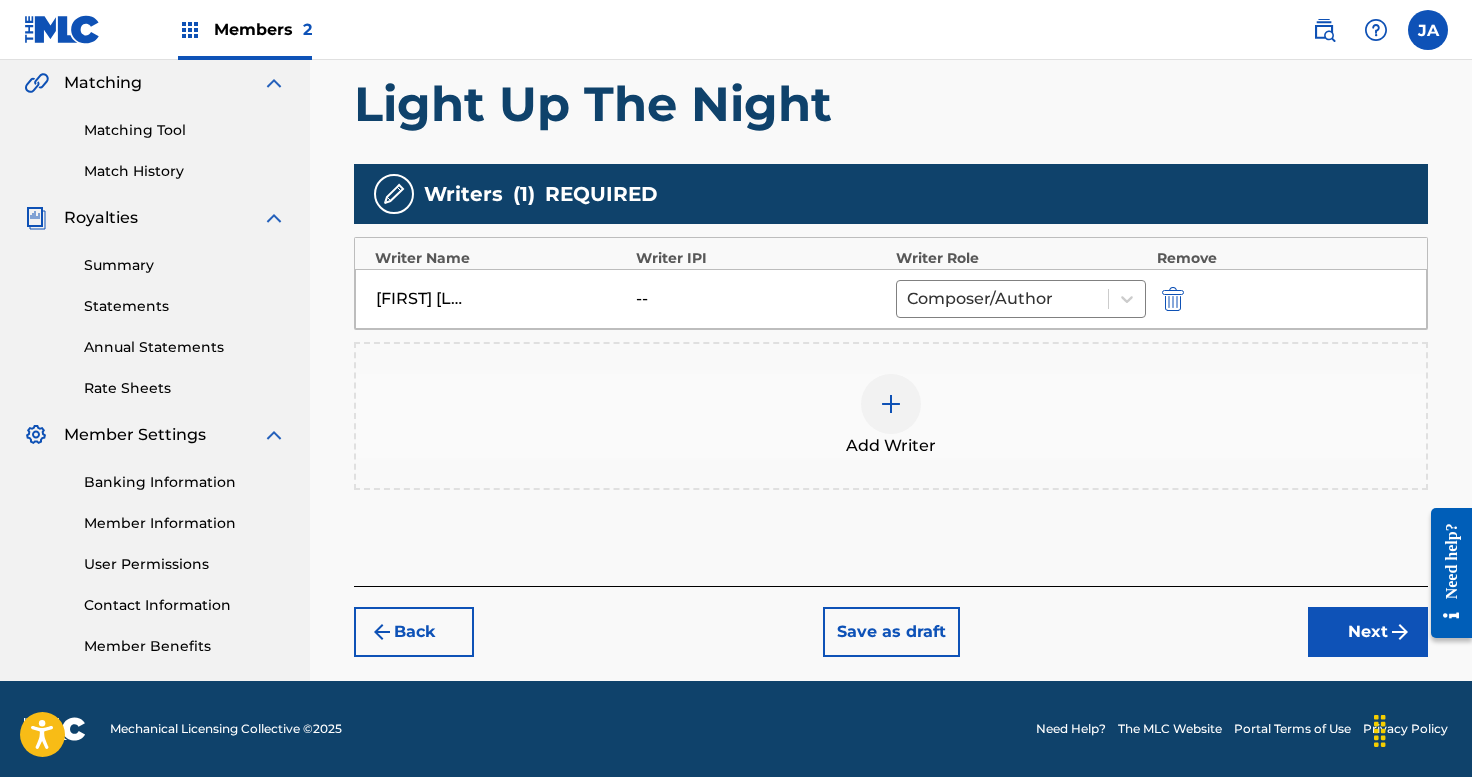 click on "--" at bounding box center [681, 299] 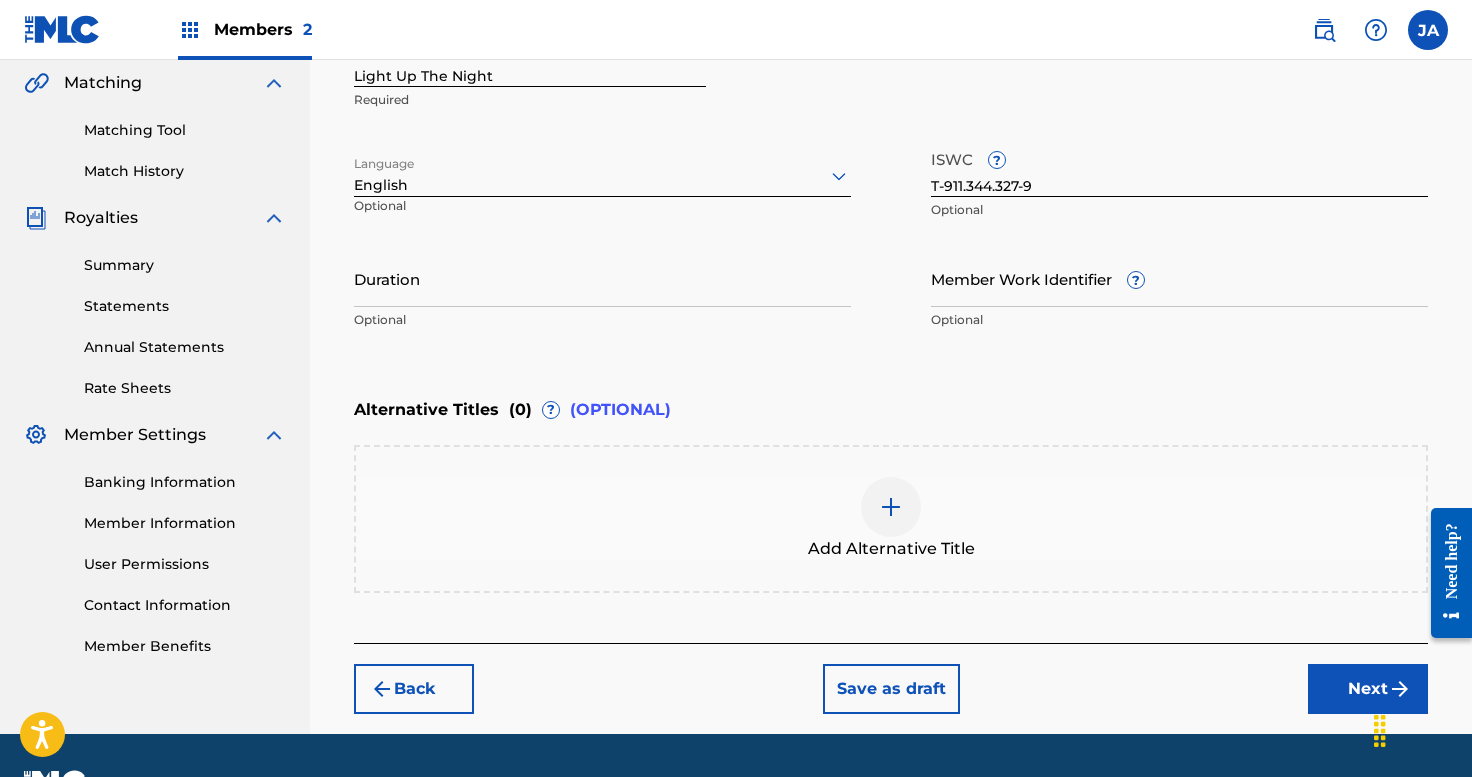 click on "Next" at bounding box center (1368, 689) 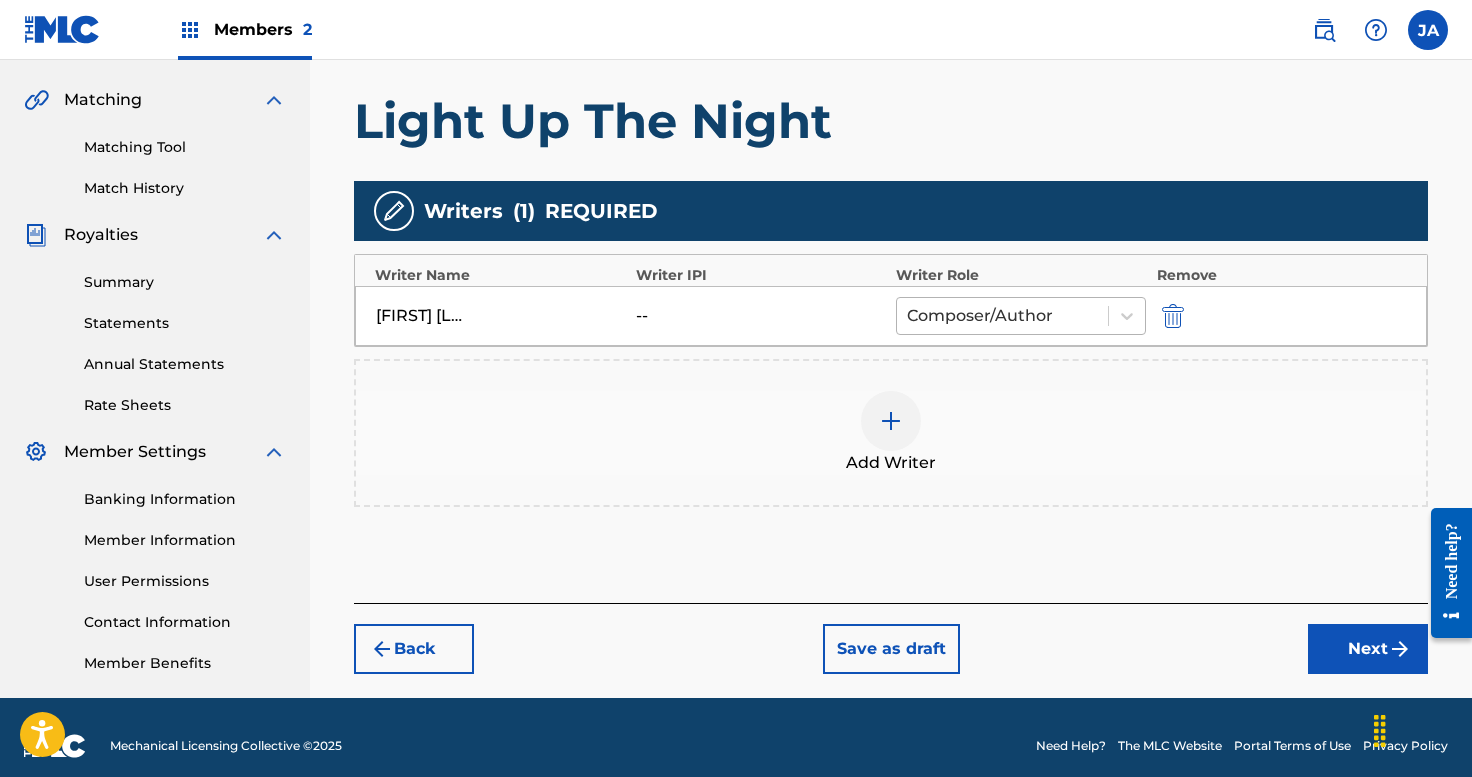 scroll, scrollTop: 463, scrollLeft: 0, axis: vertical 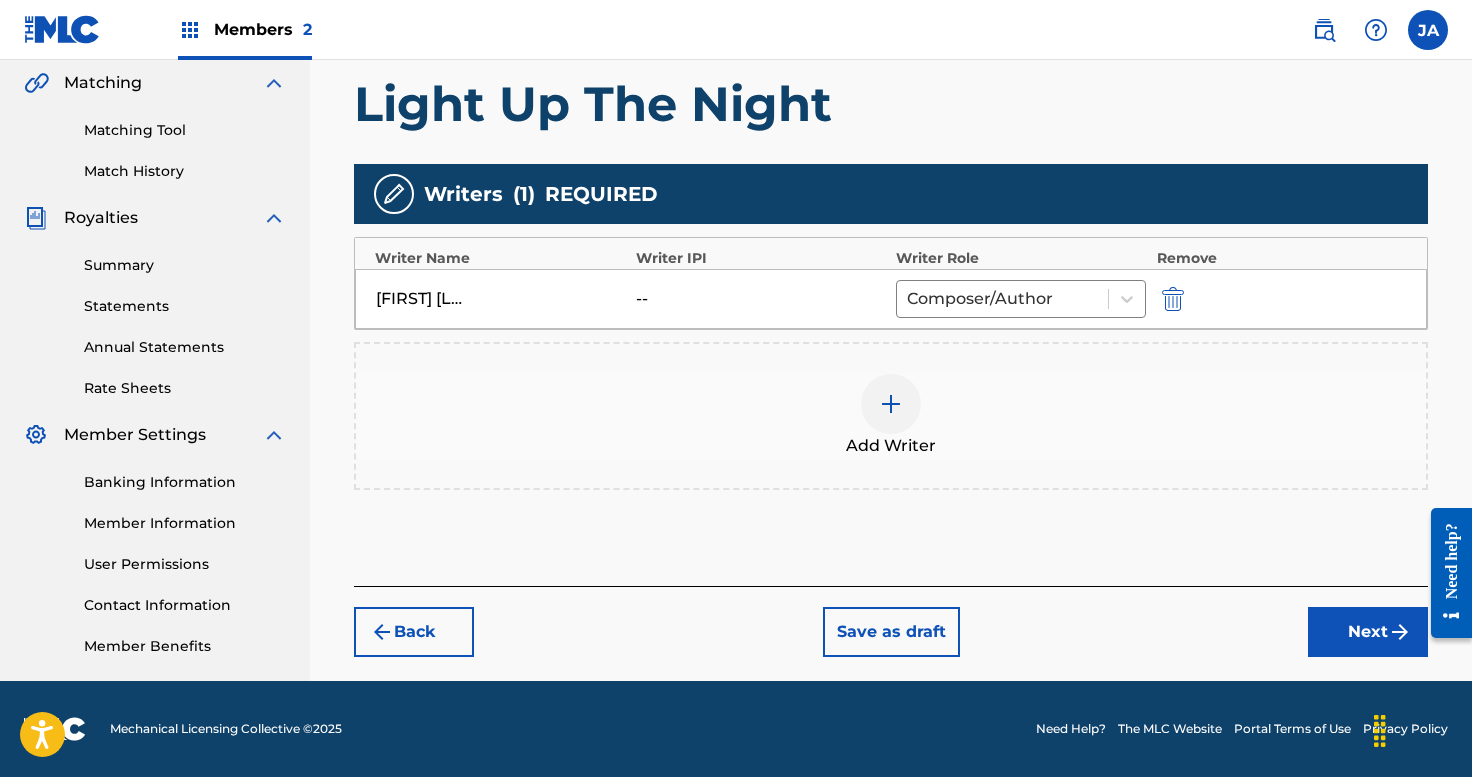 click on "Next" at bounding box center [1368, 632] 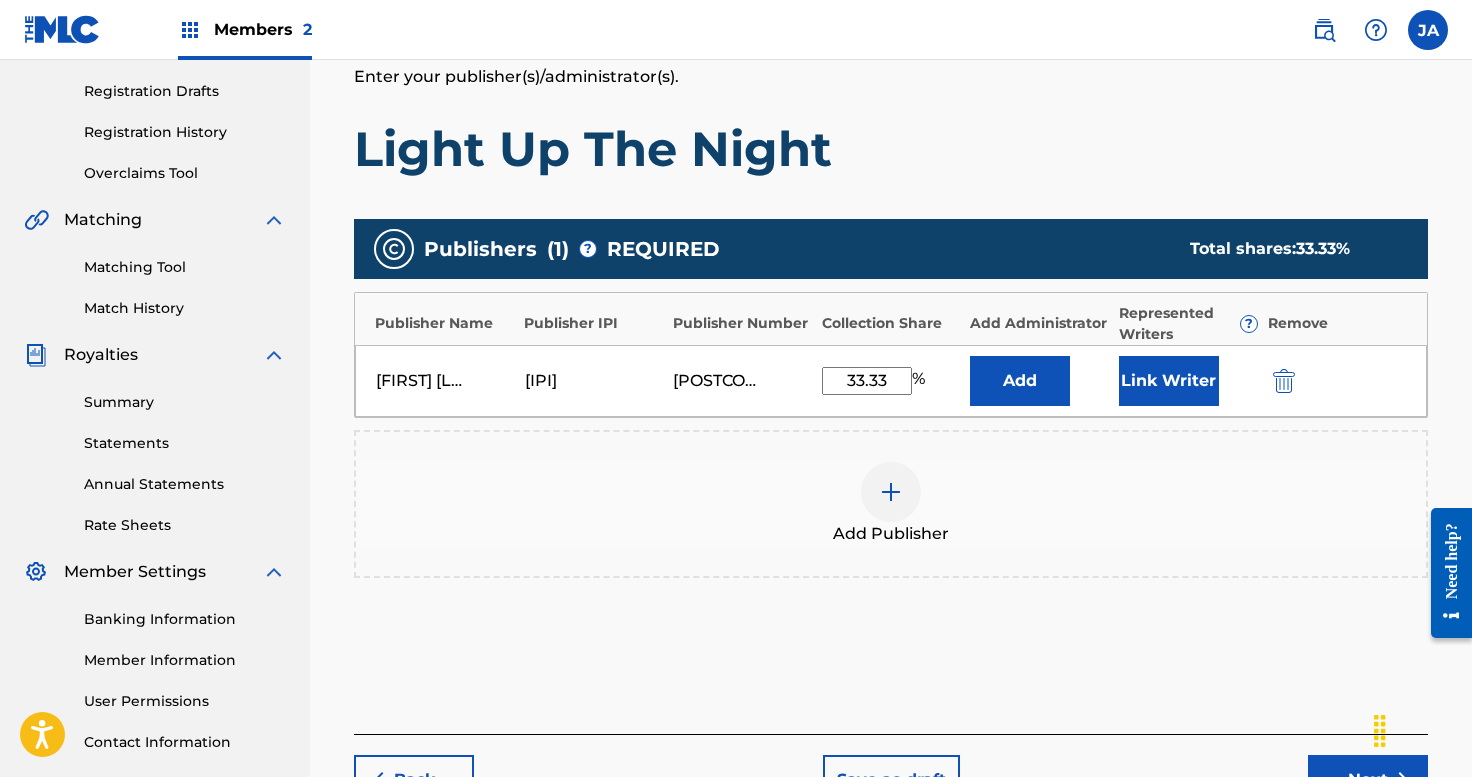 scroll, scrollTop: 470, scrollLeft: 0, axis: vertical 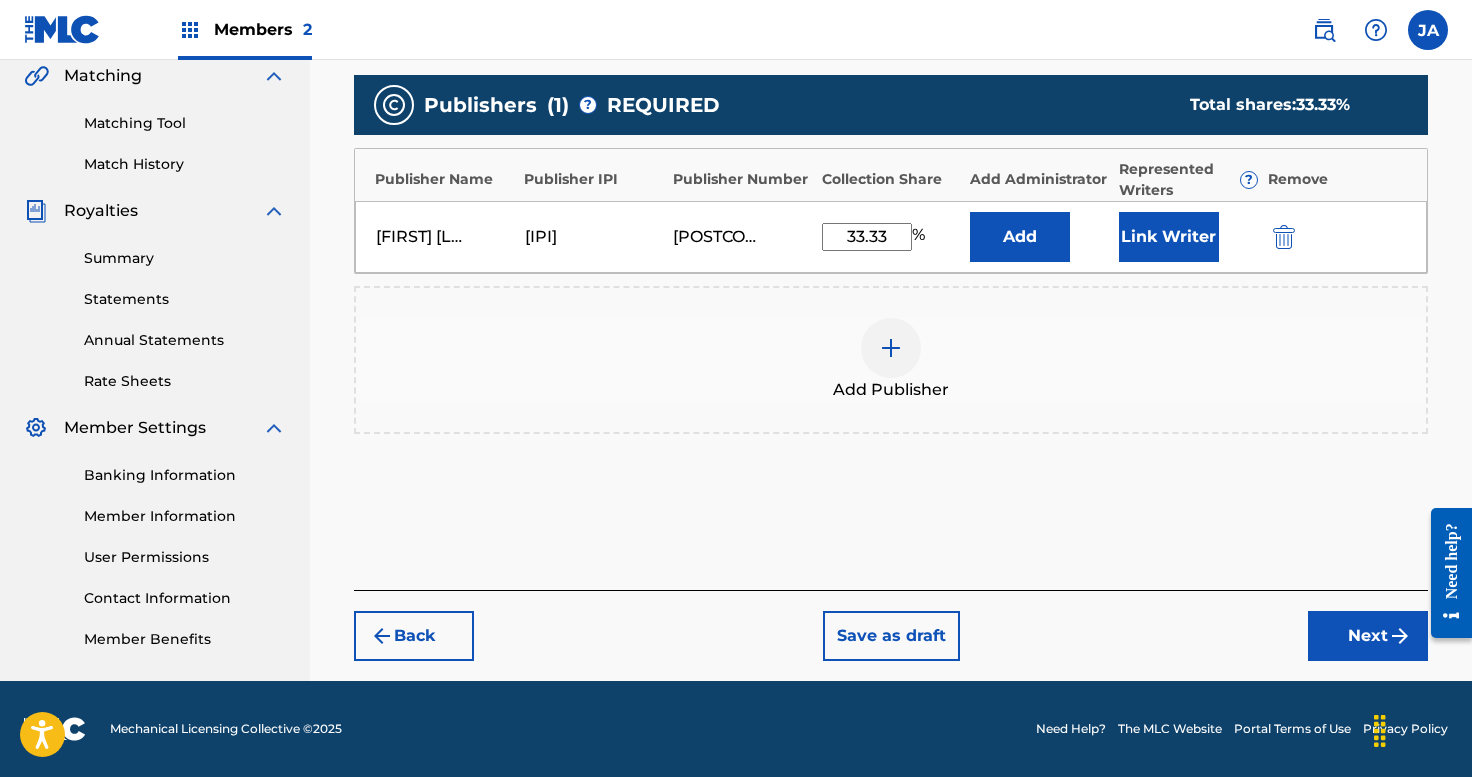 click on "Next" at bounding box center (1368, 636) 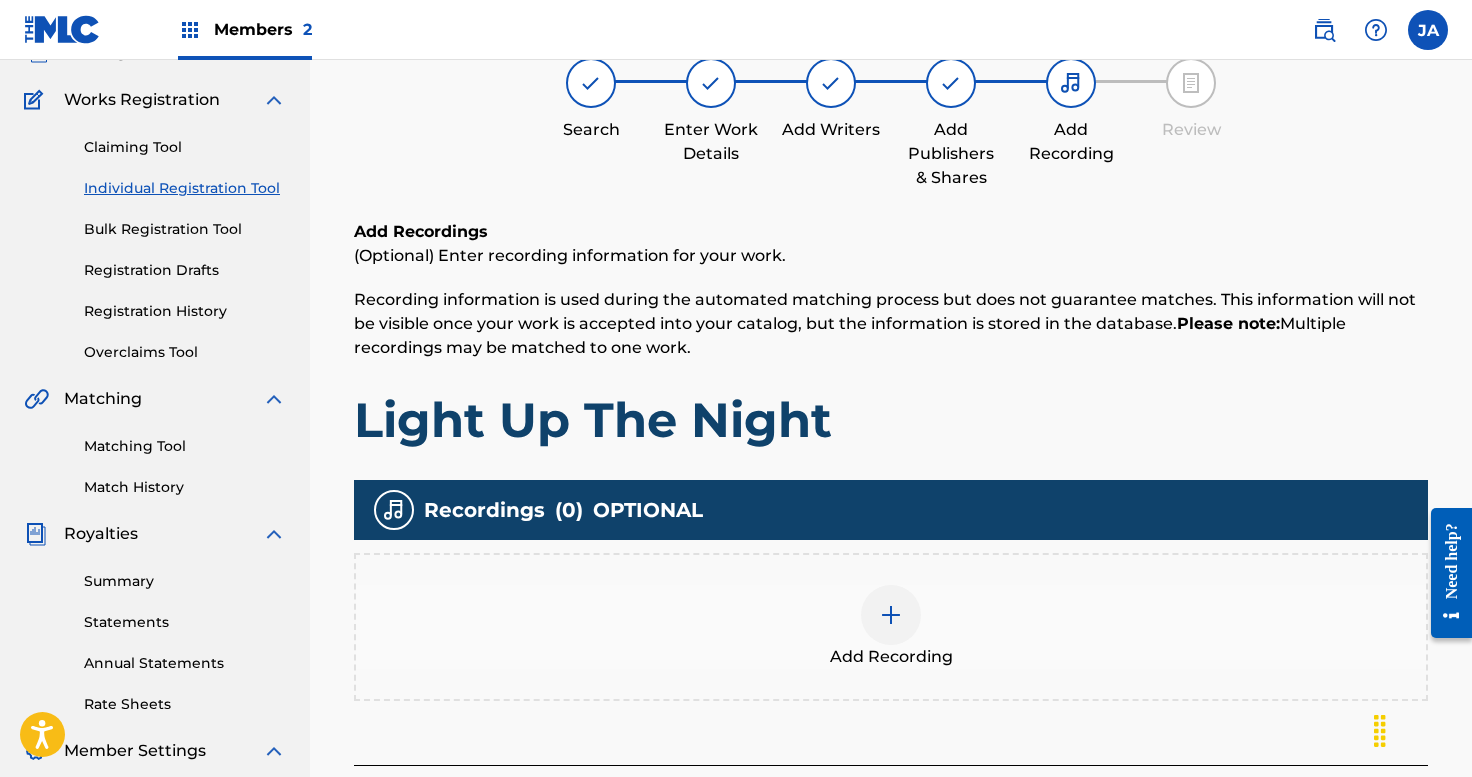 scroll, scrollTop: 463, scrollLeft: 0, axis: vertical 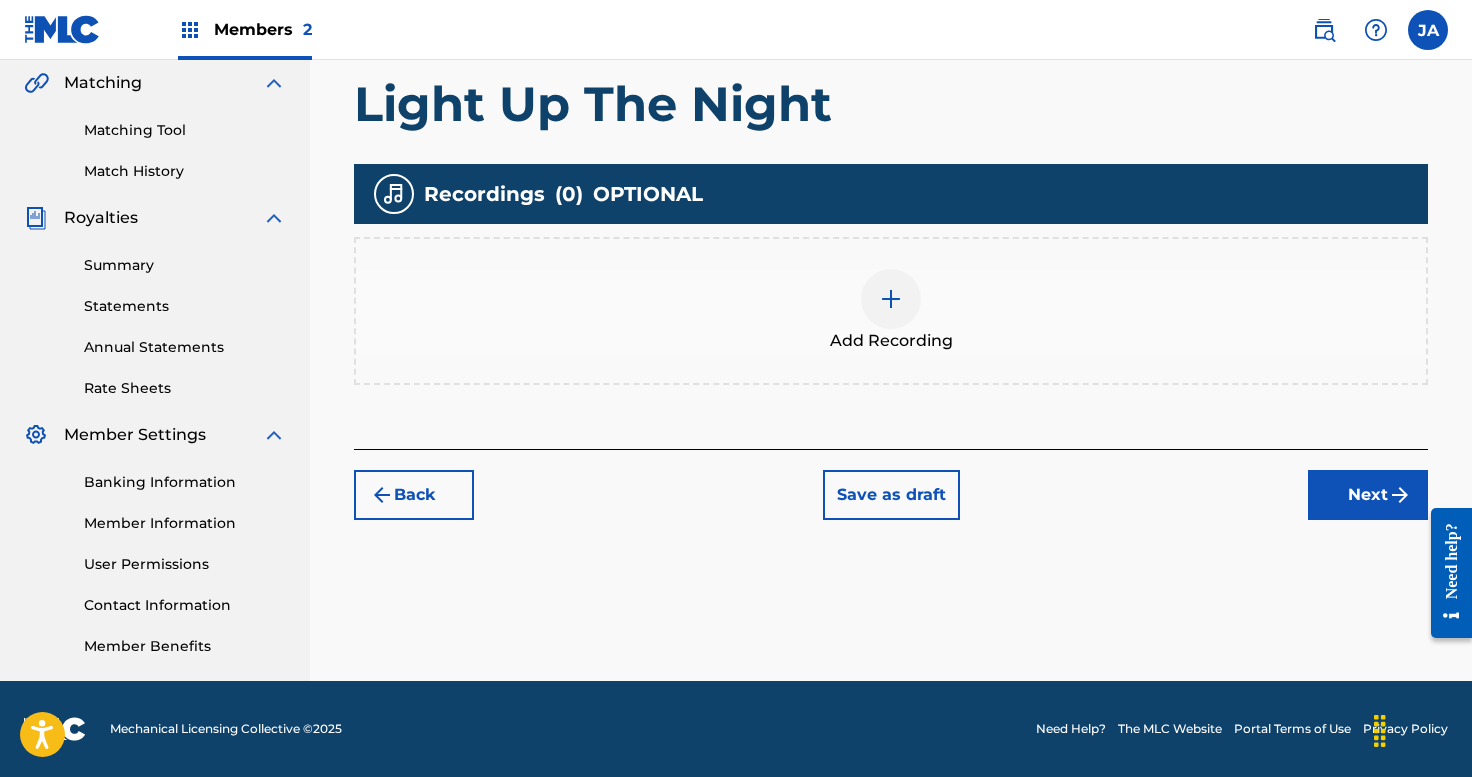 click on "Next" at bounding box center (1368, 495) 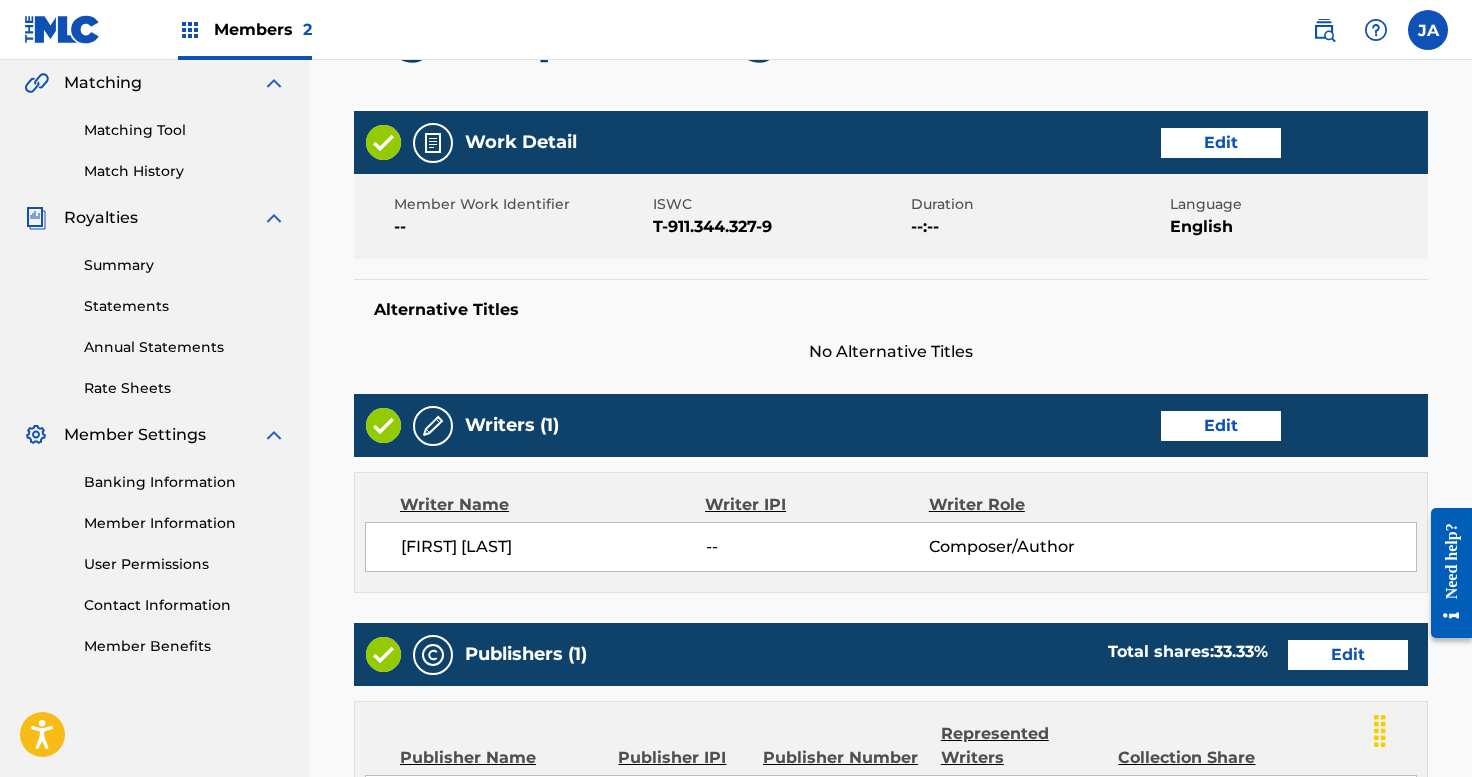 scroll, scrollTop: 477, scrollLeft: 0, axis: vertical 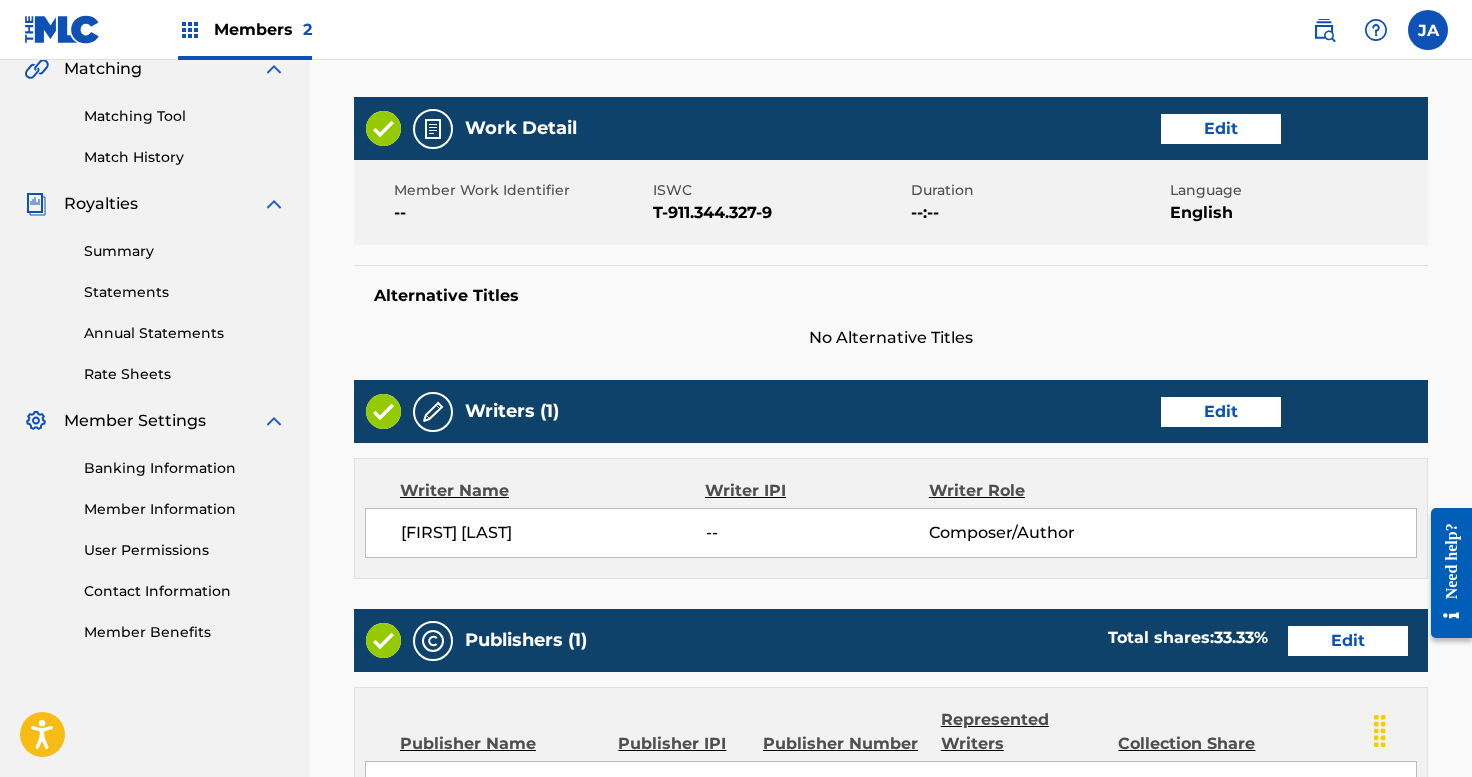 click on "Edit" at bounding box center (1221, 412) 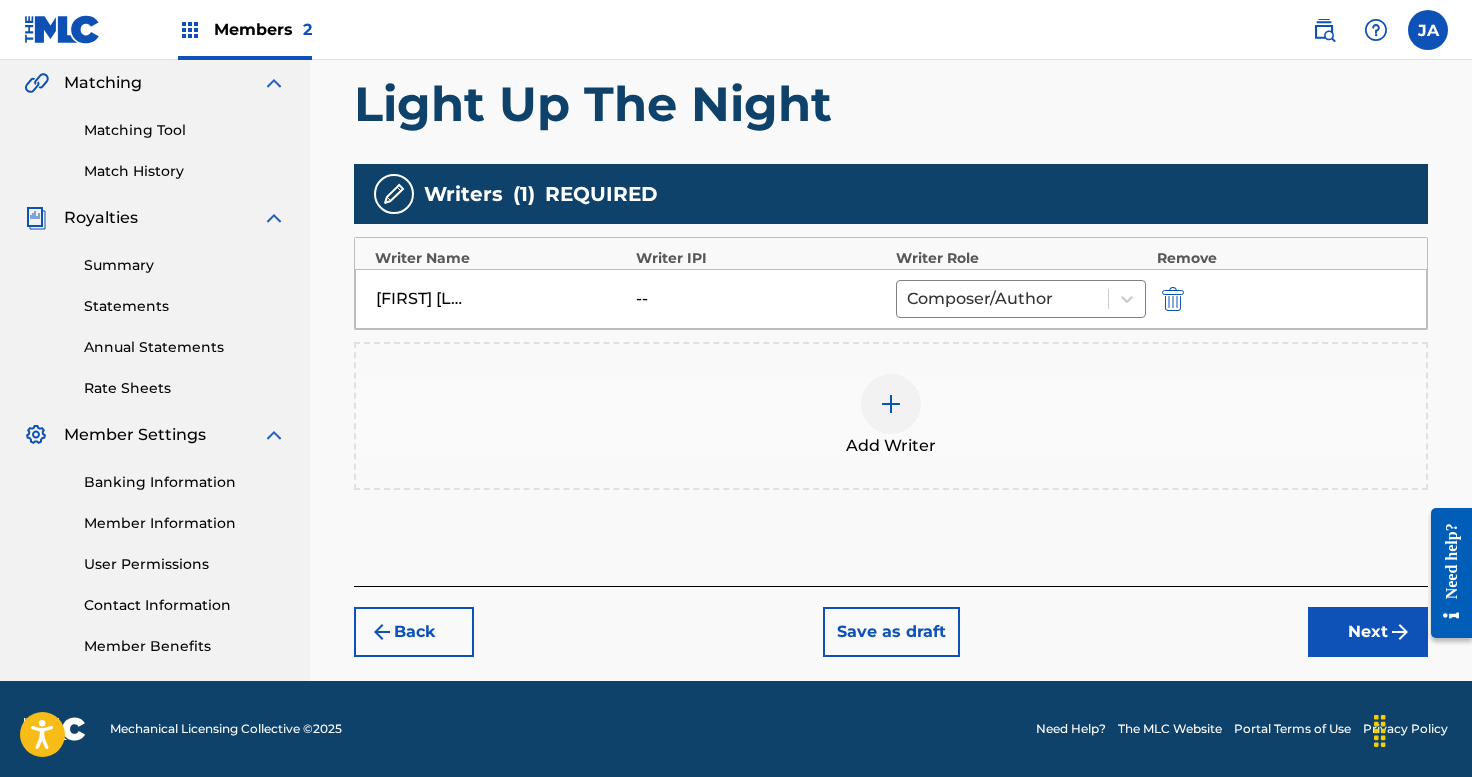 click at bounding box center [891, 404] 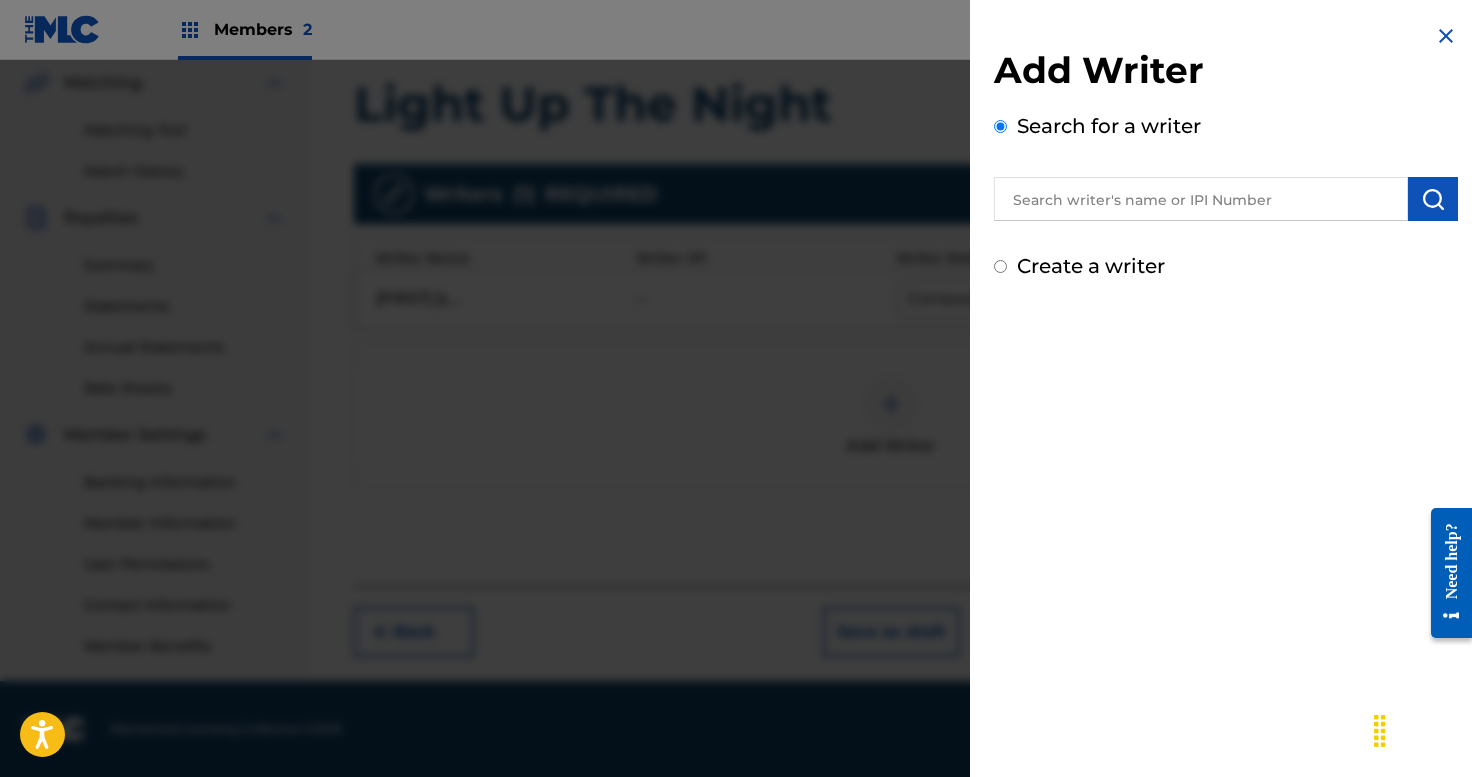click on "Create a writer" at bounding box center [1000, 266] 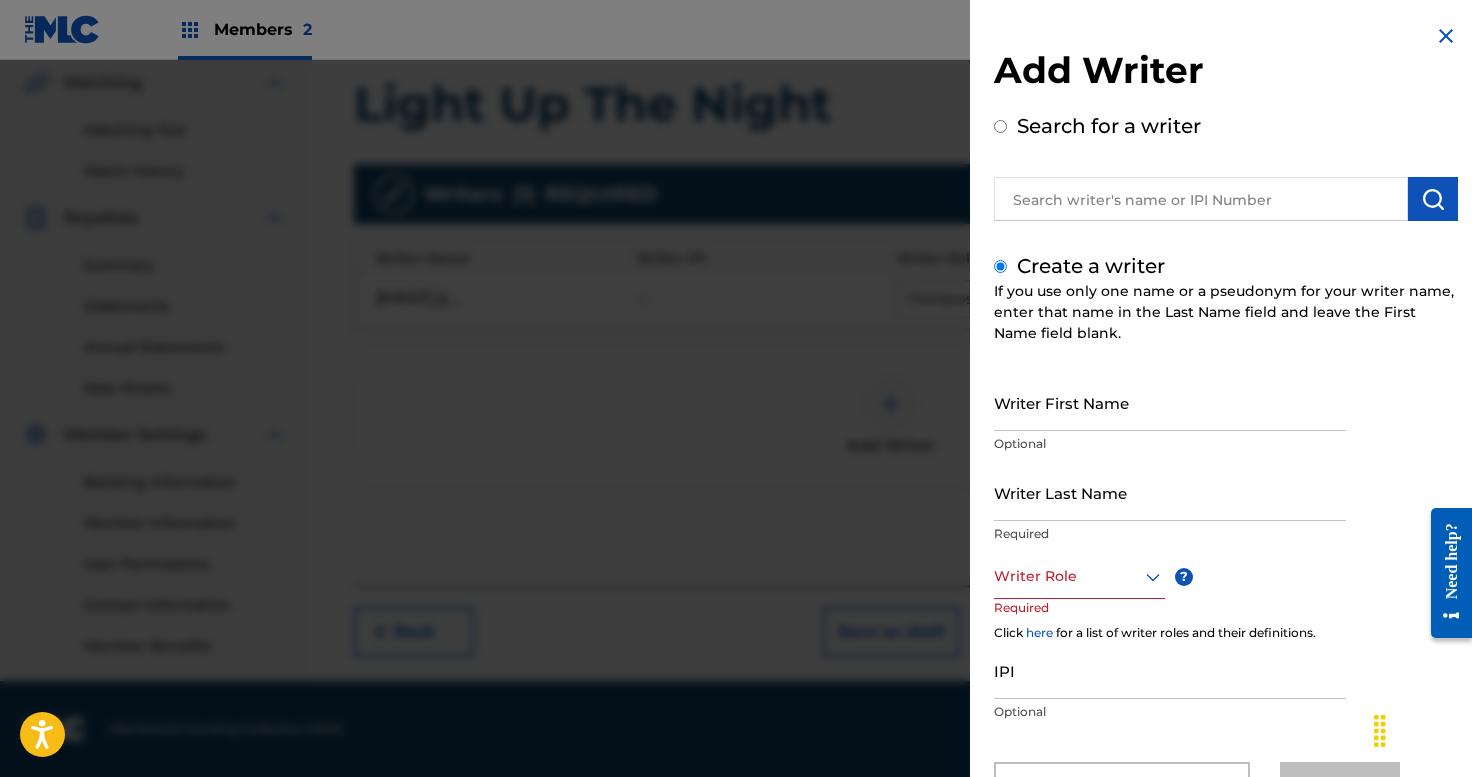 click on "Writer First Name" at bounding box center [1170, 402] 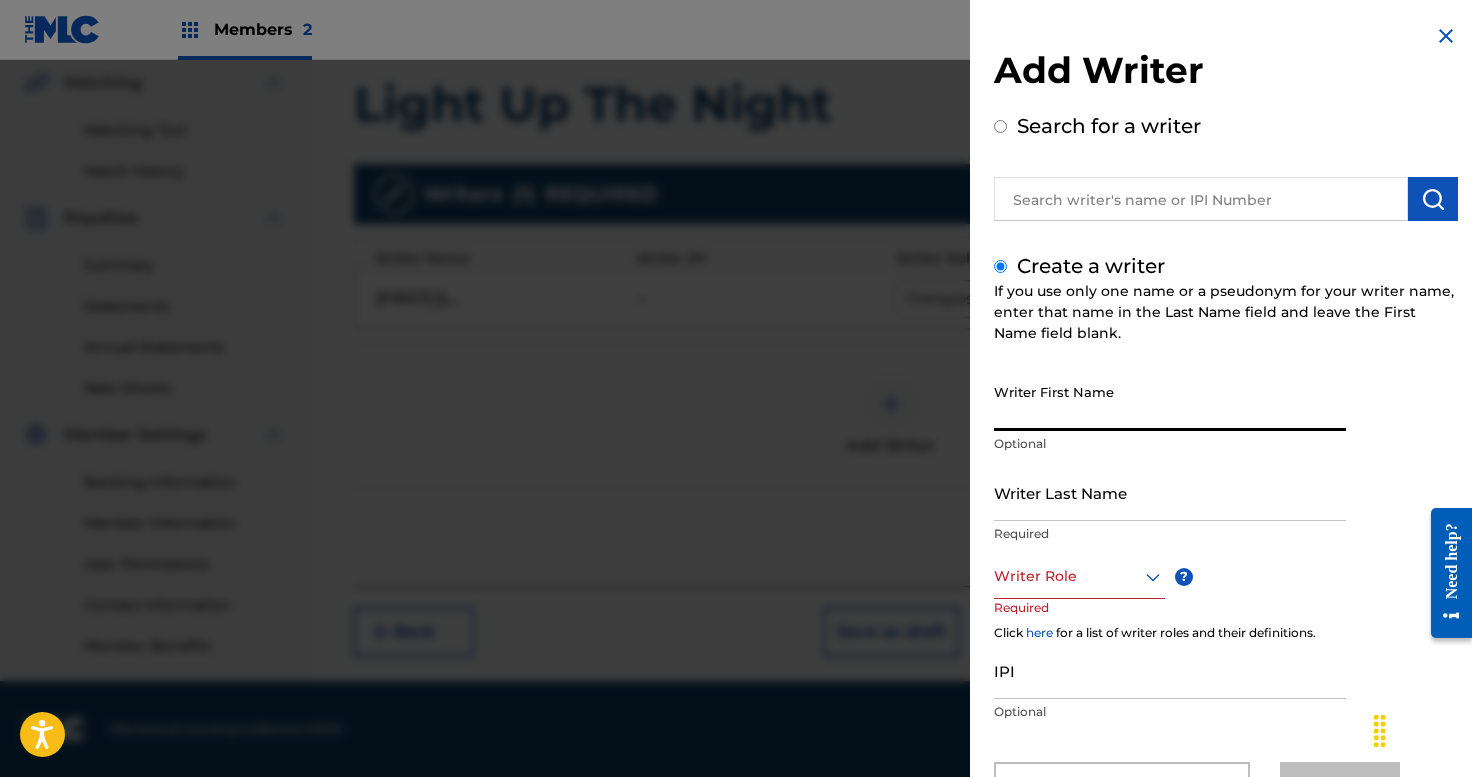 type on "[FIRST]" 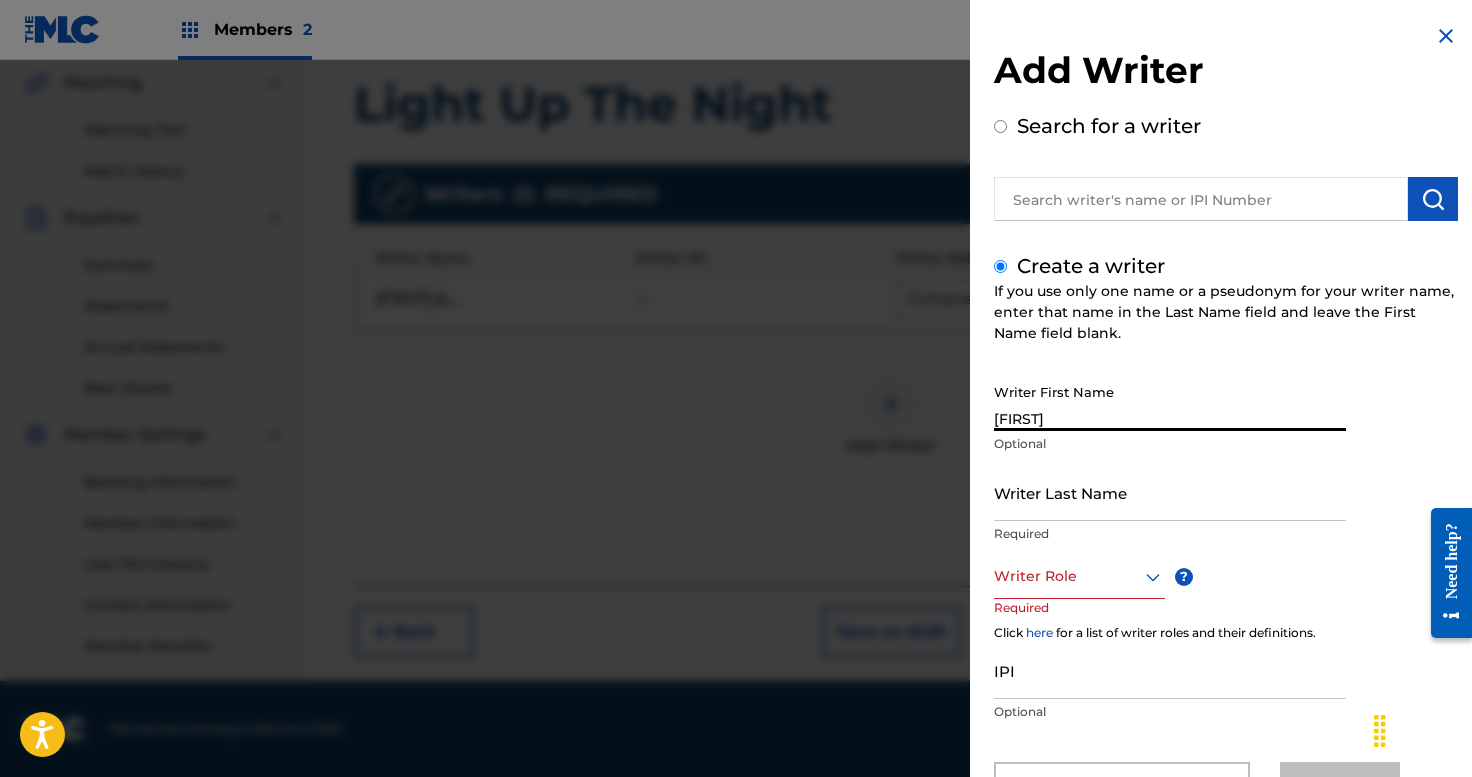 type on "Ash" 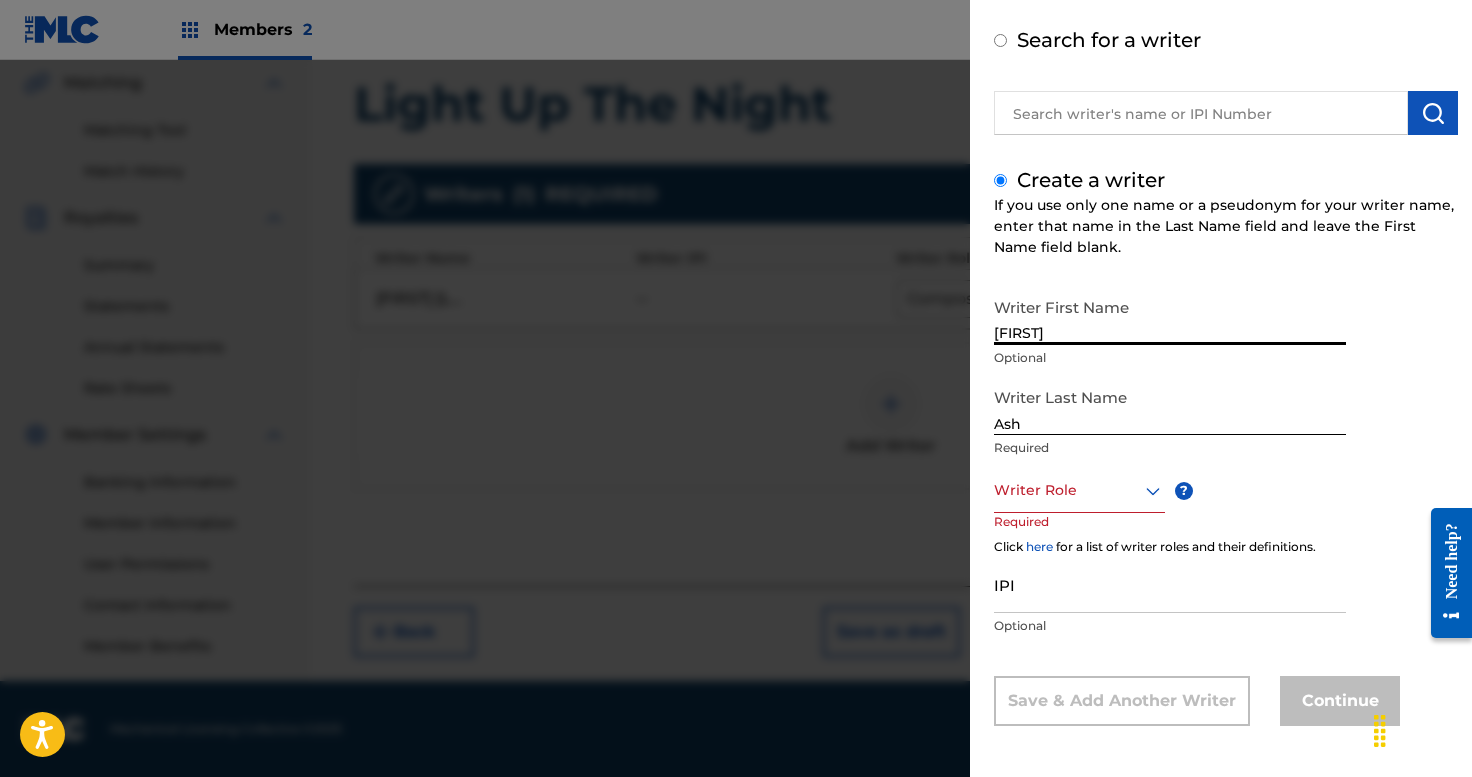 scroll, scrollTop: 89, scrollLeft: 0, axis: vertical 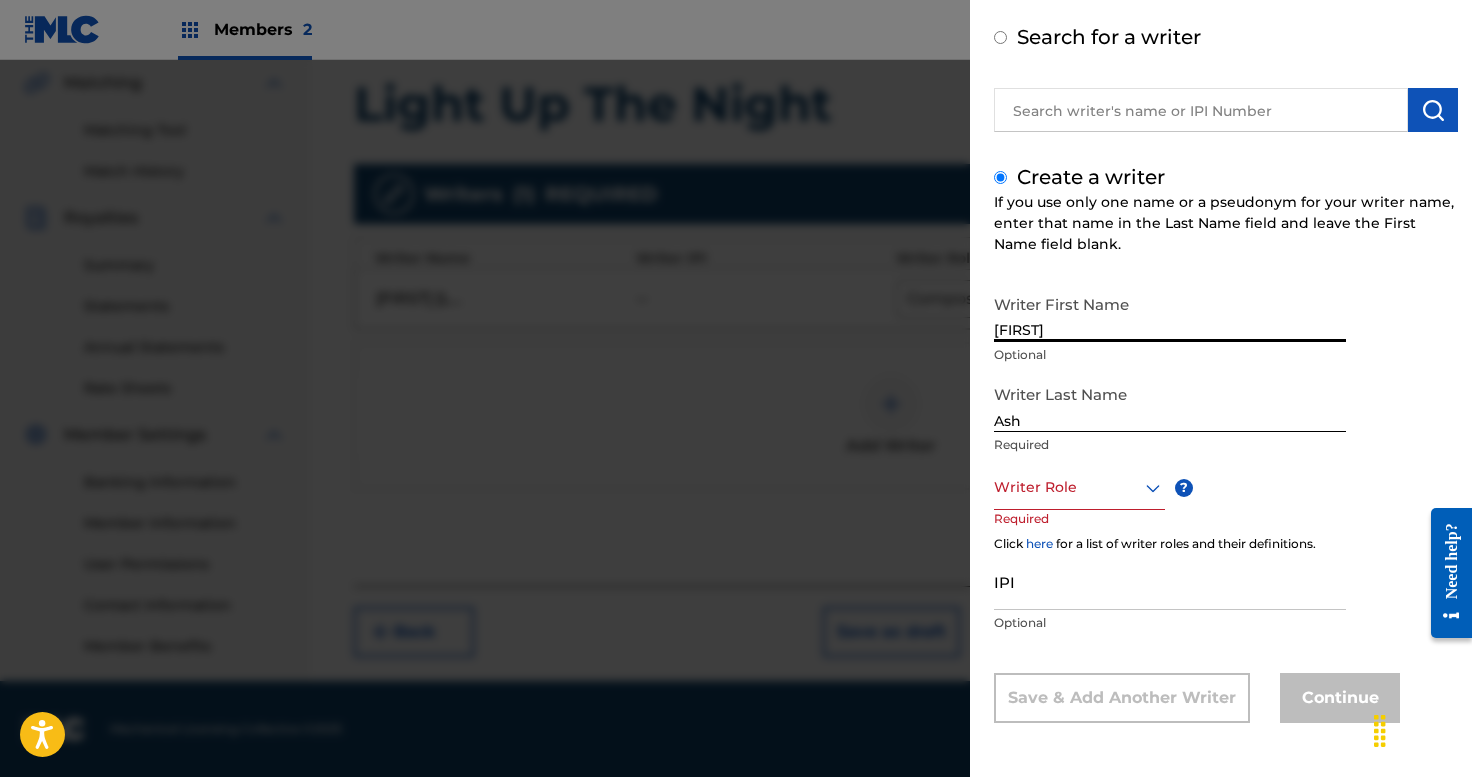 click at bounding box center [1079, 487] 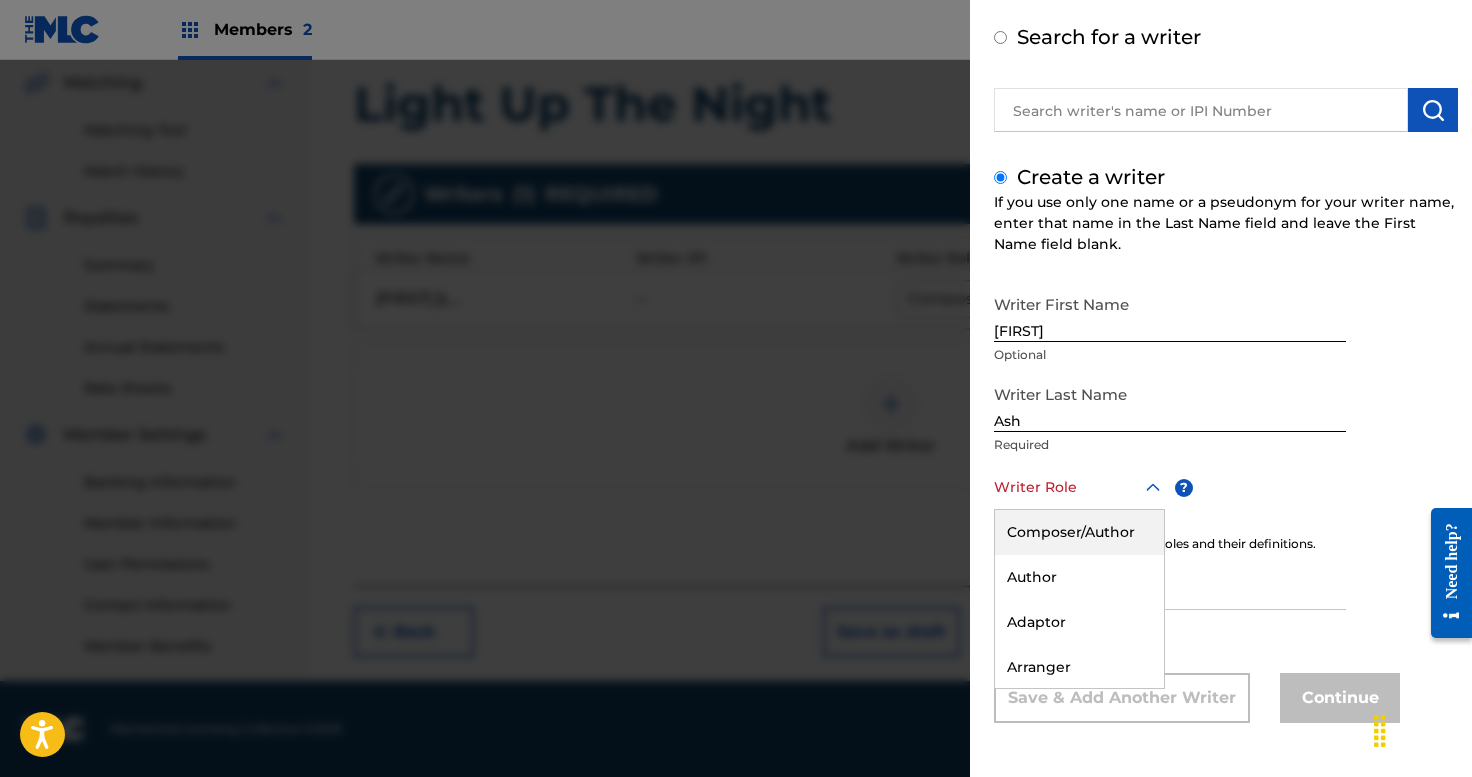 click on "Composer/Author" at bounding box center [1079, 532] 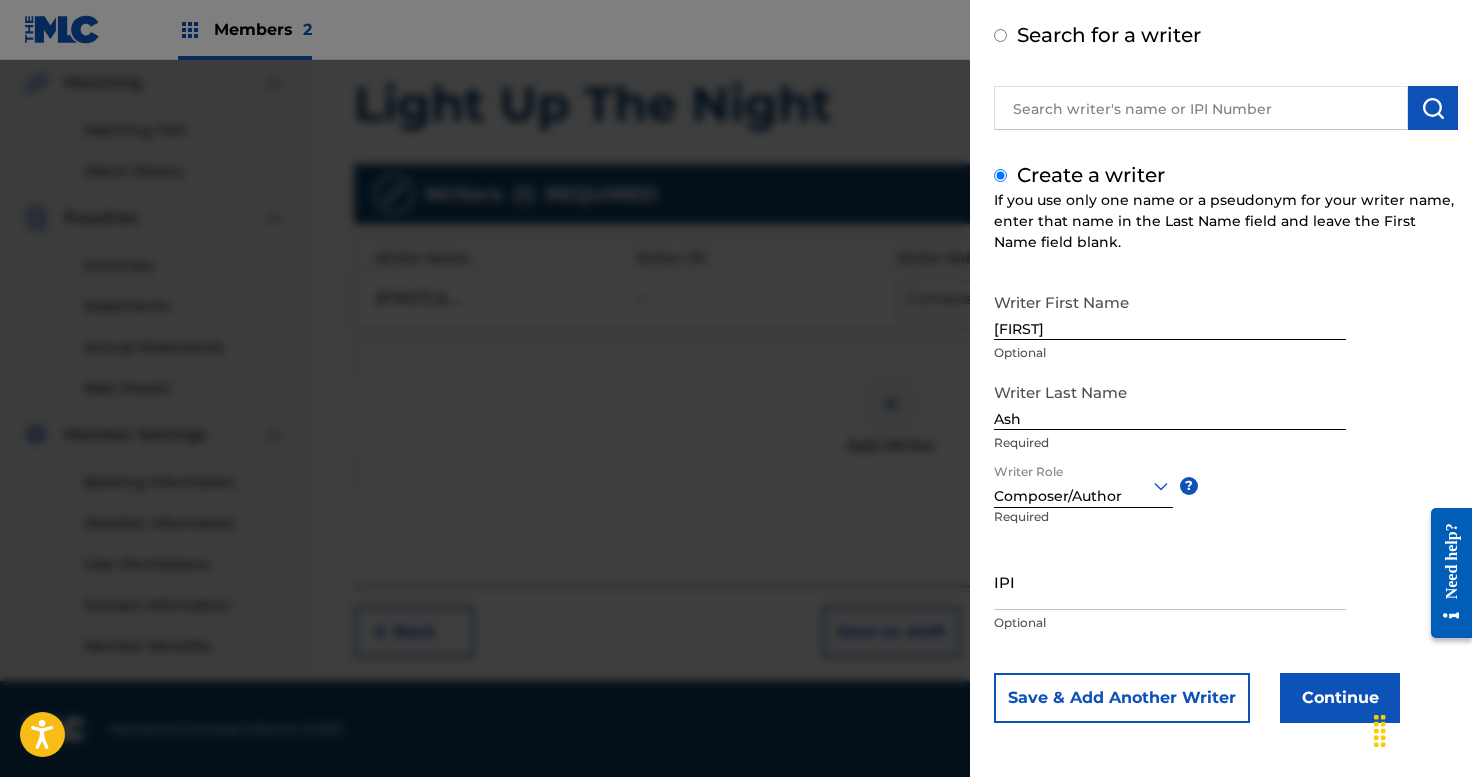 click on "IPI" at bounding box center [1170, 581] 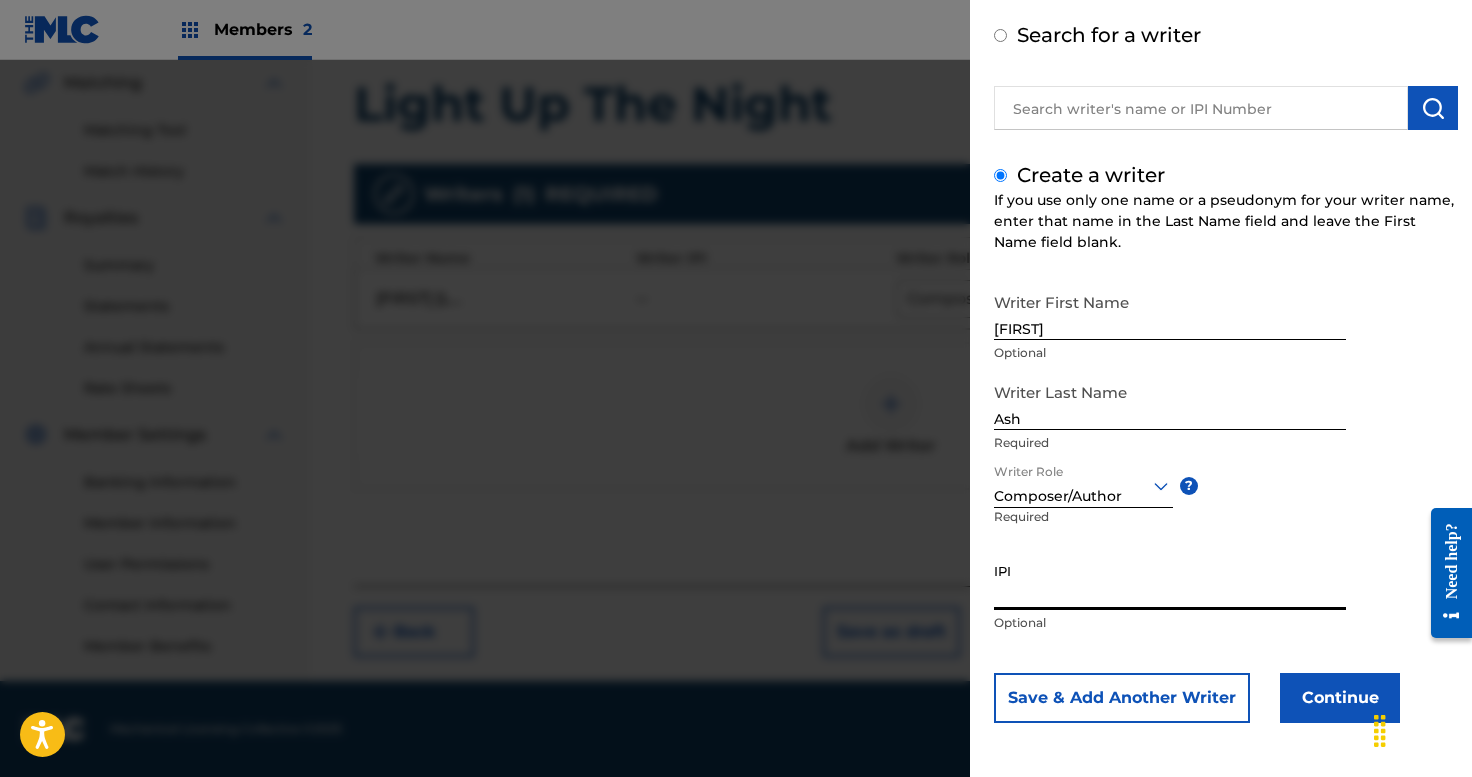 paste on "[IPI]" 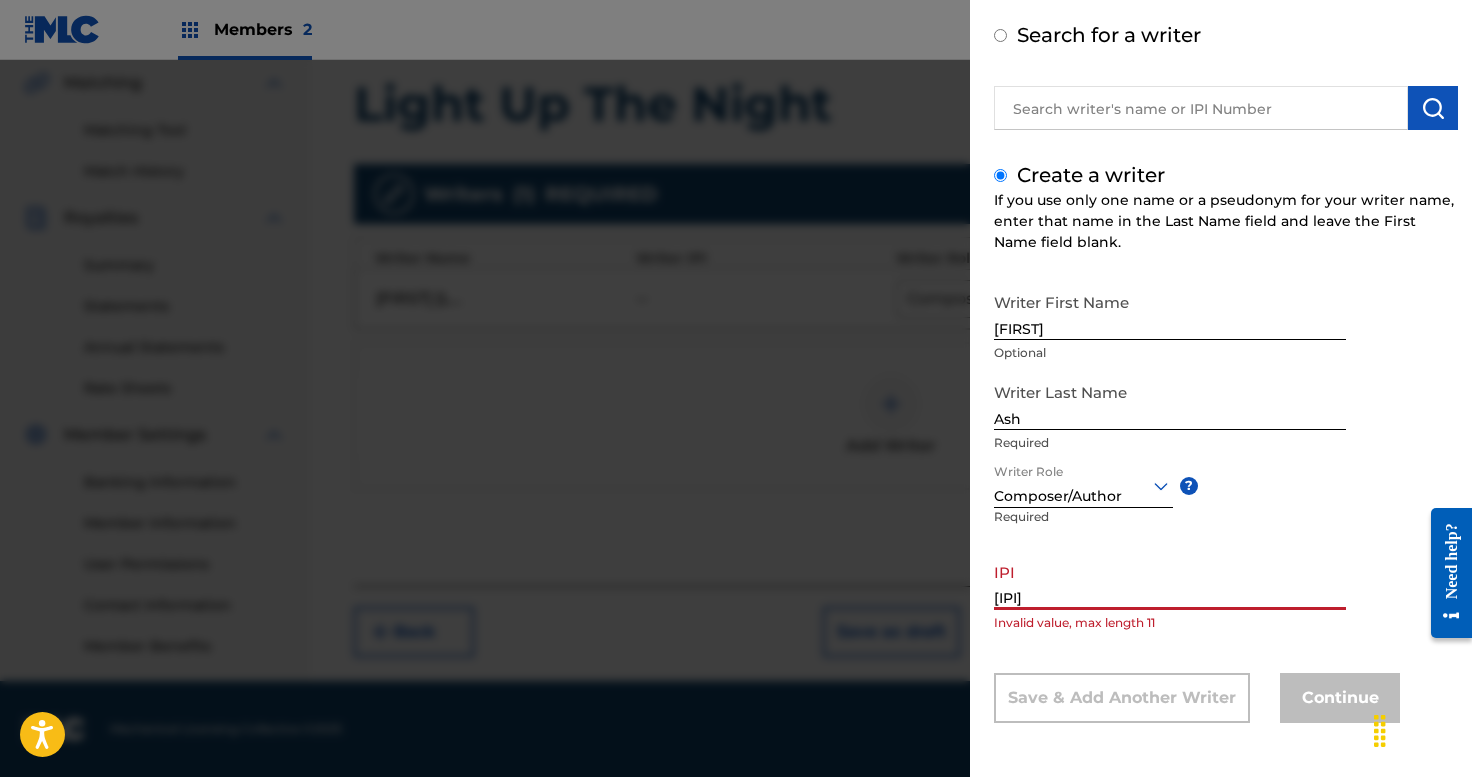 type on "[IPI]" 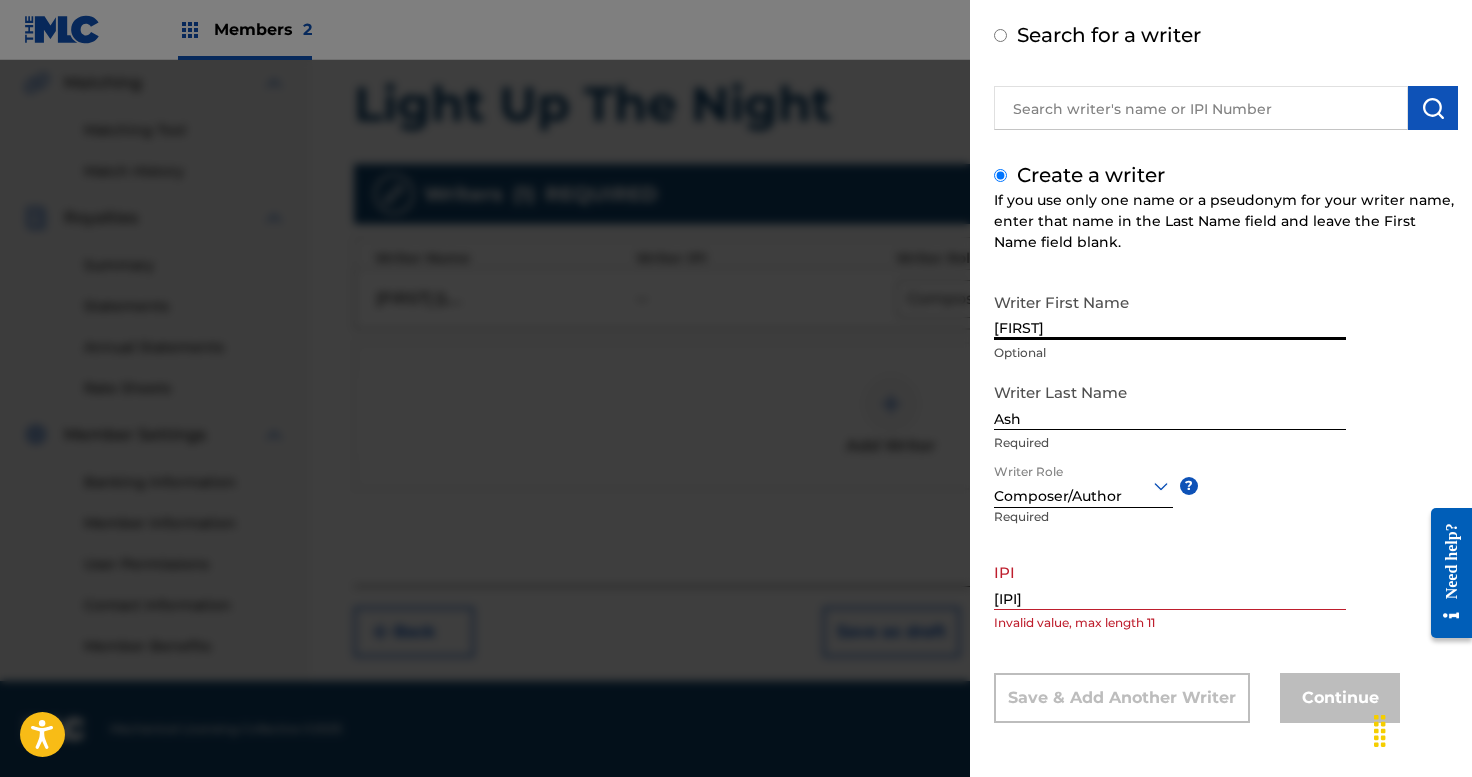 click on "Writer First Name   [FIRST] Optional Writer Last Name   [LAST] Required Writer Role Composer/Author ? Required IPI   [IPI] Invalid value, max length 11 Save & Add Another Writer Continue" at bounding box center (1226, 503) 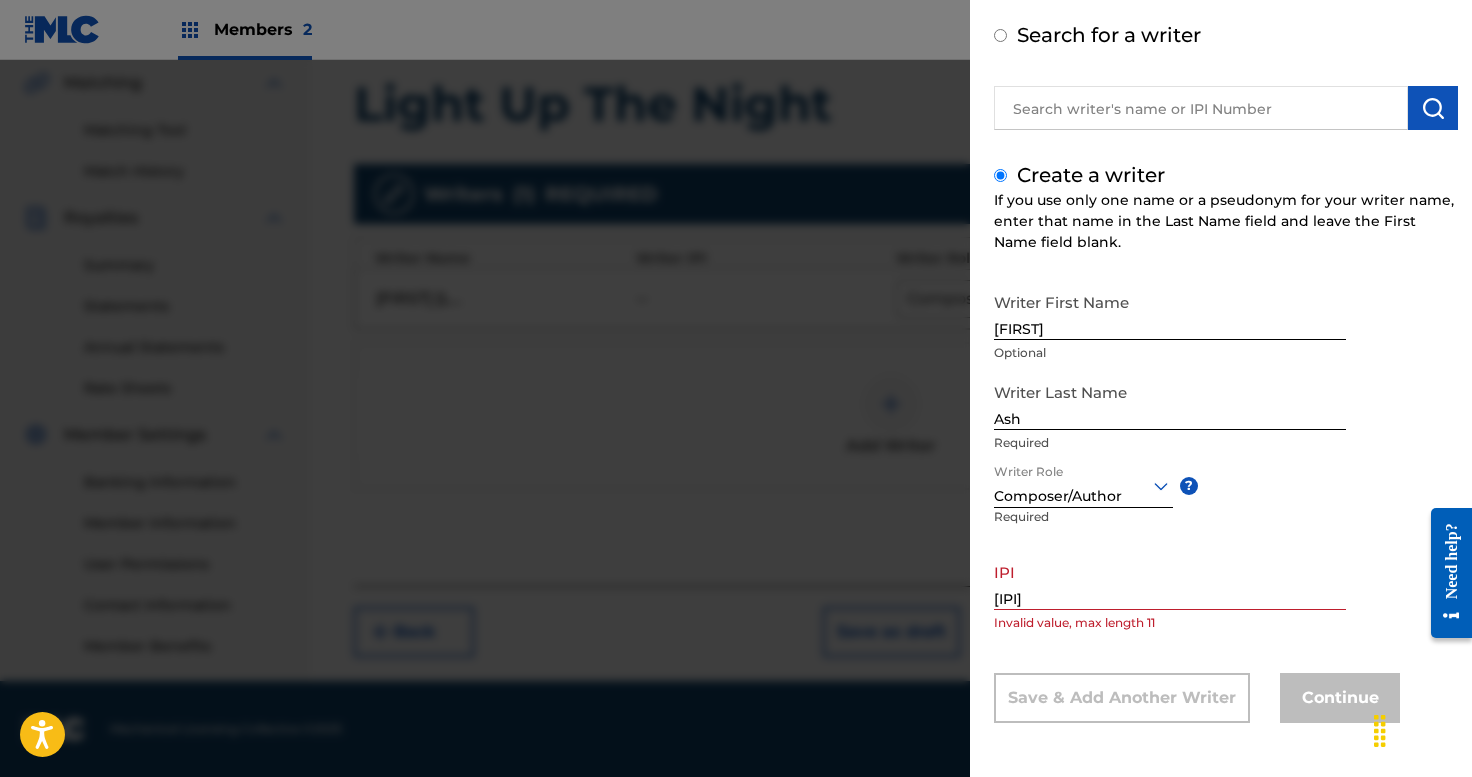 click on "Writer First Name   [FIRST] Optional Writer Last Name   [LAST] Required Writer Role Composer/Author ? Required IPI   [IPI] Invalid value, max length 11 Save & Add Another Writer Continue" at bounding box center (1226, 503) 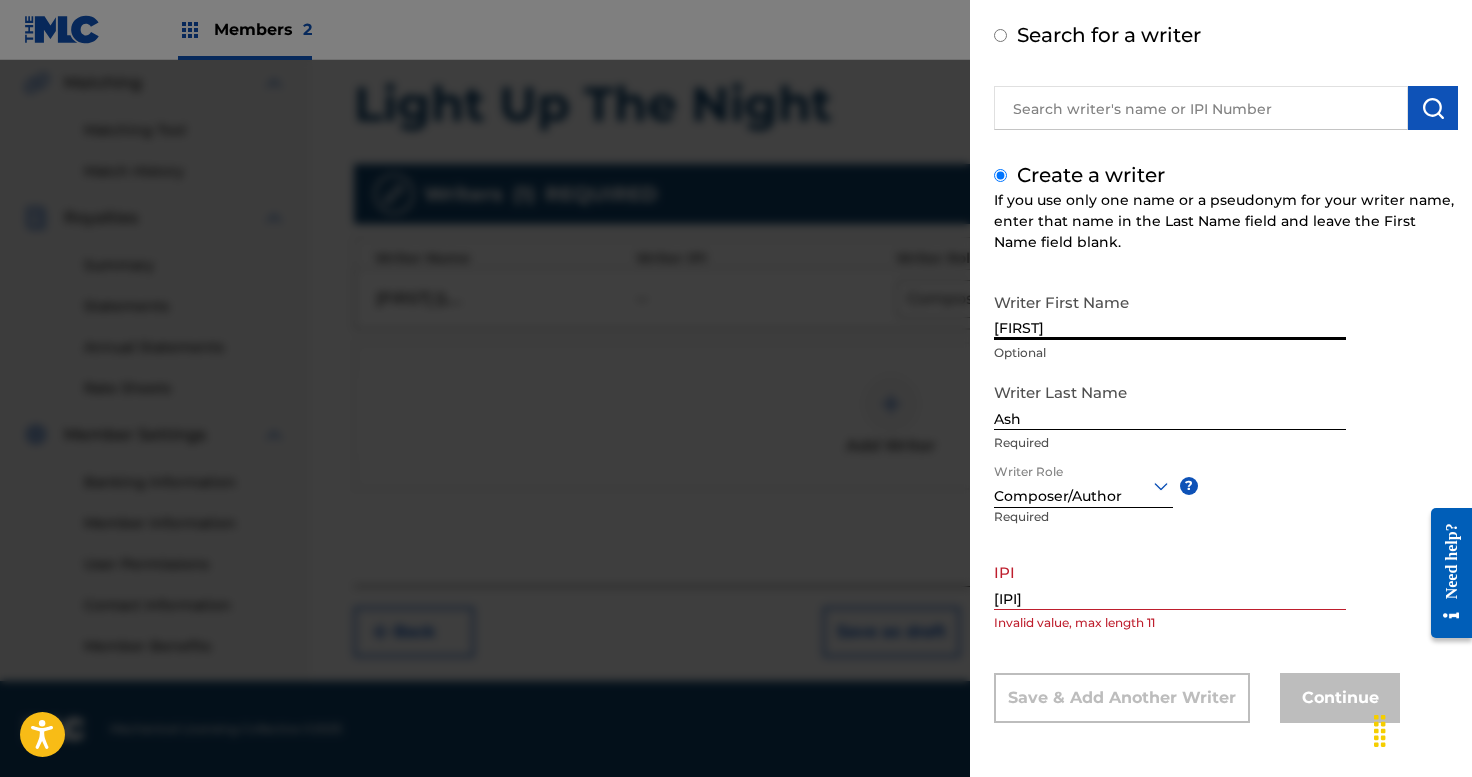click on "[FIRST]" at bounding box center (1170, 311) 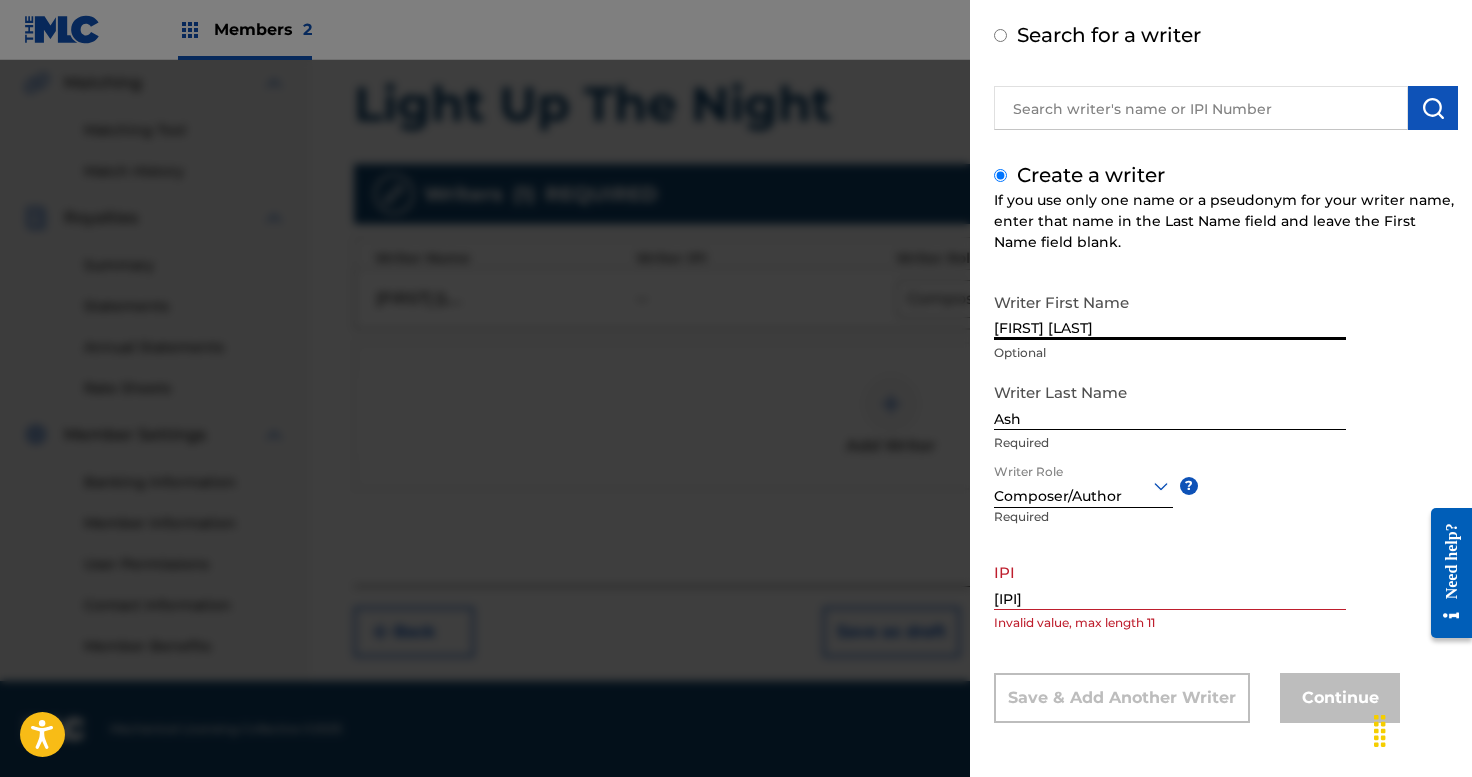 type on "[FIRST] [LAST]" 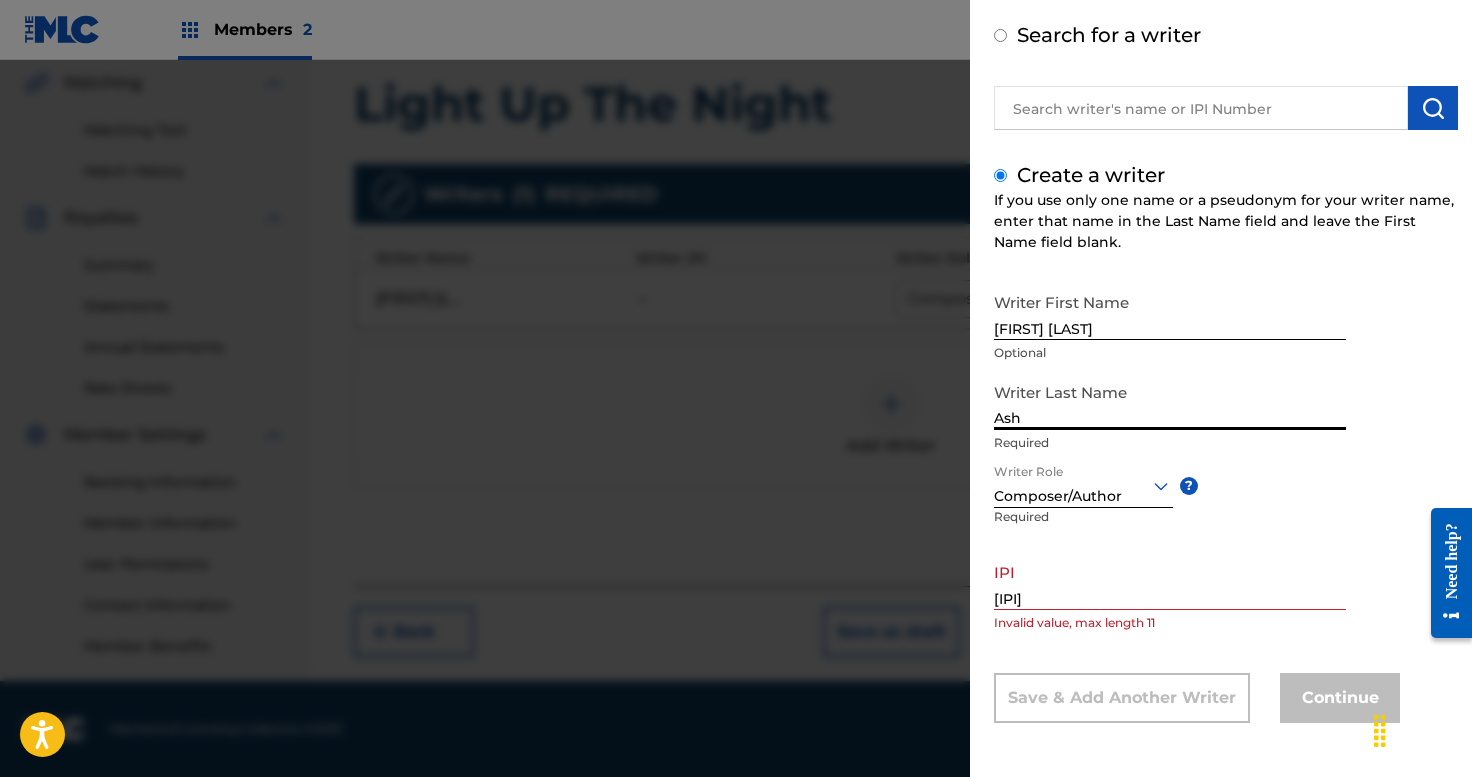 click on "Ash" at bounding box center (1170, 401) 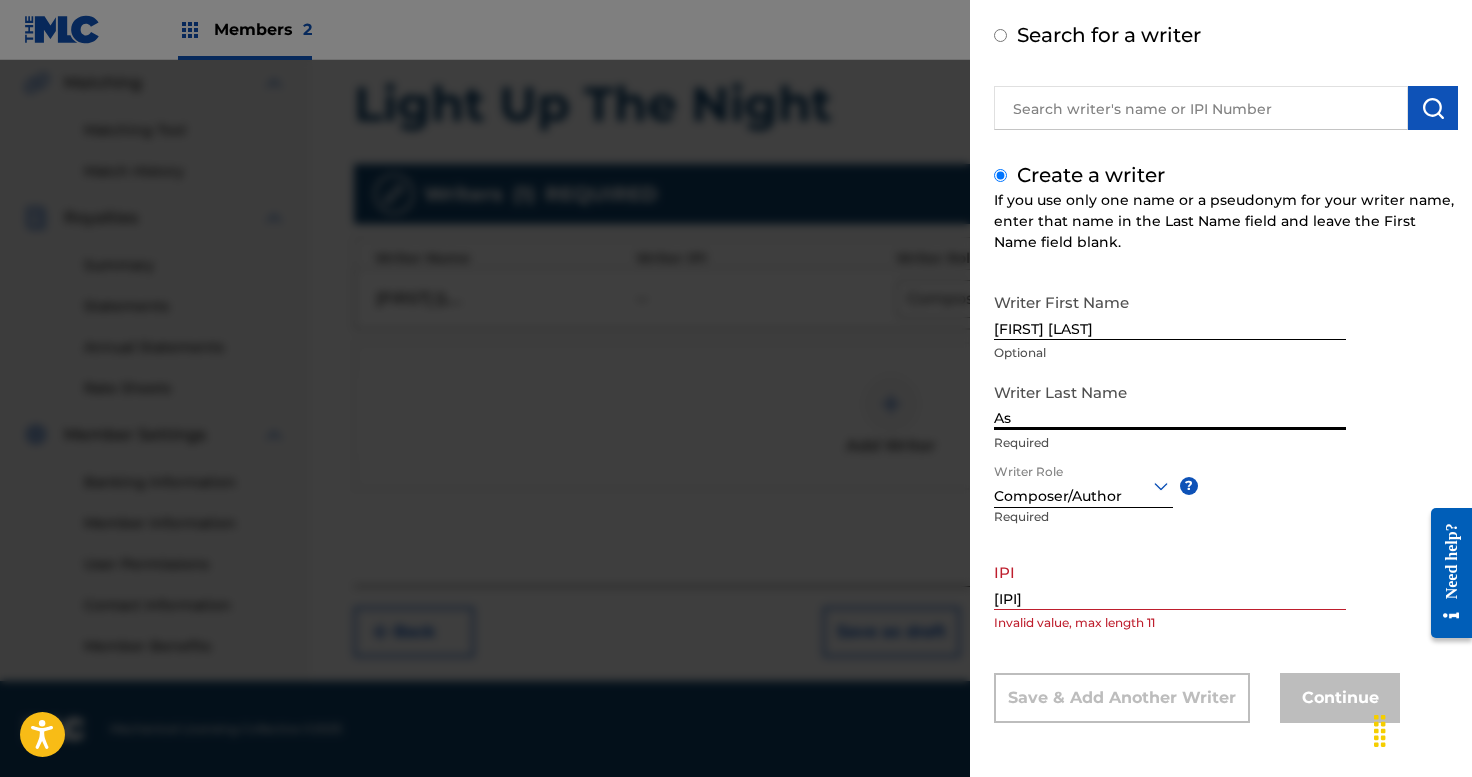 type on "A" 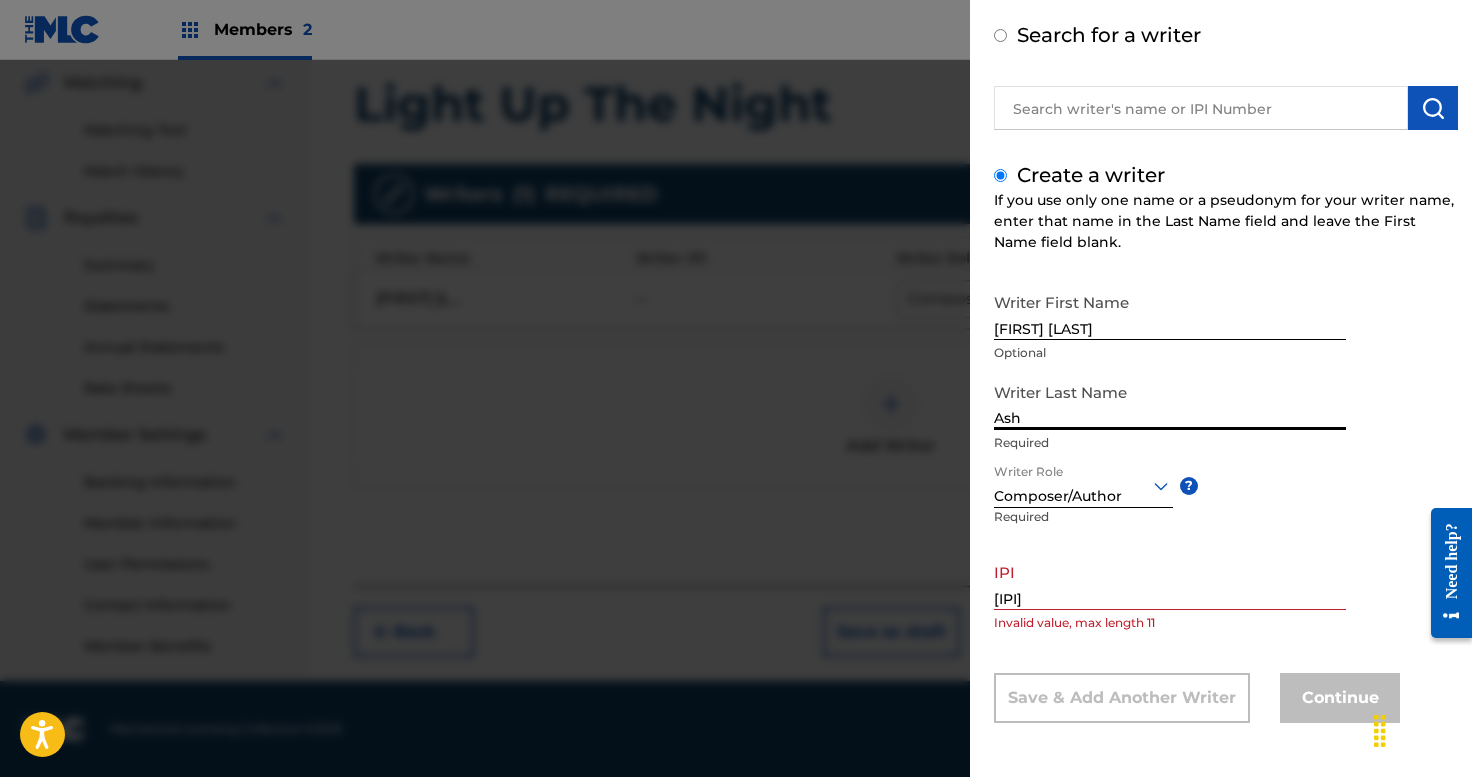 click on "Writer First Name   [FIRST] Optional Writer Last Name   [LAST] Required Writer Role Composer/Author ? Required IPI   [IPI] Invalid value, max length 11 Save & Add Another Writer Continue" at bounding box center (1226, 503) 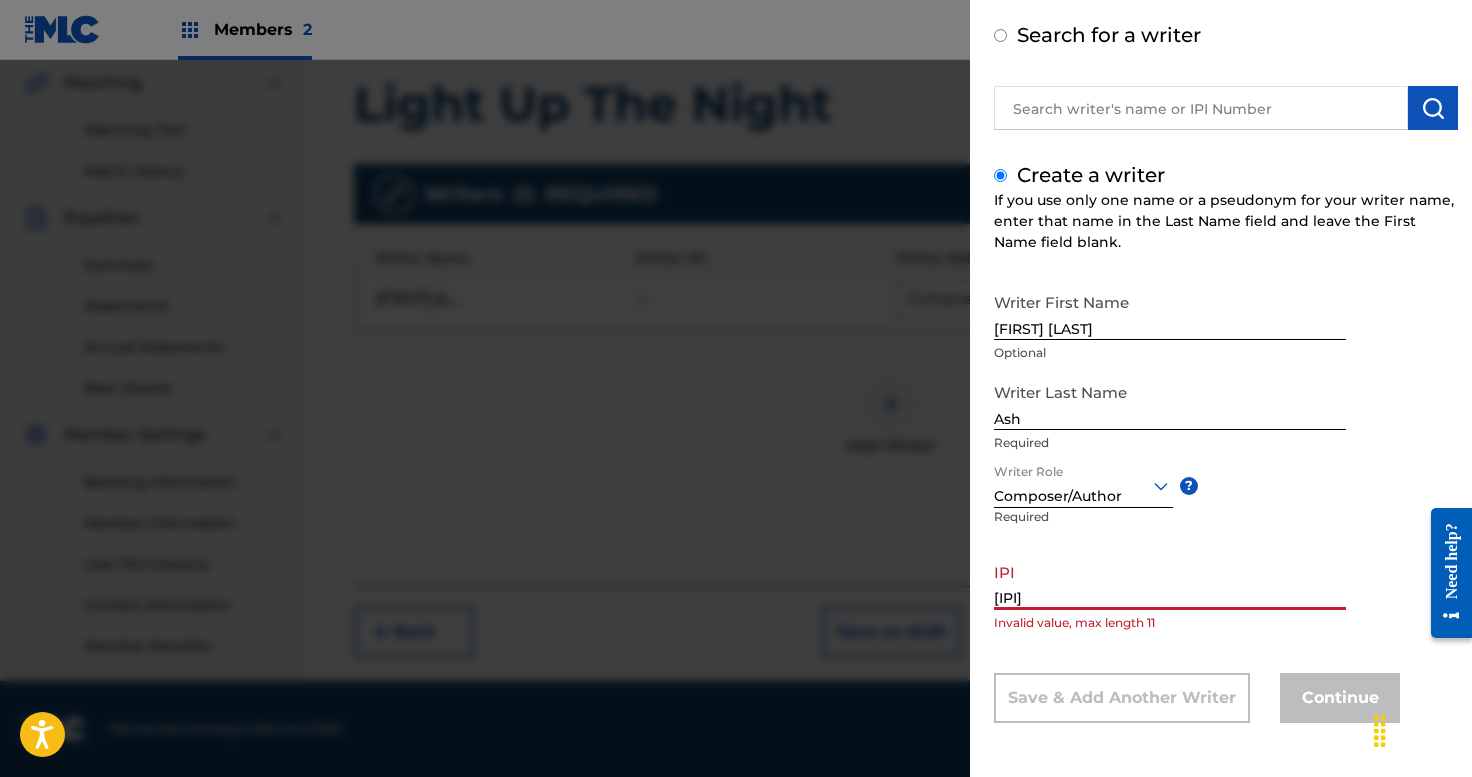 click on "[IPI]" at bounding box center (1170, 581) 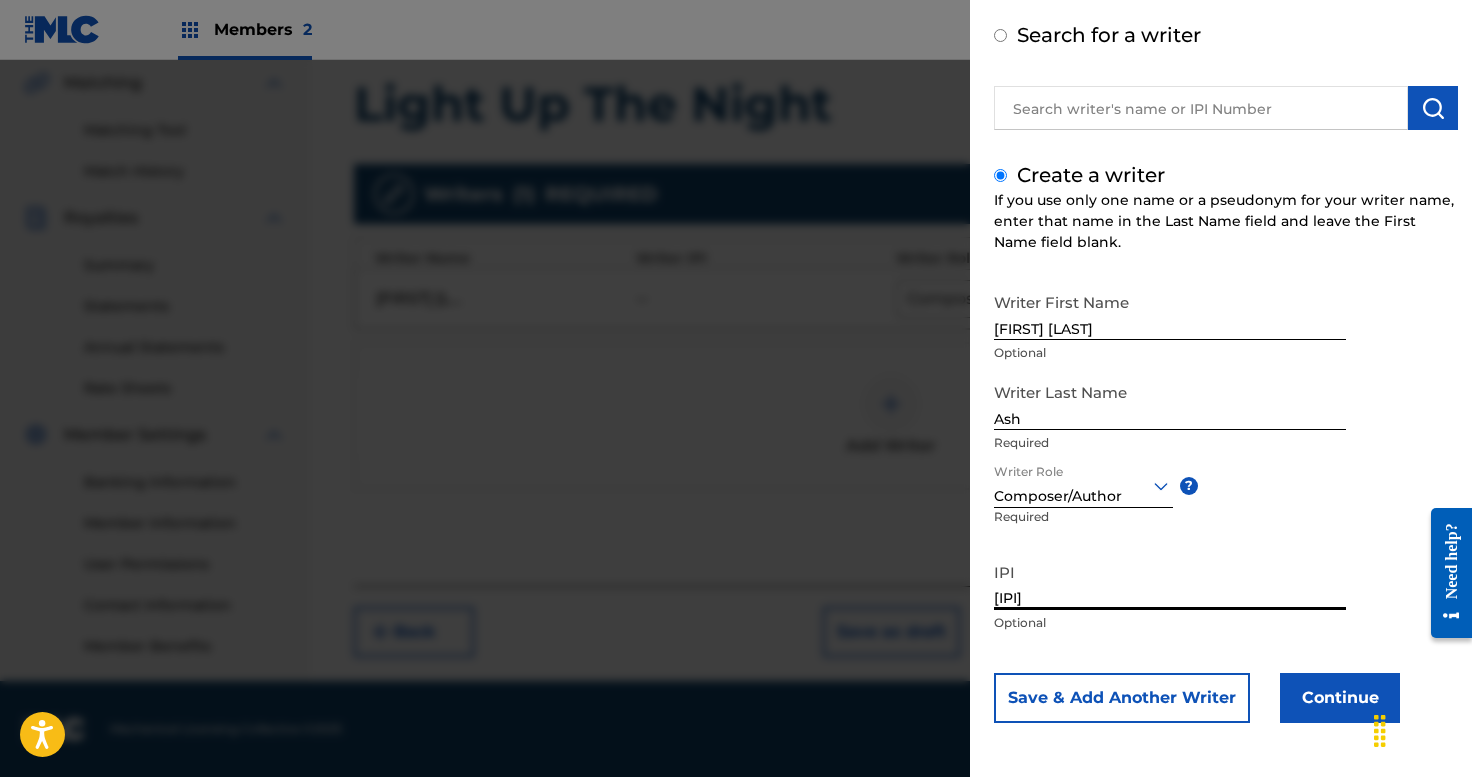 type on "[IPI]" 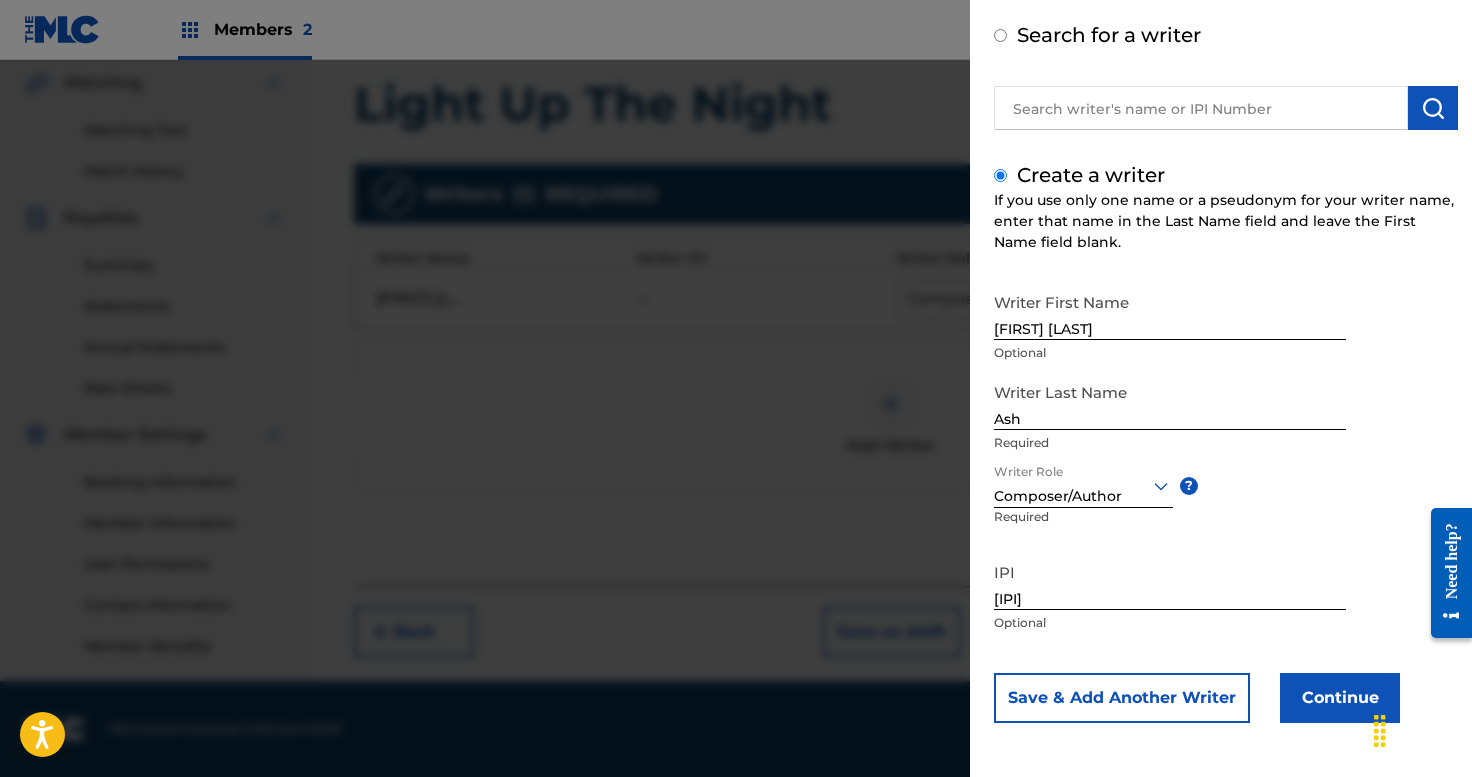click on "Continue" at bounding box center (1340, 698) 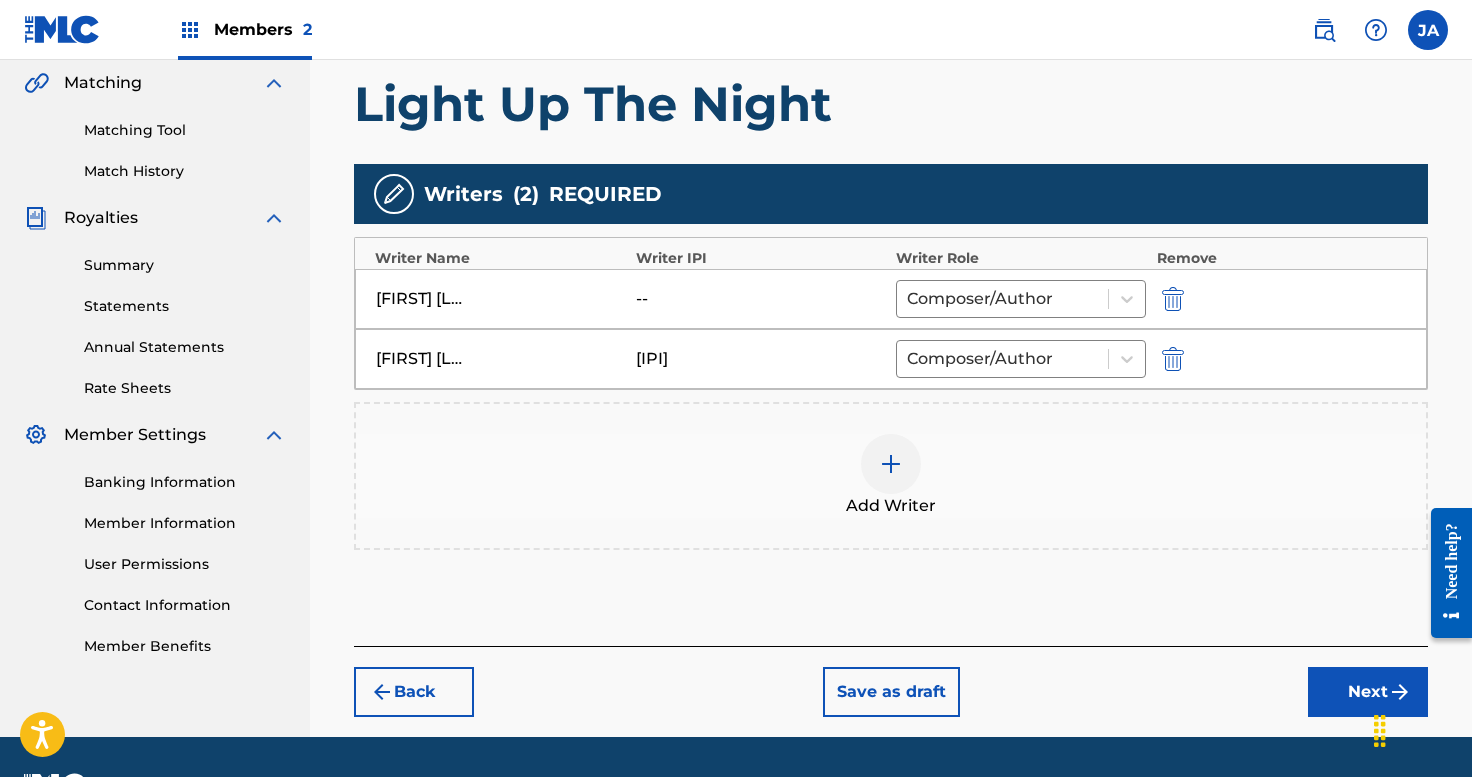 click at bounding box center (1173, 299) 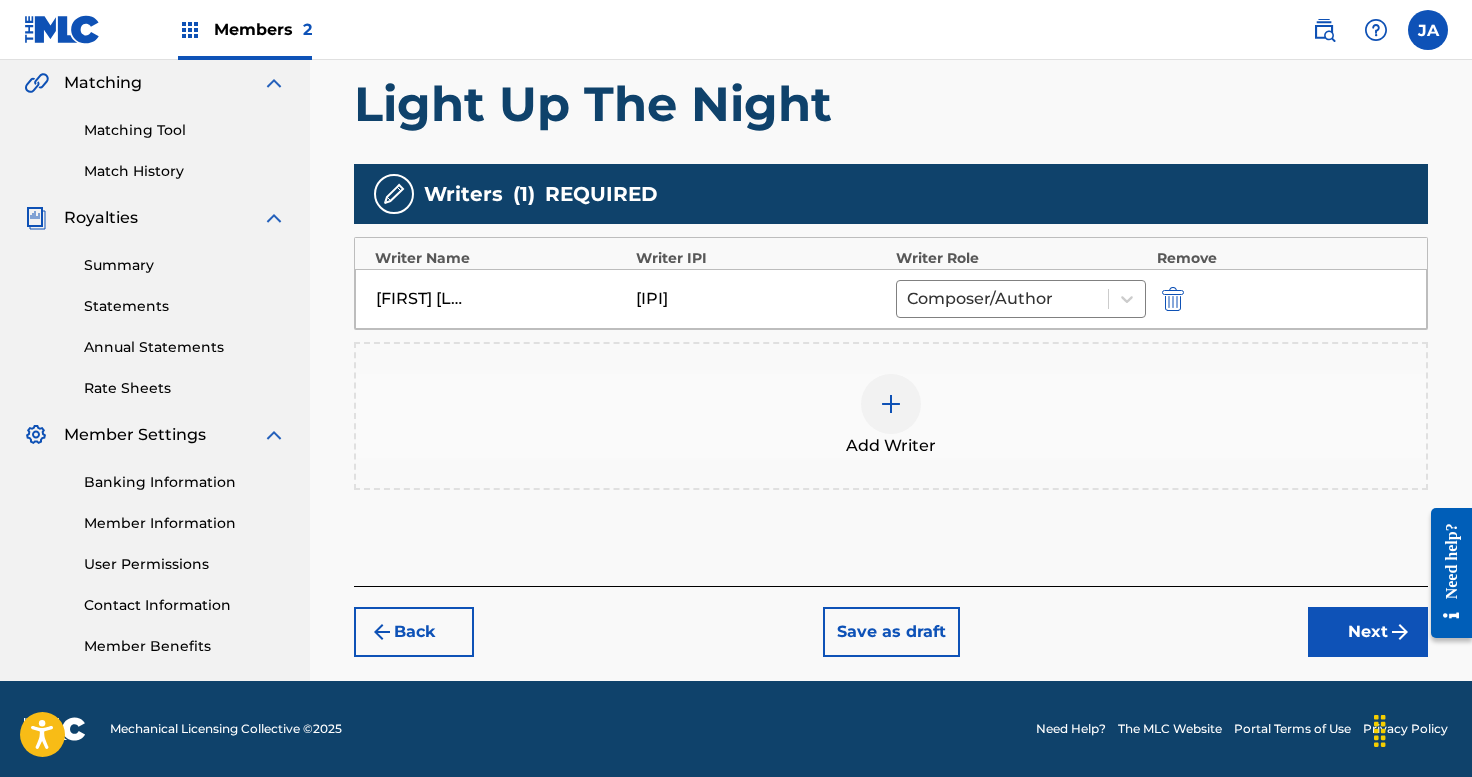 click on "Next" at bounding box center [1368, 632] 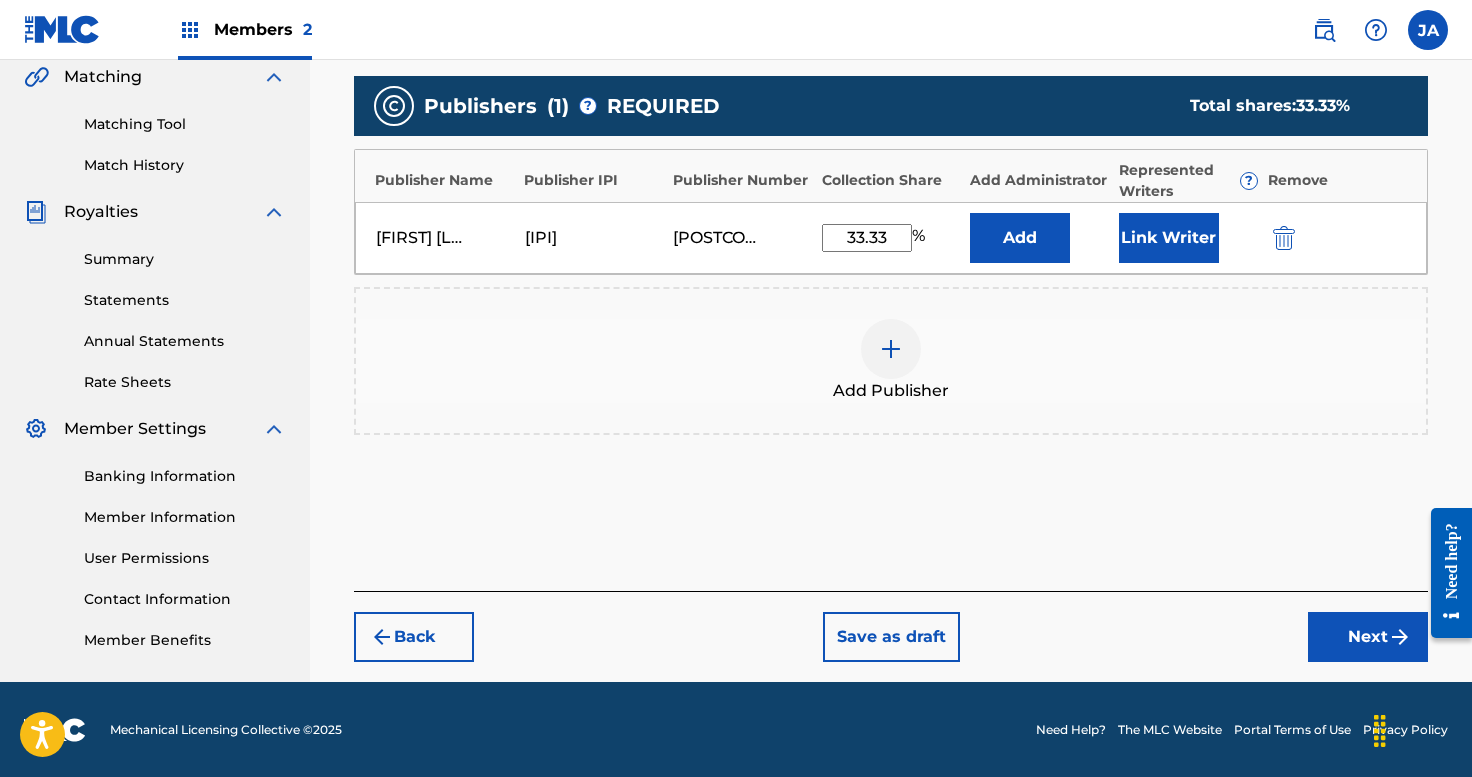 scroll, scrollTop: 470, scrollLeft: 0, axis: vertical 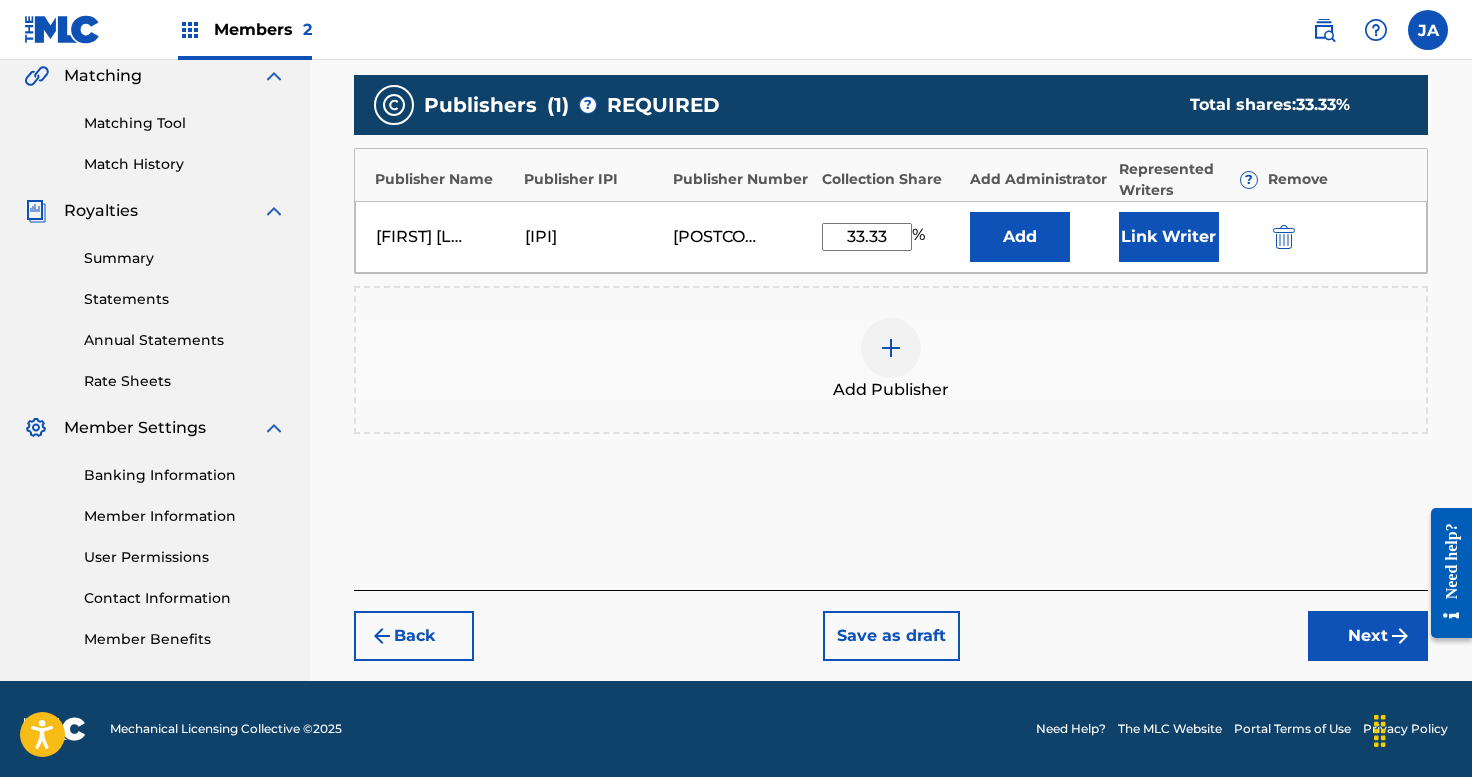 click on "Next" at bounding box center [1368, 636] 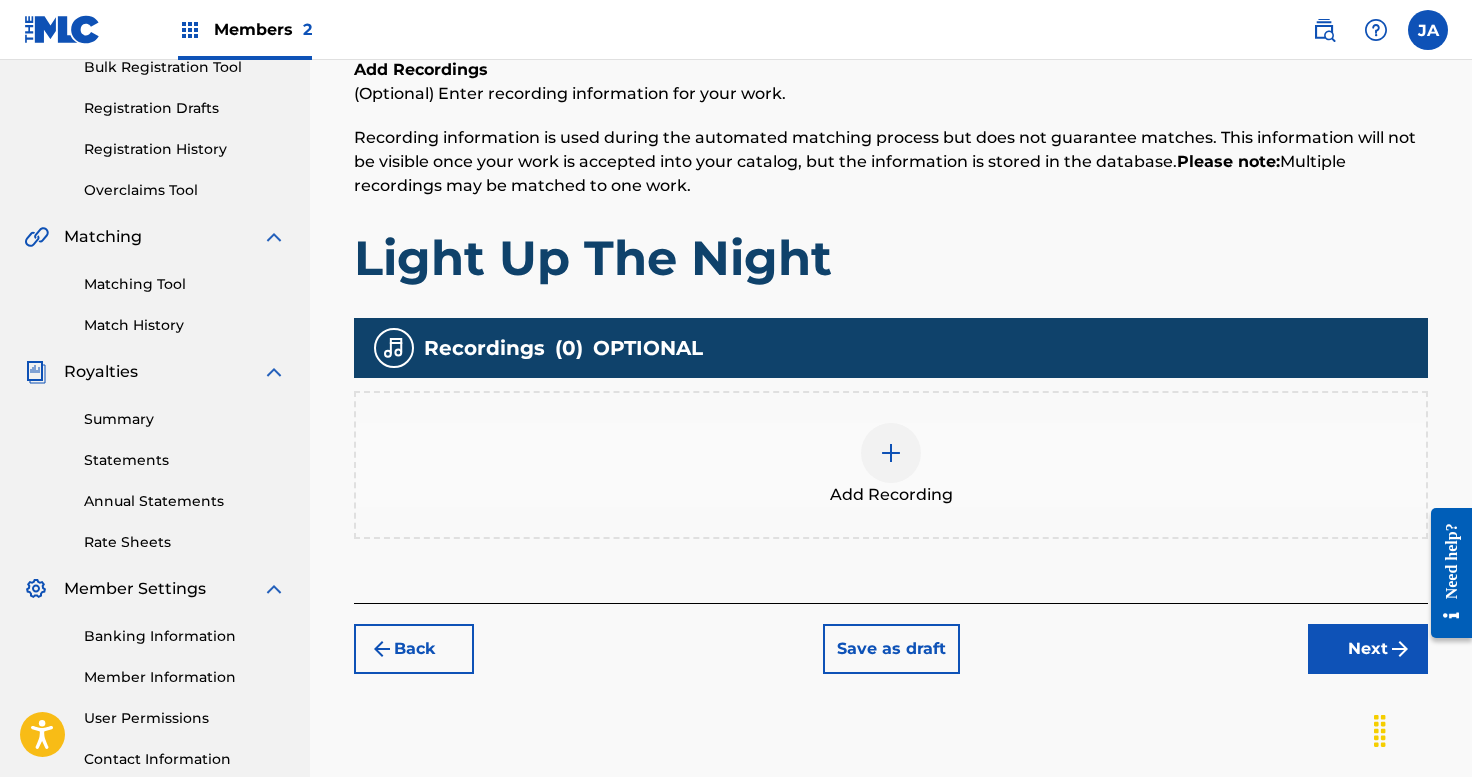 scroll, scrollTop: 463, scrollLeft: 0, axis: vertical 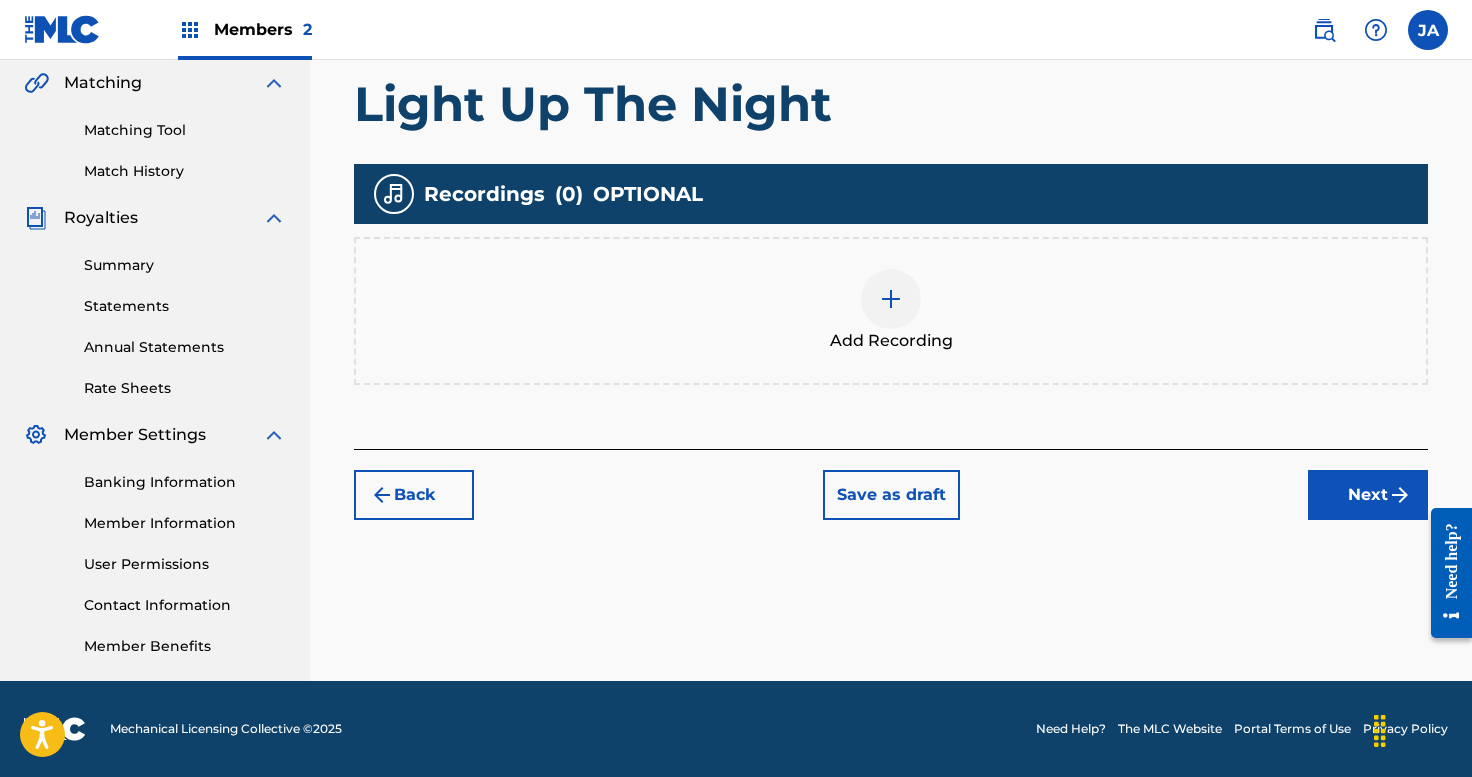 click on "Next" at bounding box center (1368, 495) 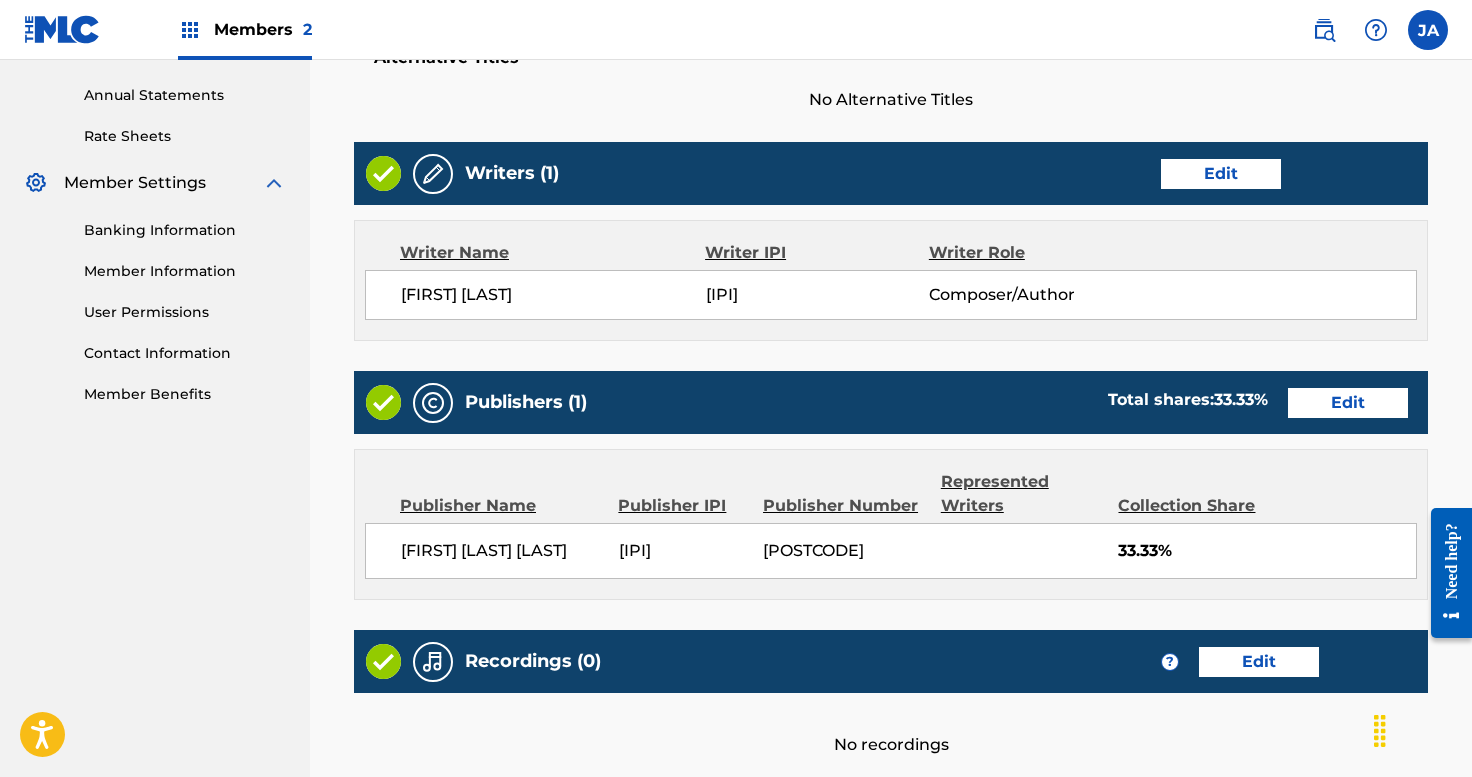 scroll, scrollTop: 716, scrollLeft: 0, axis: vertical 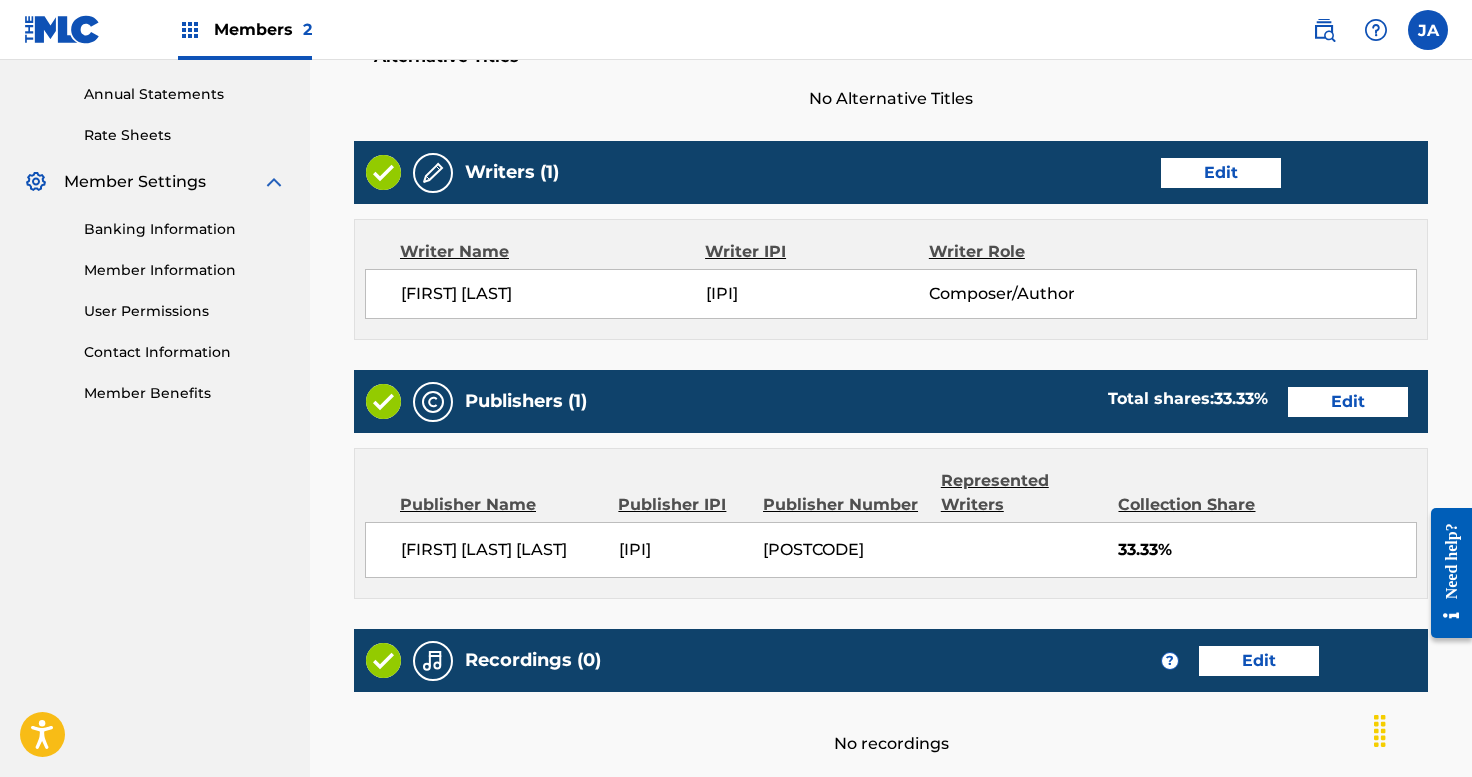 click on "Edit" at bounding box center (1348, 402) 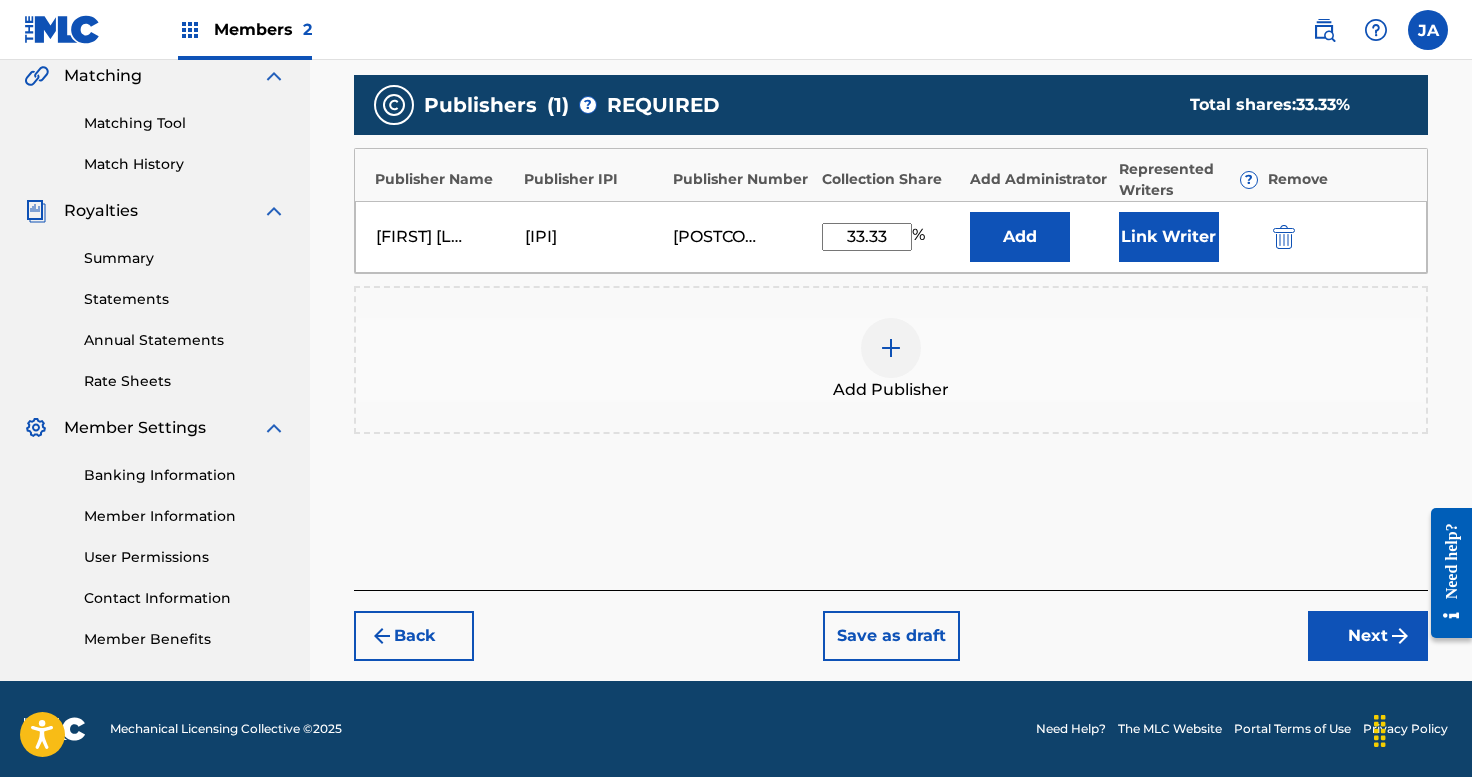 scroll, scrollTop: 470, scrollLeft: 0, axis: vertical 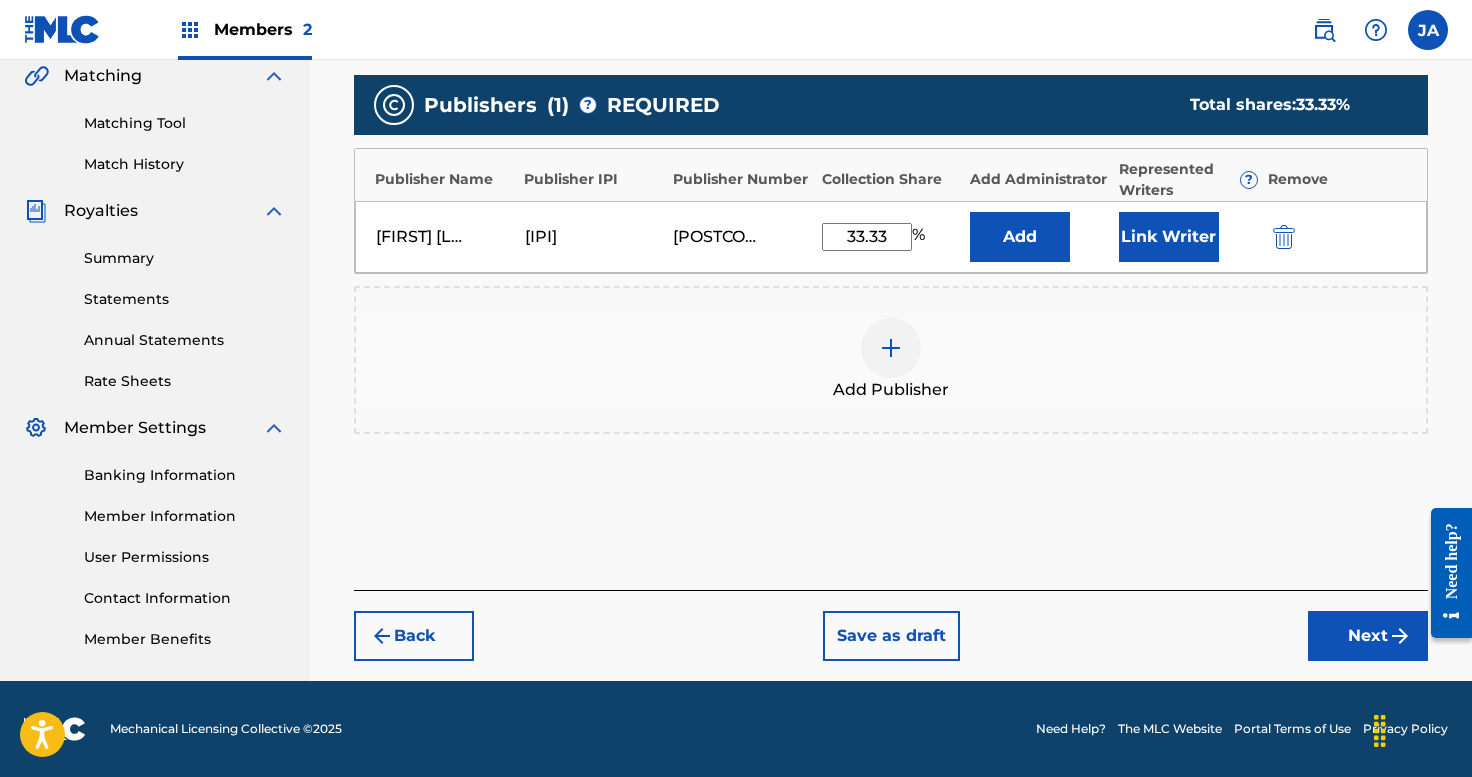 click at bounding box center (891, 348) 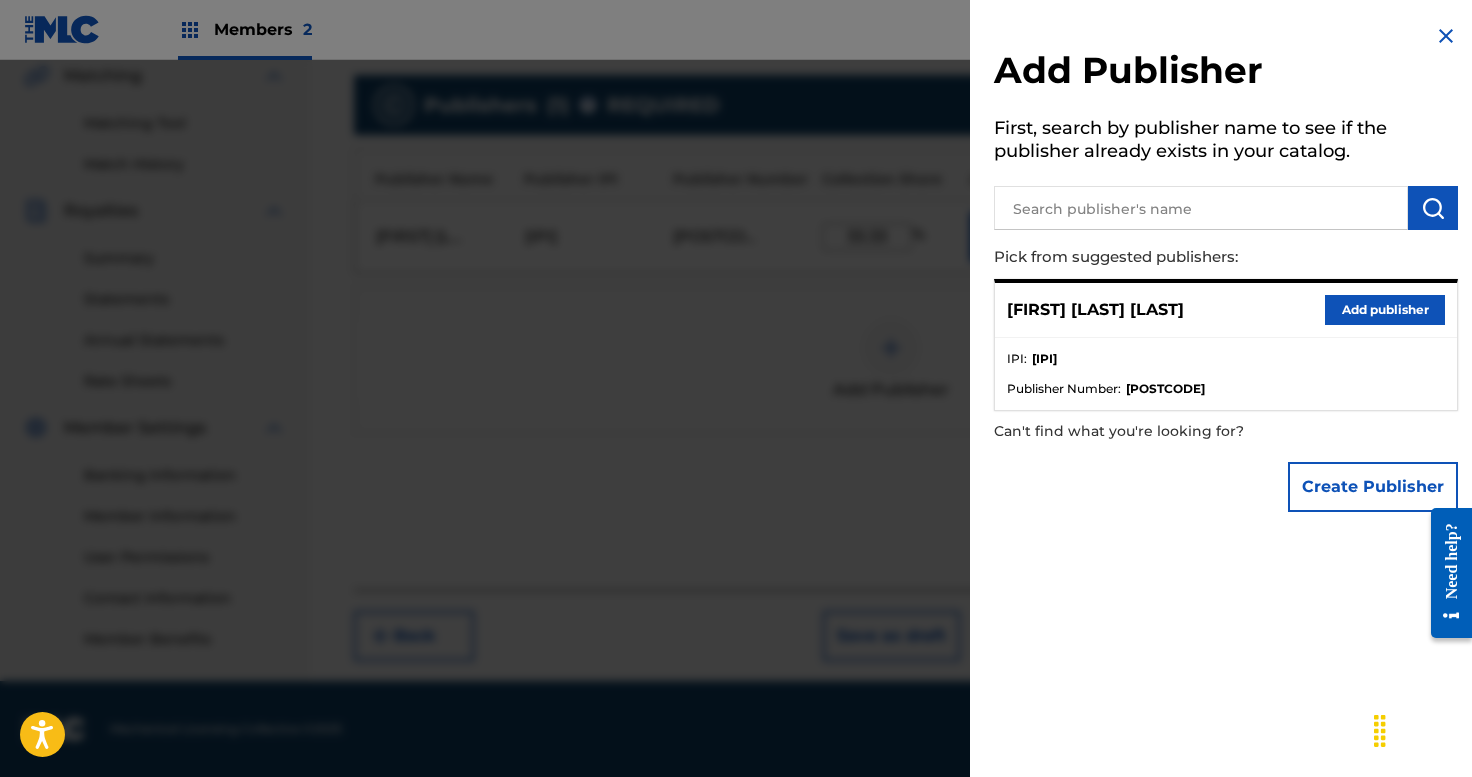 click at bounding box center [1201, 208] 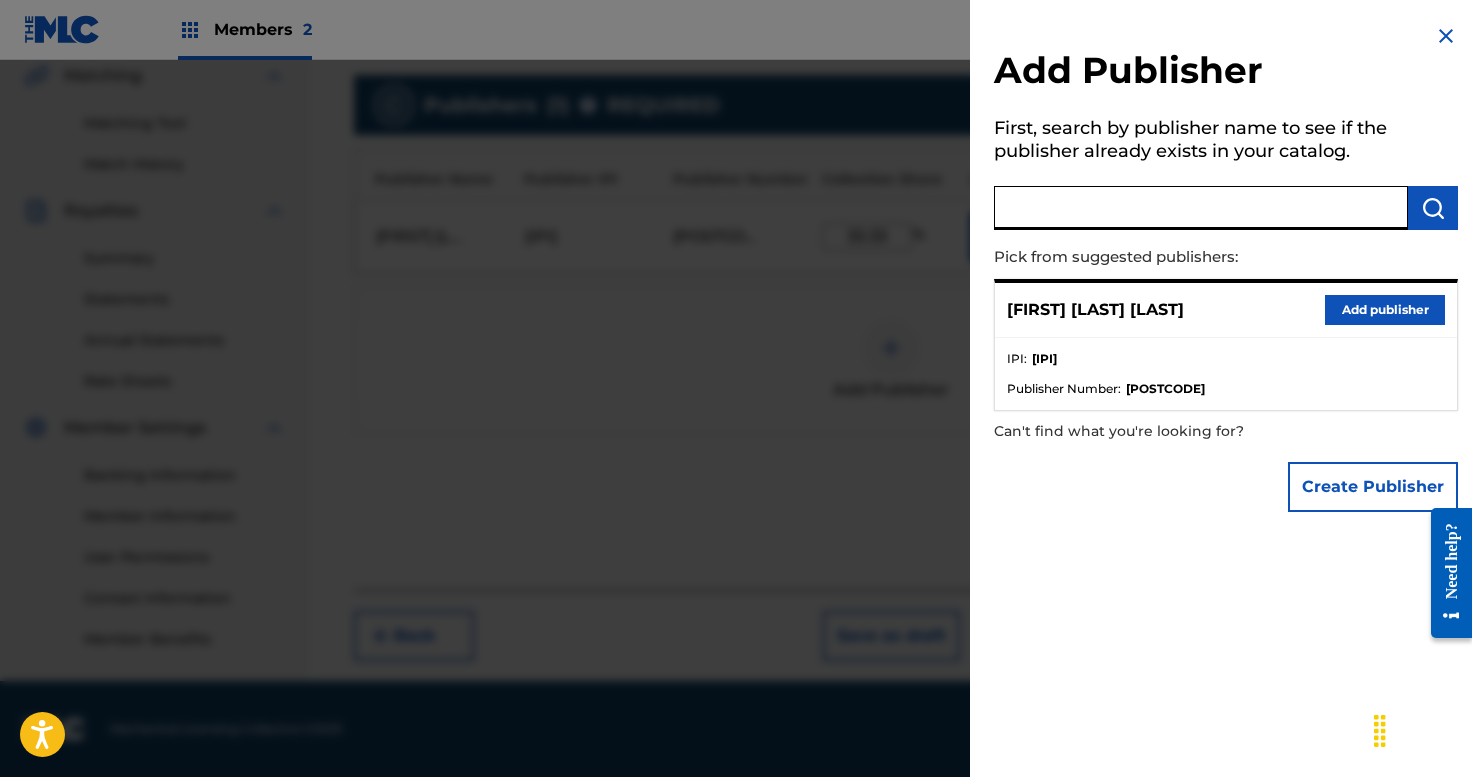 paste on "[NUMBER]" 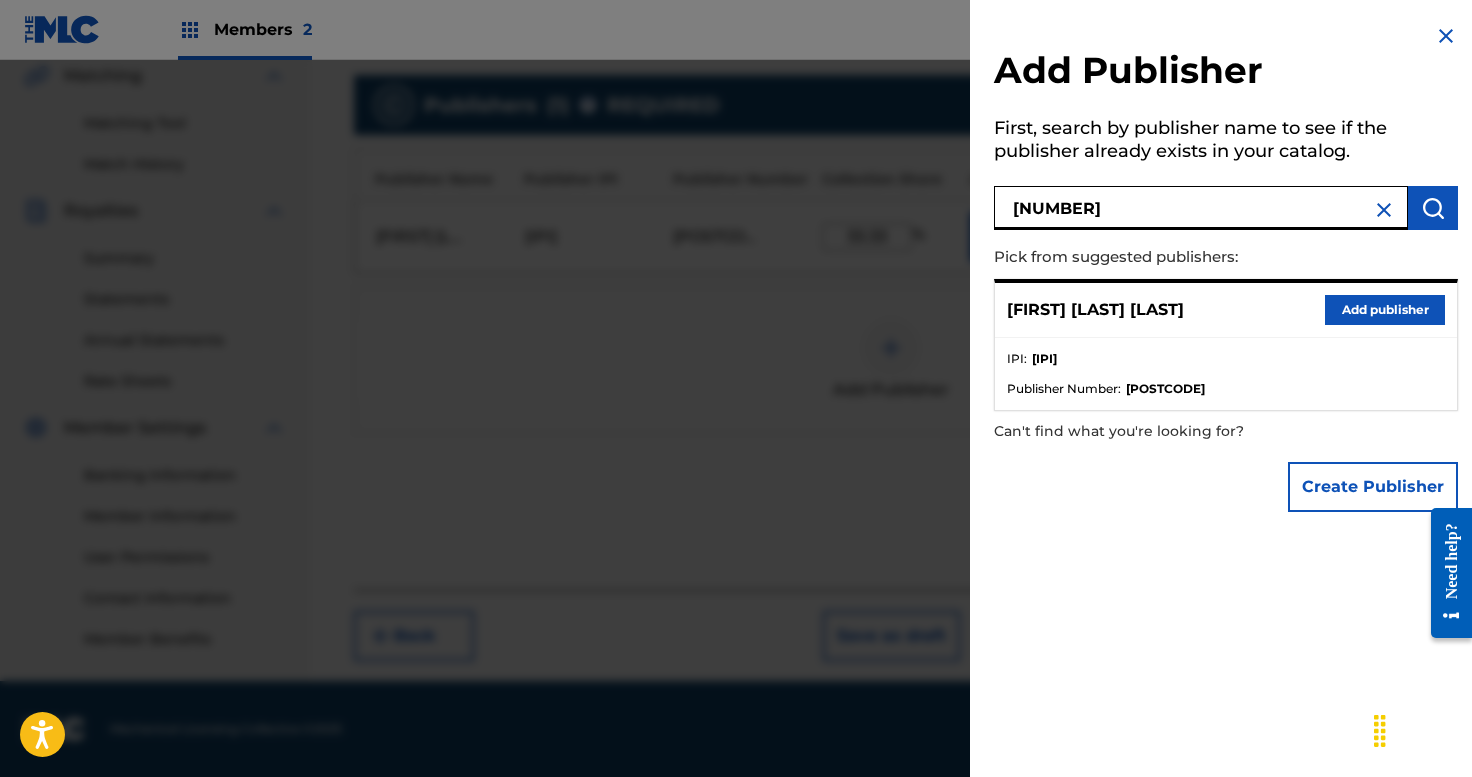 type on "[NUMBER]" 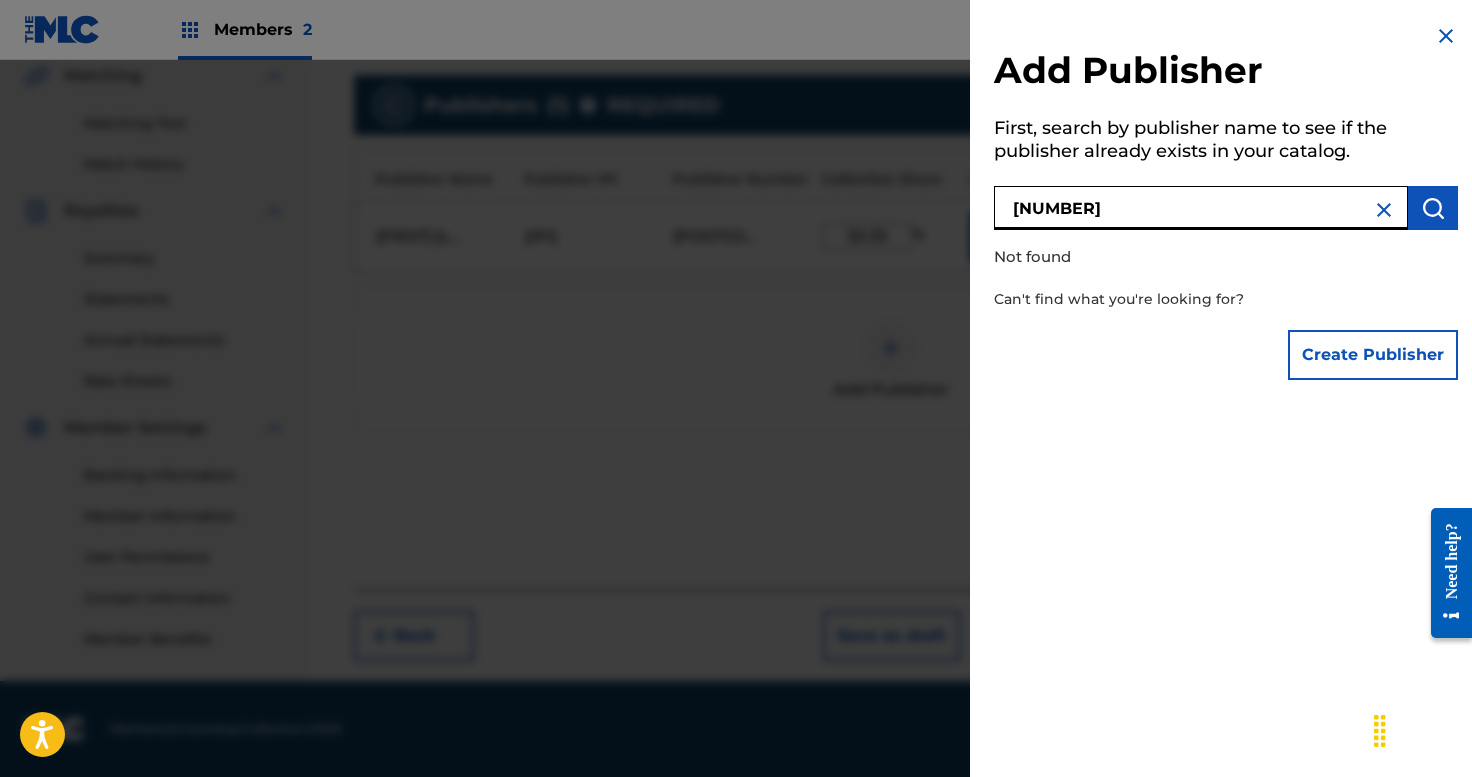 click on "[NUMBER]" at bounding box center (1201, 208) 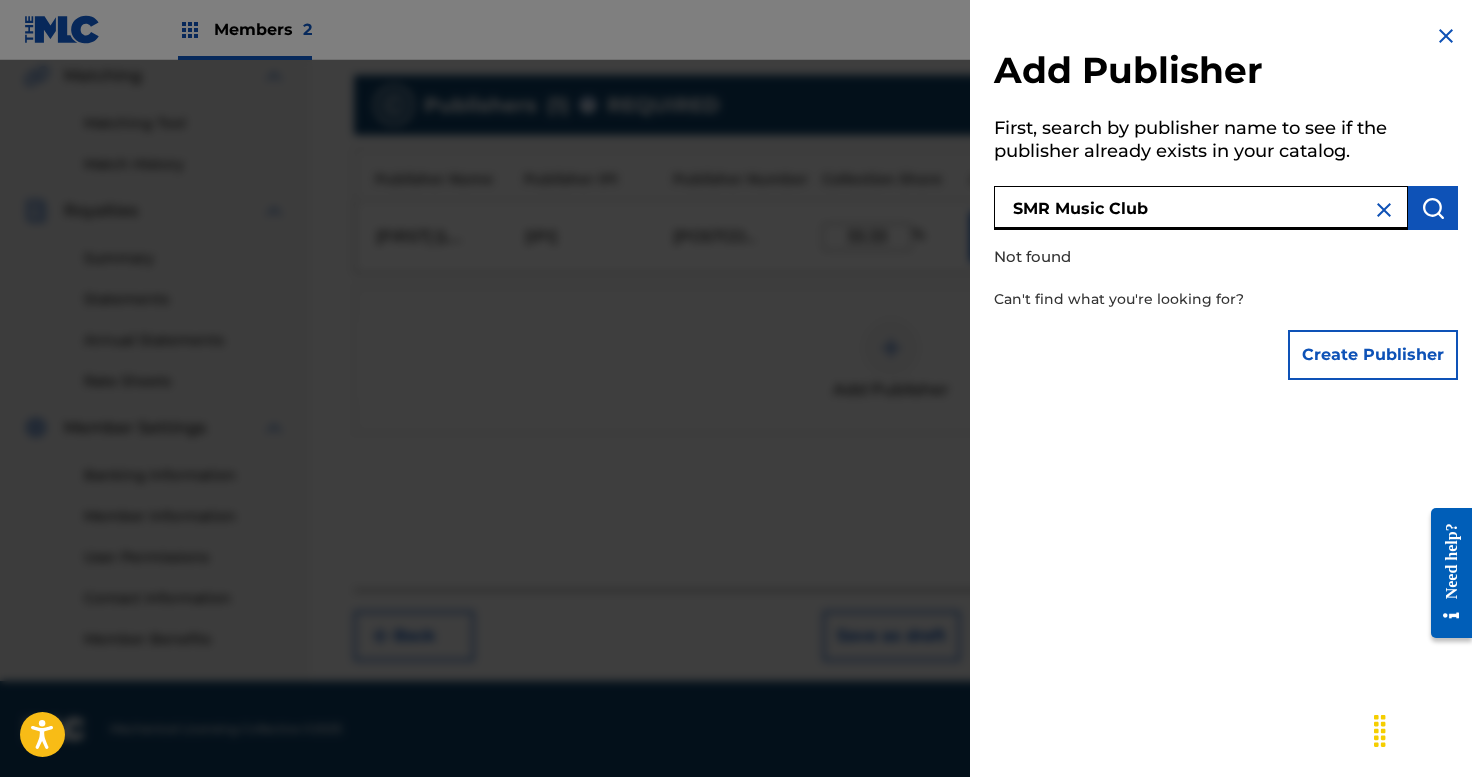 type on "SMR Music Club" 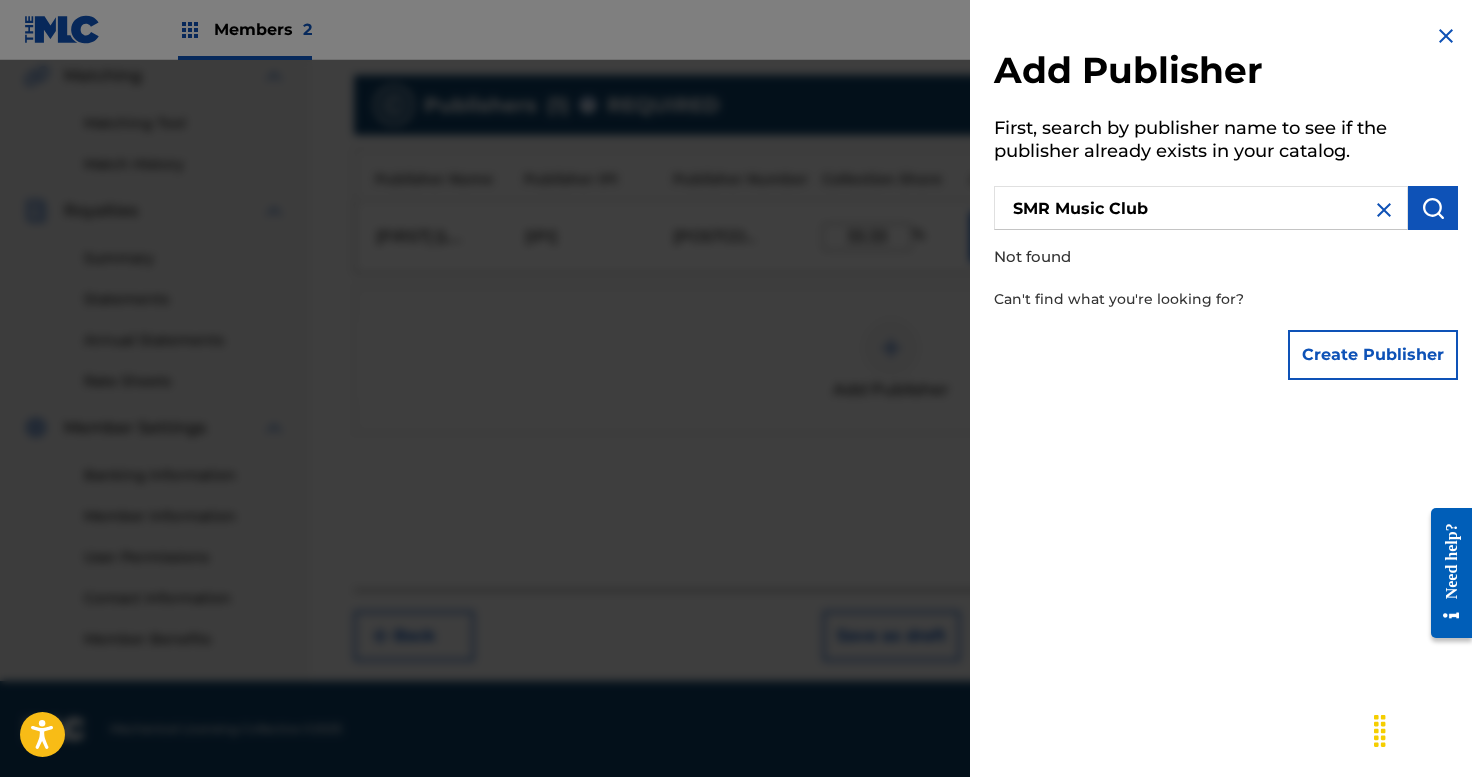 click at bounding box center (1433, 208) 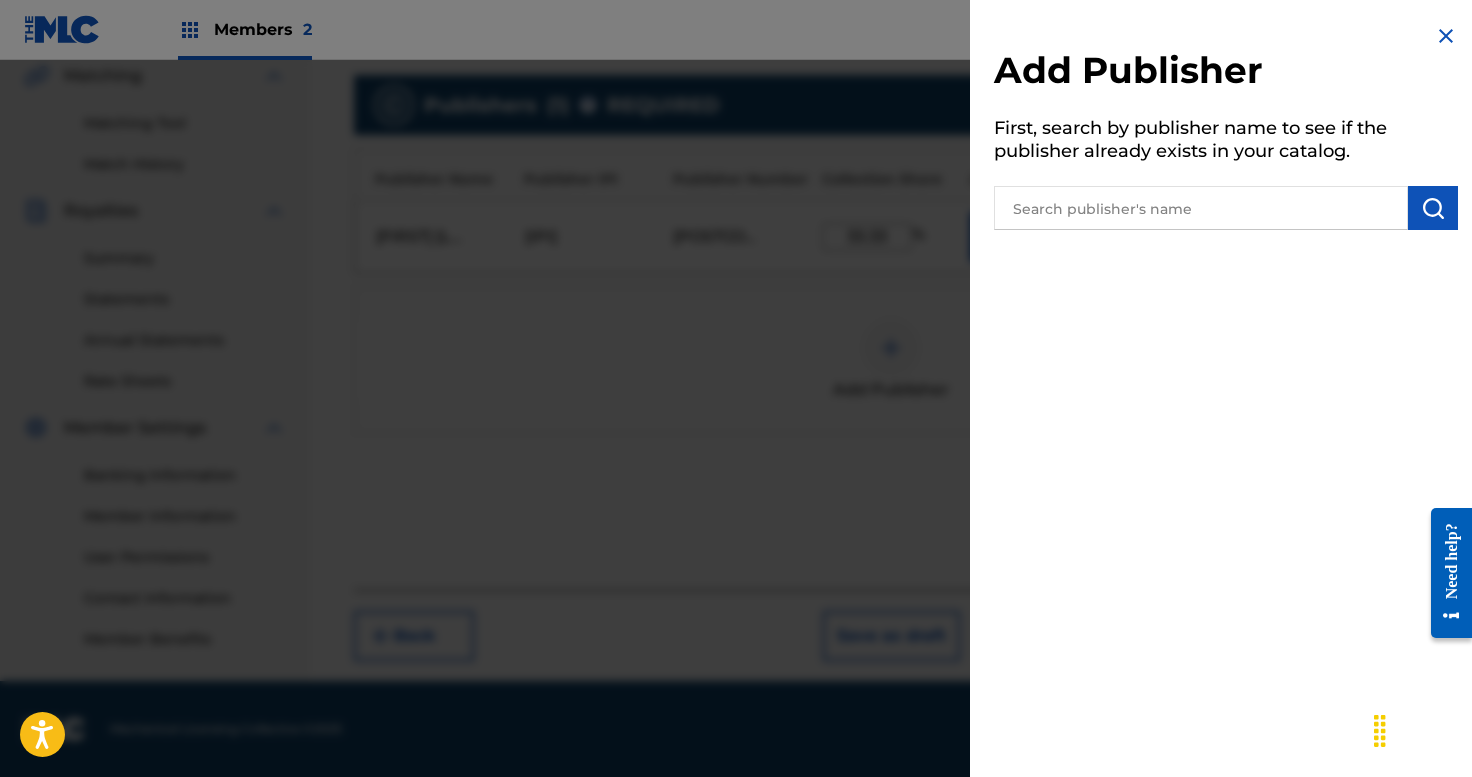 click at bounding box center (1446, 36) 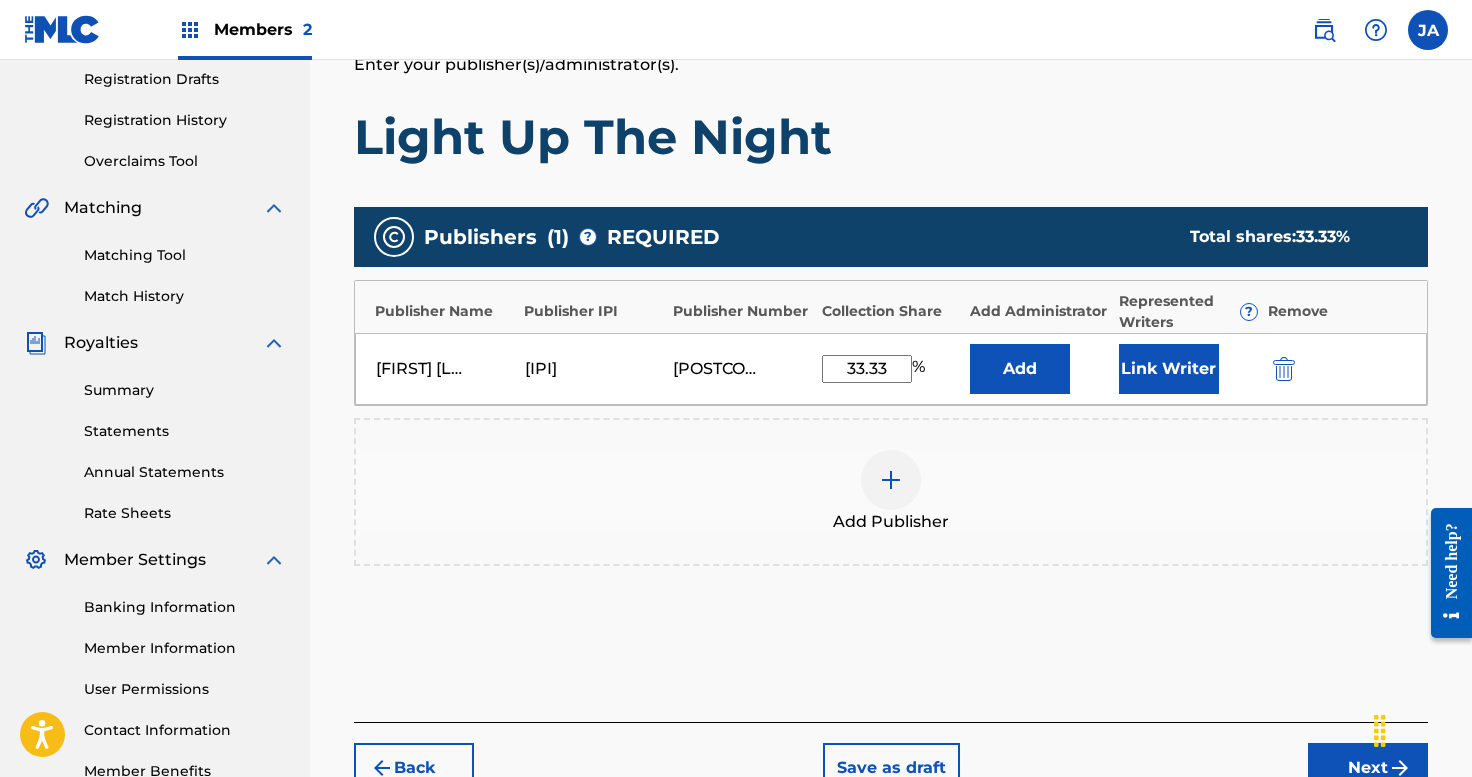 scroll, scrollTop: 470, scrollLeft: 0, axis: vertical 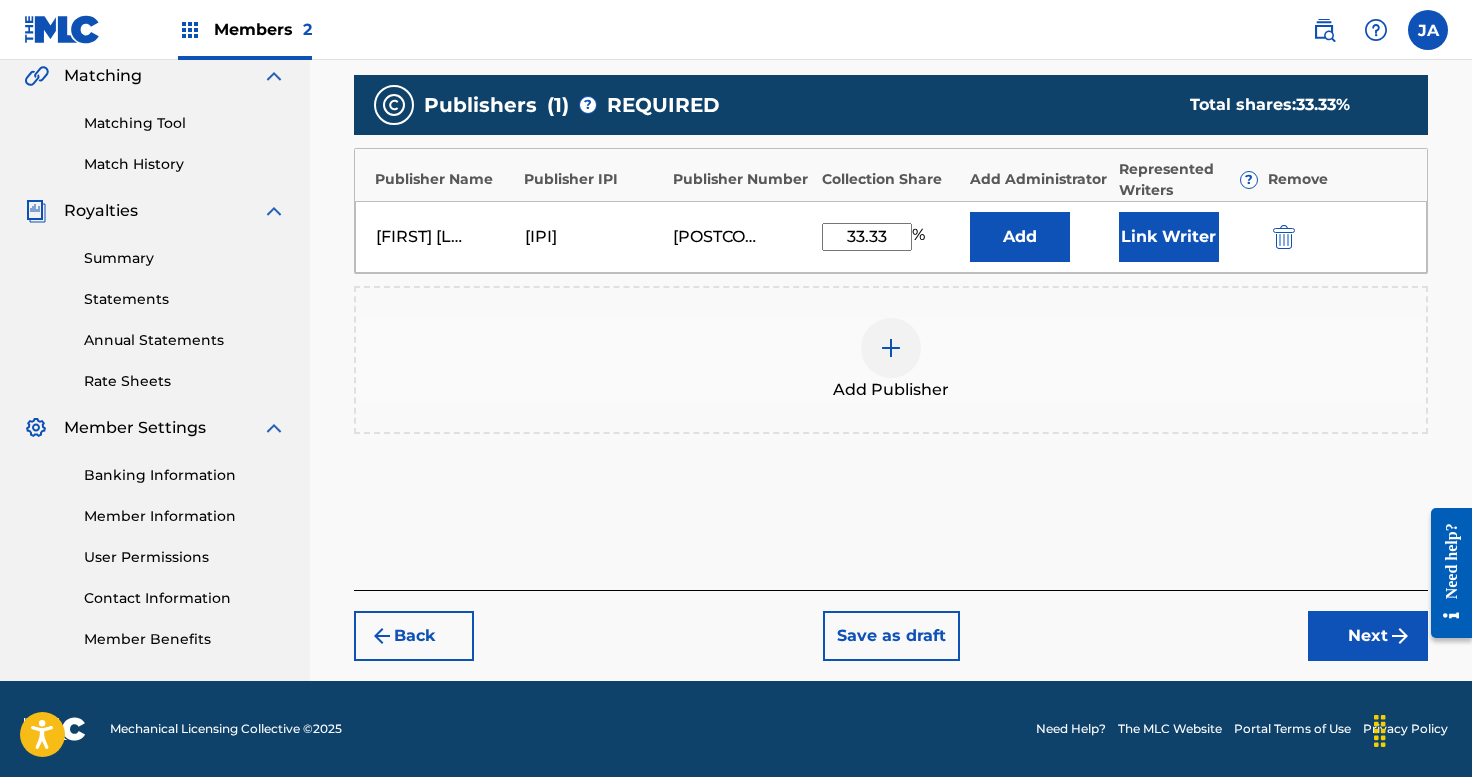 click on "Next" at bounding box center (1368, 636) 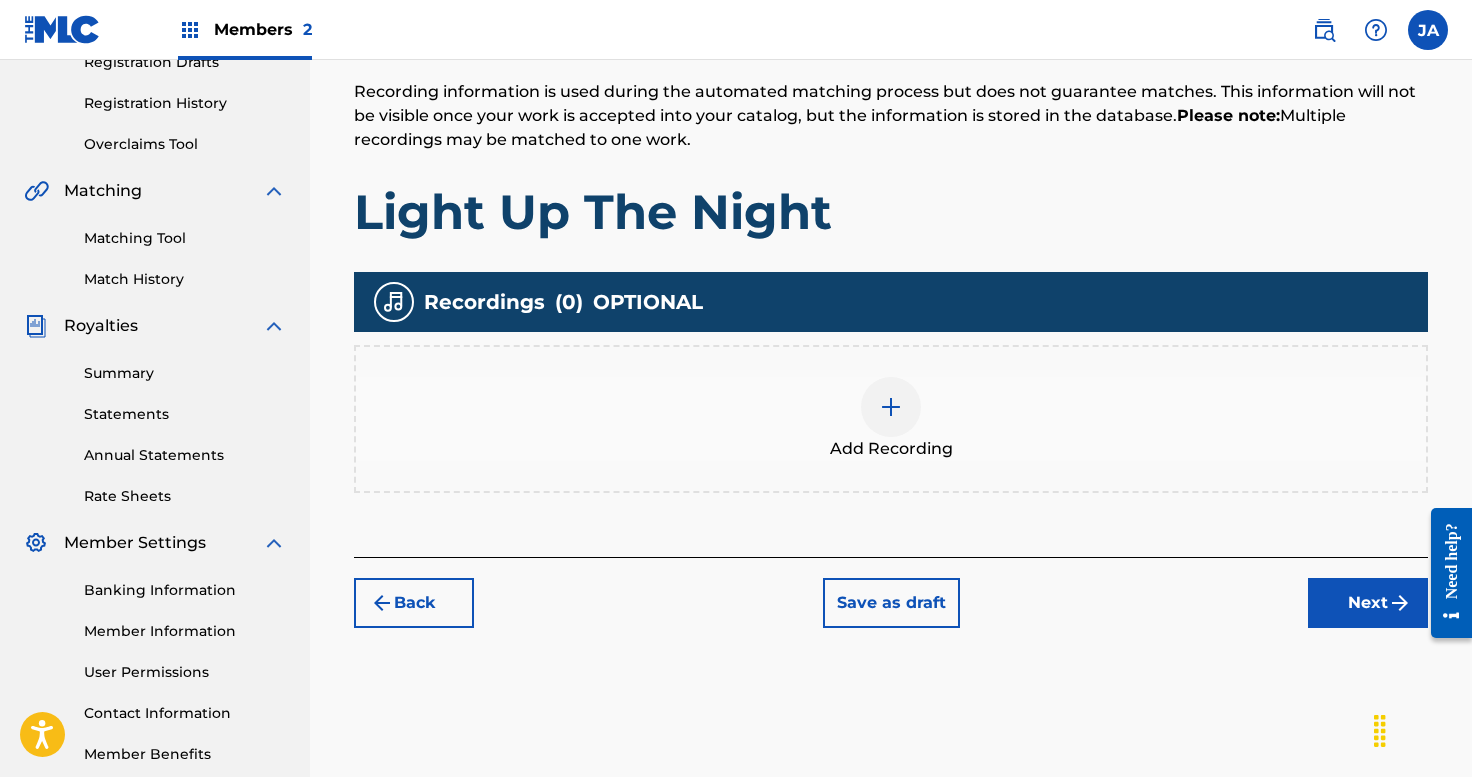 scroll, scrollTop: 409, scrollLeft: 0, axis: vertical 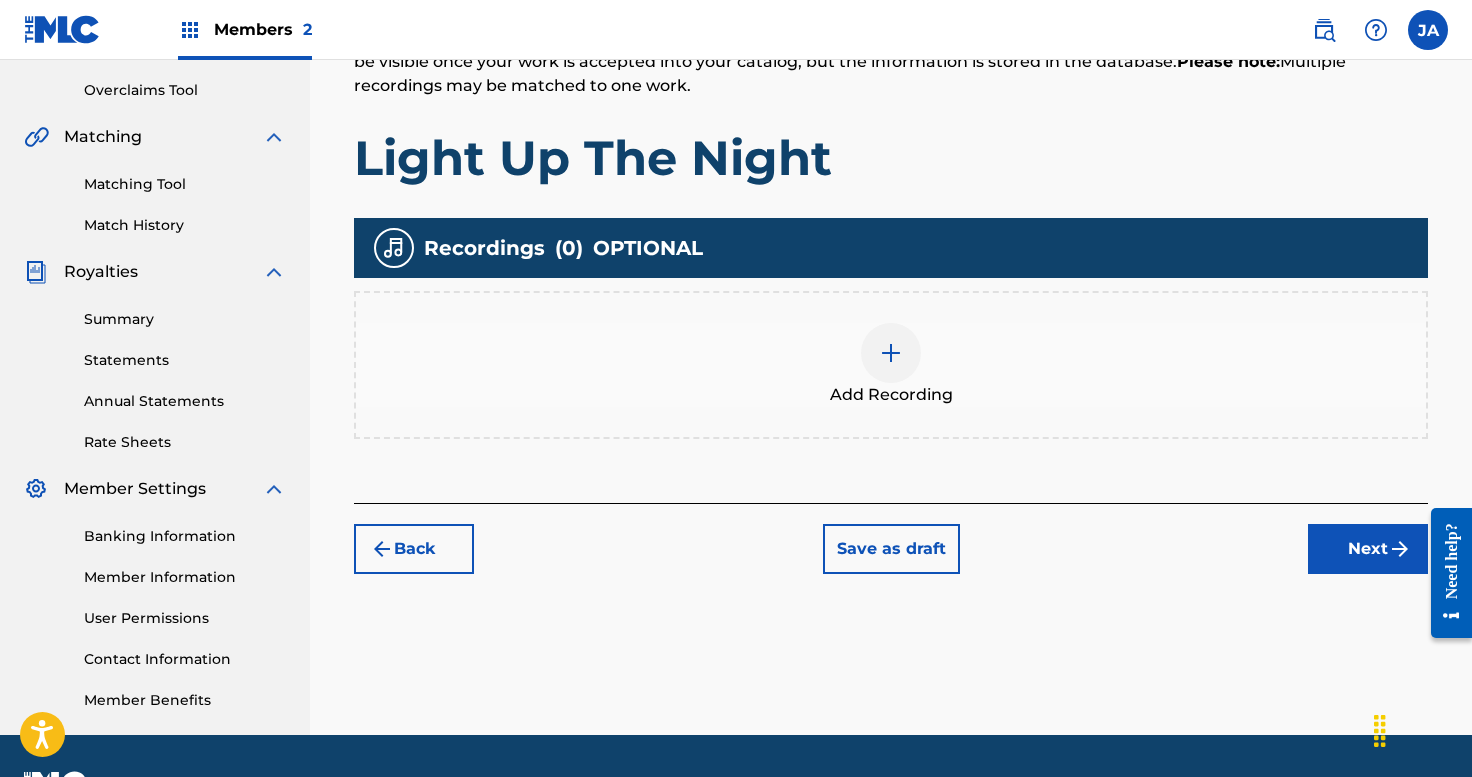 click on "Next" at bounding box center [1368, 549] 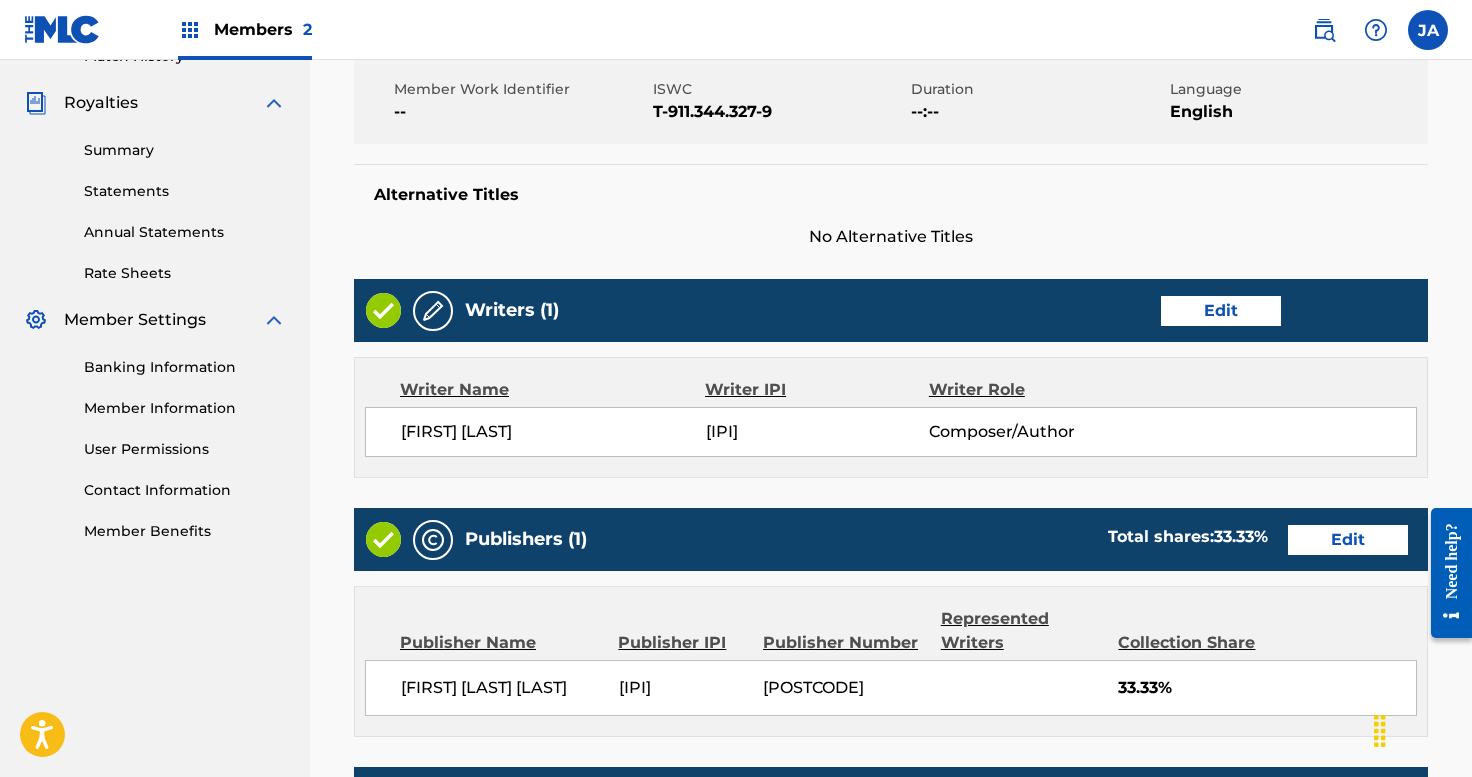 scroll, scrollTop: 582, scrollLeft: 0, axis: vertical 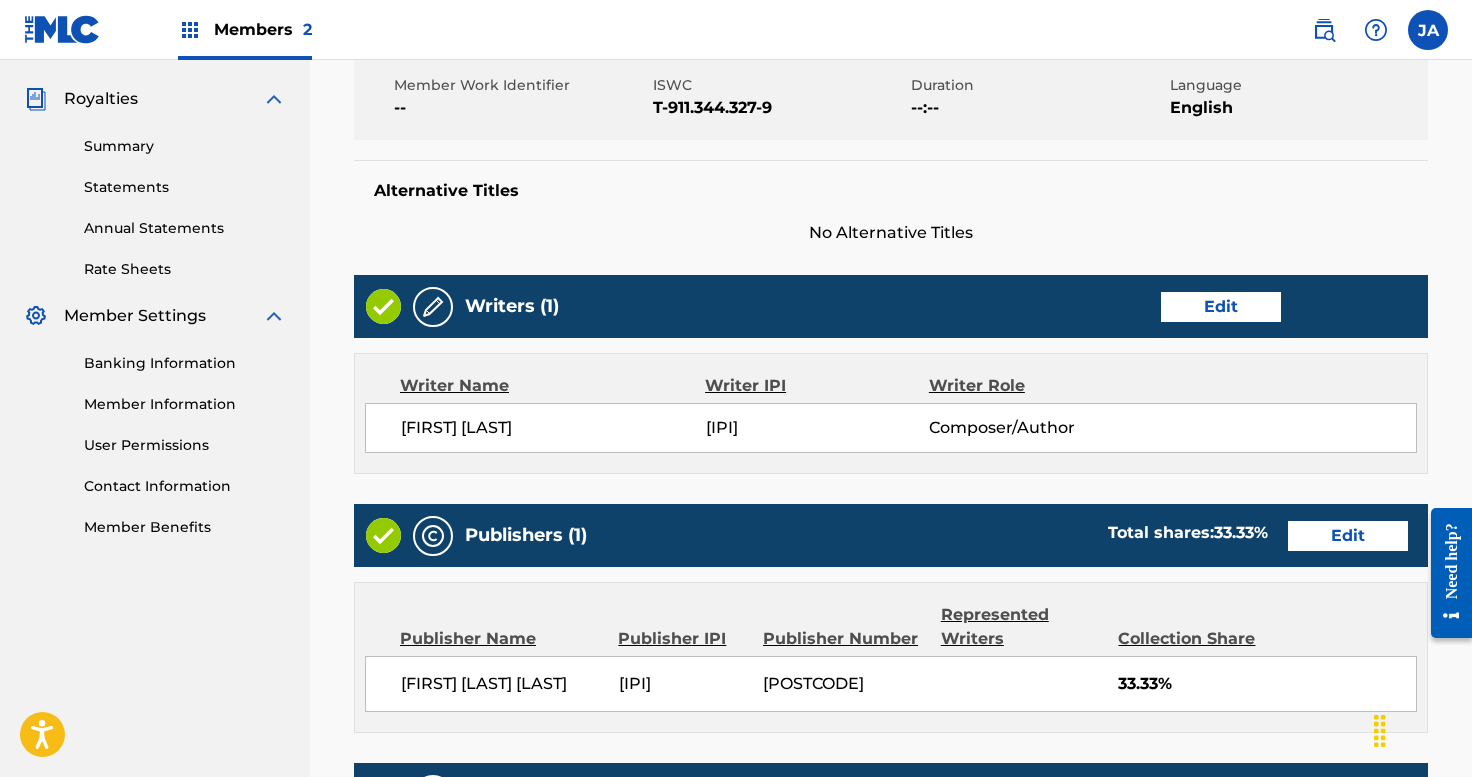 click on "Edit" at bounding box center (1221, 307) 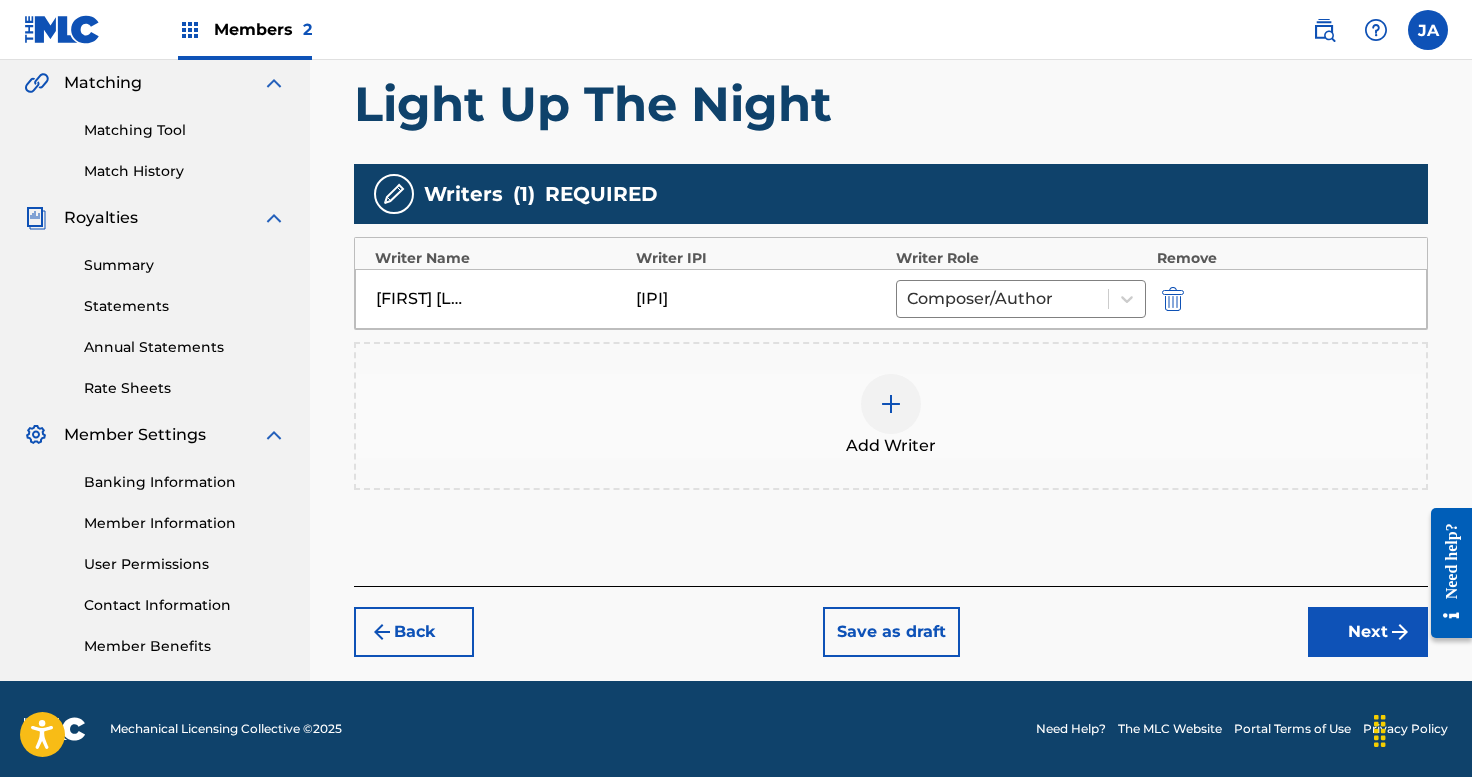click at bounding box center (1173, 299) 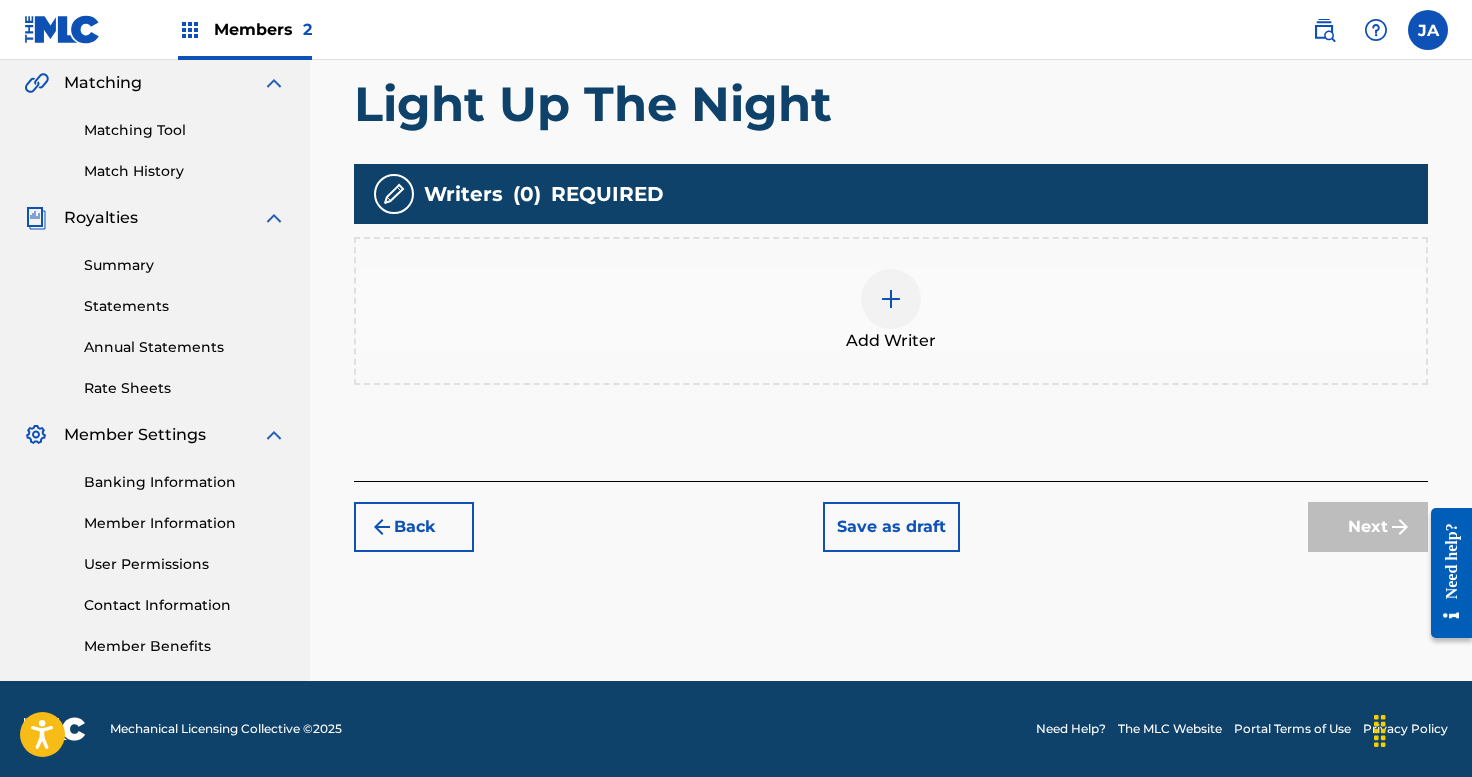 click at bounding box center [891, 299] 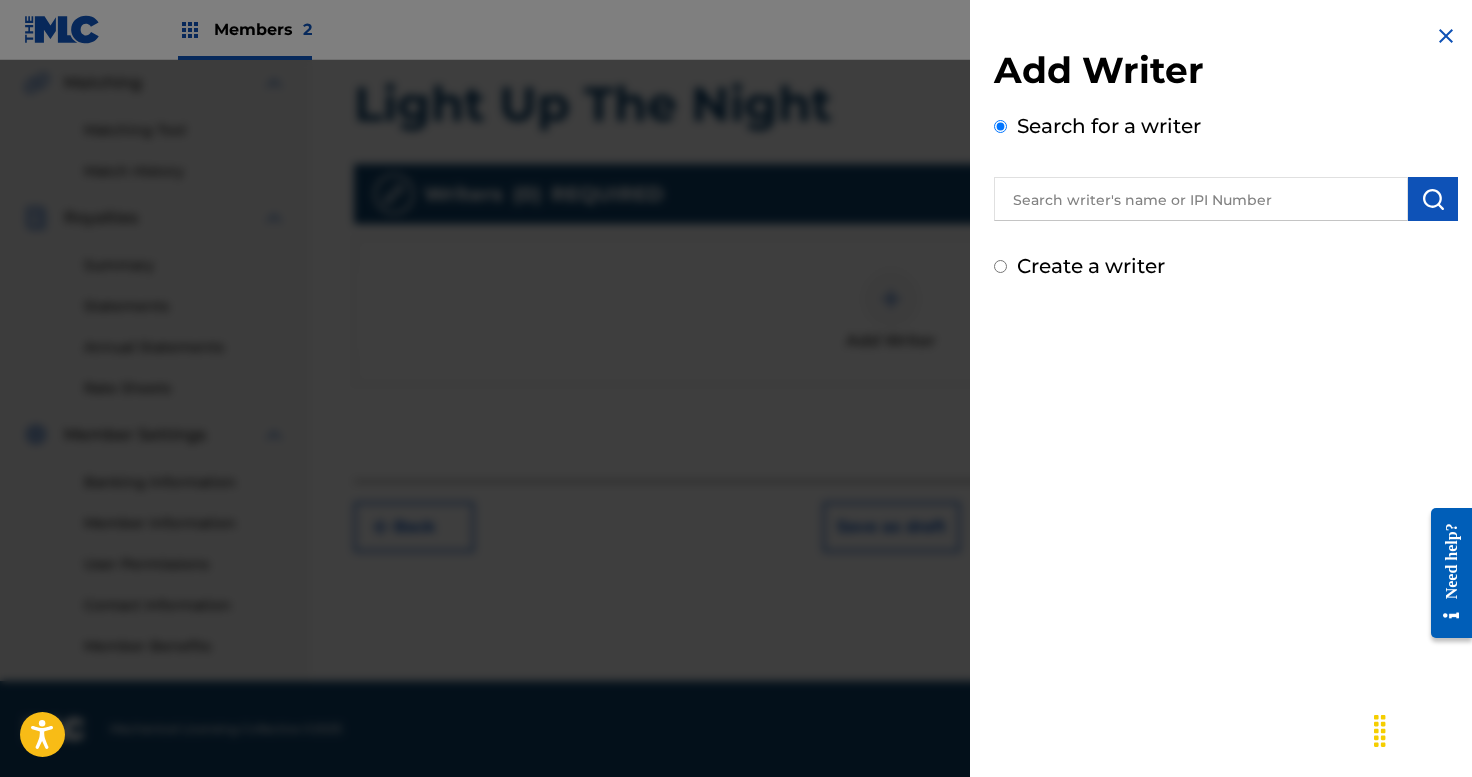 click at bounding box center (1201, 199) 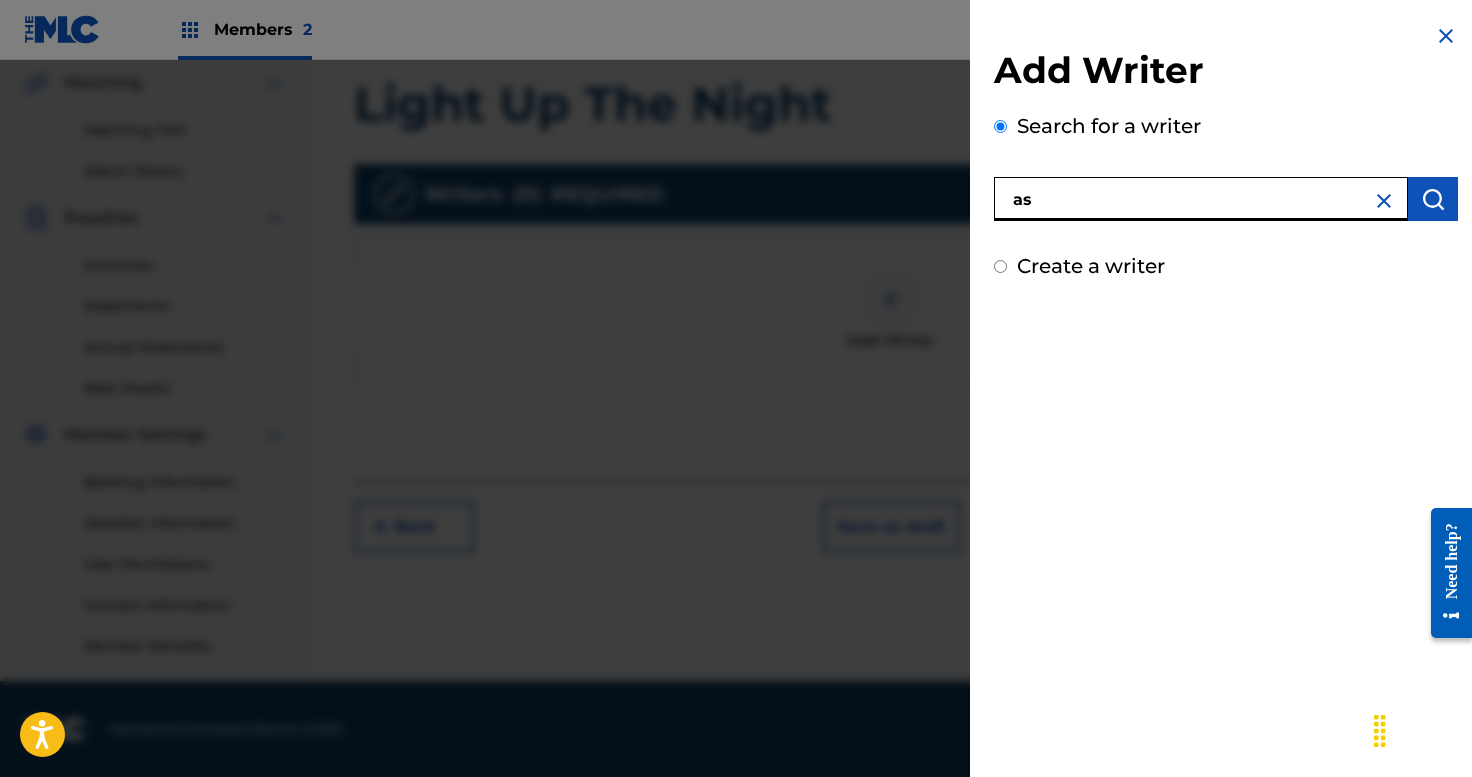 type on "a" 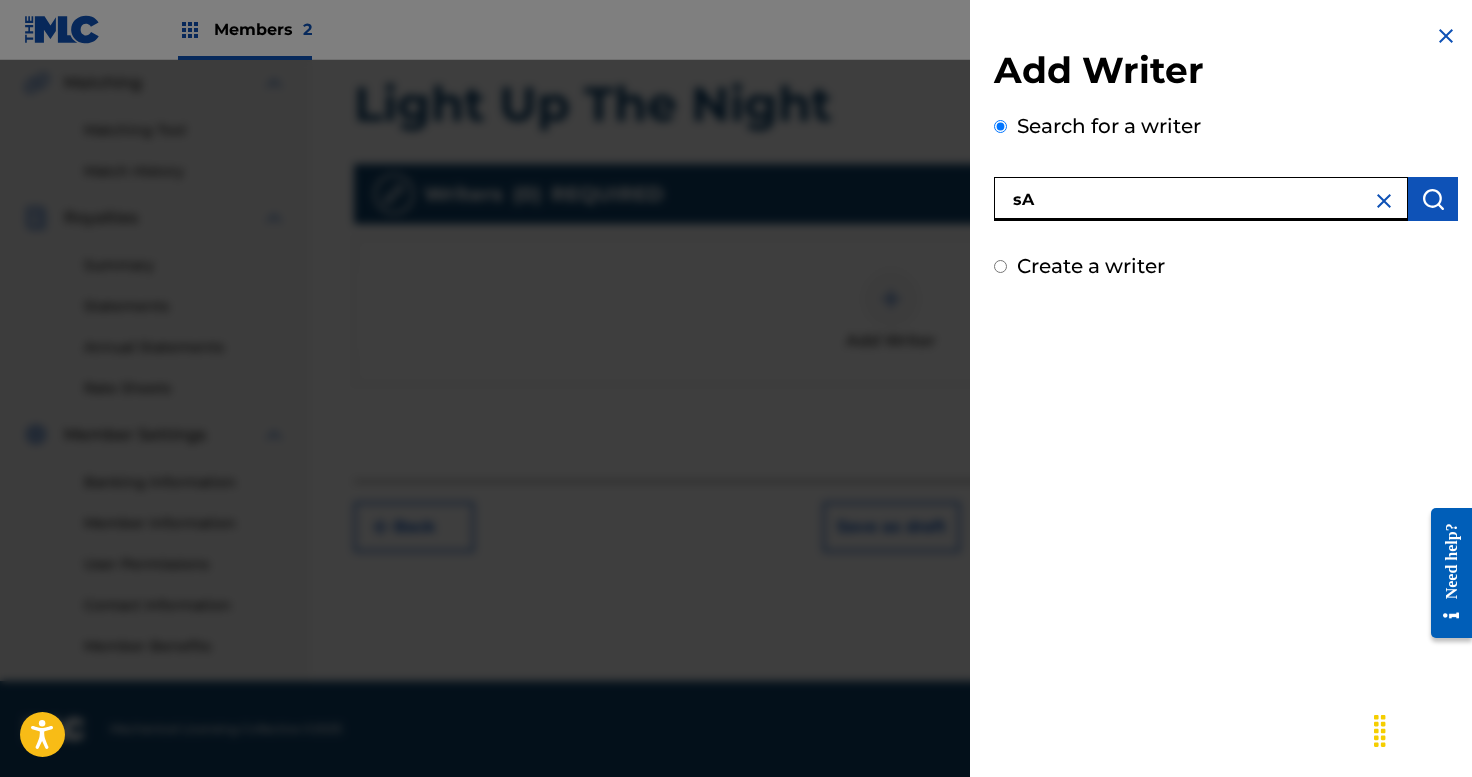 type on "s" 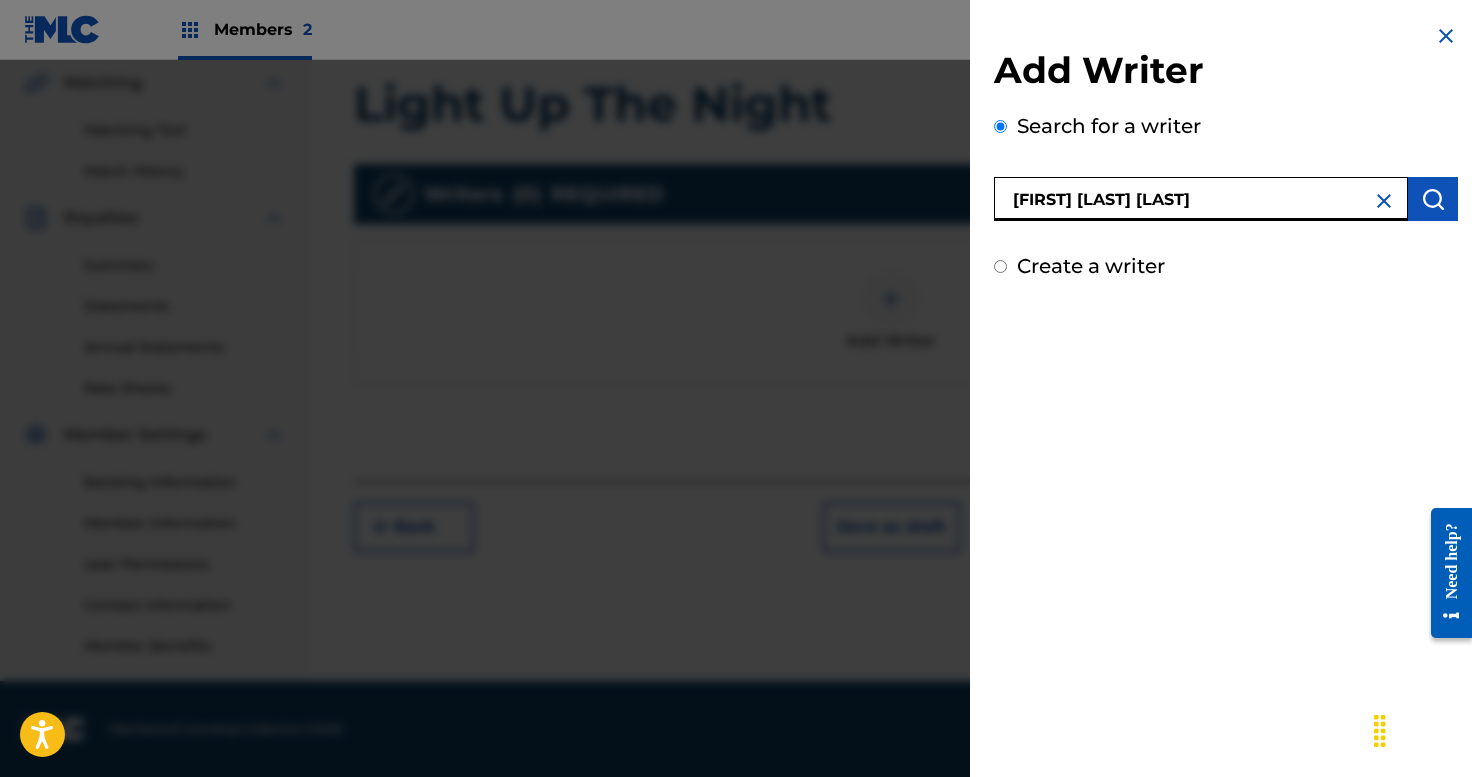 type on "[FIRST] [LAST] [LAST]" 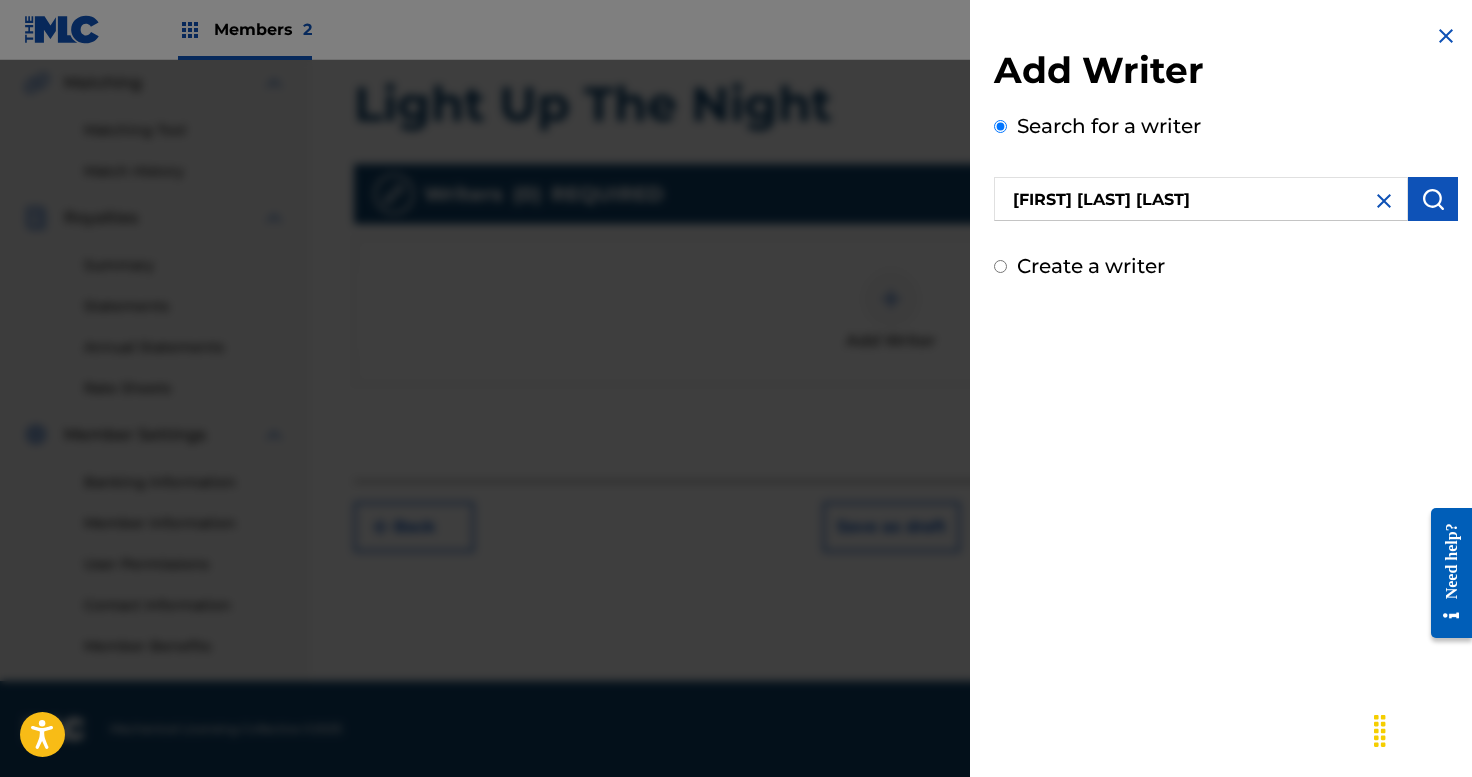 click at bounding box center [1433, 199] 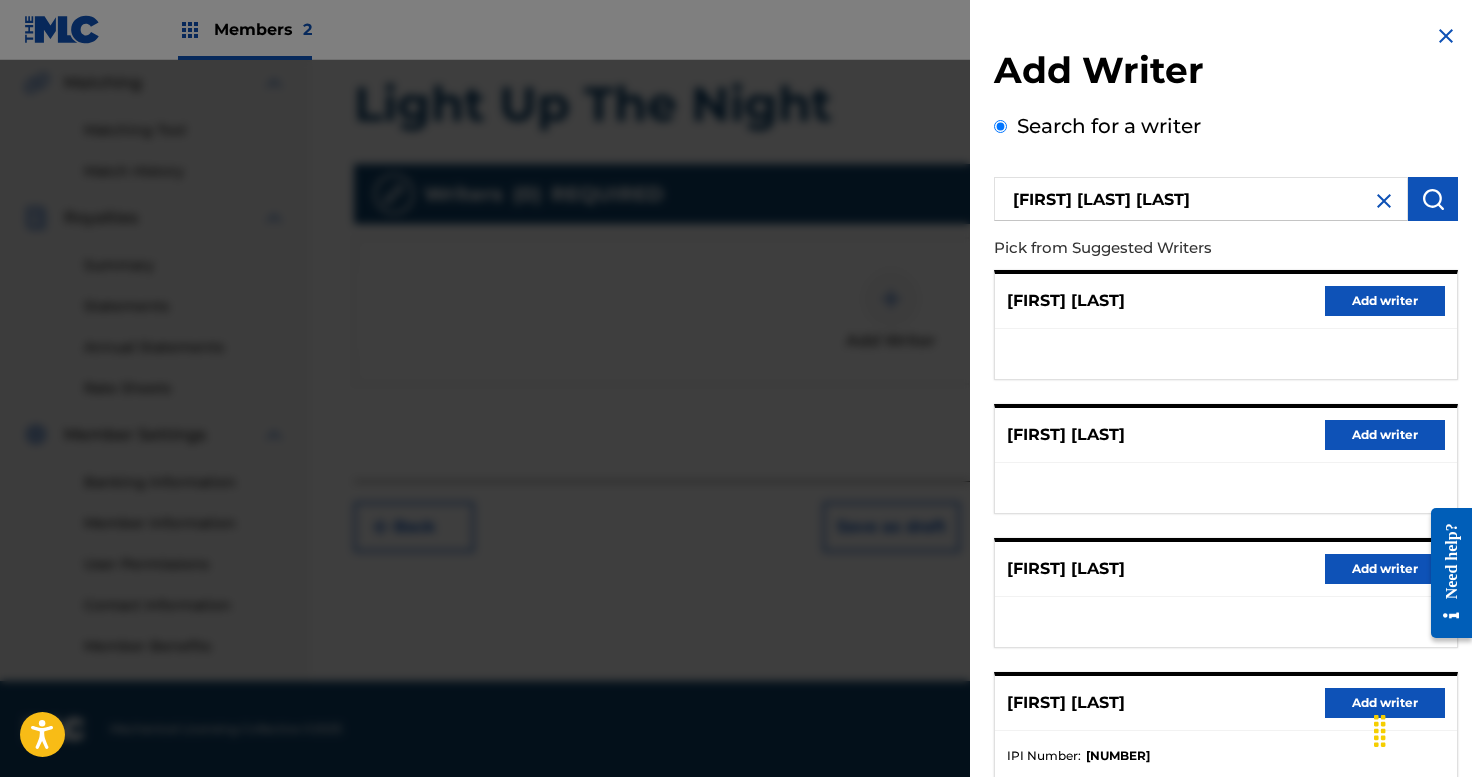 click at bounding box center (1384, 201) 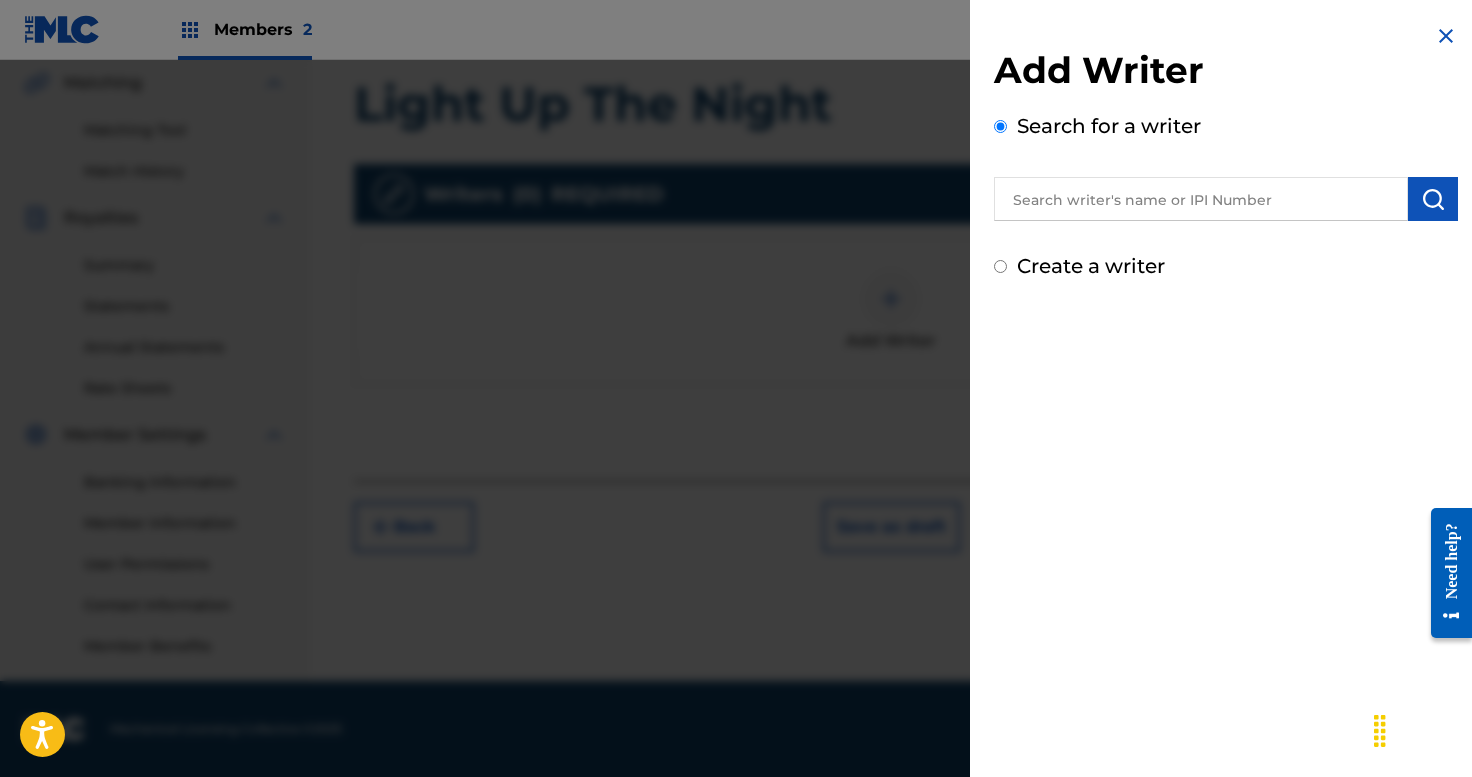 click on "Create a writer" at bounding box center (1000, 266) 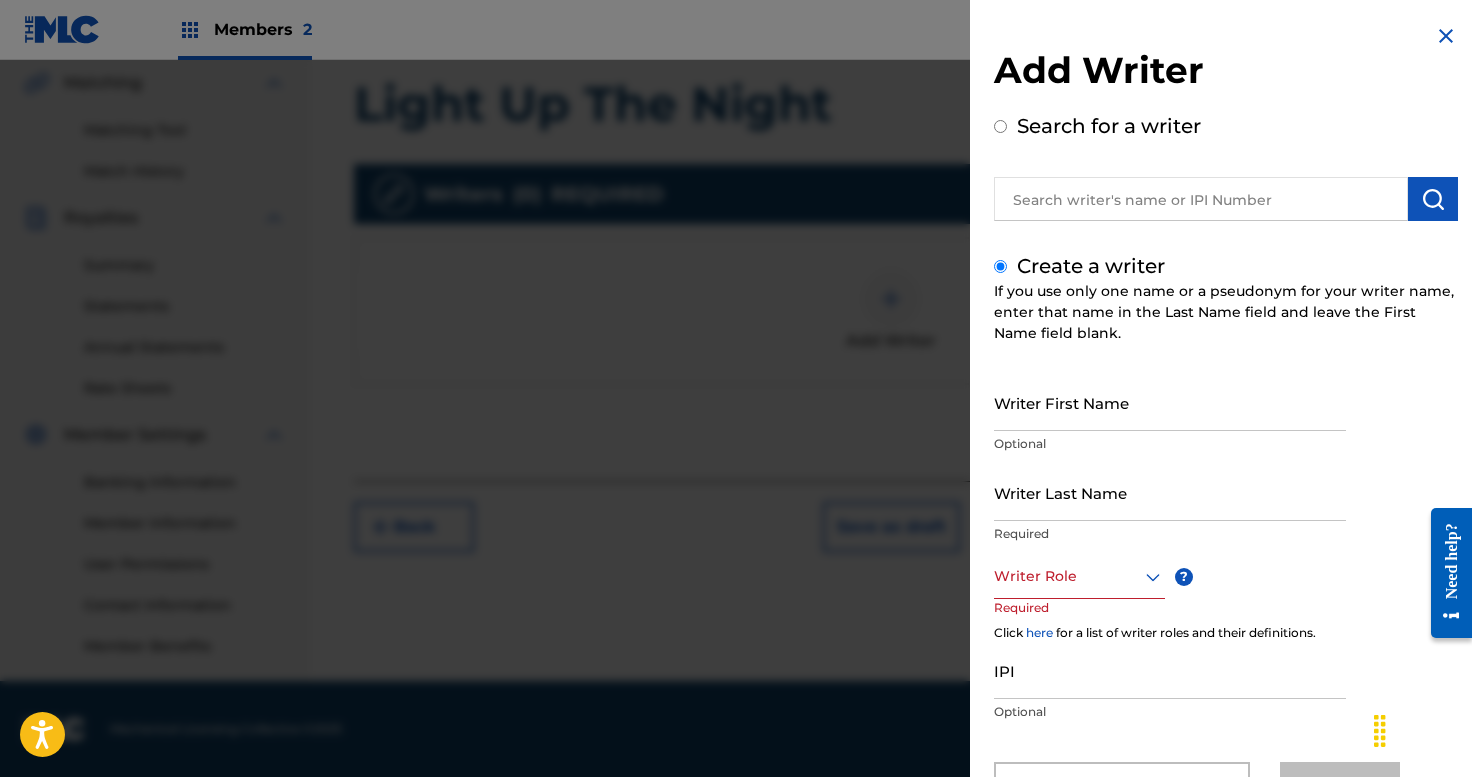 click on "Writer First Name" at bounding box center (1170, 402) 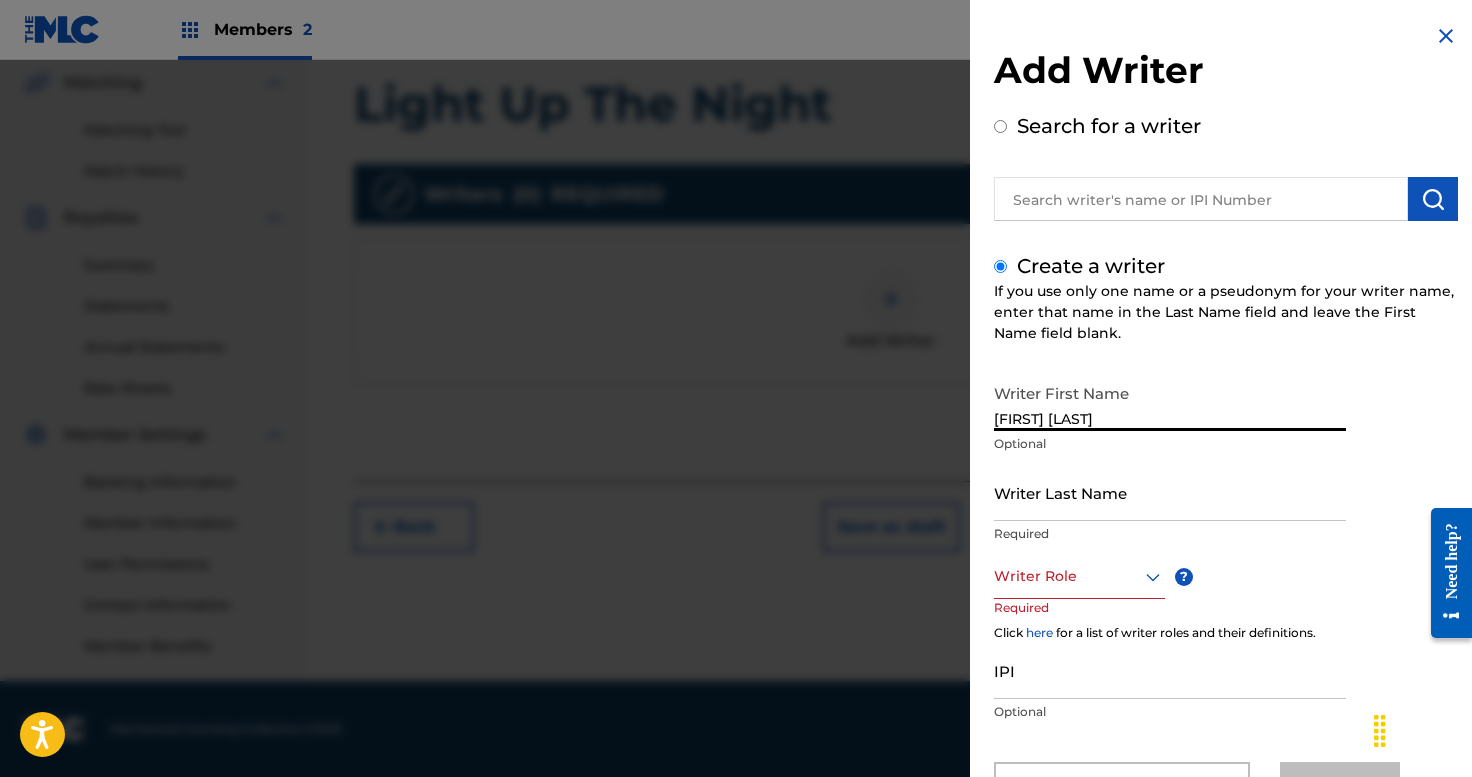 type on "[FIRST] [LAST]" 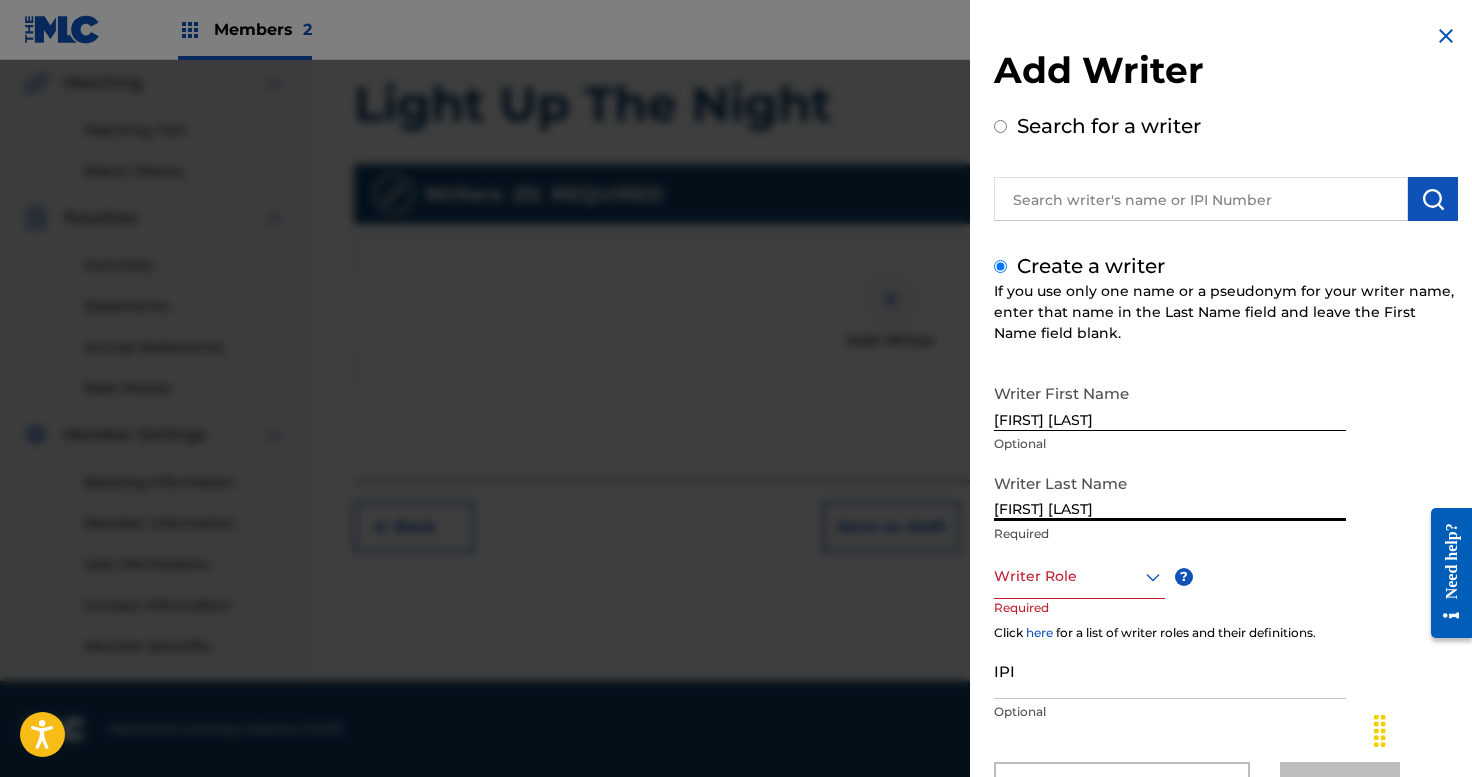 scroll, scrollTop: 89, scrollLeft: 0, axis: vertical 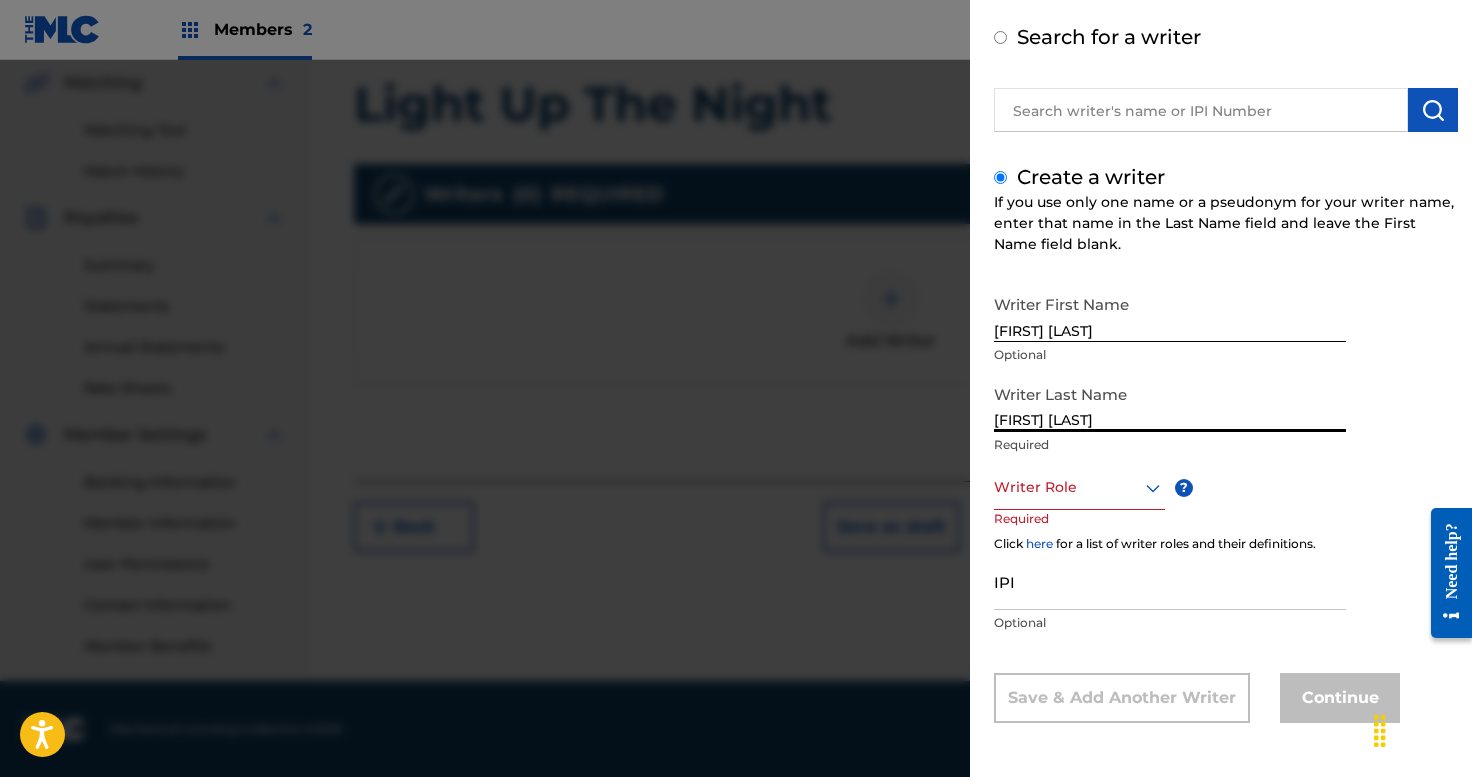 type on "[FIRST] [LAST]" 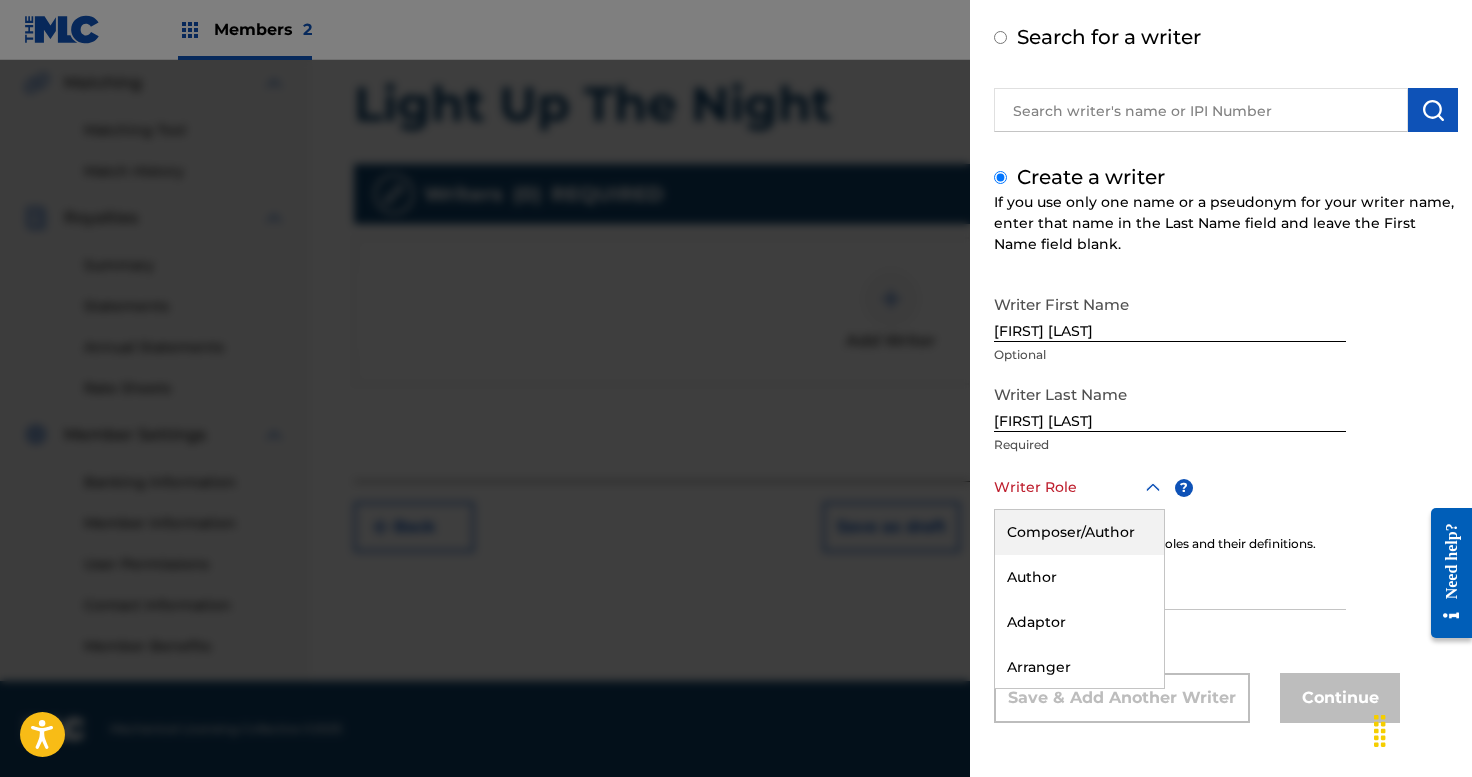 click on "Composer/Author" at bounding box center [1079, 532] 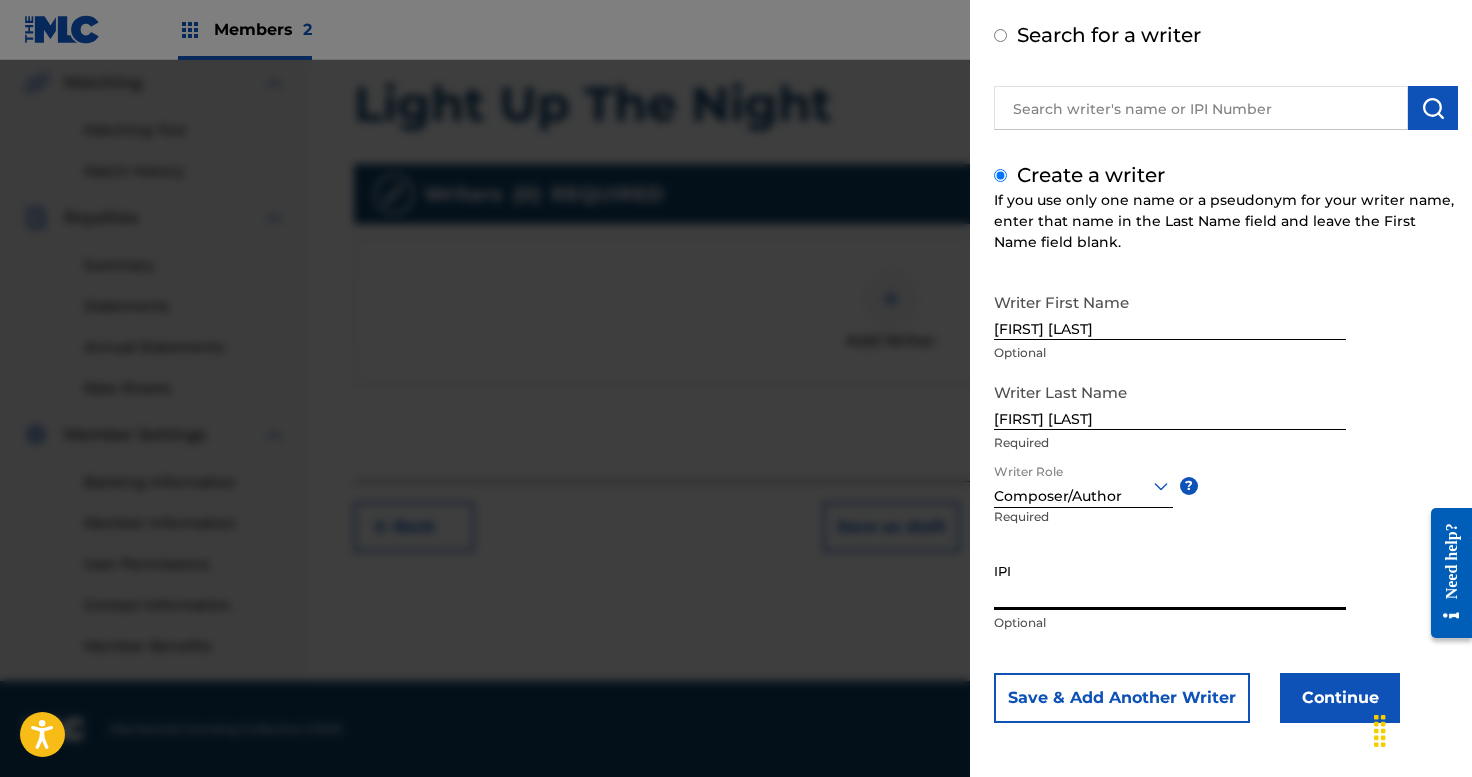 click on "IPI" at bounding box center [1170, 581] 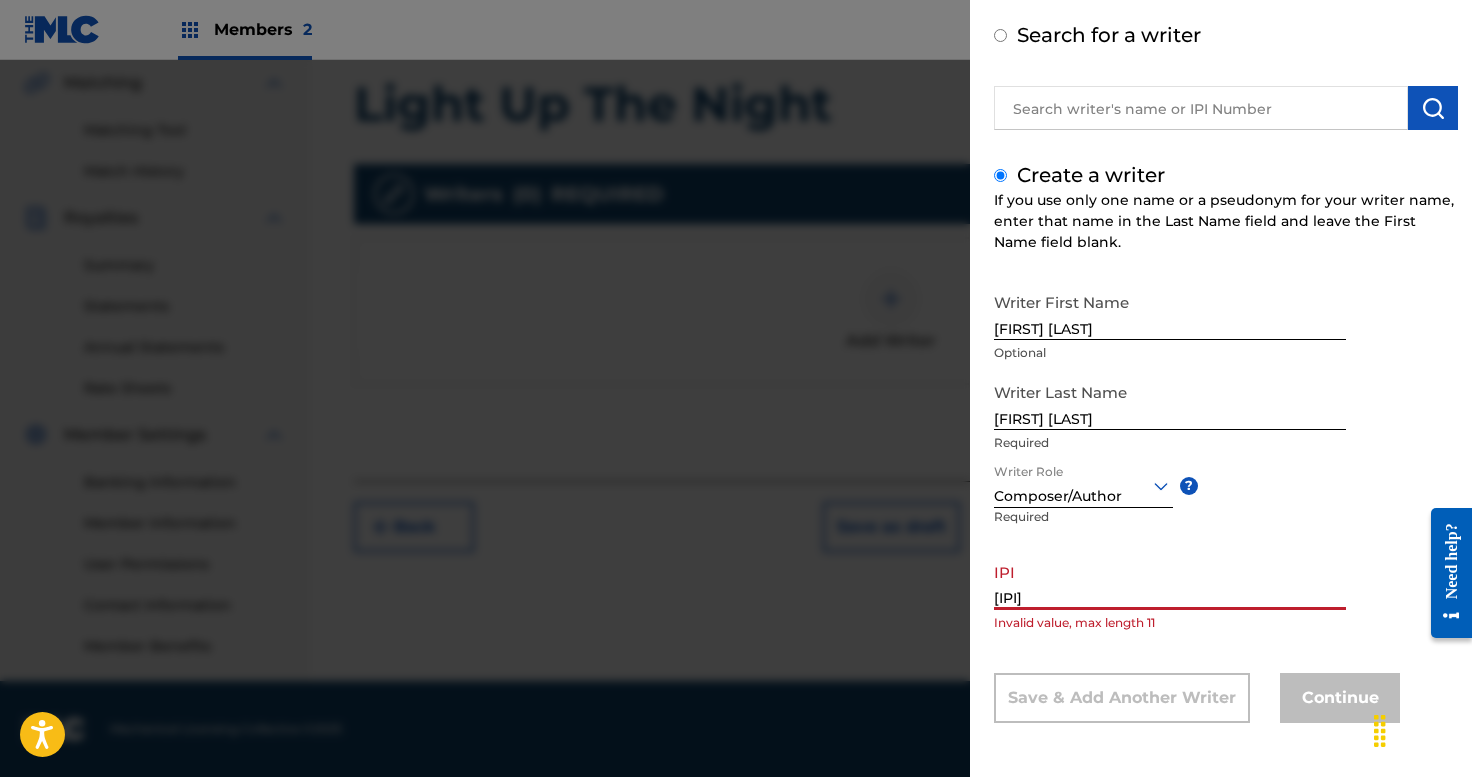 click on "[IPI]" at bounding box center (1170, 581) 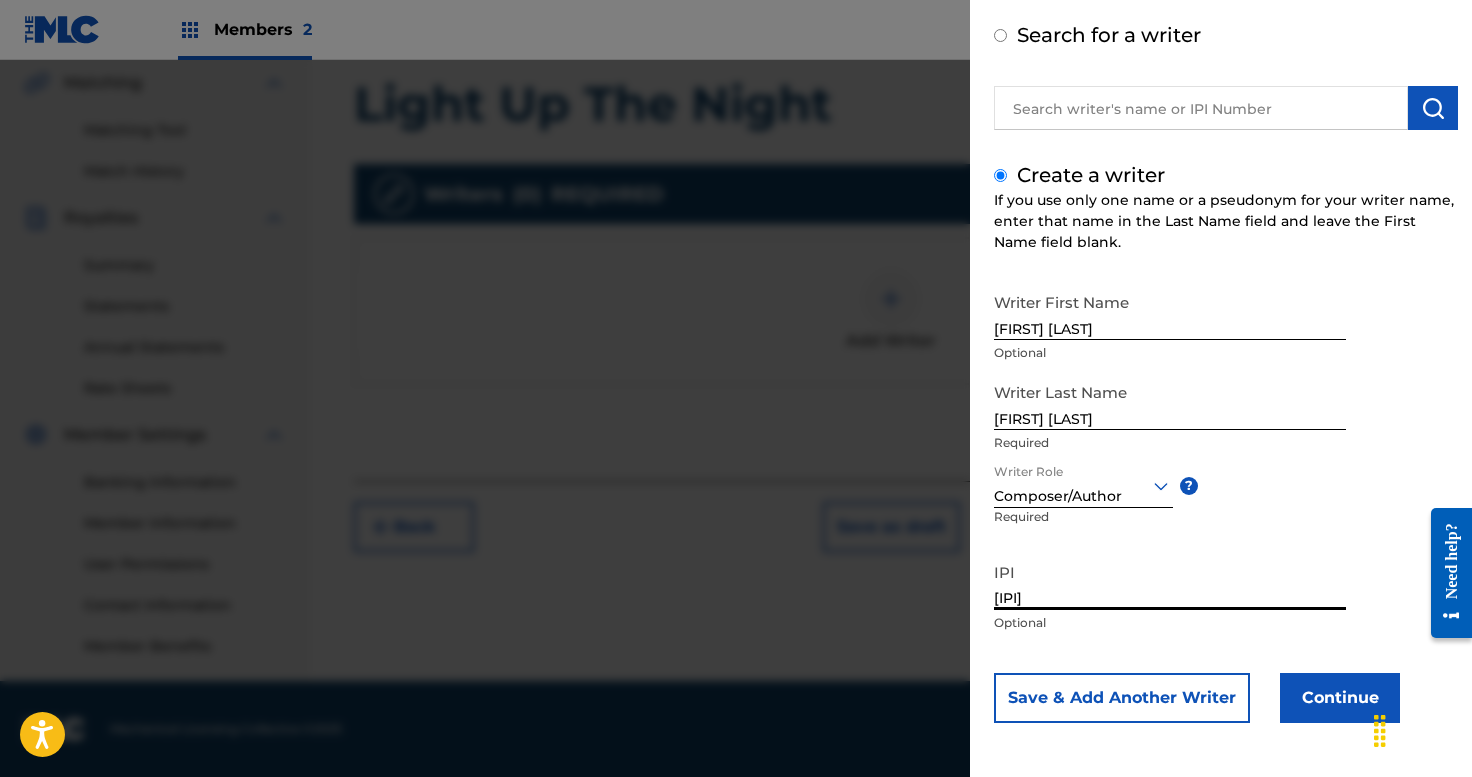 type on "[IPI]" 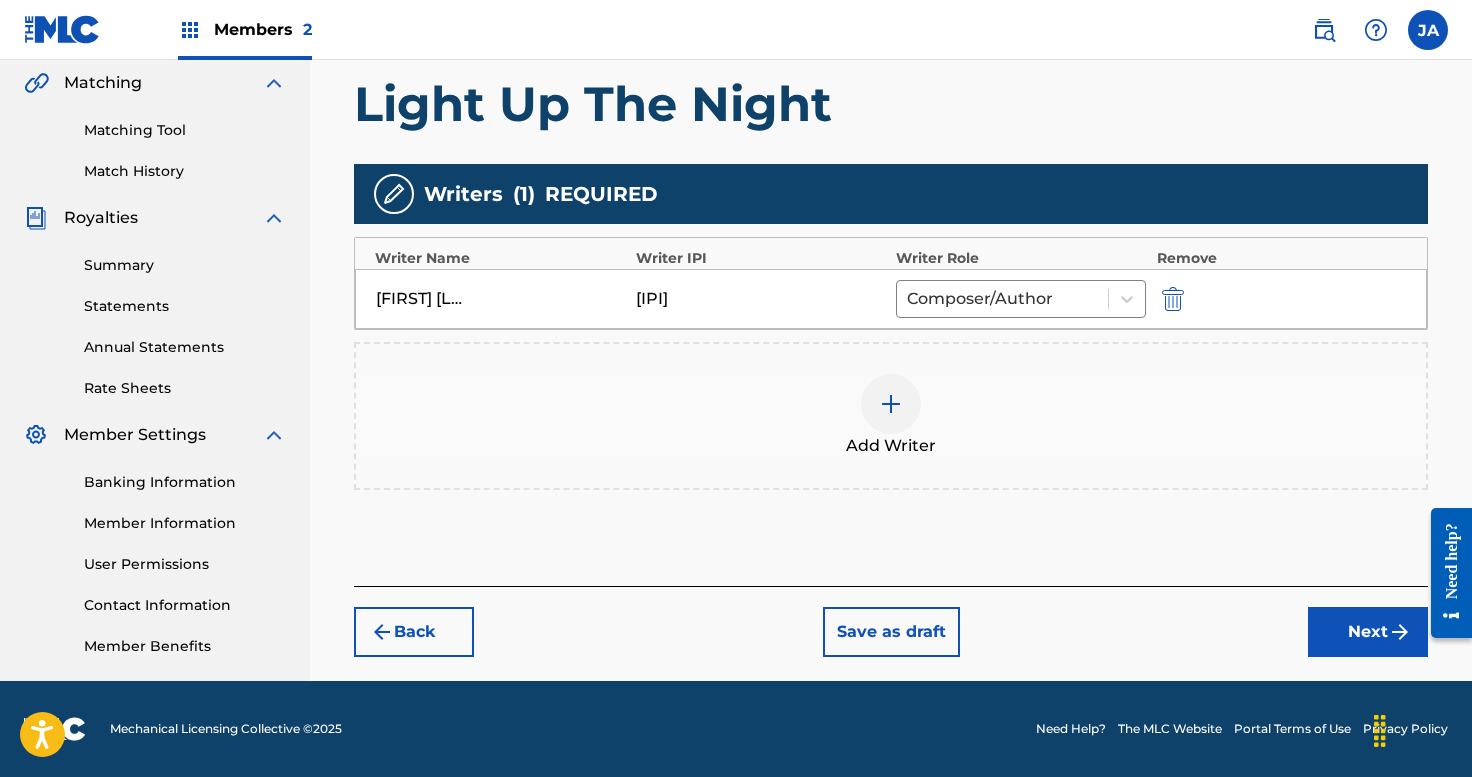 click at bounding box center [891, 404] 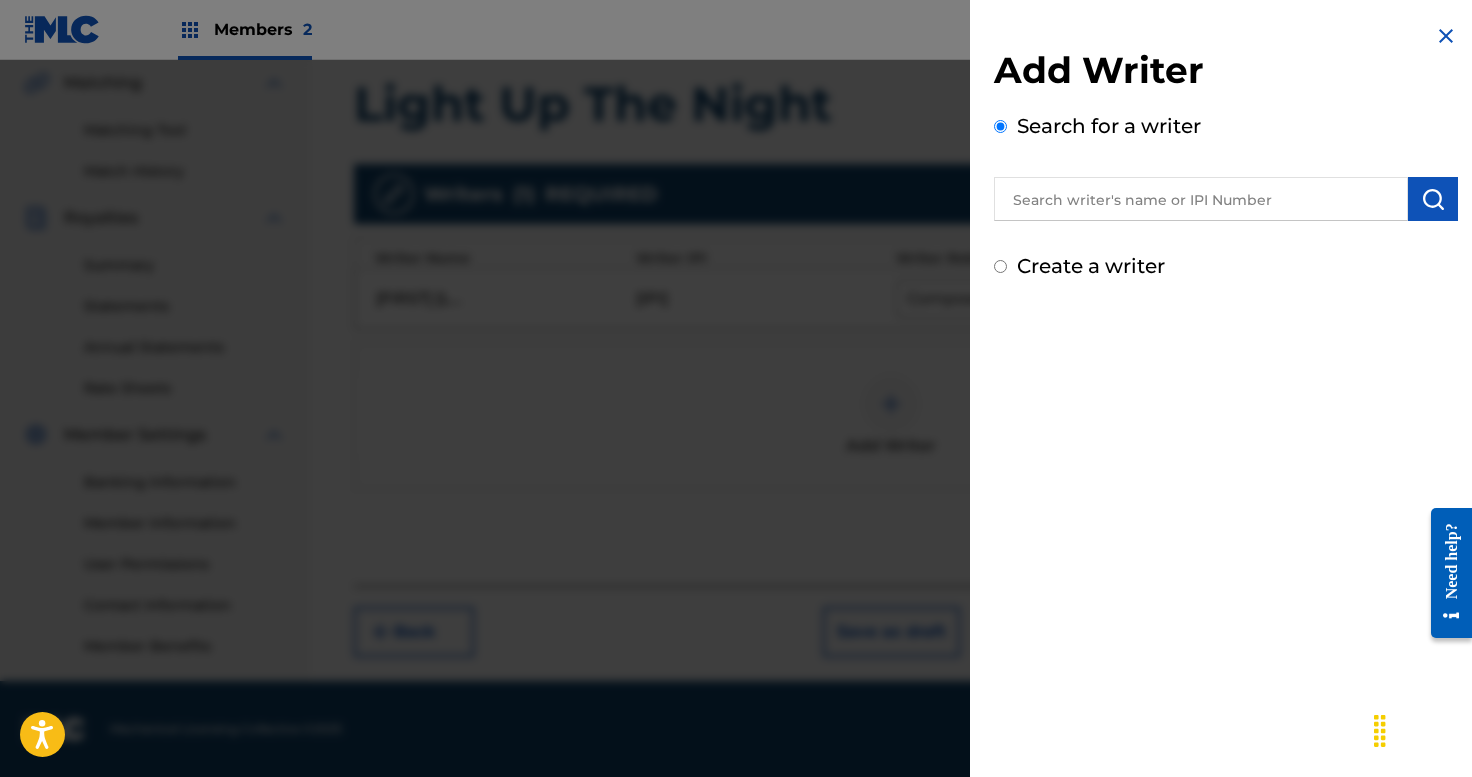 click on "Create a writer" at bounding box center [1000, 266] 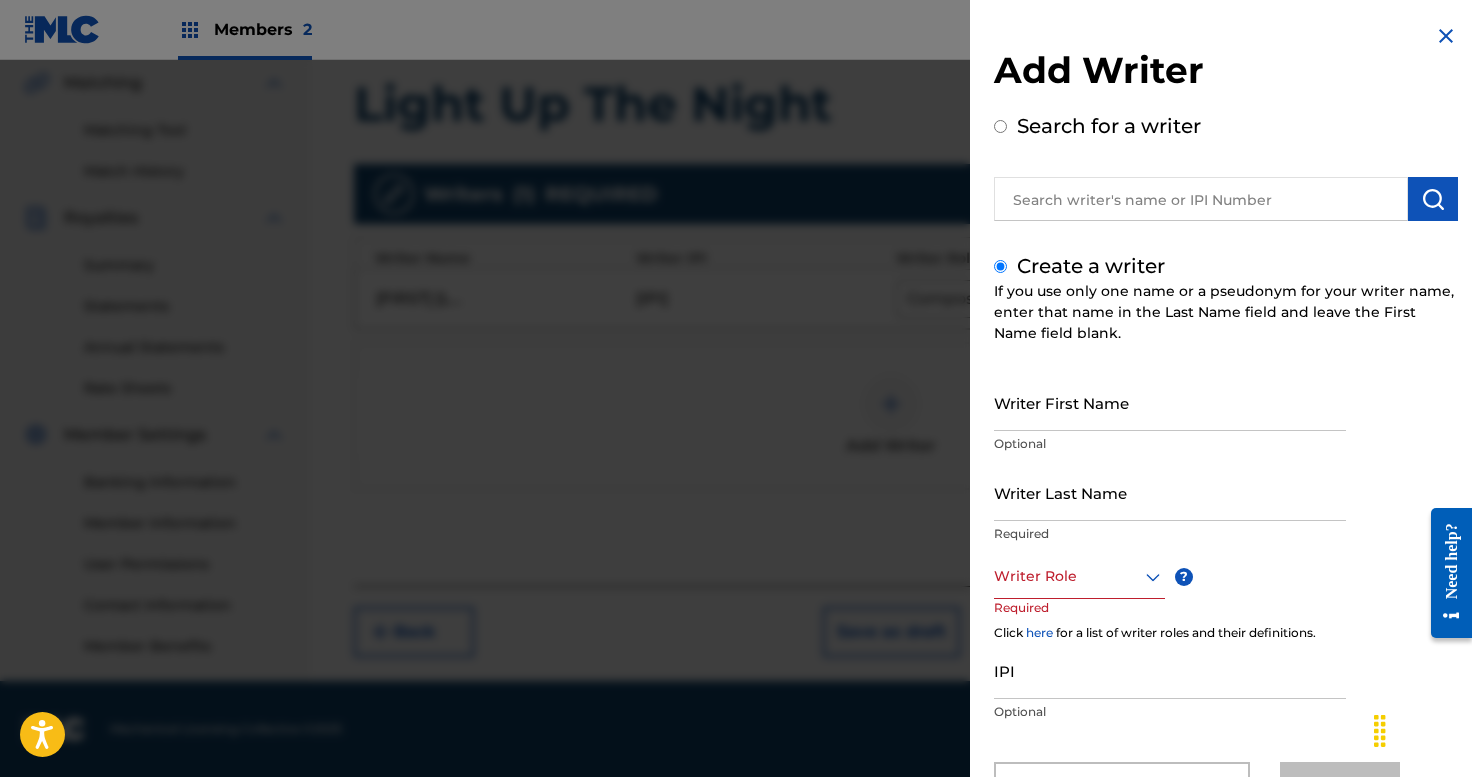 click on "Writer First Name" at bounding box center (1170, 402) 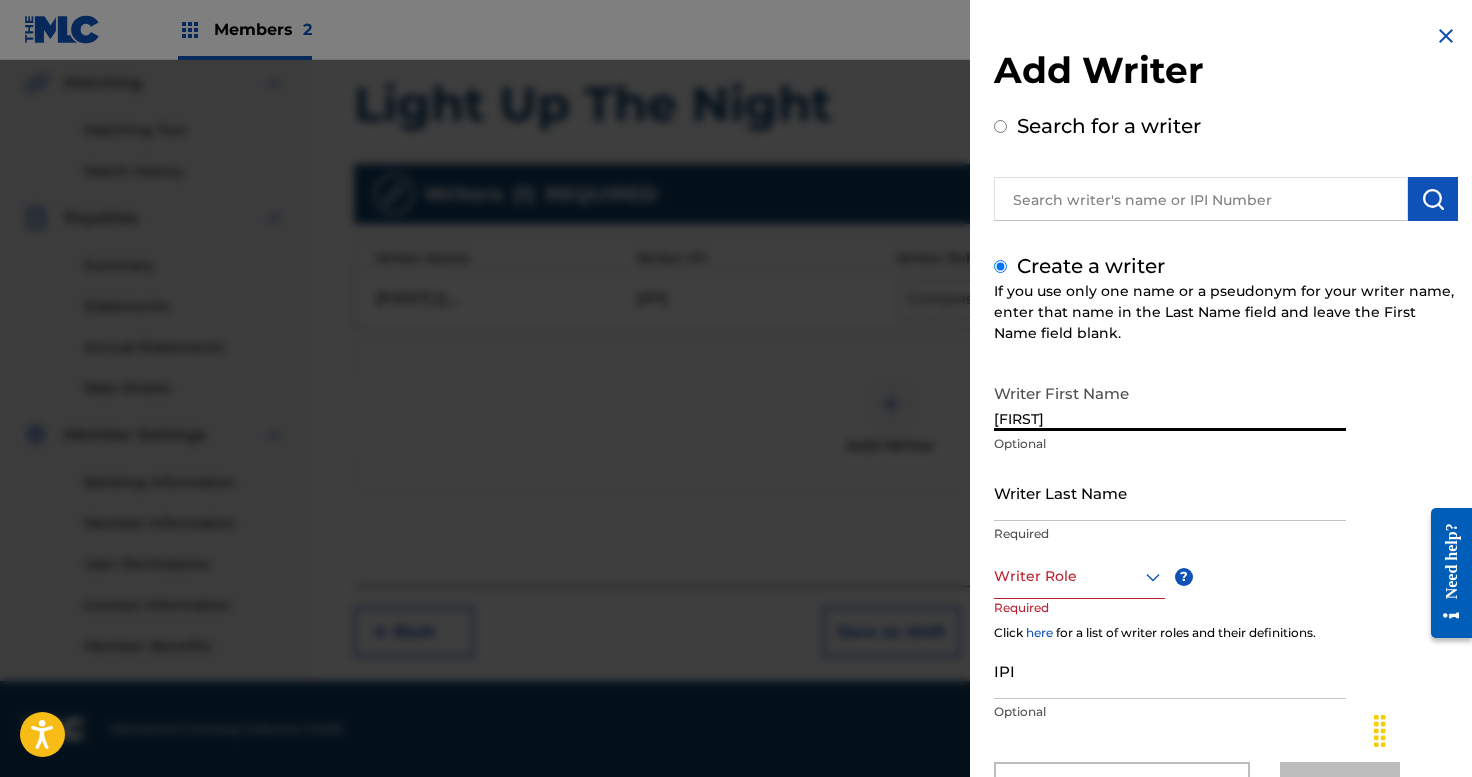 click on "Writer Last Name" at bounding box center [1170, 492] 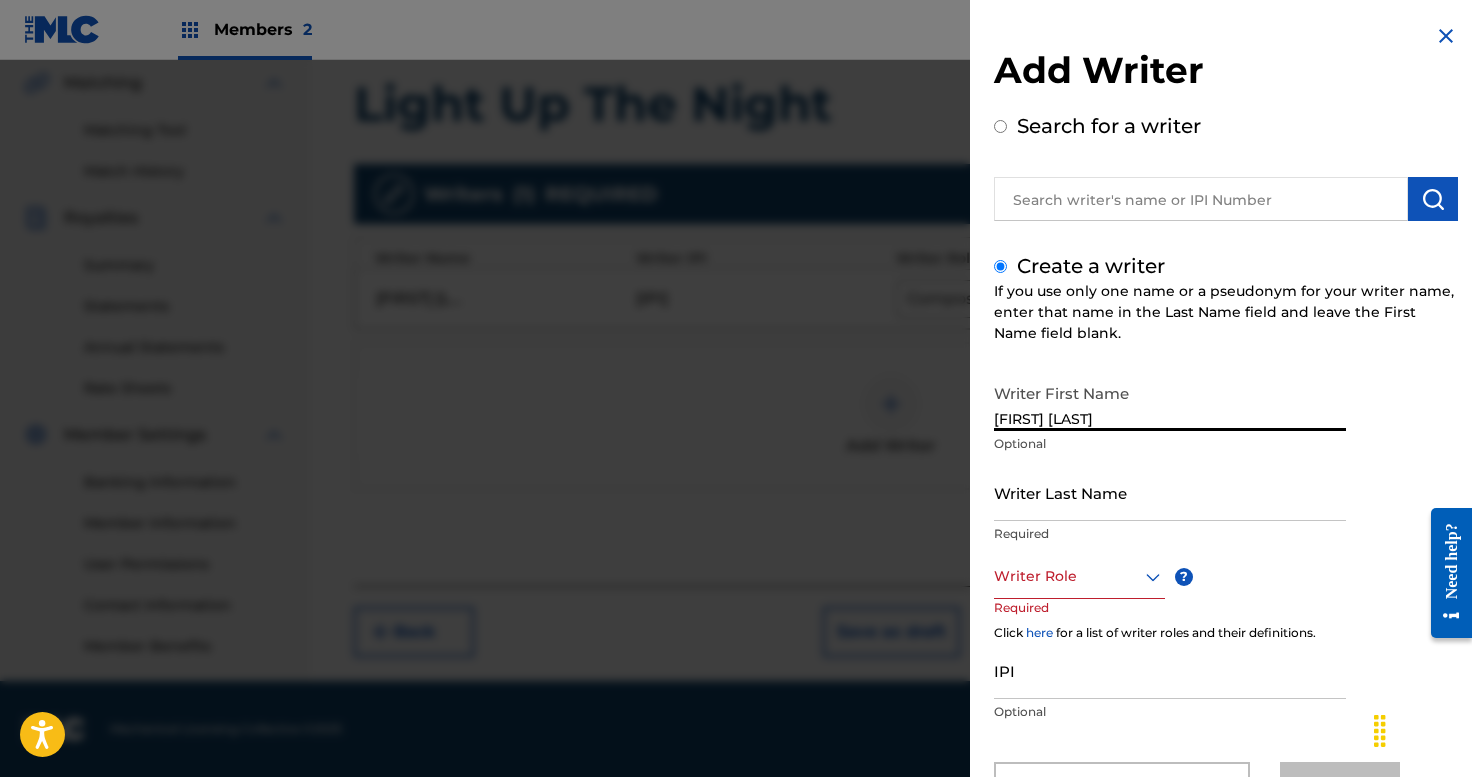 type on "[FIRST] [LAST]" 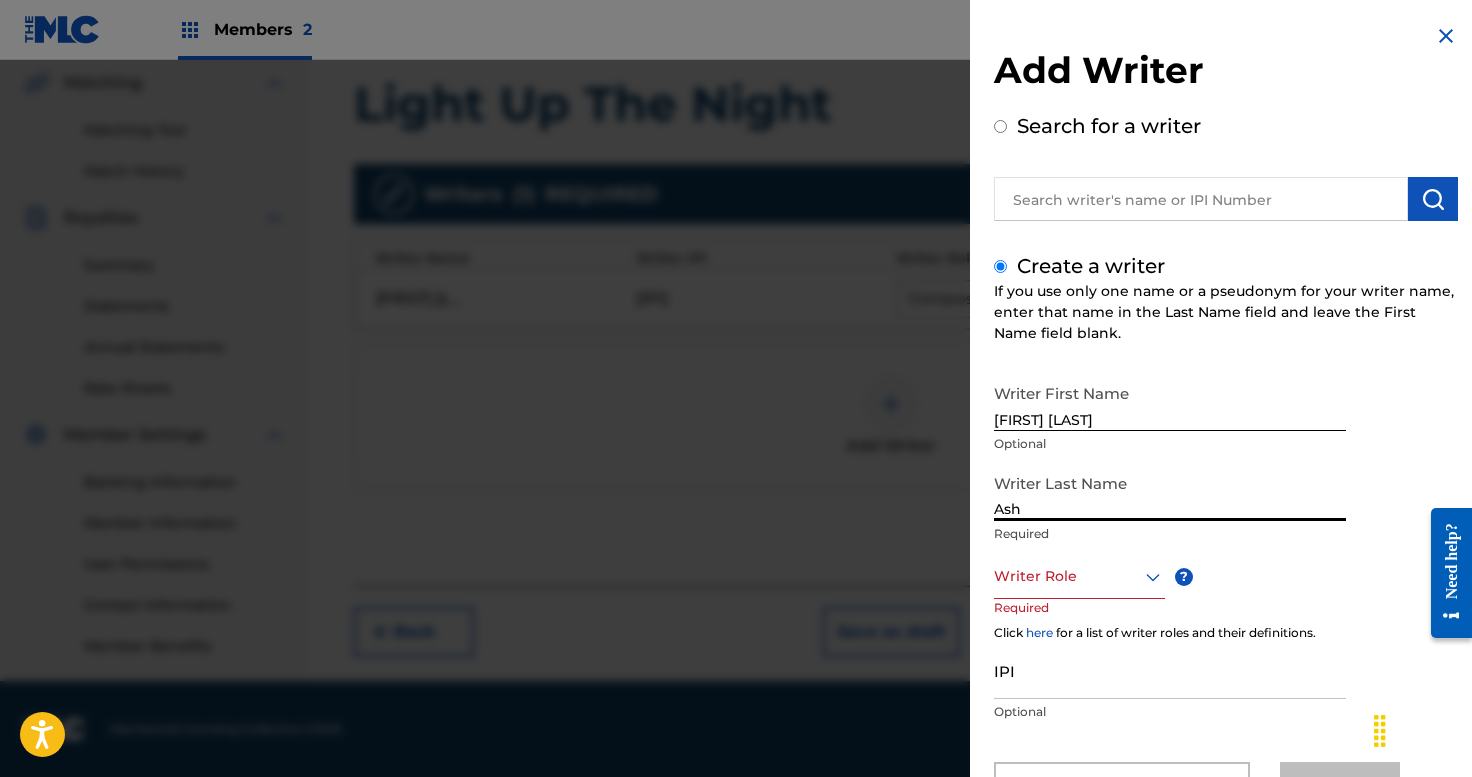type on "Ash" 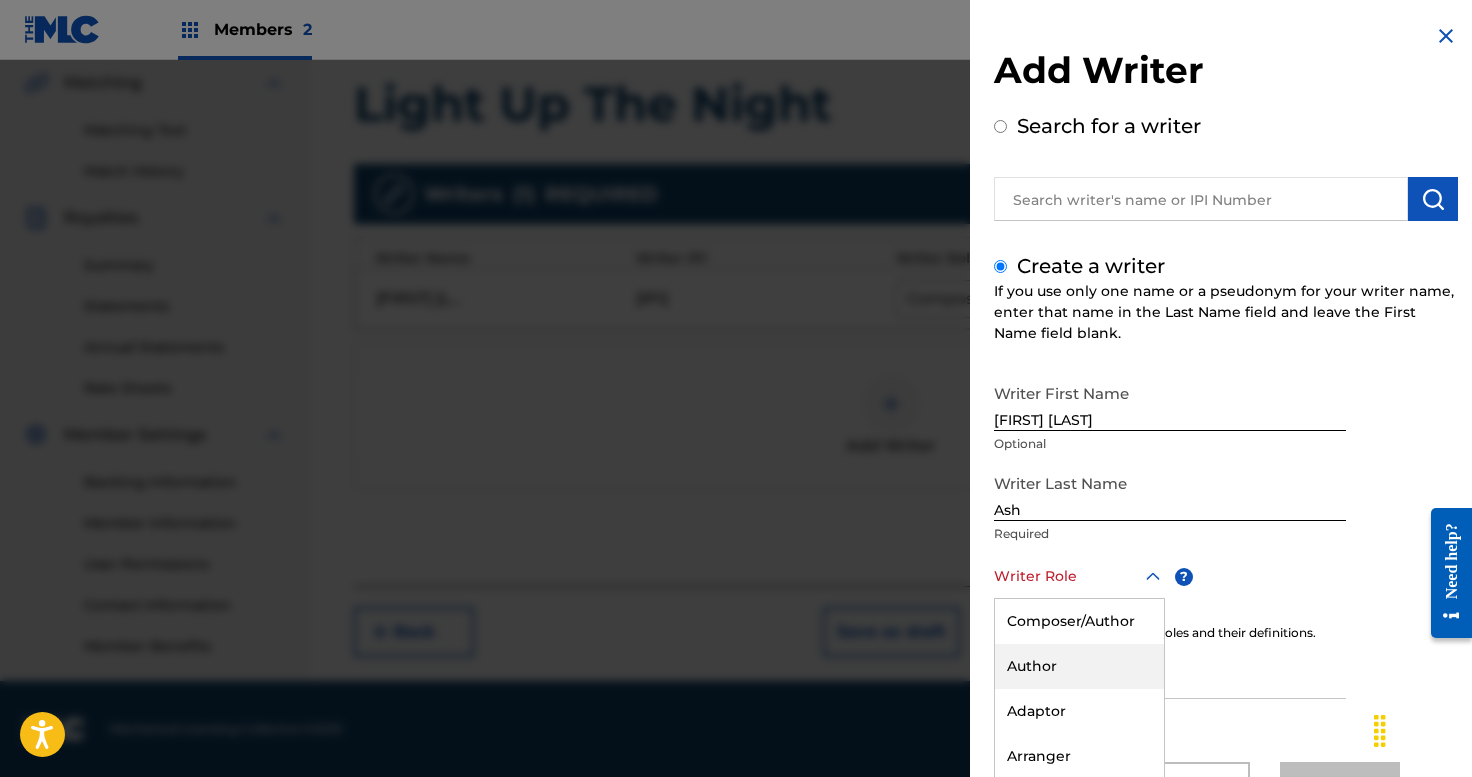 click on "Author, 2 of 8. 8 results available. Use Up and Down to choose options, press Enter to select the currently focused option, press Escape to exit the menu, press Tab to select the option and exit the menu. Writer Role Composer/Author Author Adaptor Arranger Composer Translator Sub Arranger Sub Author" at bounding box center (1079, 576) 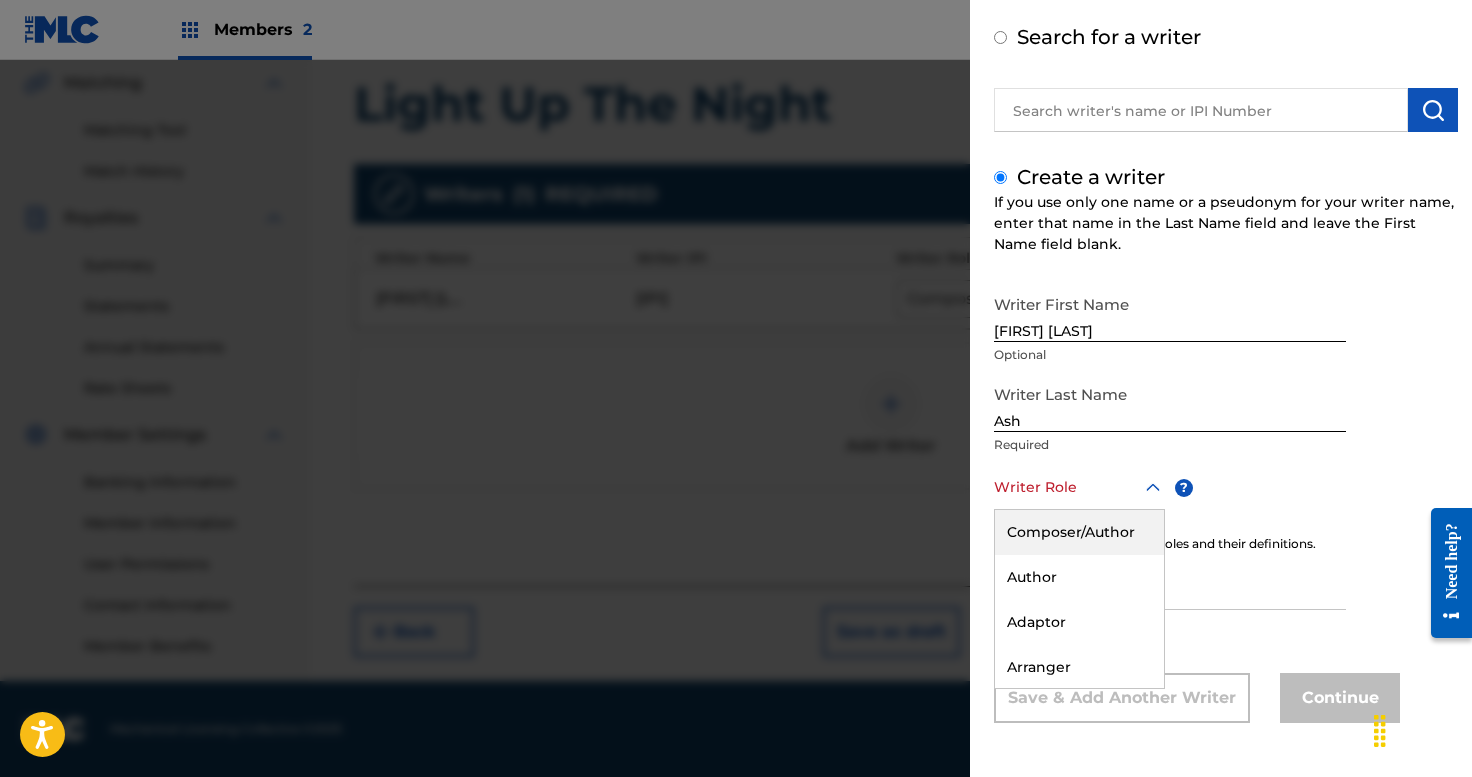 click on "Composer/Author" at bounding box center [1079, 532] 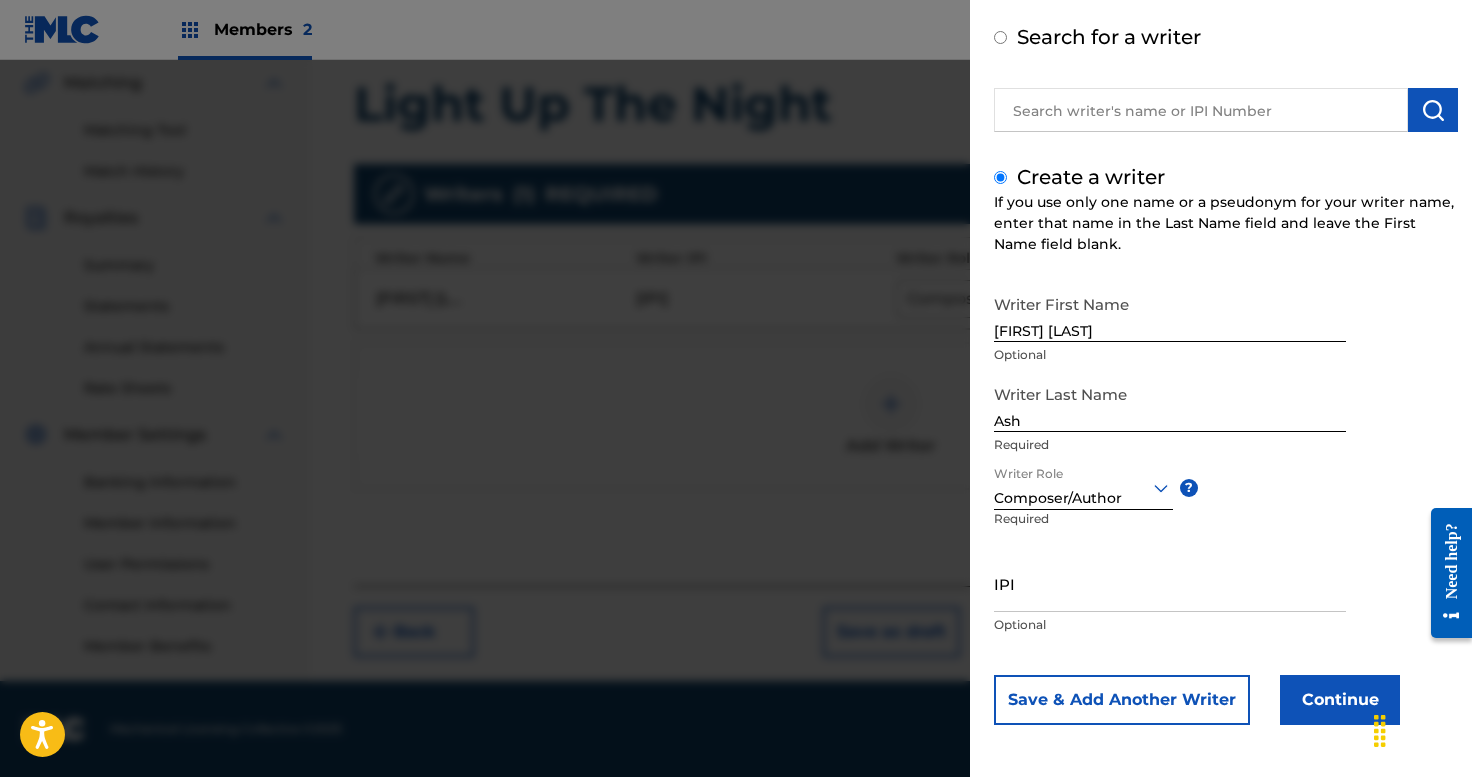 click on "IPI" at bounding box center (1170, 583) 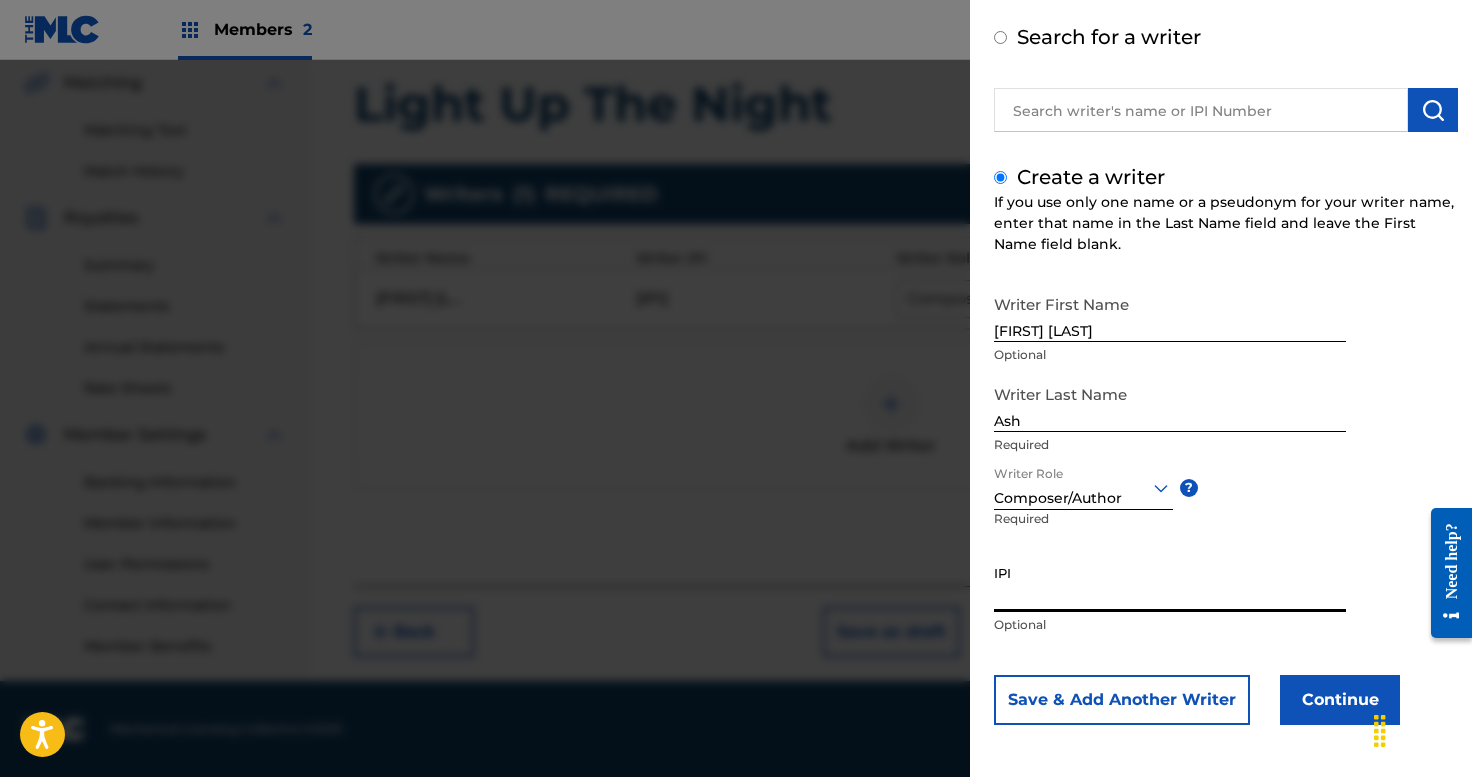 paste on "[NUMBER]" 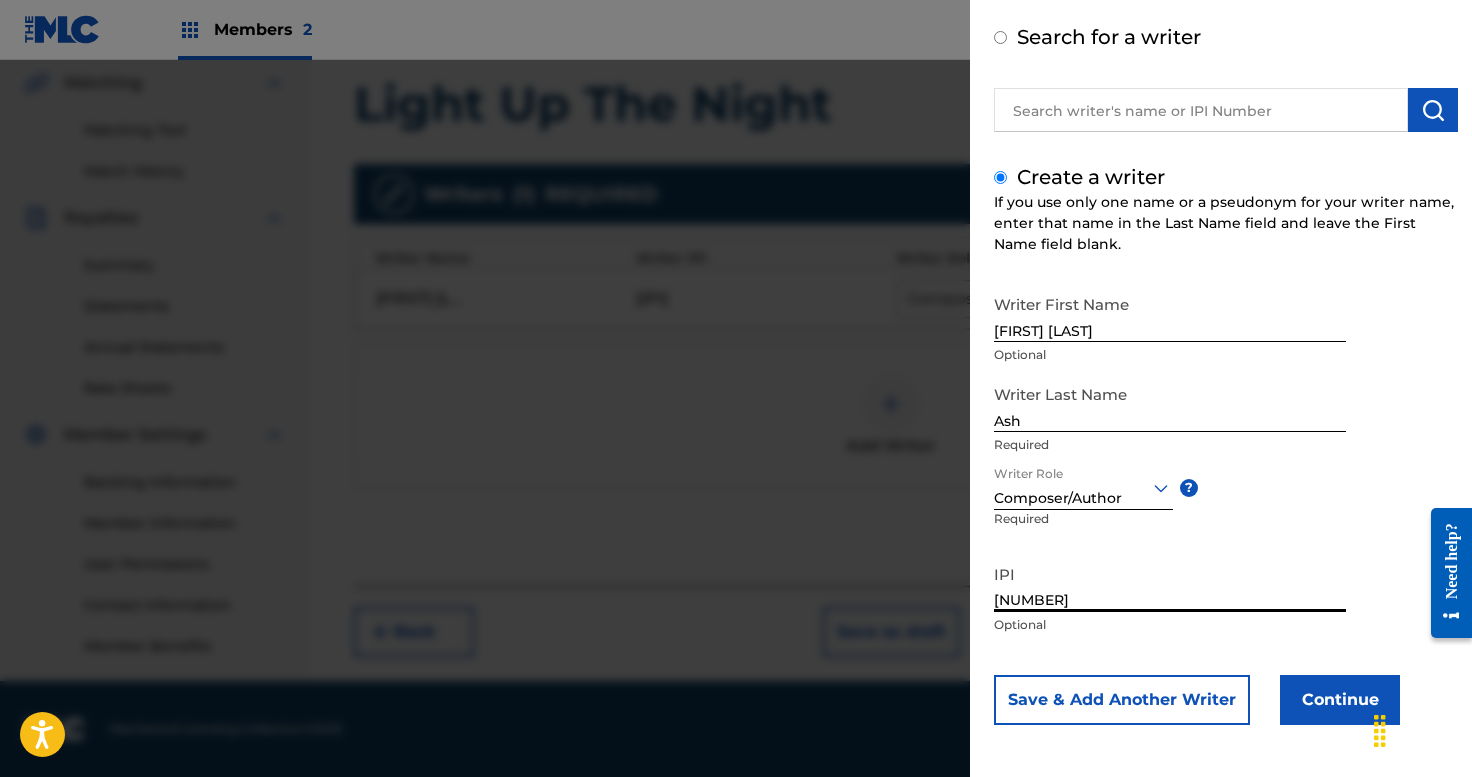 type on "[NUMBER]" 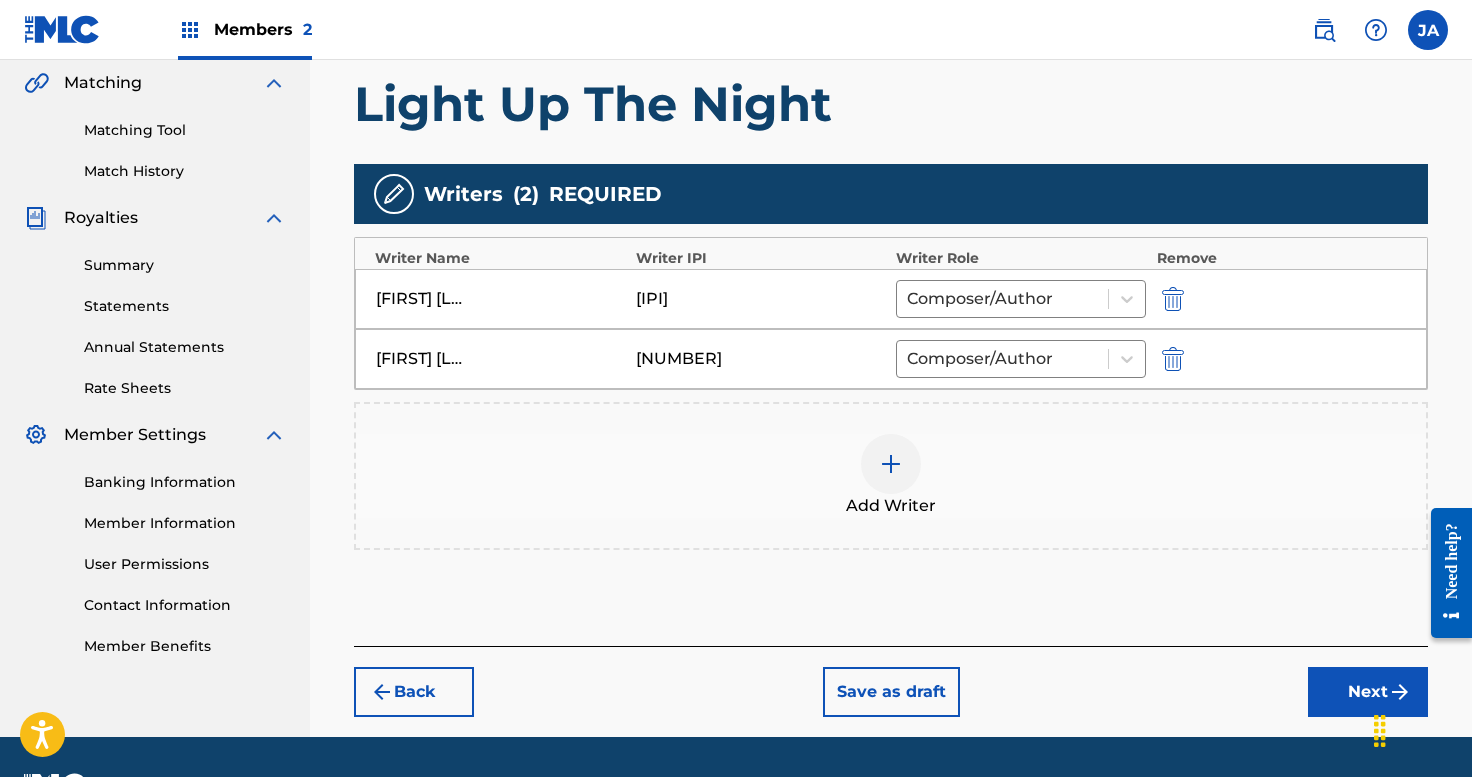 click at bounding box center (891, 464) 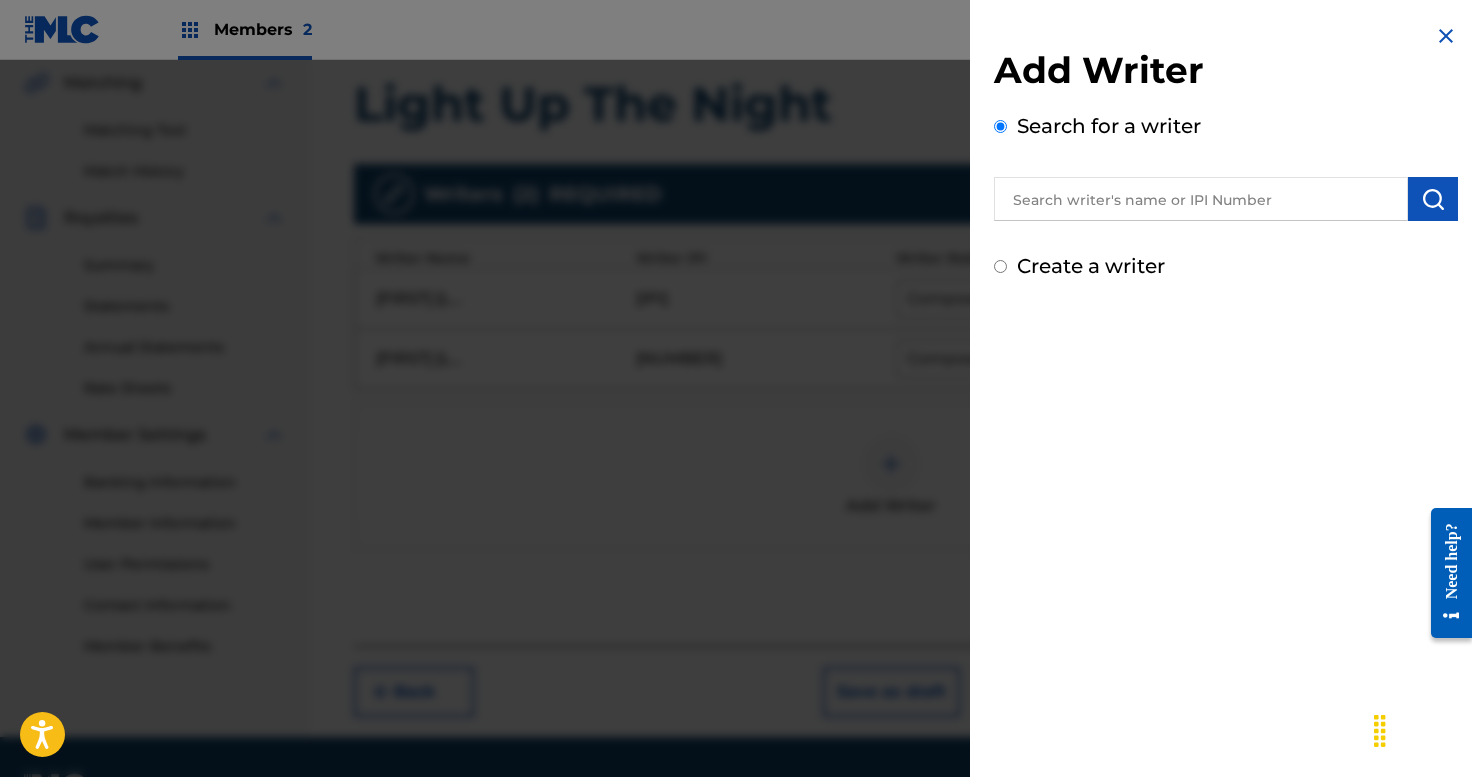 click on "Create a writer" at bounding box center (1000, 266) 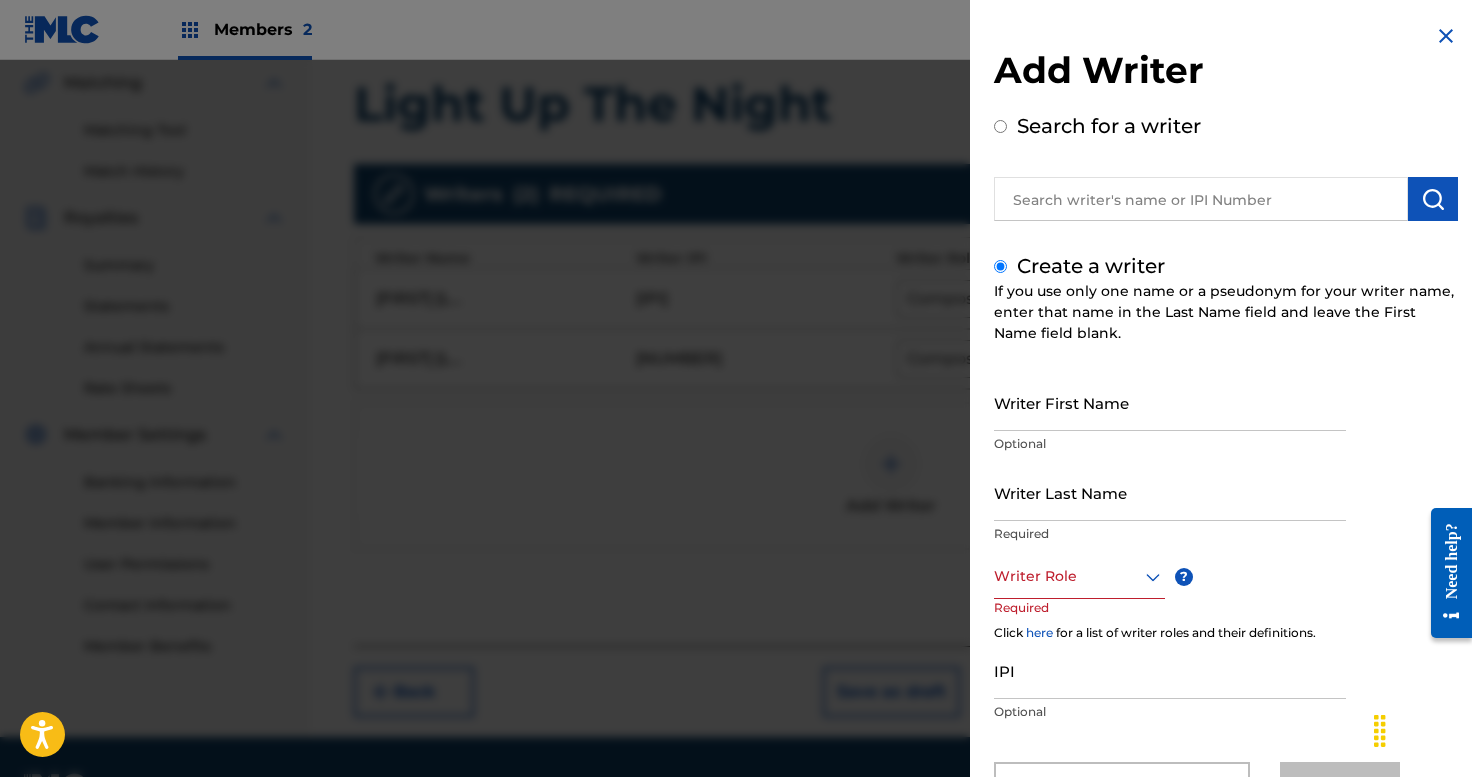 click on "Writer First Name" at bounding box center (1170, 402) 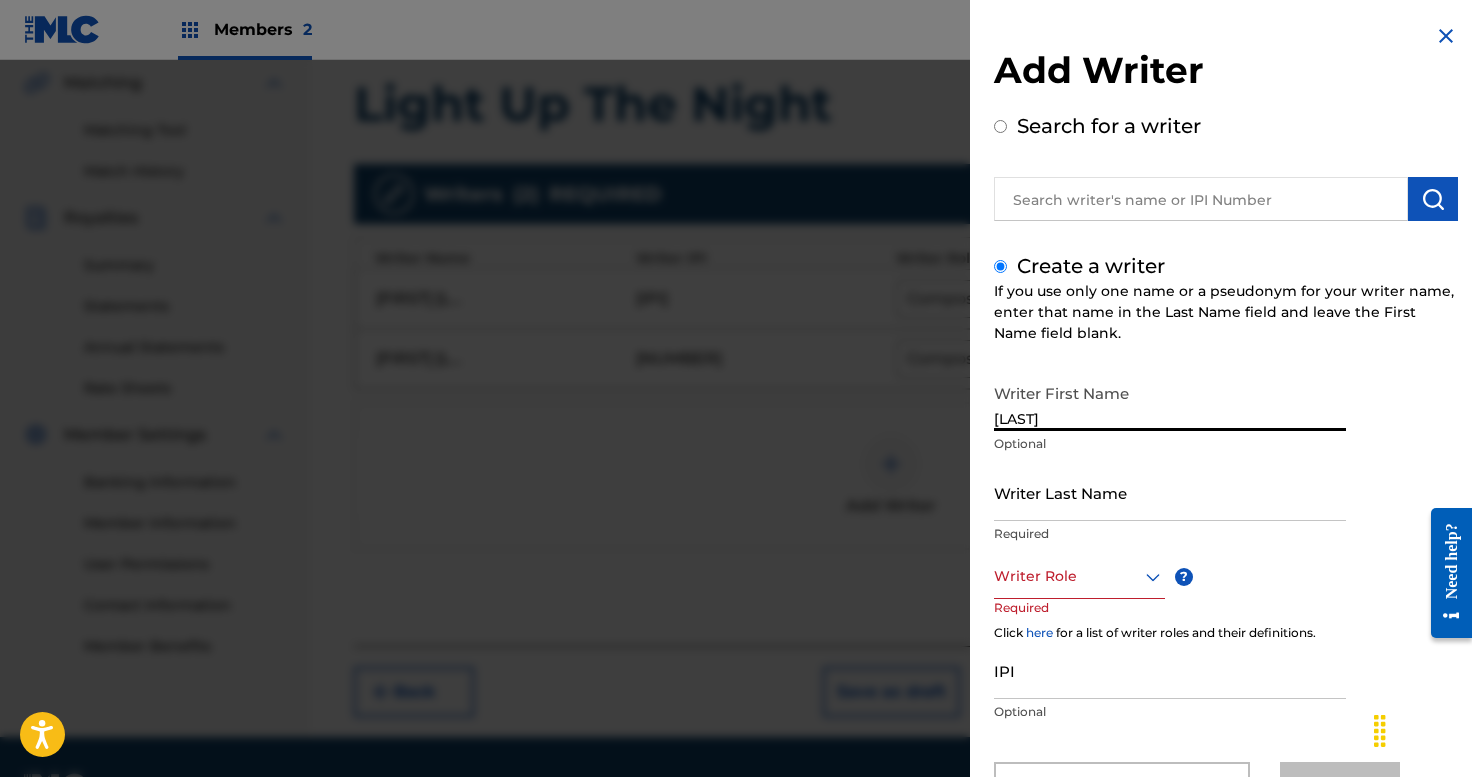 type on "[LAST]" 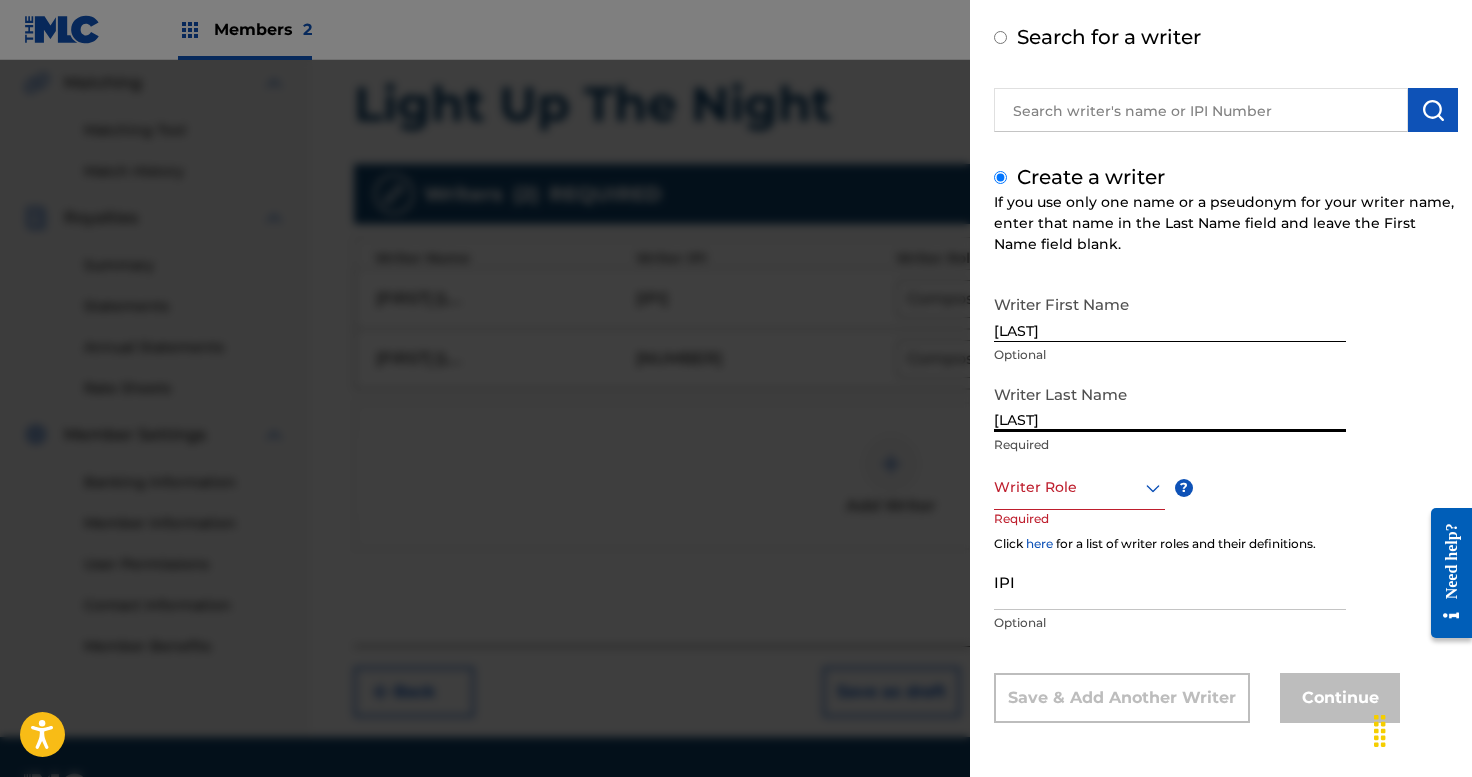 type on "[LAST]" 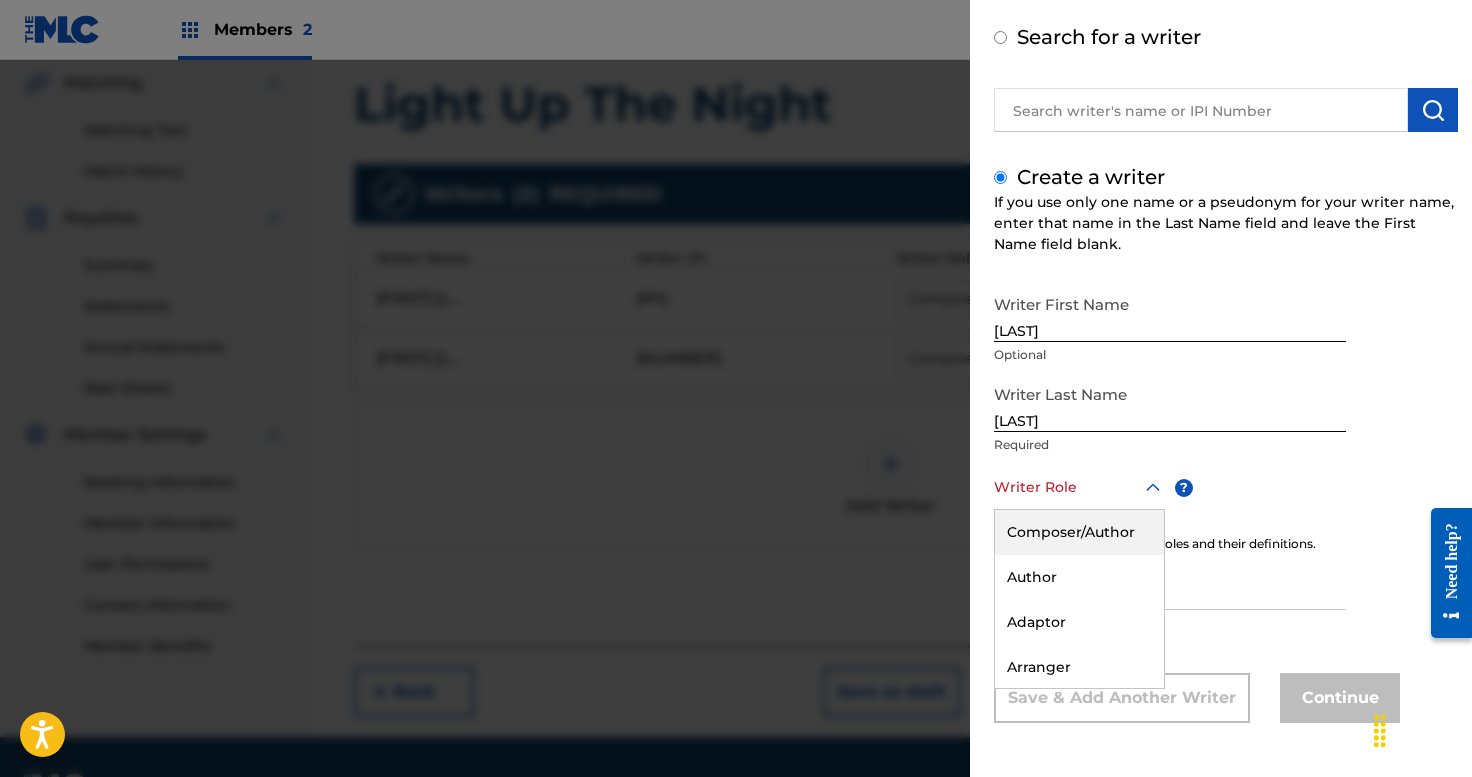 click at bounding box center [1079, 487] 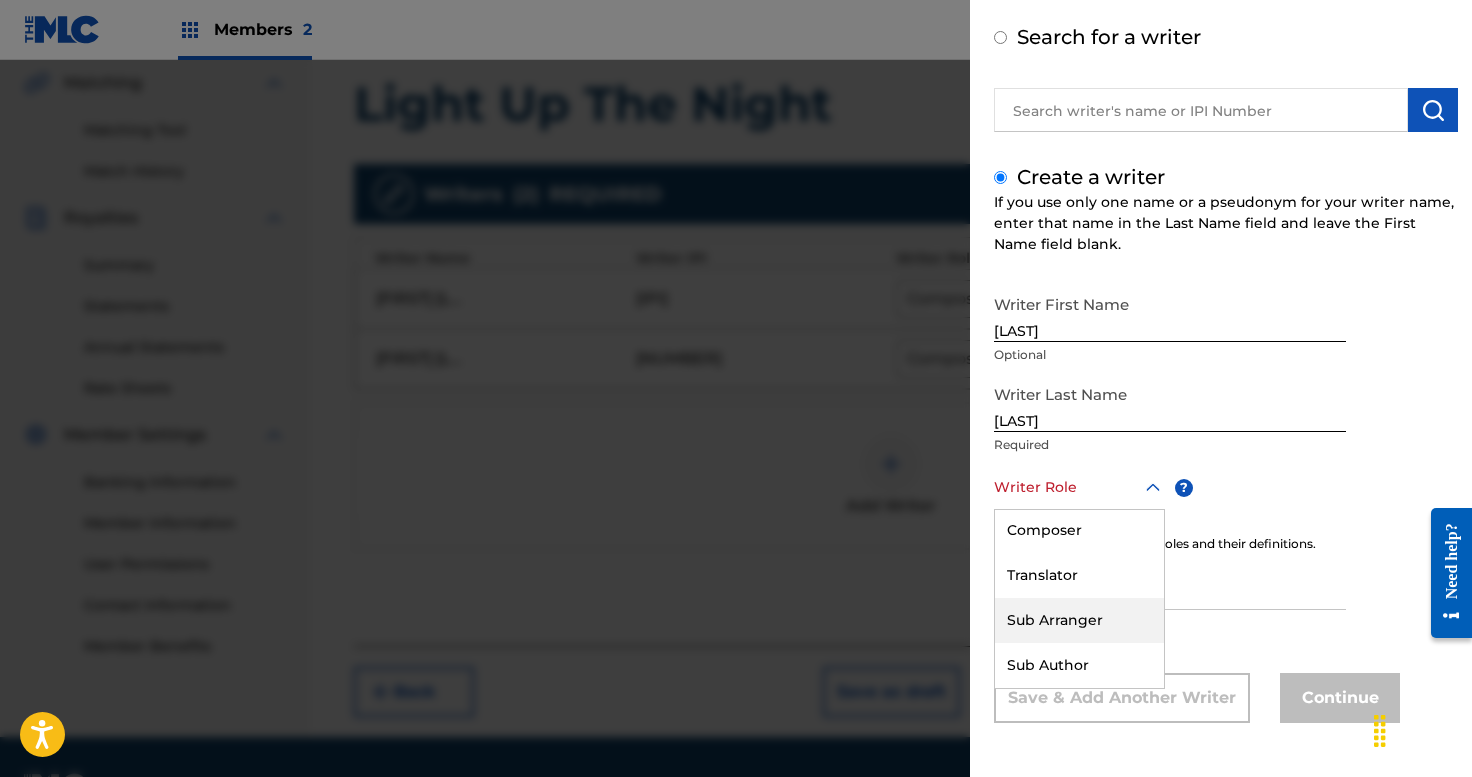 scroll, scrollTop: 0, scrollLeft: 0, axis: both 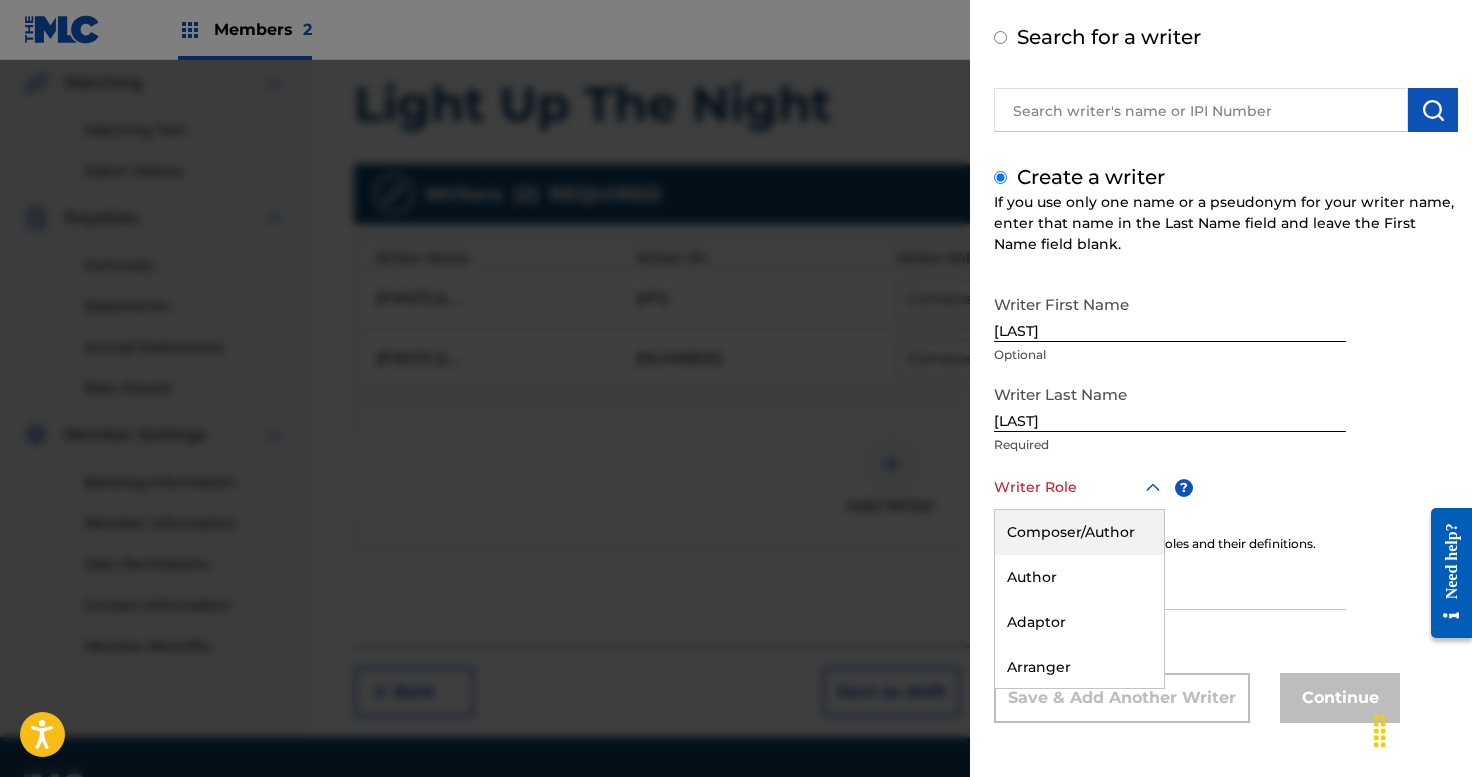 click on "Composer/Author" at bounding box center [1079, 532] 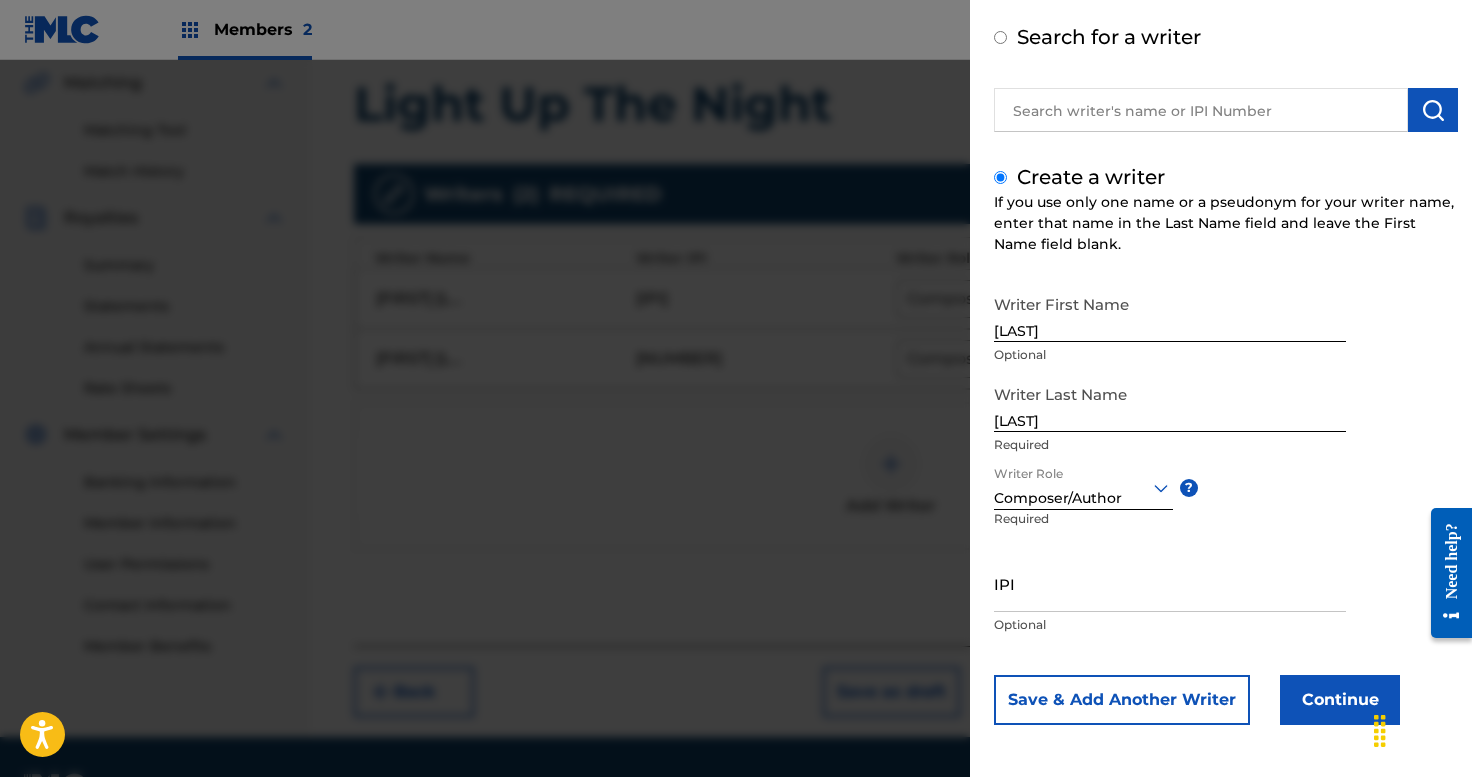 scroll, scrollTop: 91, scrollLeft: 0, axis: vertical 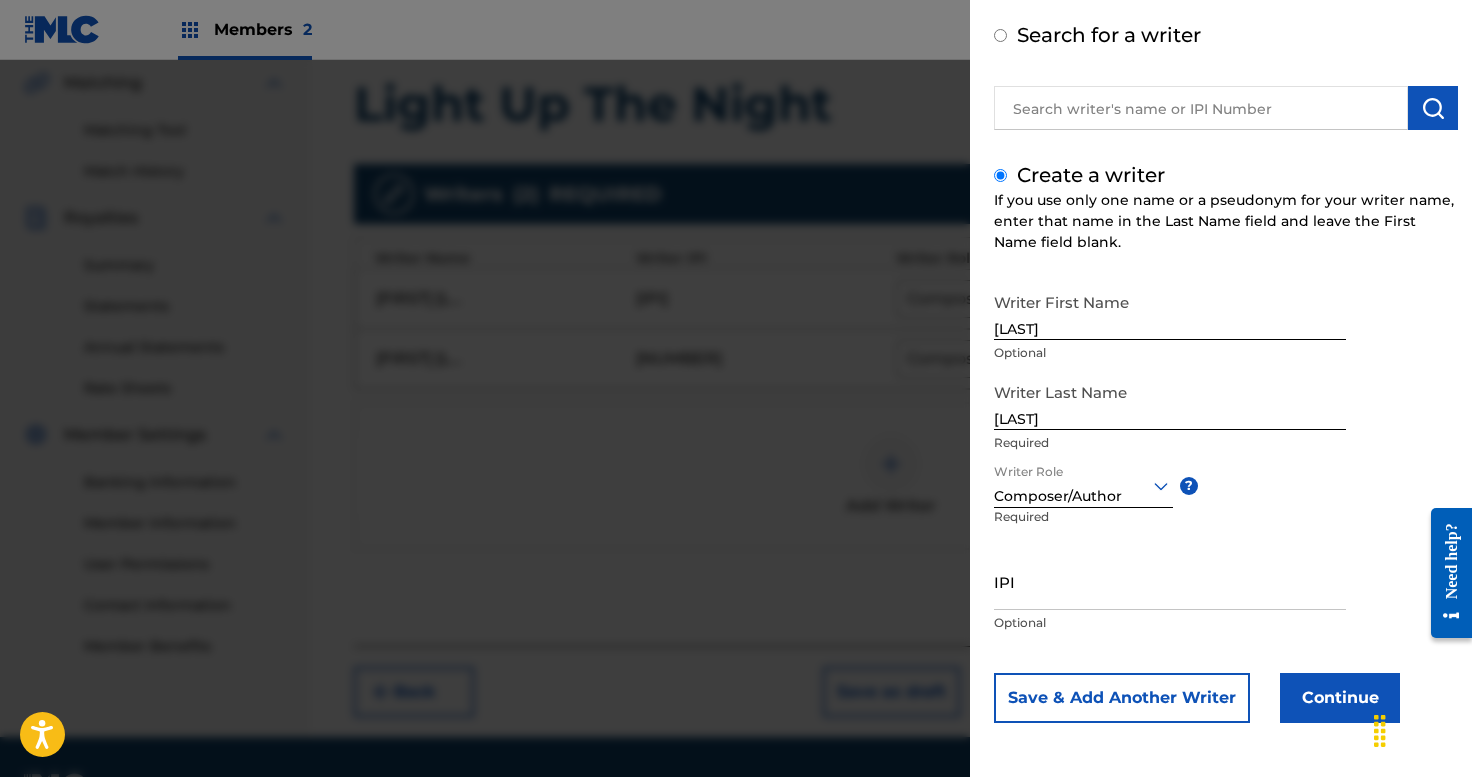 click on "IPI" at bounding box center (1170, 581) 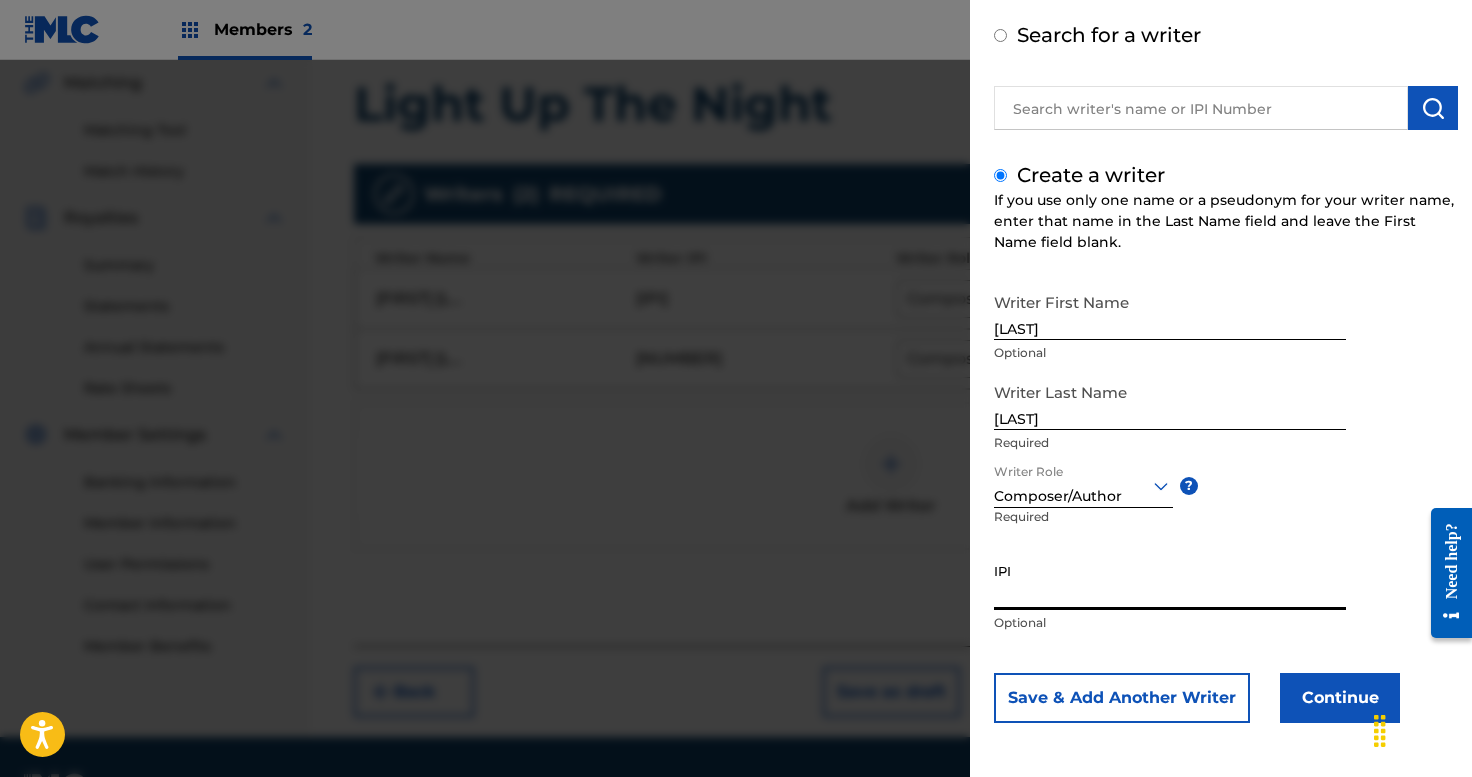 paste on "[NUMBER]" 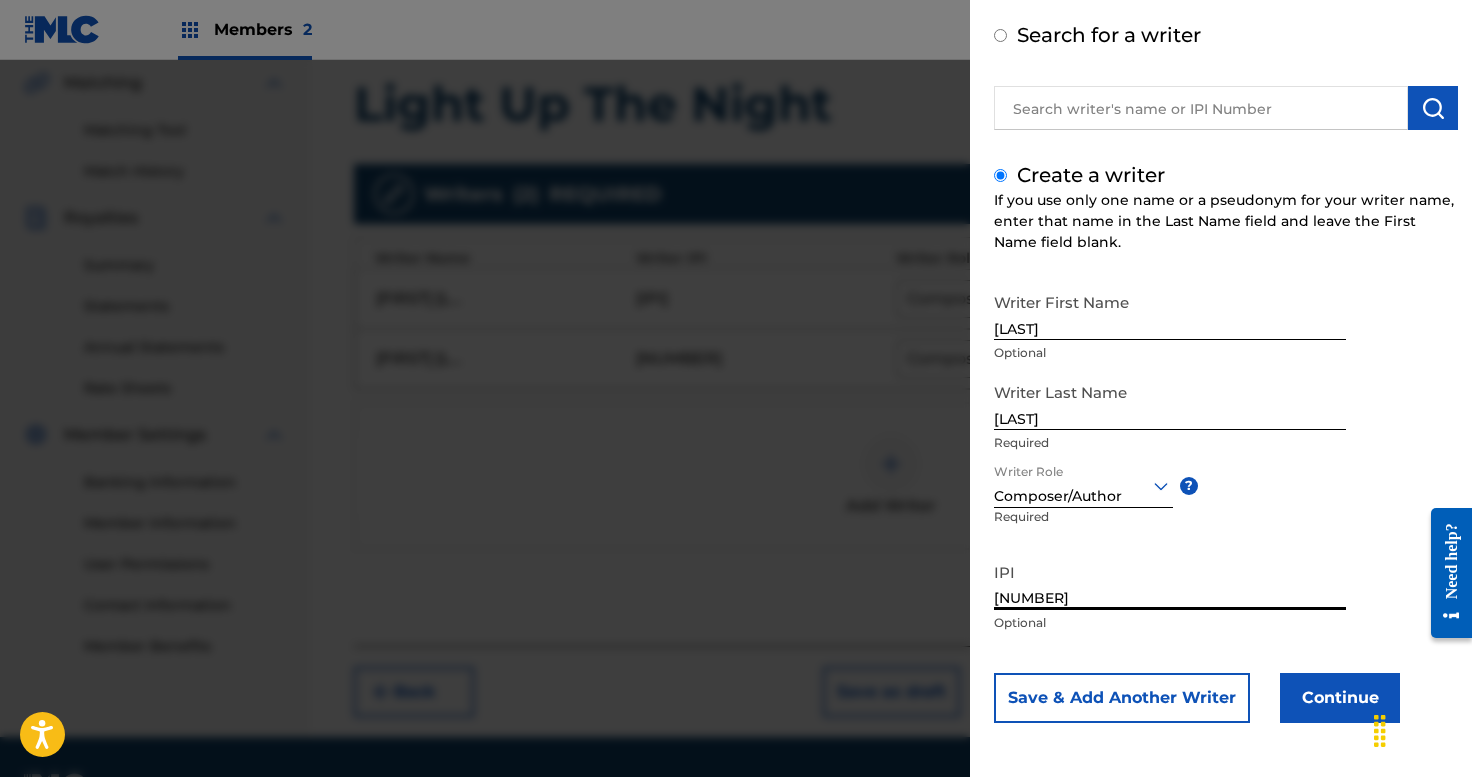 type on "[NUMBER]" 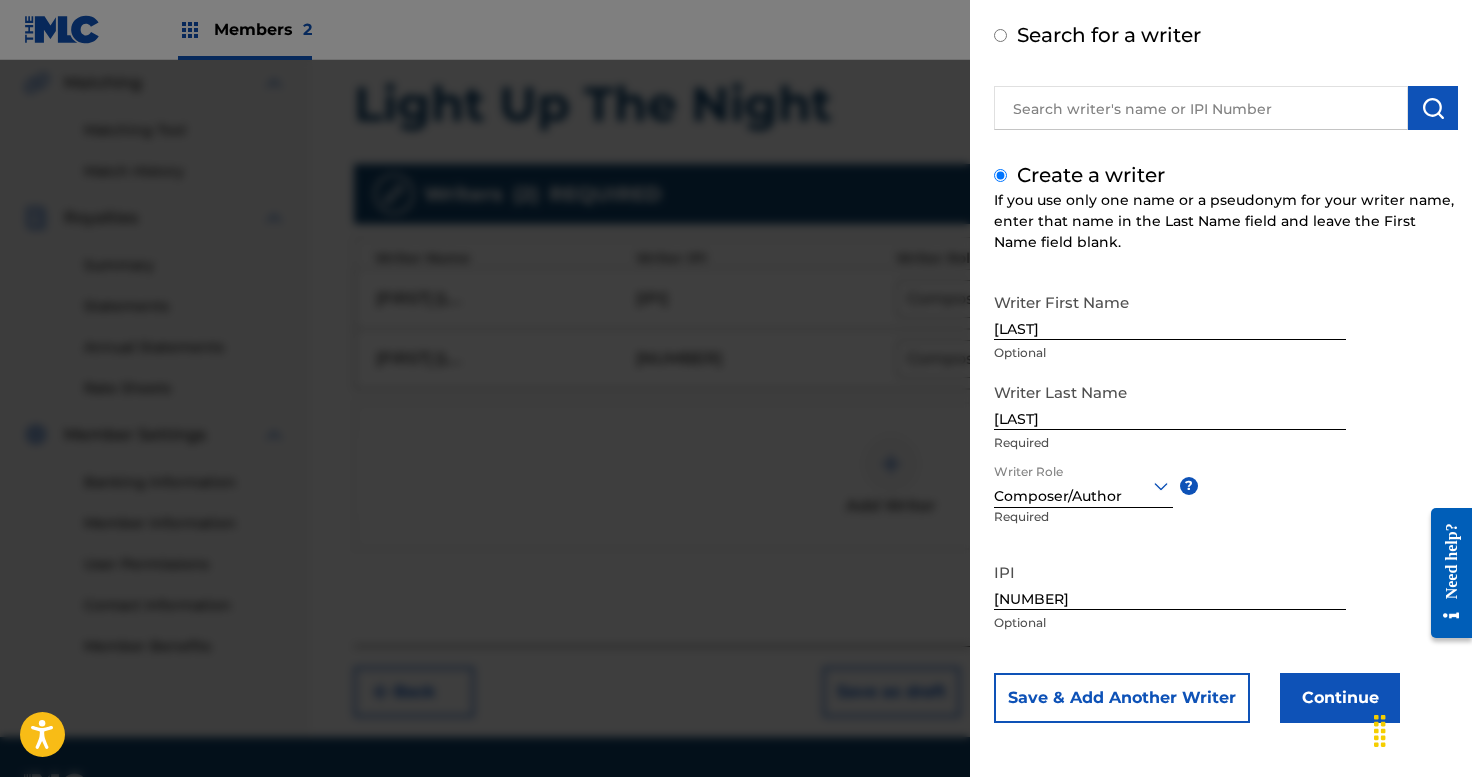 click on "Continue" at bounding box center (1340, 698) 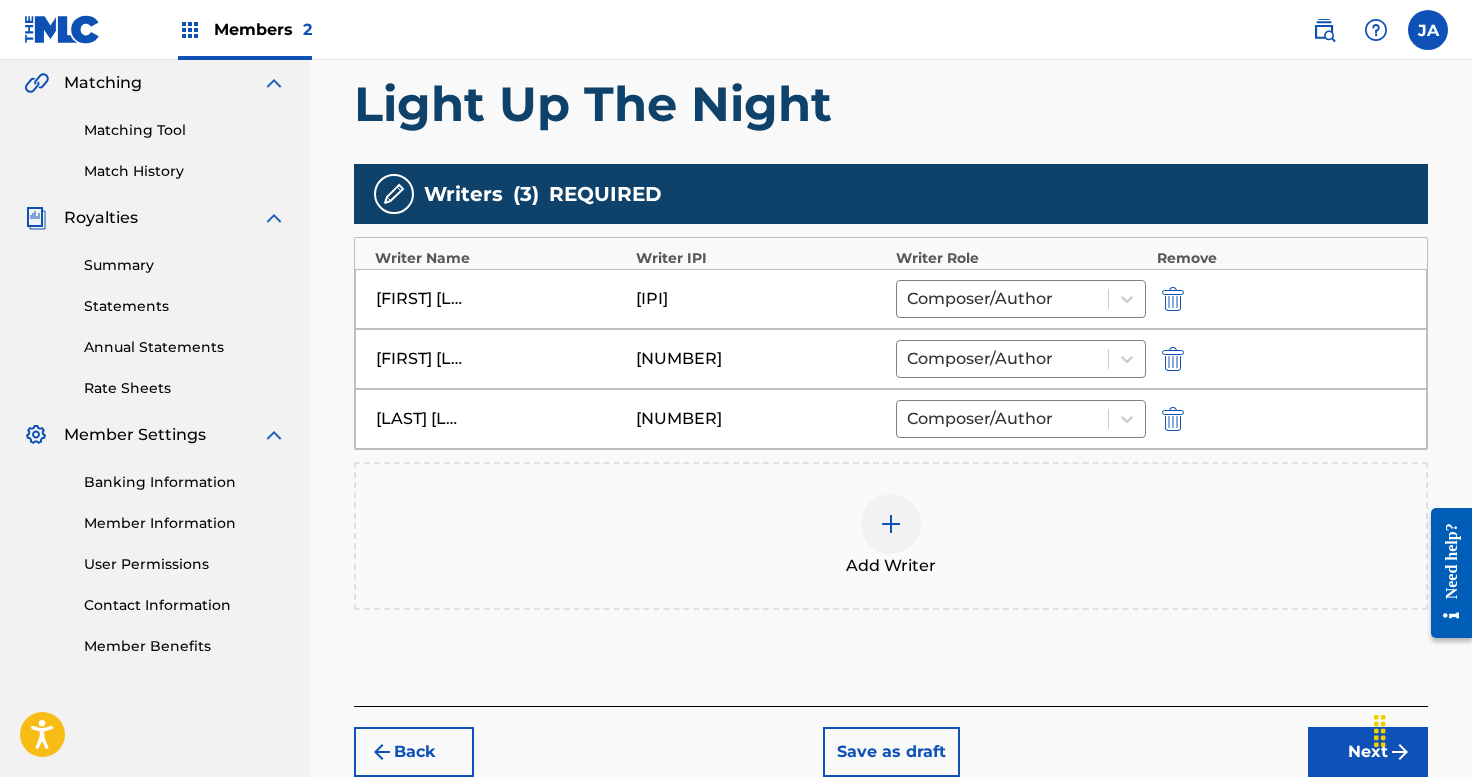 click at bounding box center [1173, 299] 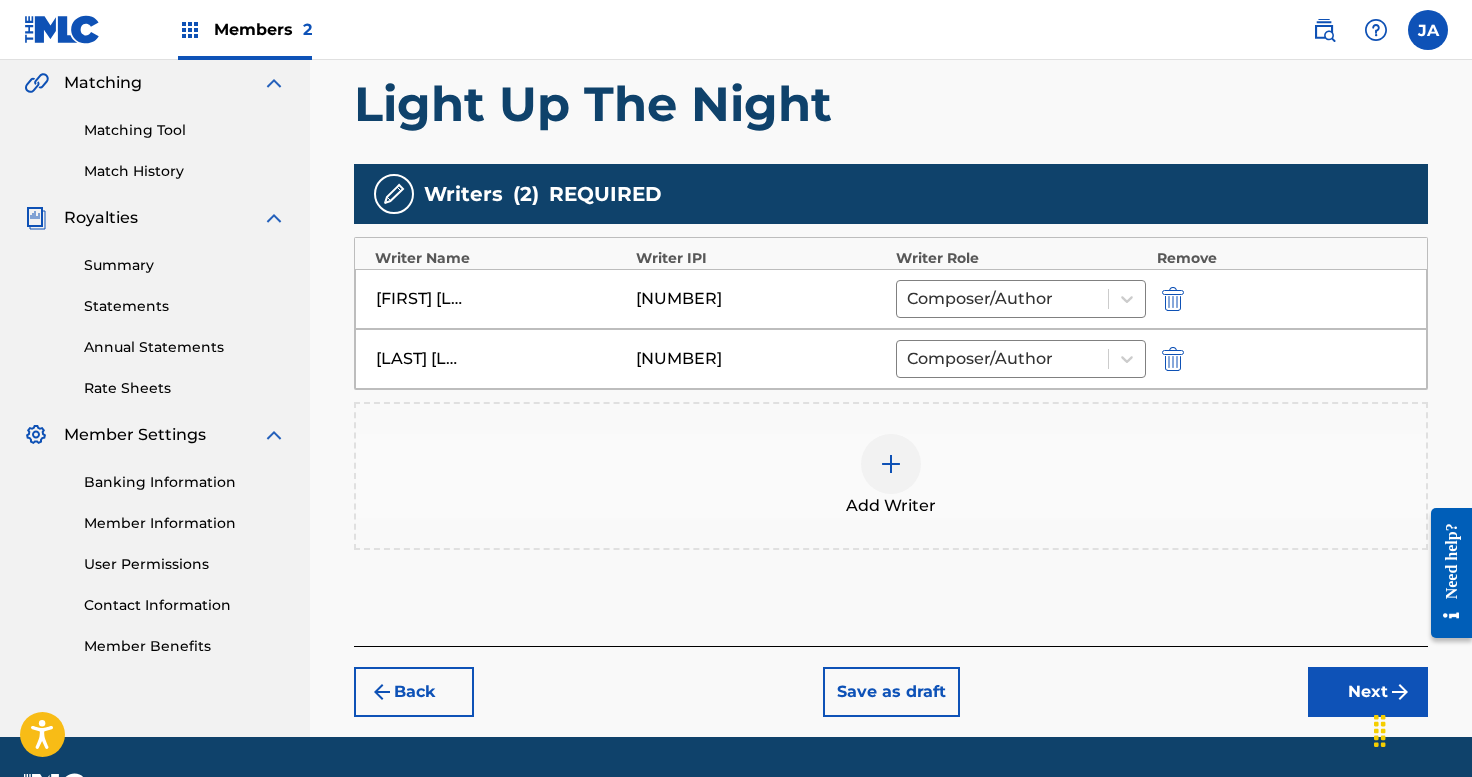 click at bounding box center (891, 464) 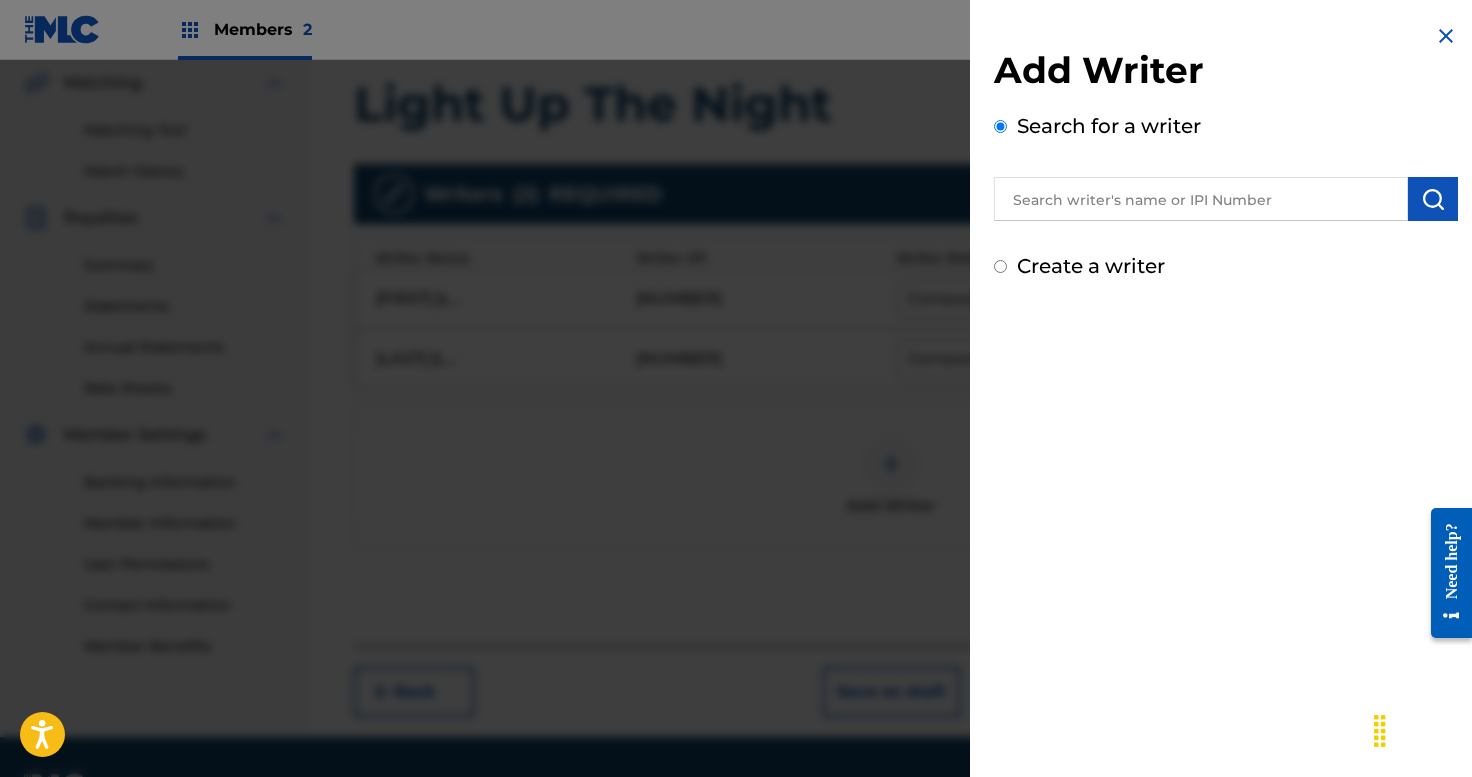 click on "Create a writer" at bounding box center (1000, 266) 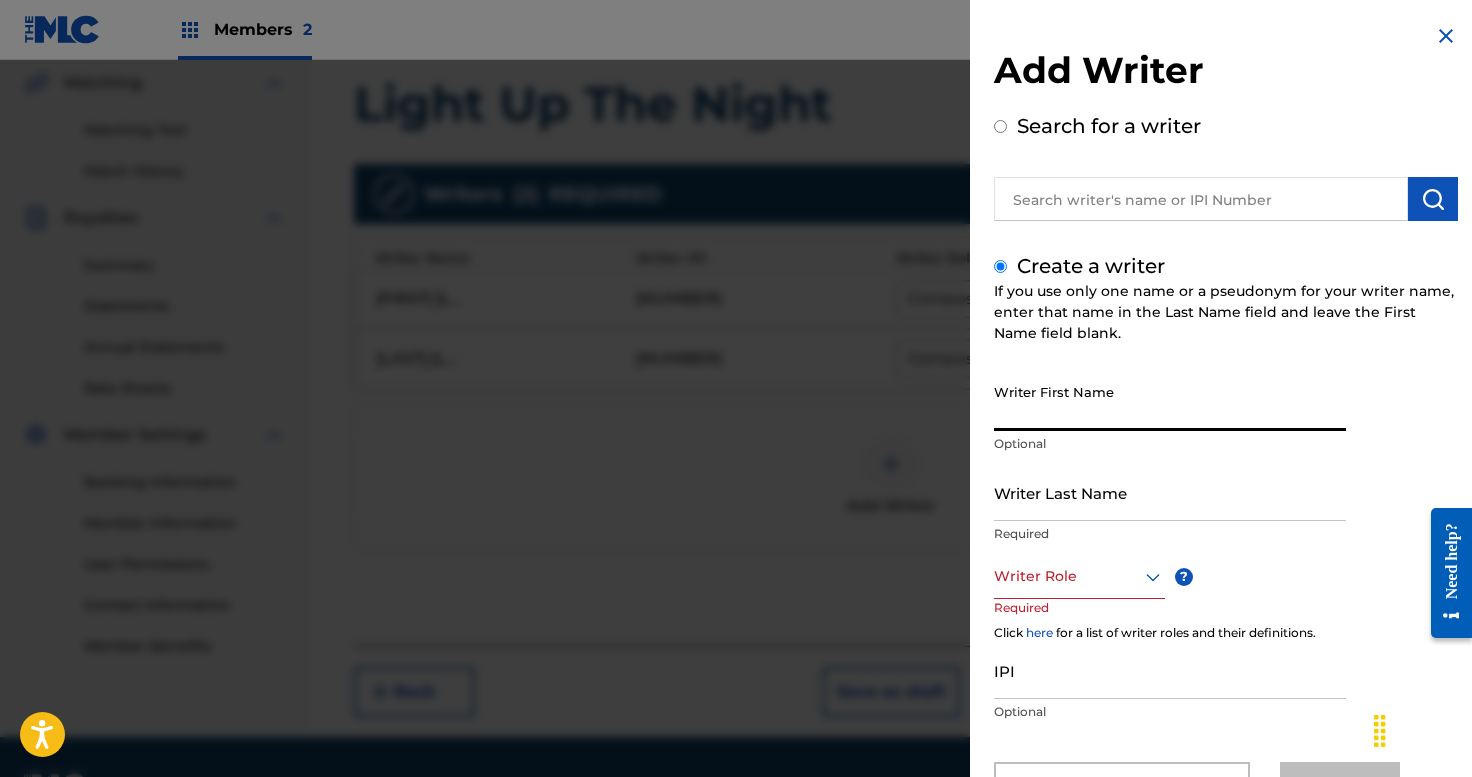 click on "Writer First Name" at bounding box center (1170, 402) 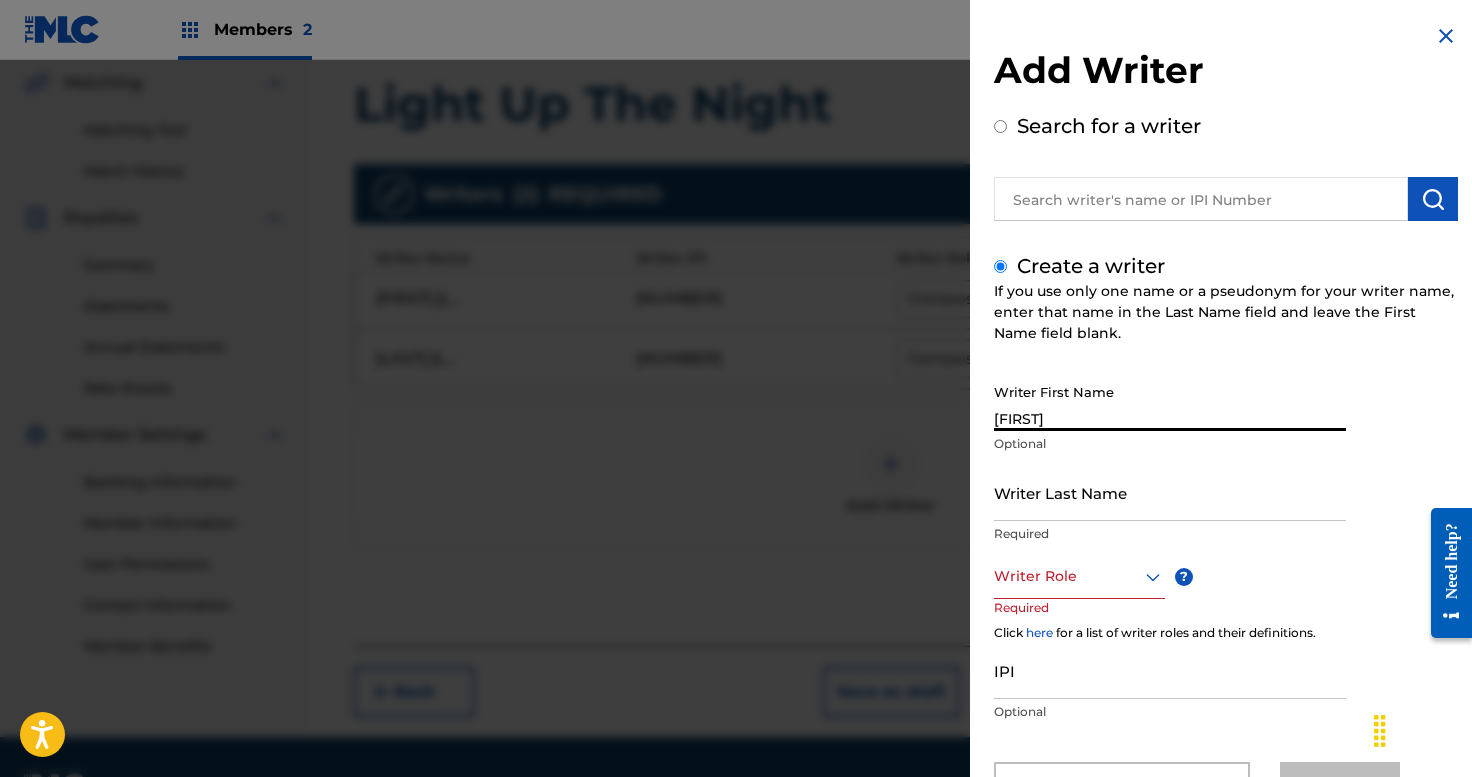 type on "Ash" 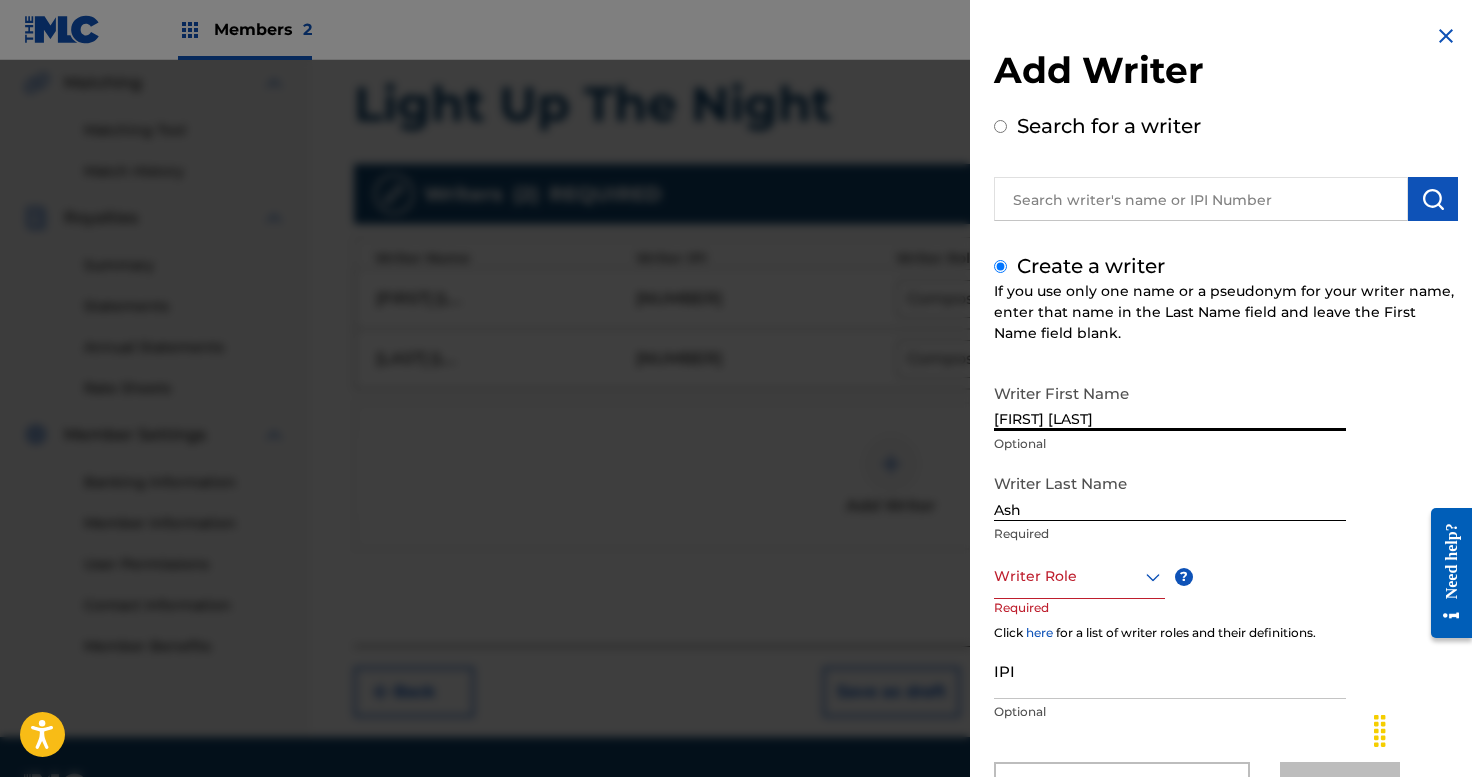 type on "[FIRST] [LAST]" 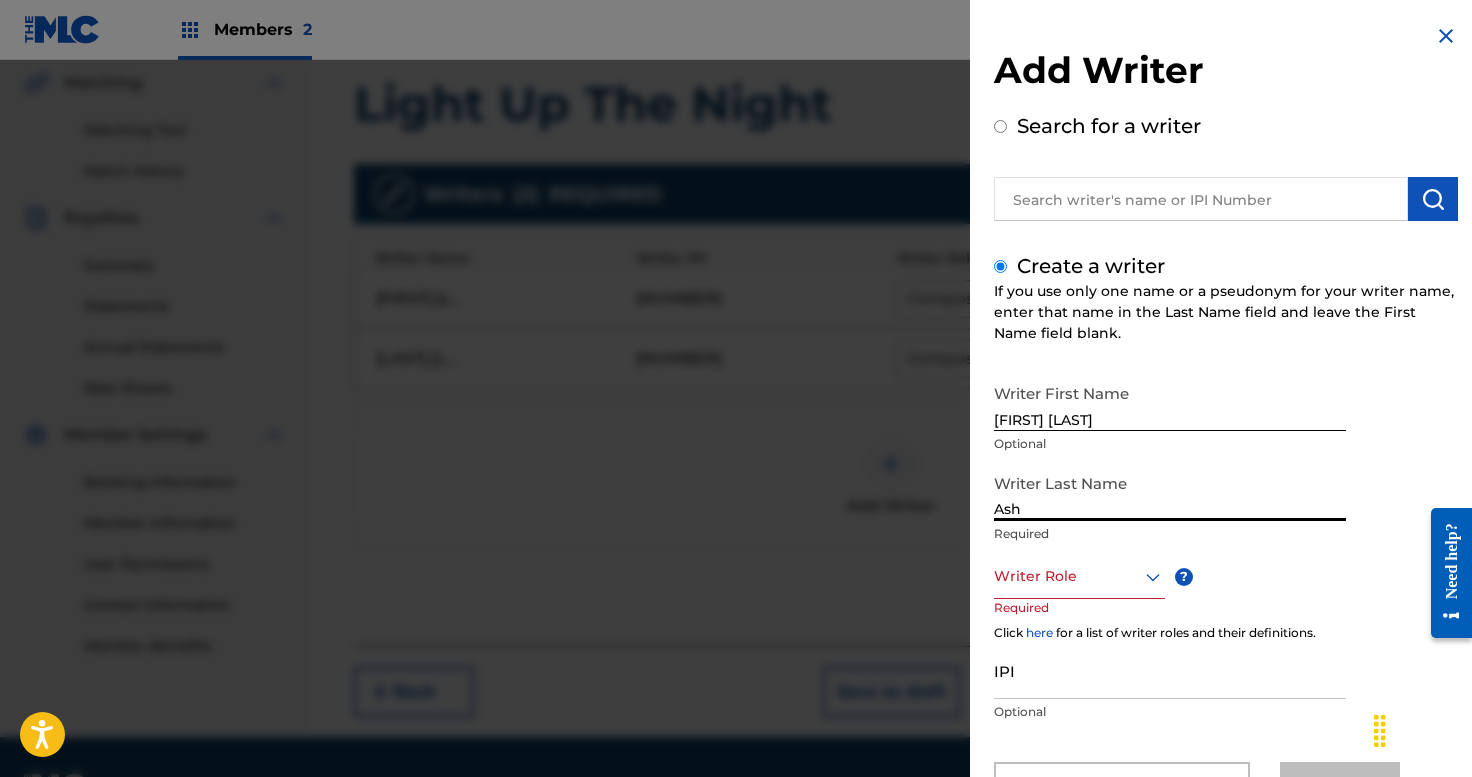 click on "Ash" at bounding box center [1170, 492] 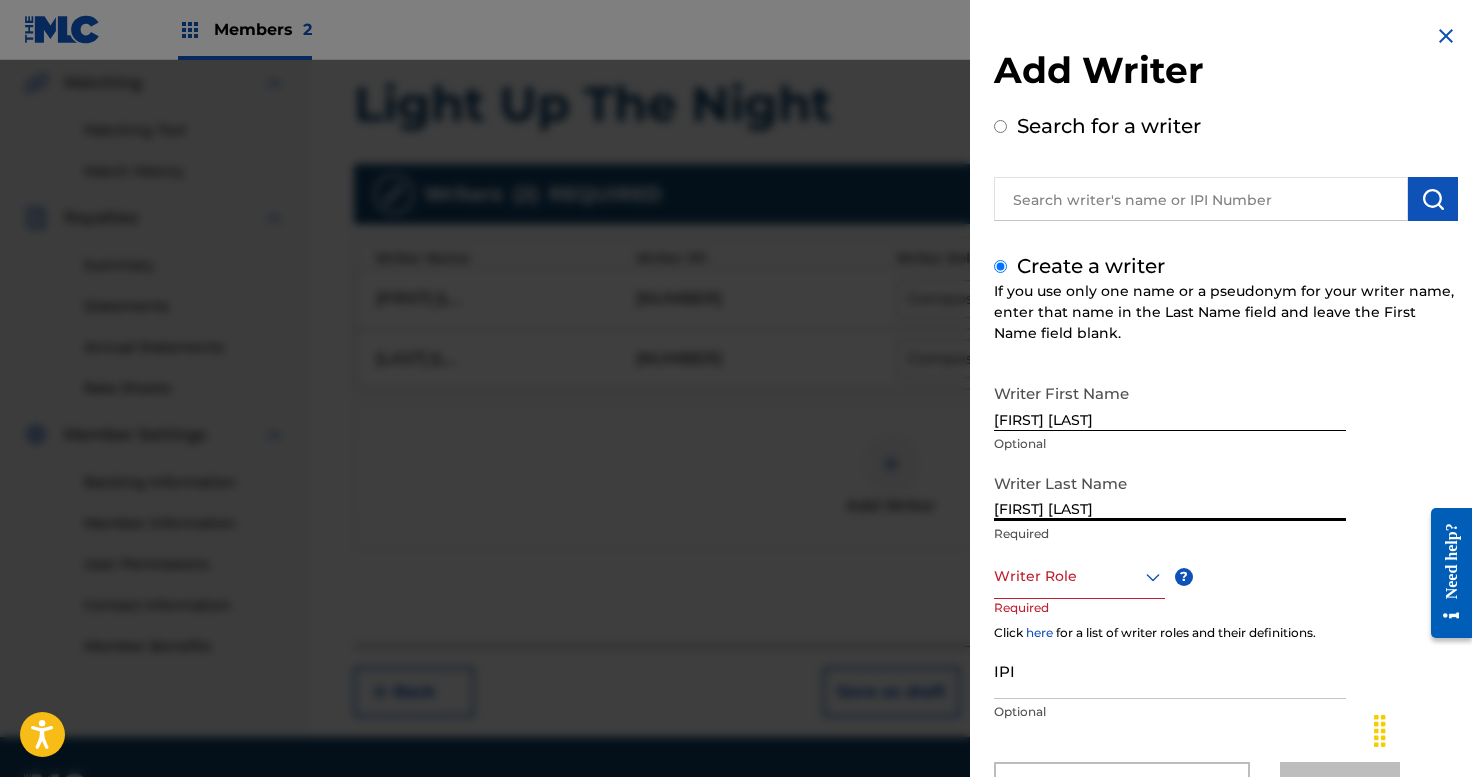 type on "[FIRST] [LAST]" 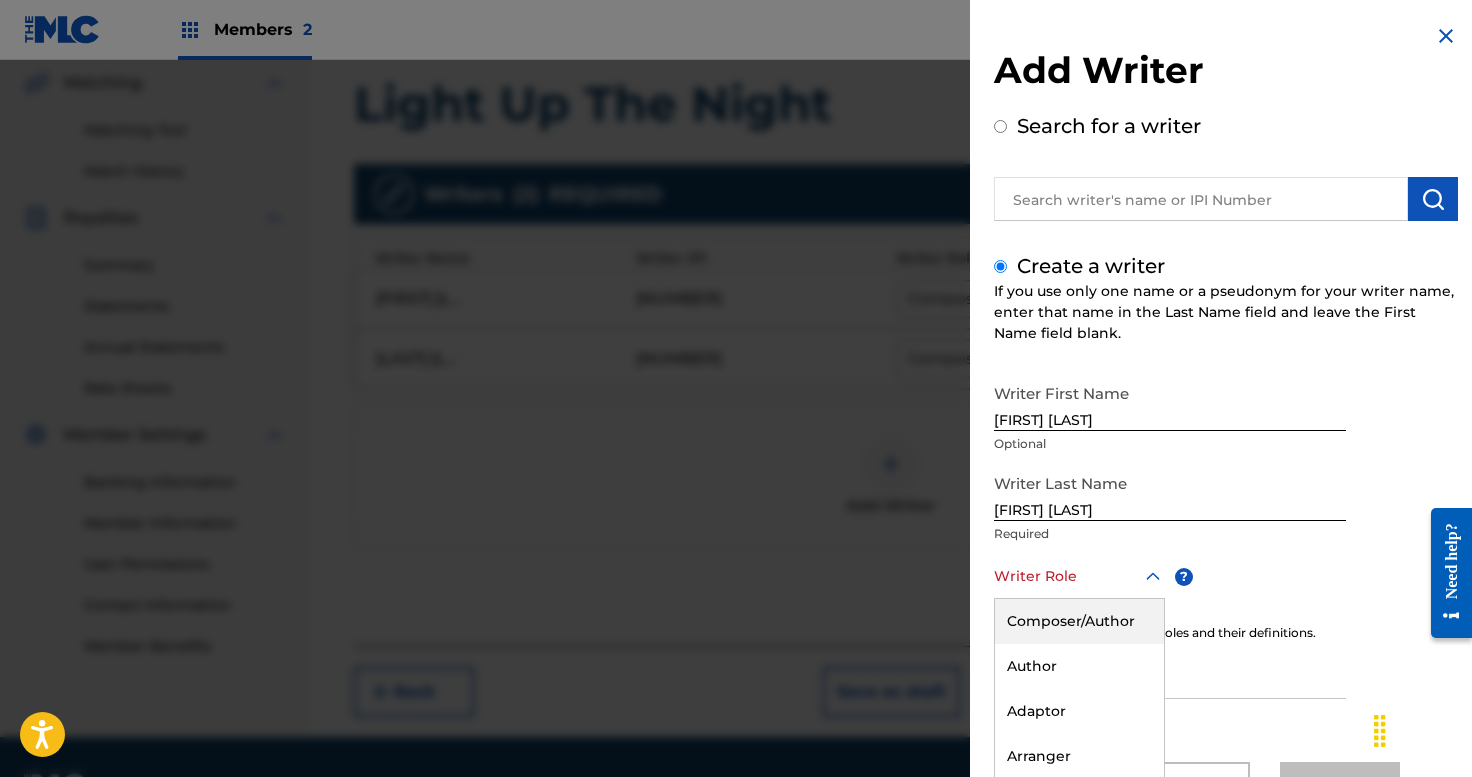 click on "Composer/Author, 1 of 8. 8 results available. Use Up and Down to choose options, press Enter to select the currently focused option, press Escape to exit the menu, press Tab to select the option and exit the menu. Writer Role Composer/Author Author Adaptor Arranger Composer Translator Sub Arranger Sub Author" at bounding box center [1079, 576] 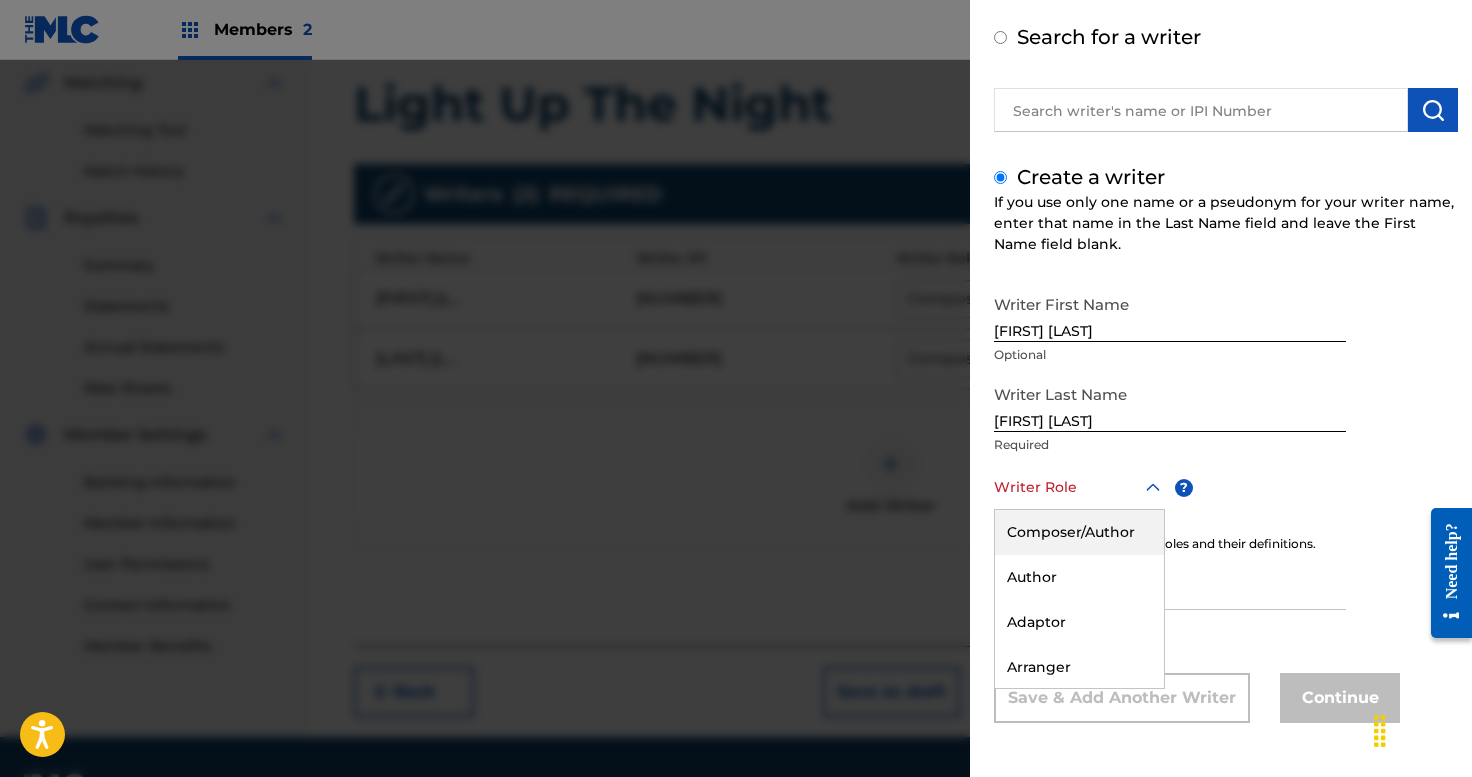 click on "Composer/Author" at bounding box center (1079, 532) 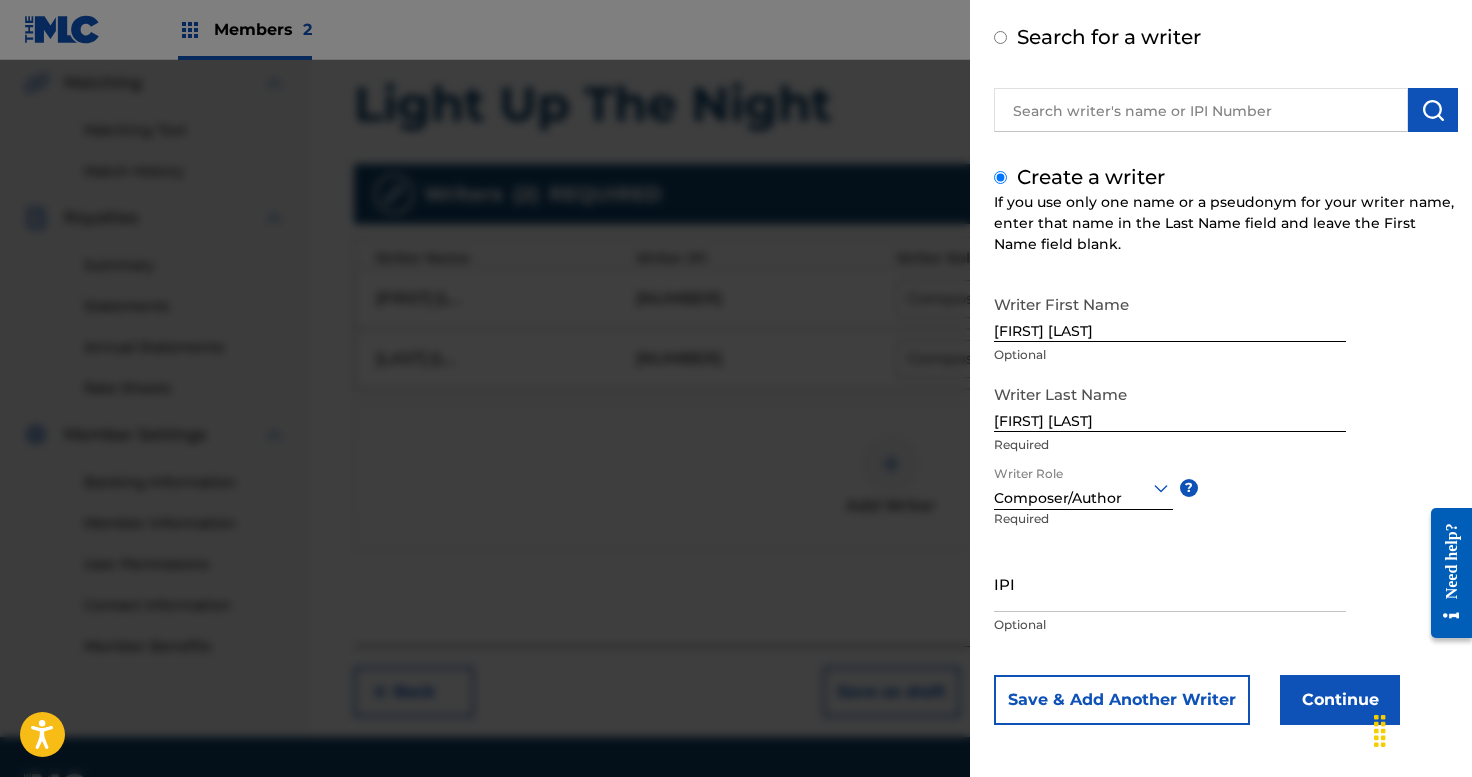 scroll, scrollTop: 91, scrollLeft: 0, axis: vertical 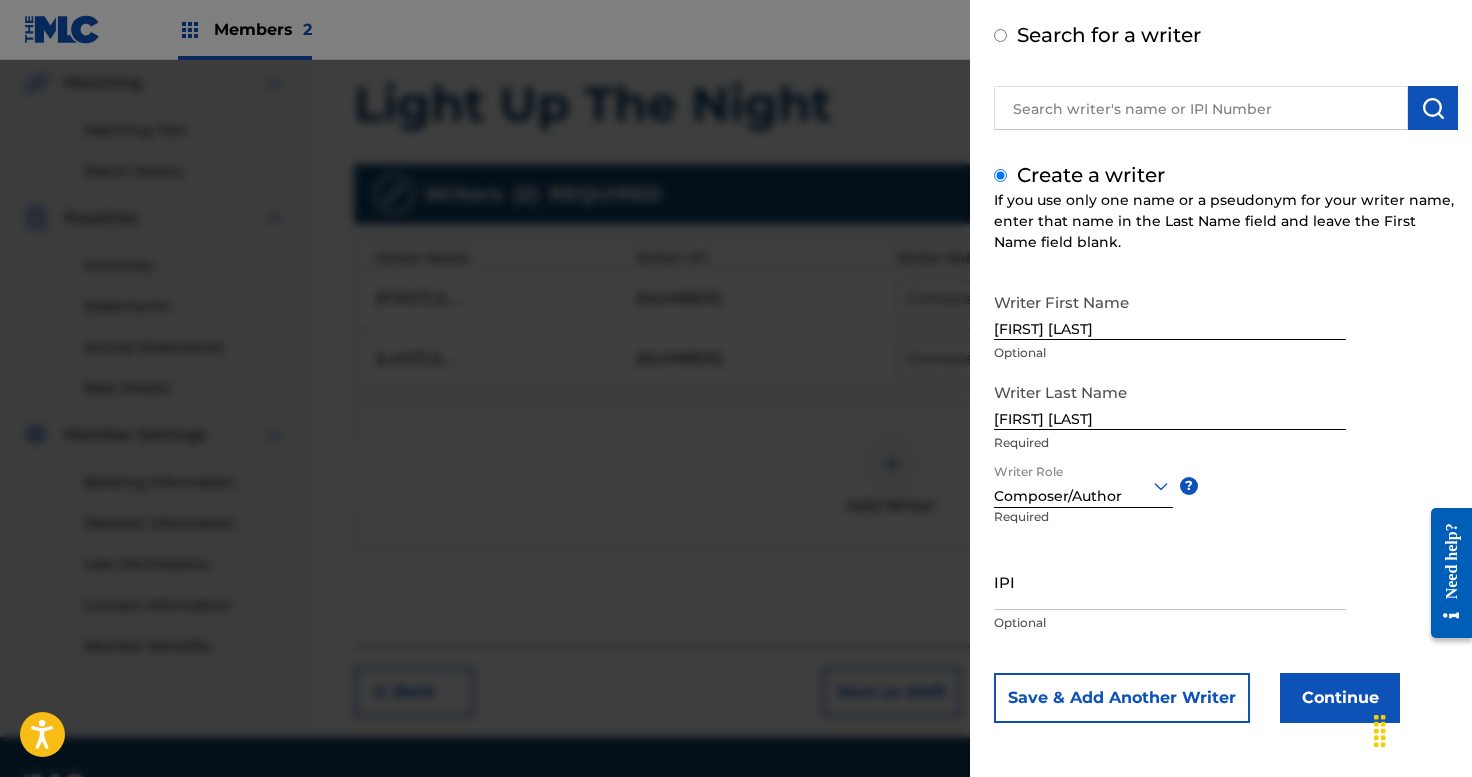 click on "IPI" at bounding box center (1170, 581) 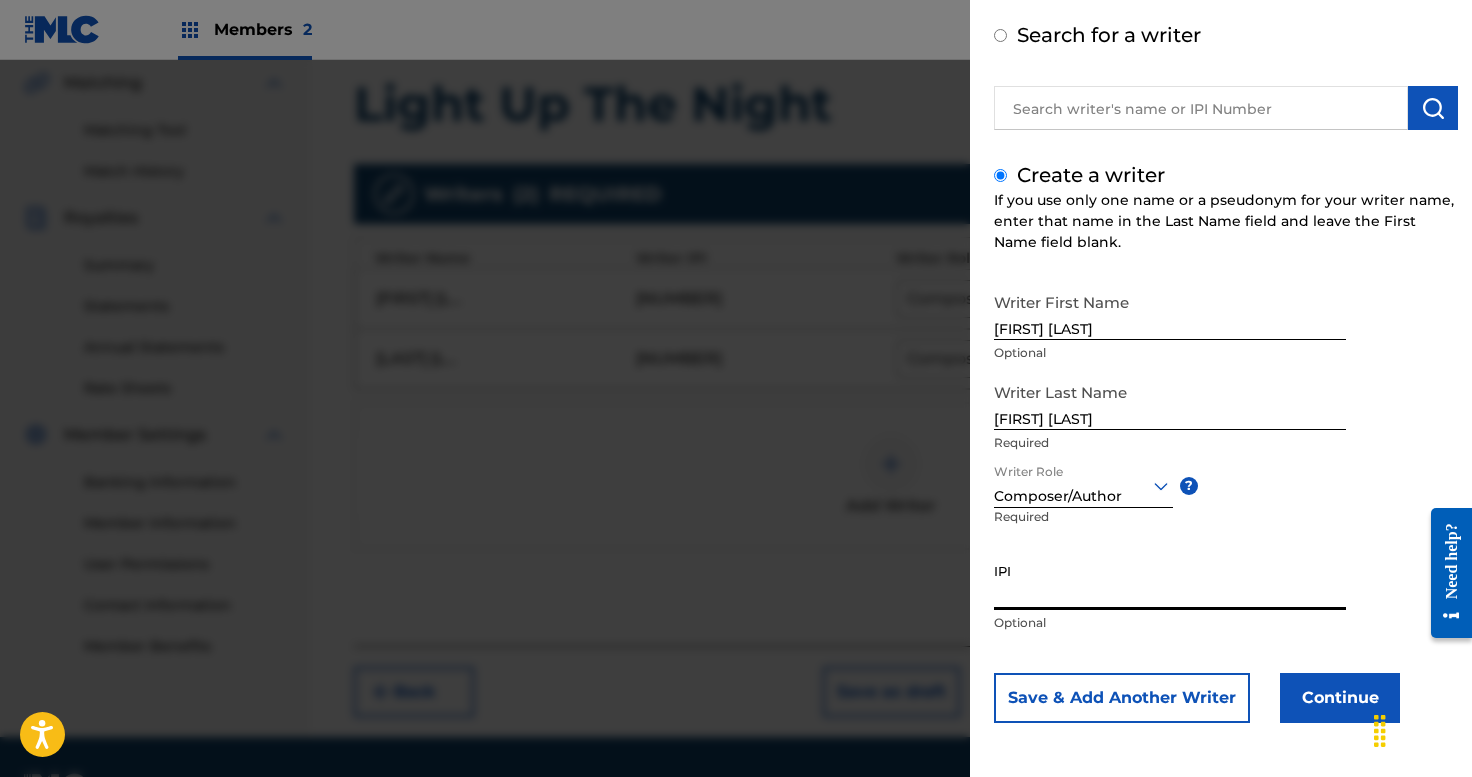 paste on "[IPI]" 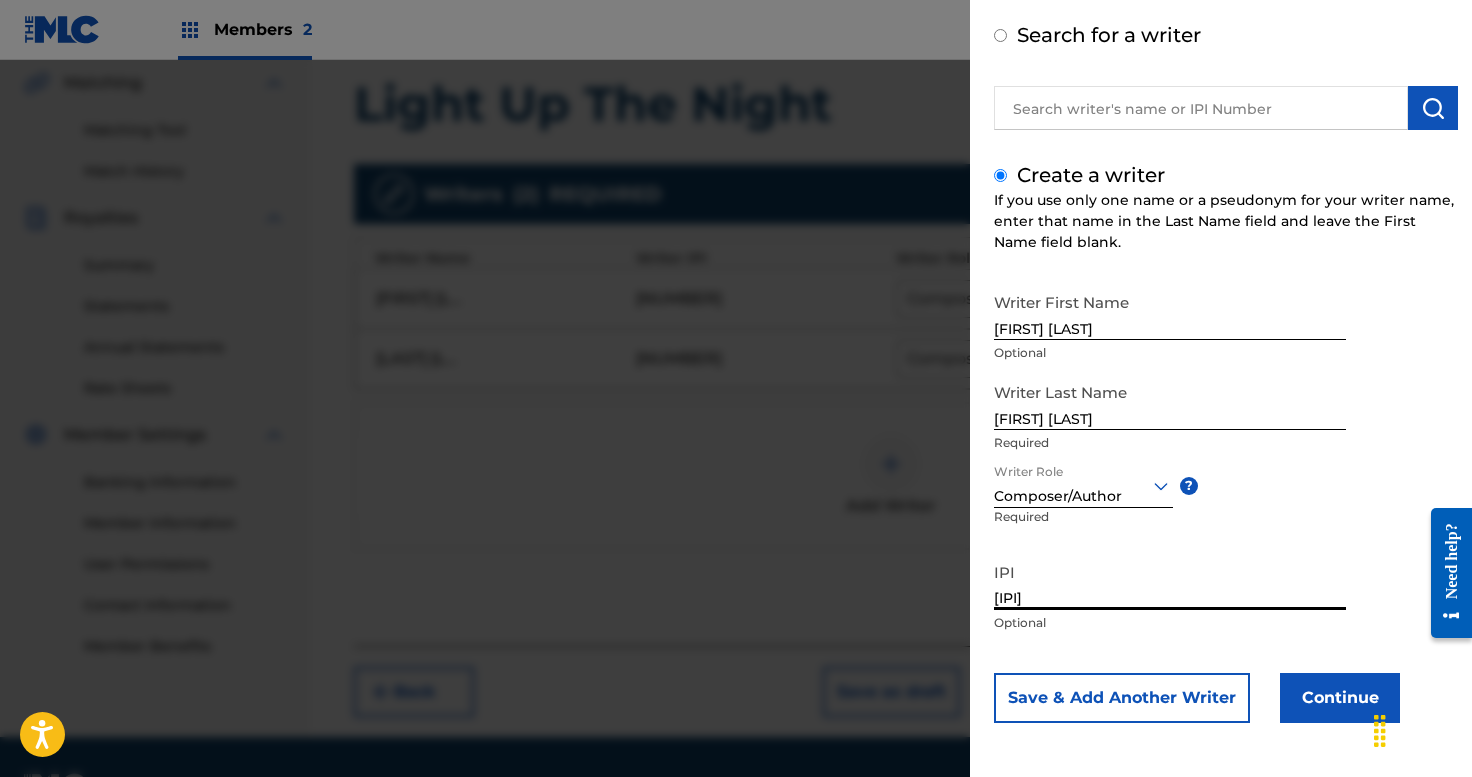 type on "[IPI]" 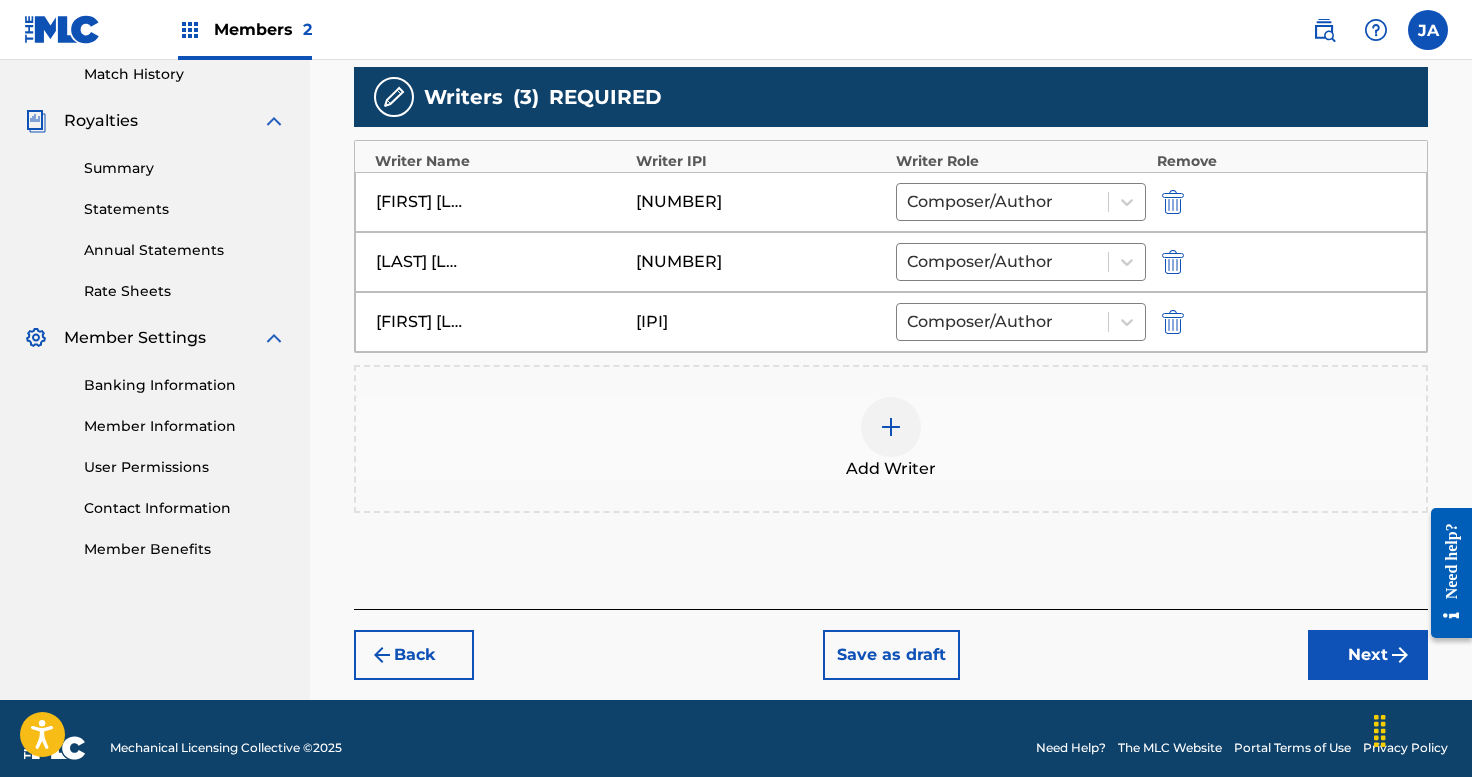 scroll, scrollTop: 579, scrollLeft: 0, axis: vertical 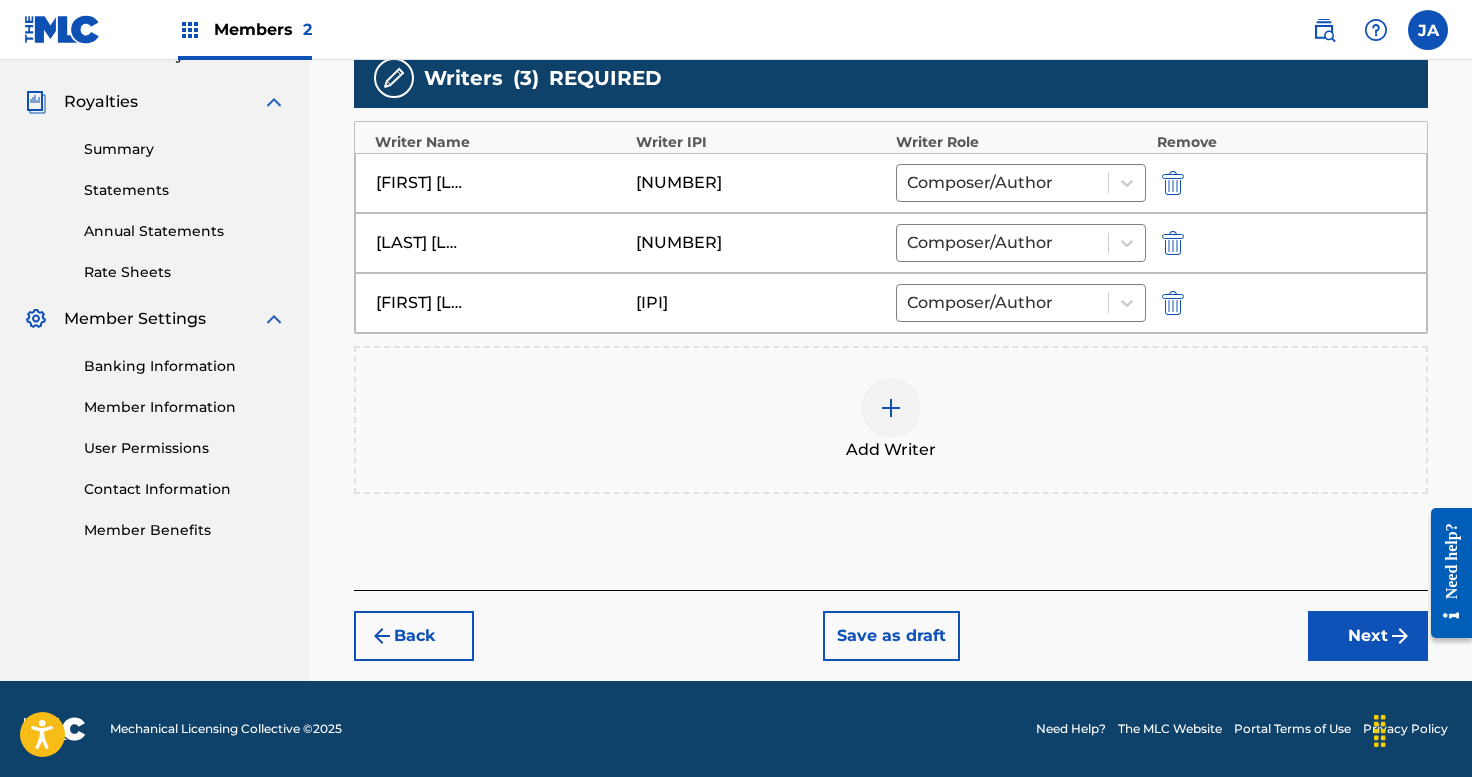 click on "Next" at bounding box center [1368, 636] 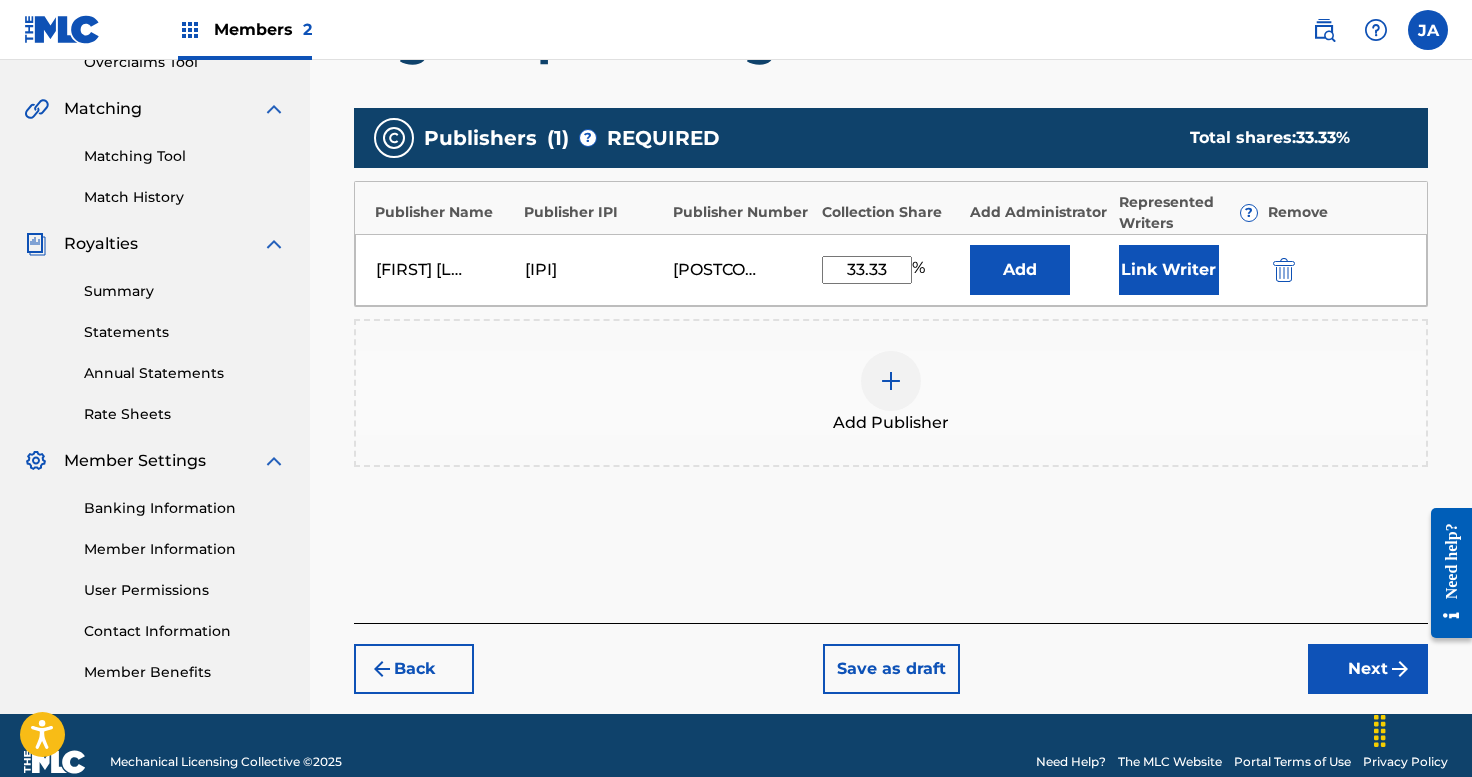 scroll, scrollTop: 470, scrollLeft: 0, axis: vertical 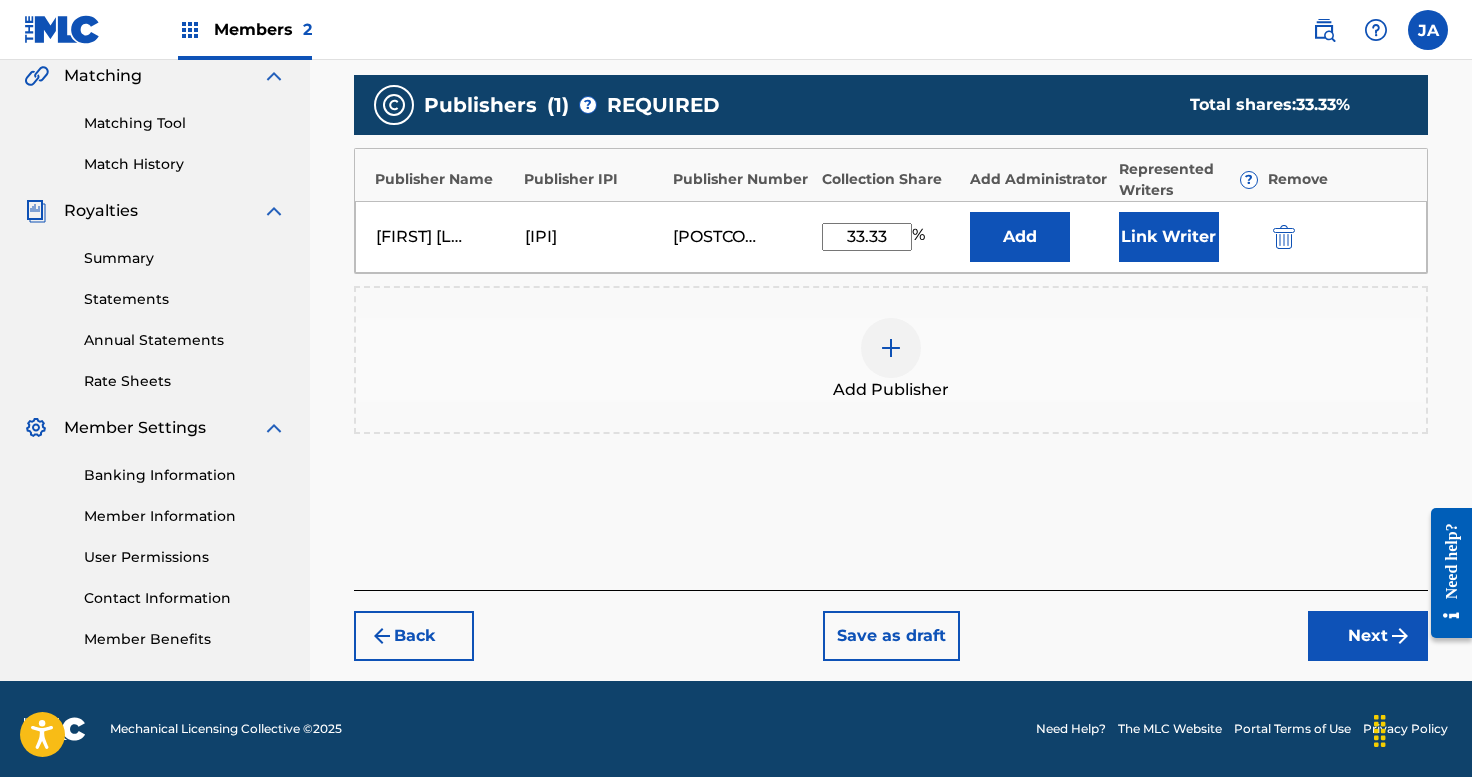 click on "Next" at bounding box center [1368, 636] 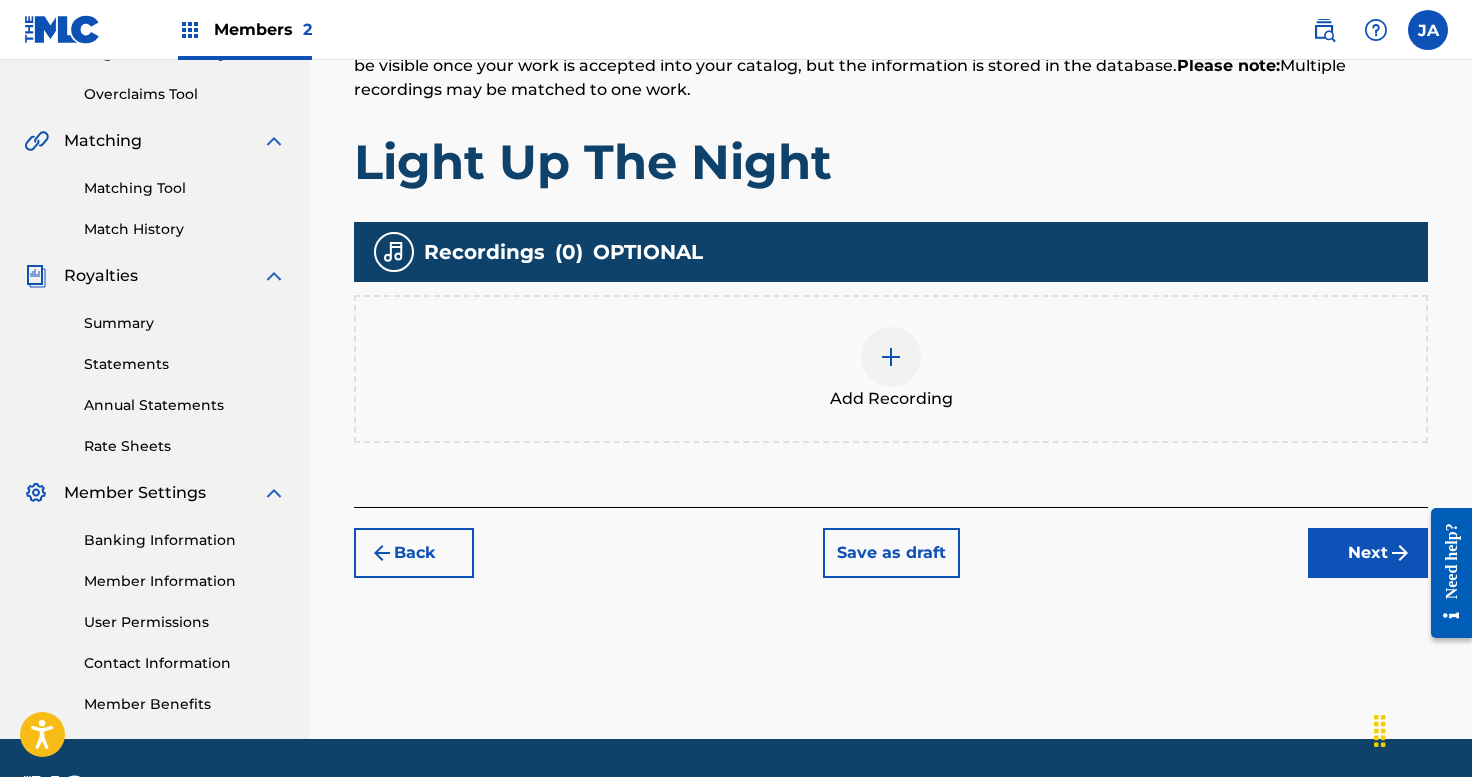 scroll, scrollTop: 463, scrollLeft: 0, axis: vertical 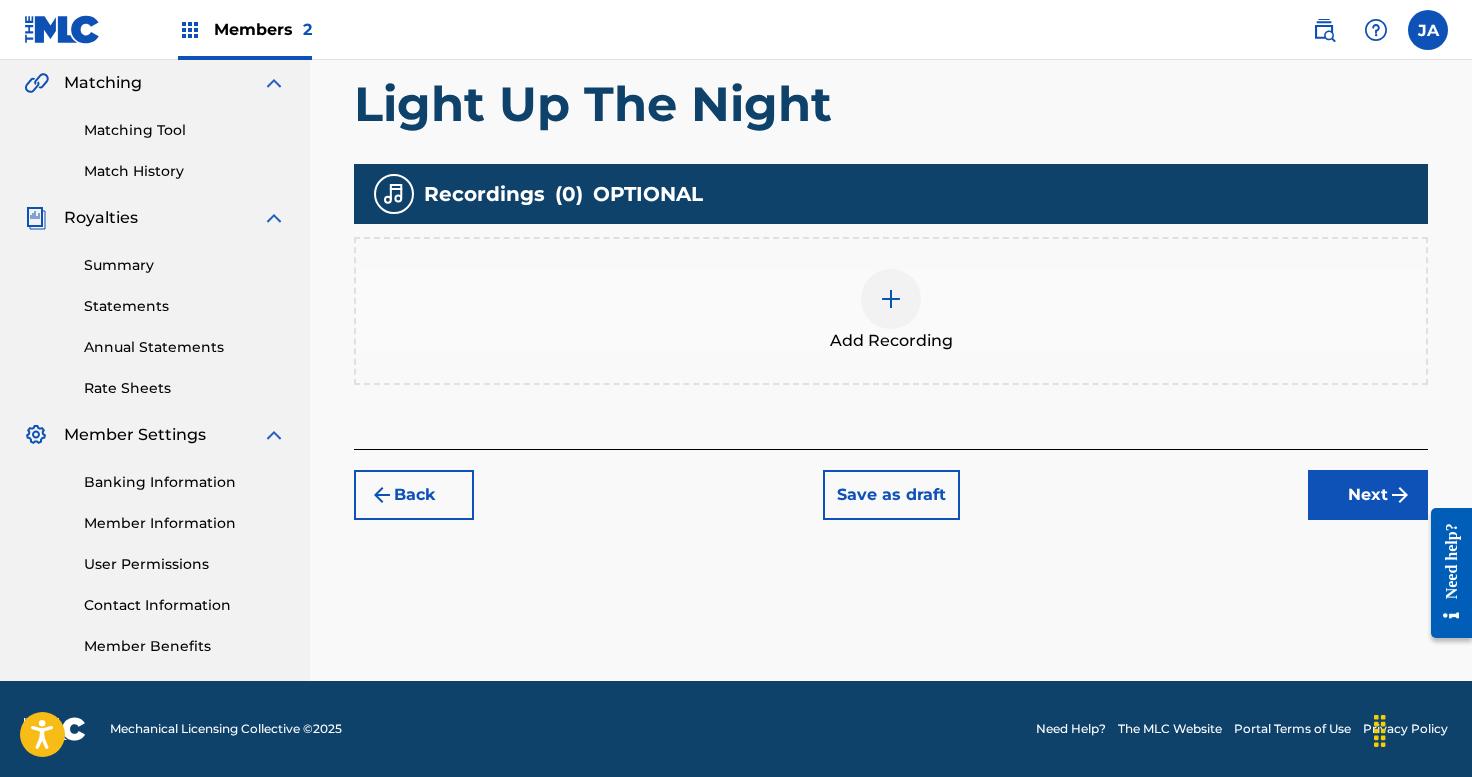 click on "Next" at bounding box center [1368, 495] 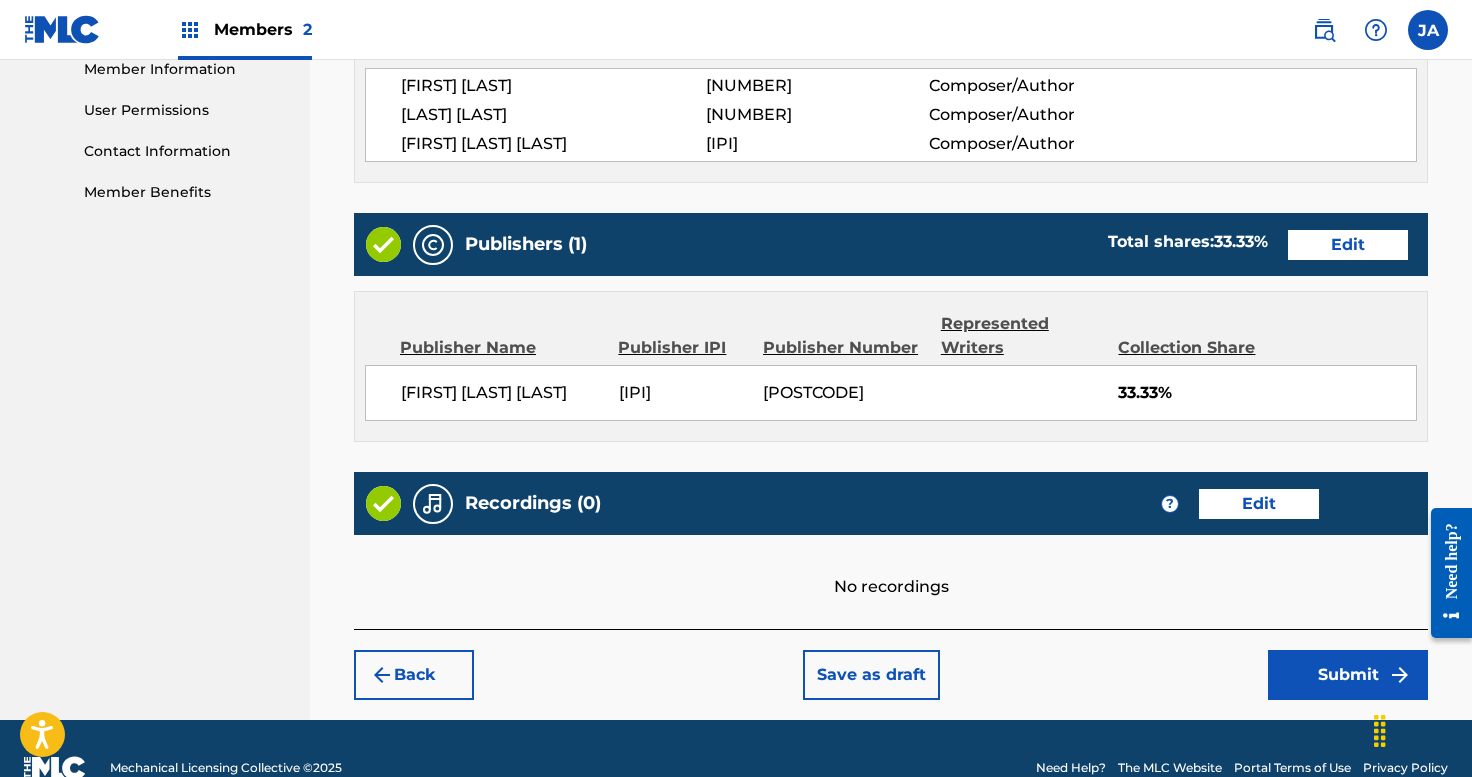 scroll, scrollTop: 954, scrollLeft: 0, axis: vertical 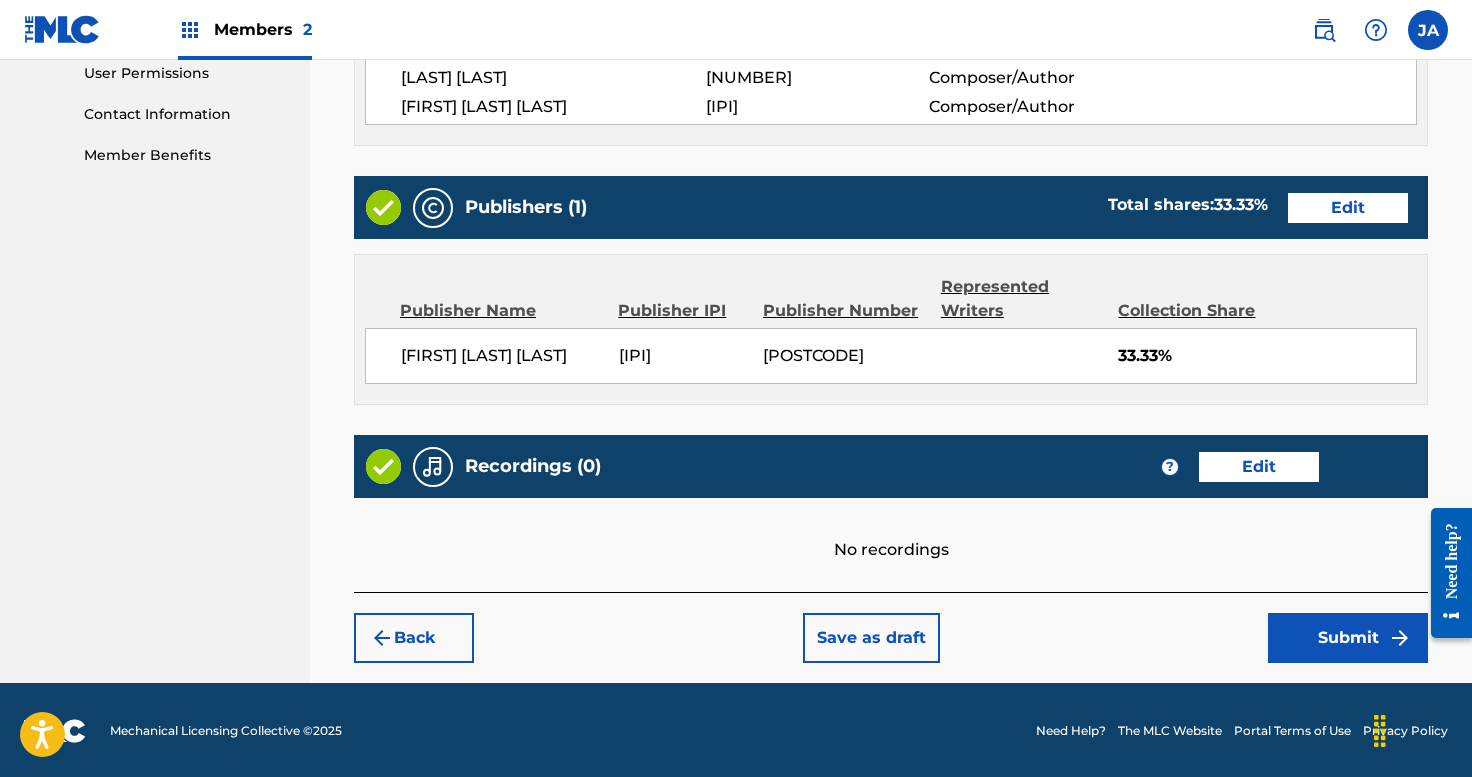 click on "Submit" at bounding box center (1348, 638) 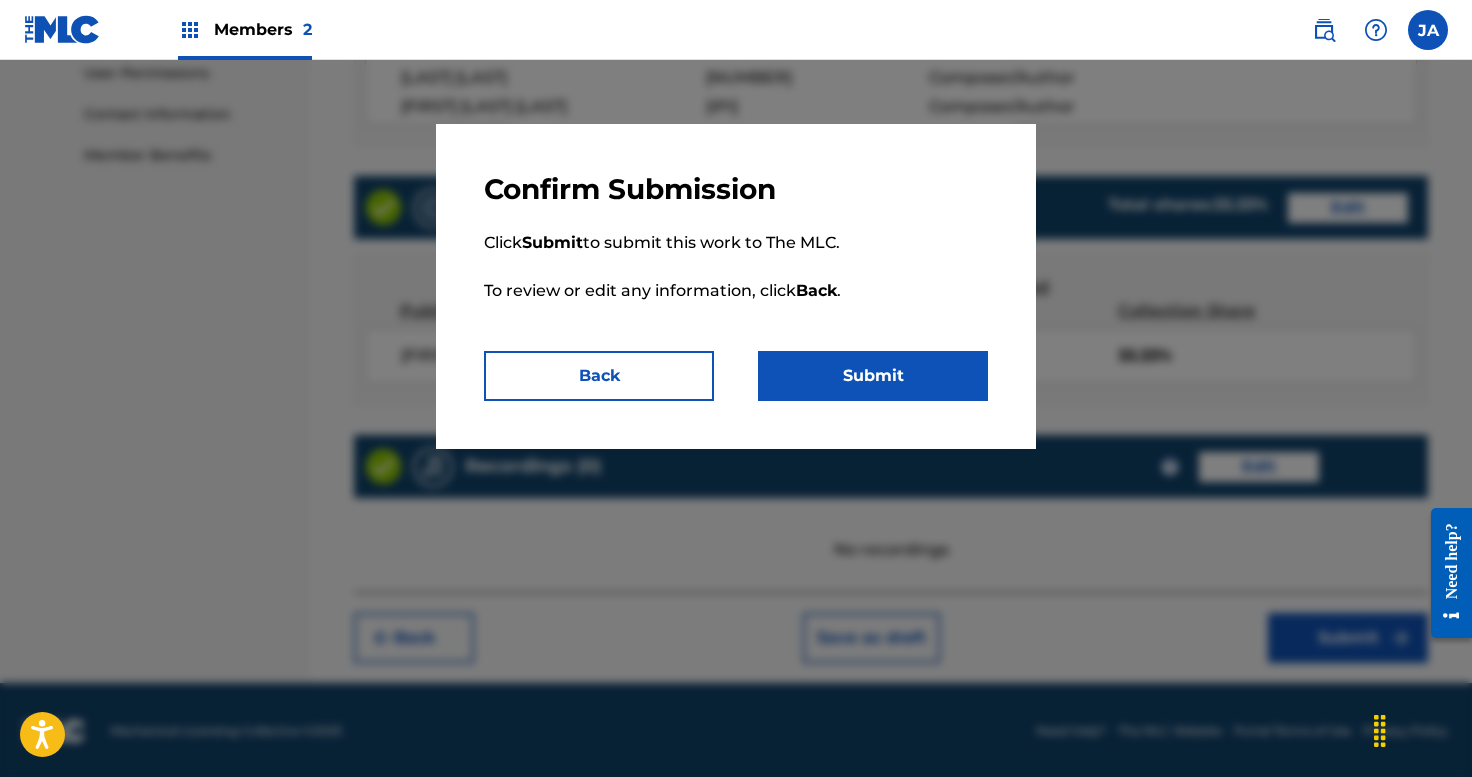 click on "Submit" at bounding box center [873, 376] 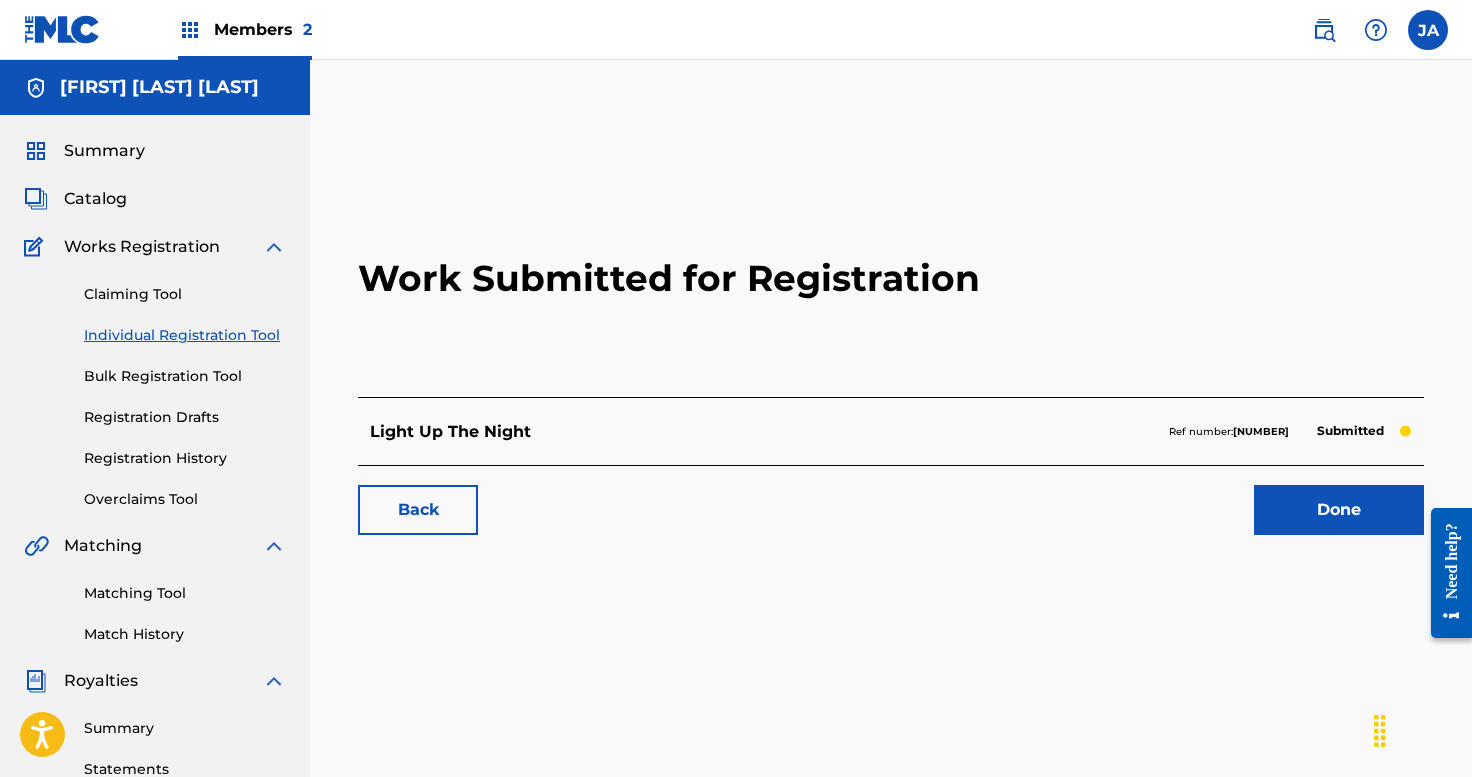 click on "Done" at bounding box center [1339, 510] 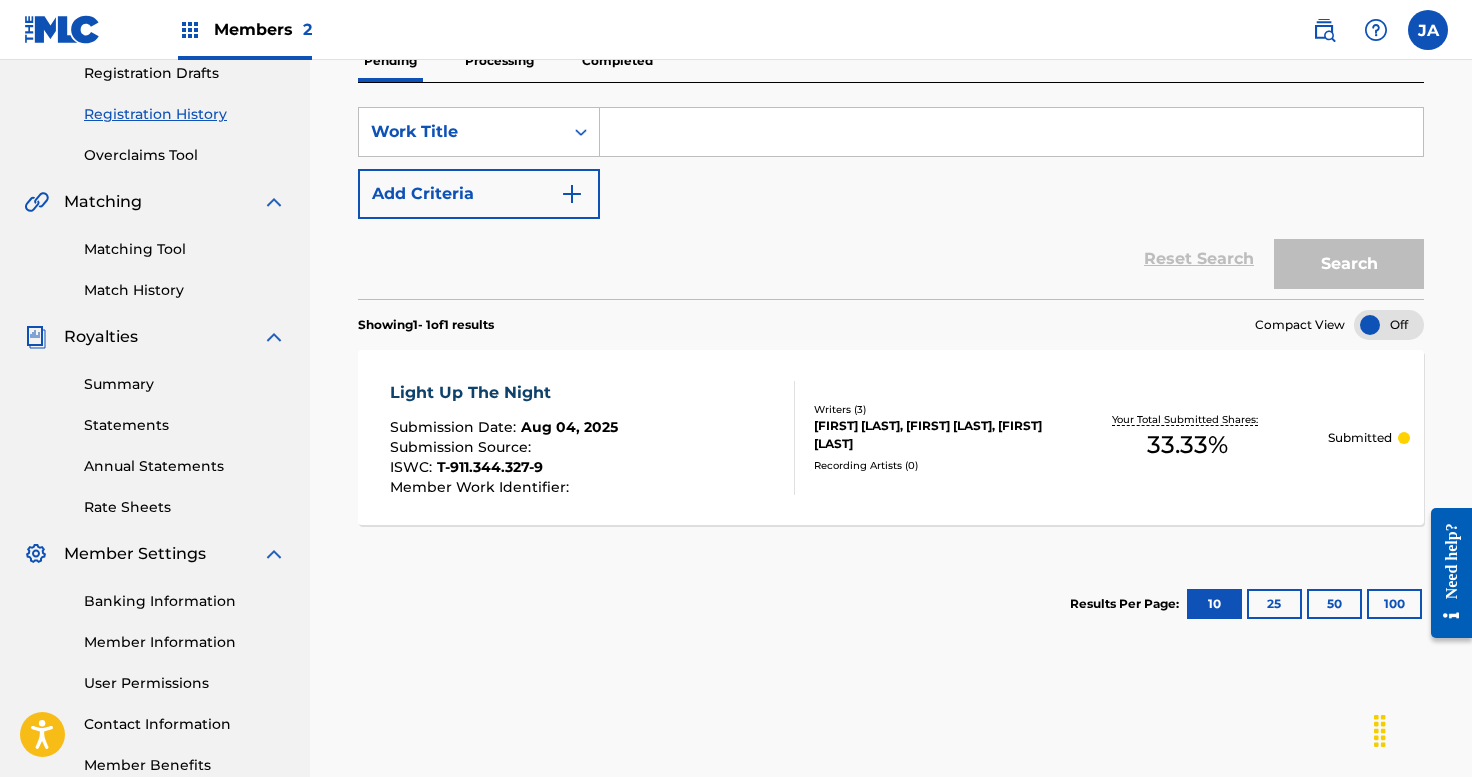 scroll, scrollTop: 369, scrollLeft: 0, axis: vertical 